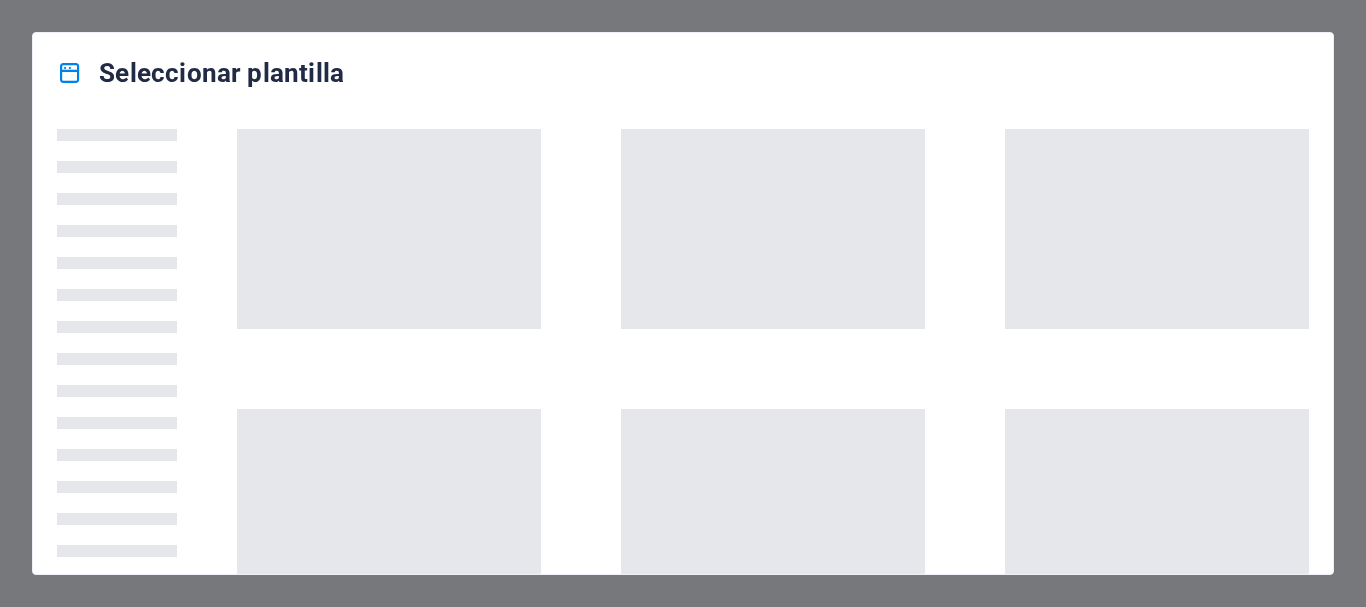 scroll, scrollTop: 0, scrollLeft: 0, axis: both 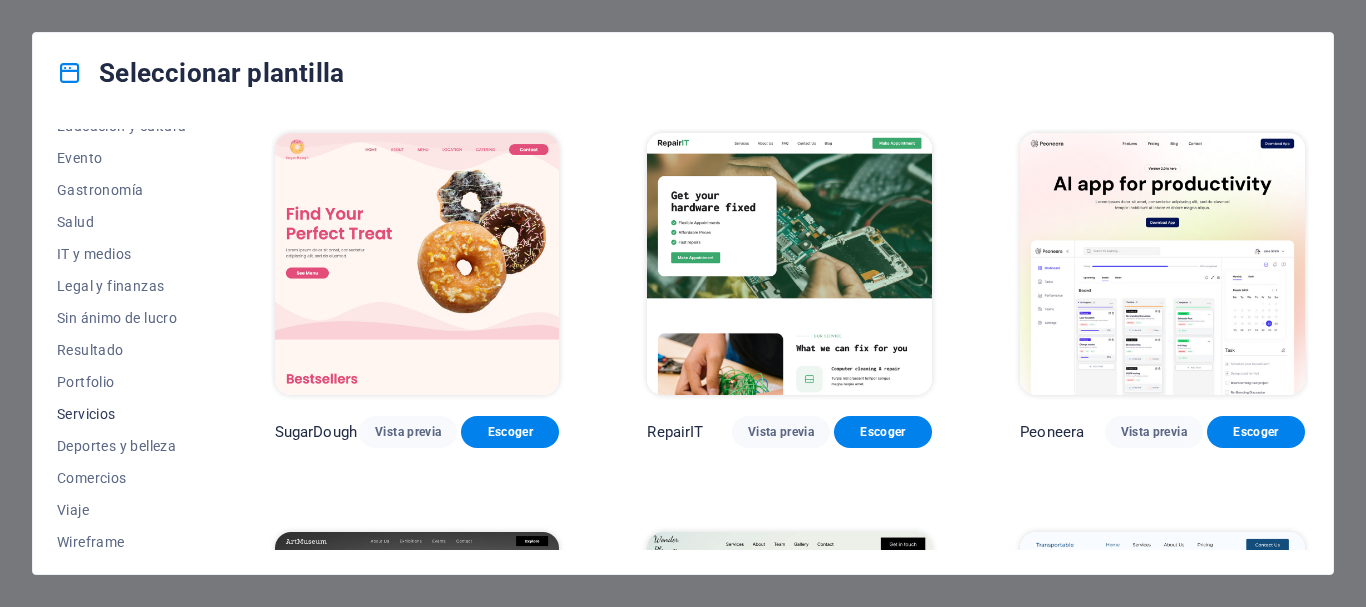 click on "Servicios" at bounding box center (122, 414) 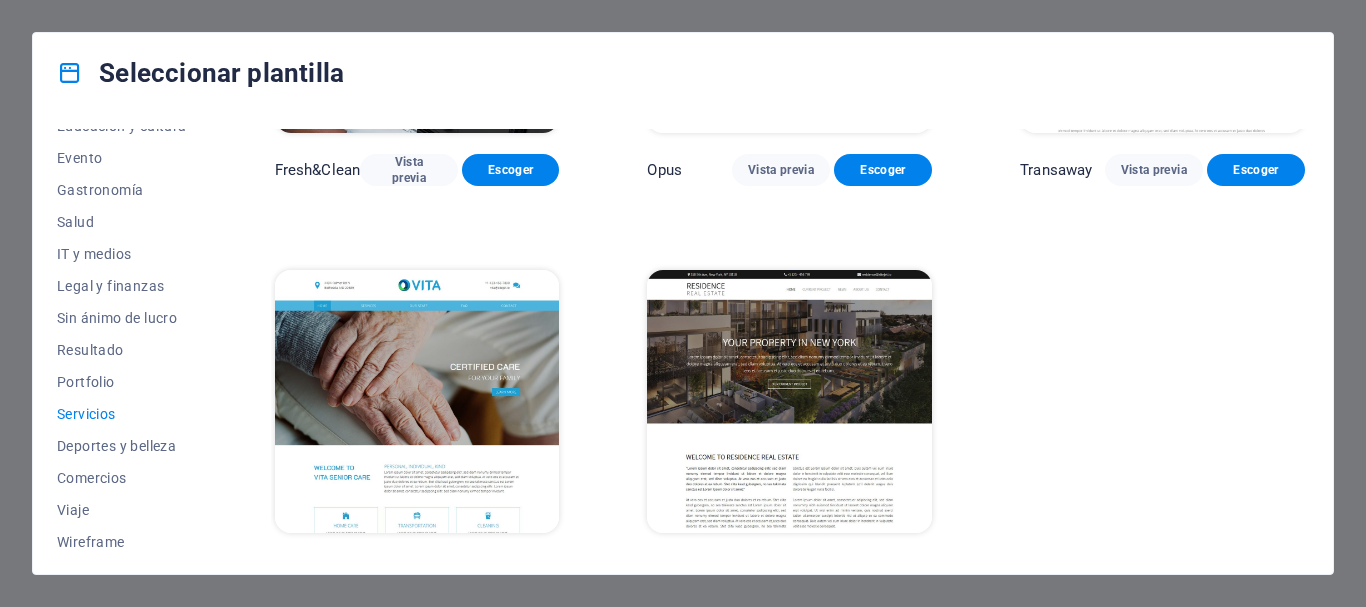 scroll, scrollTop: 2303, scrollLeft: 0, axis: vertical 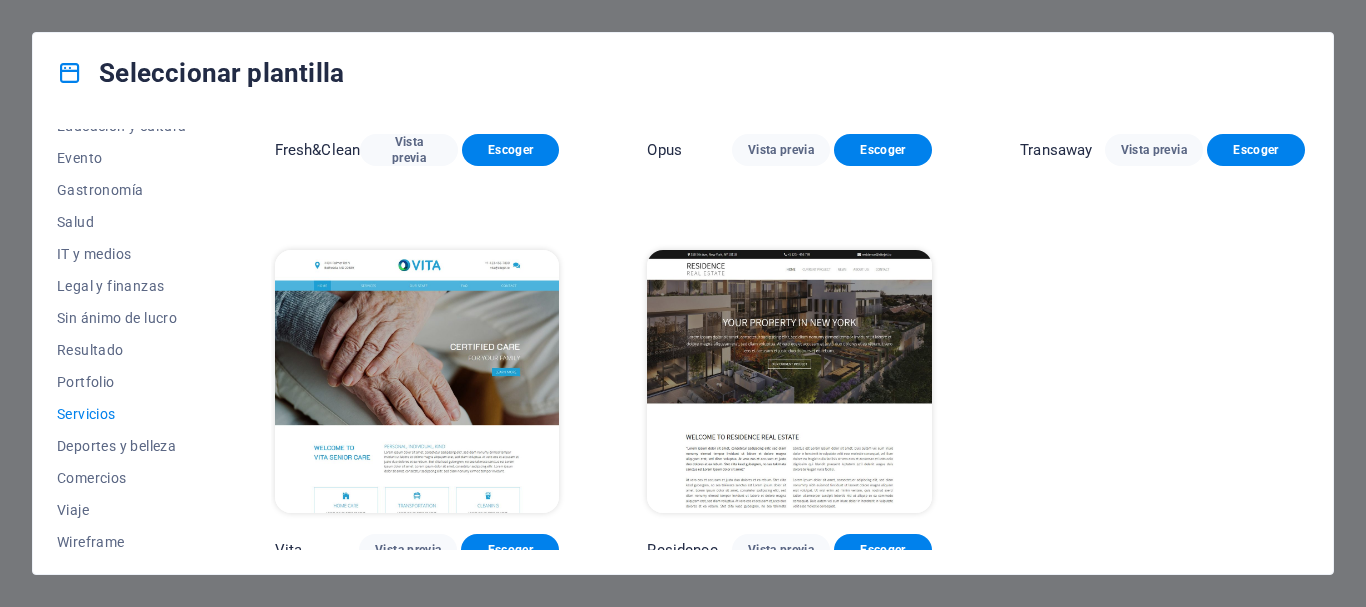 click on "Todas las plantillas Mis plantillas Nueva Popular Landing page Multipager Onepager Arte y diseño En blanco Blog Business Educación y cultura Evento Gastronomía Salud IT y medios Legal y finanzas Sin ánimo de lucro Resultado Portfolio Servicios Deportes y belleza Comercios Viaje Wireframe" at bounding box center (134, 339) 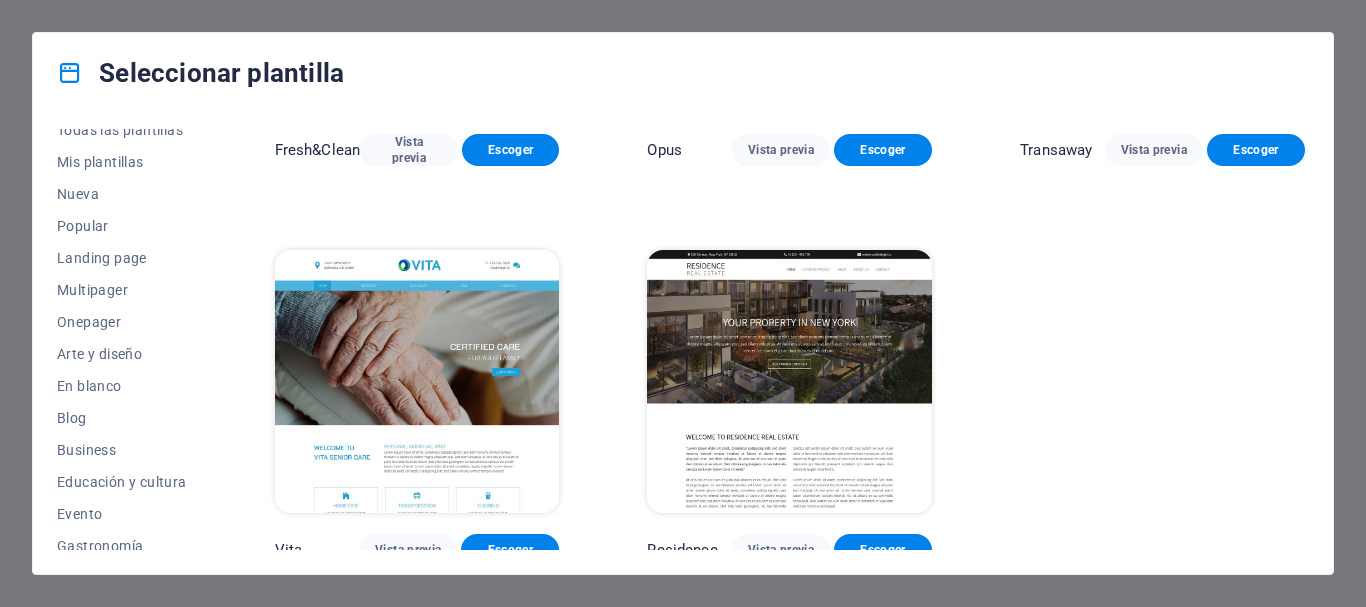 scroll, scrollTop: 0, scrollLeft: 0, axis: both 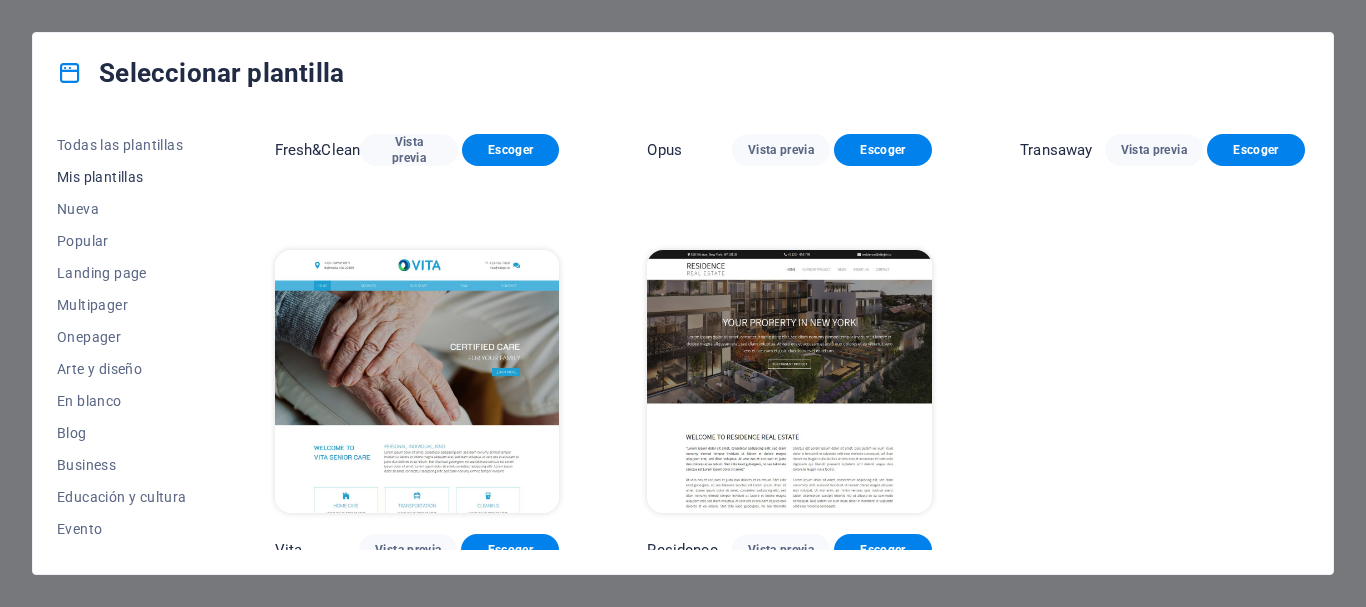 click on "Mis plantillas" at bounding box center (122, 177) 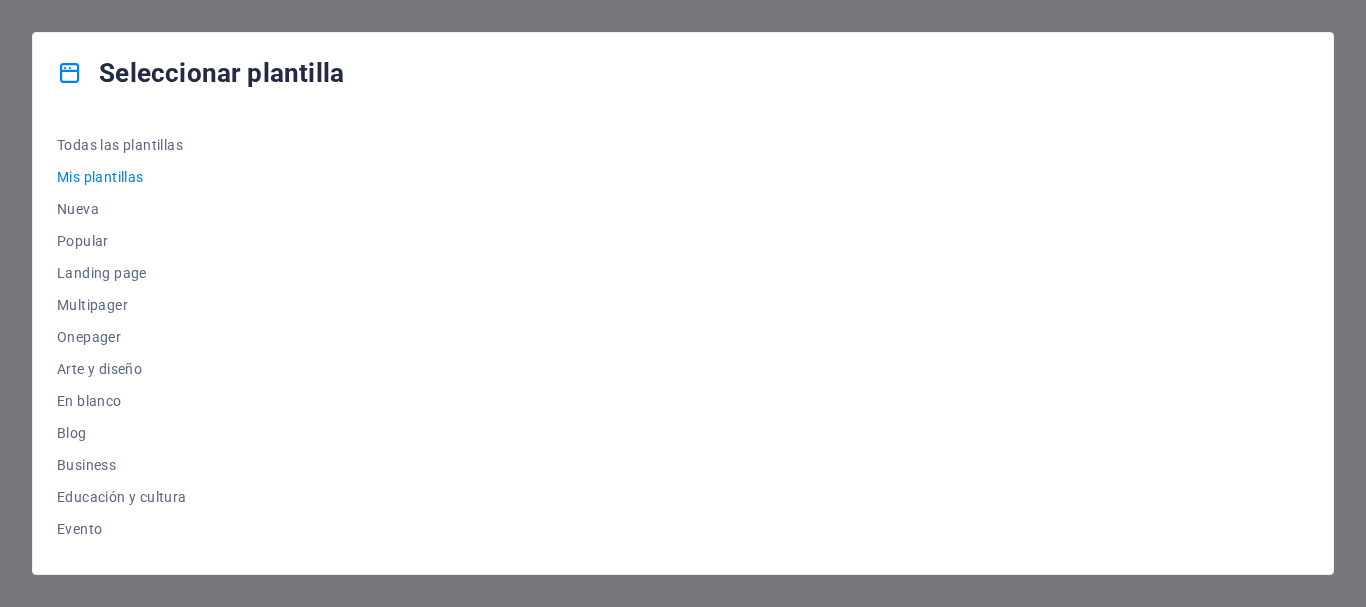 scroll, scrollTop: 0, scrollLeft: 0, axis: both 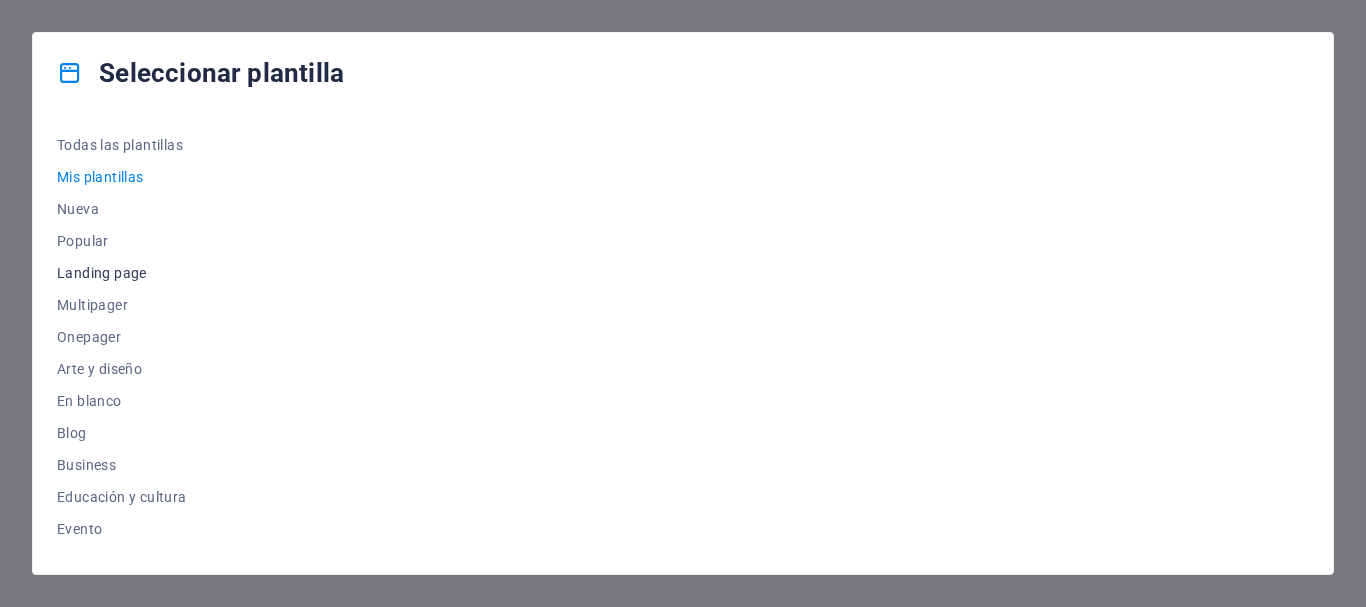 click on "Landing page" at bounding box center (122, 273) 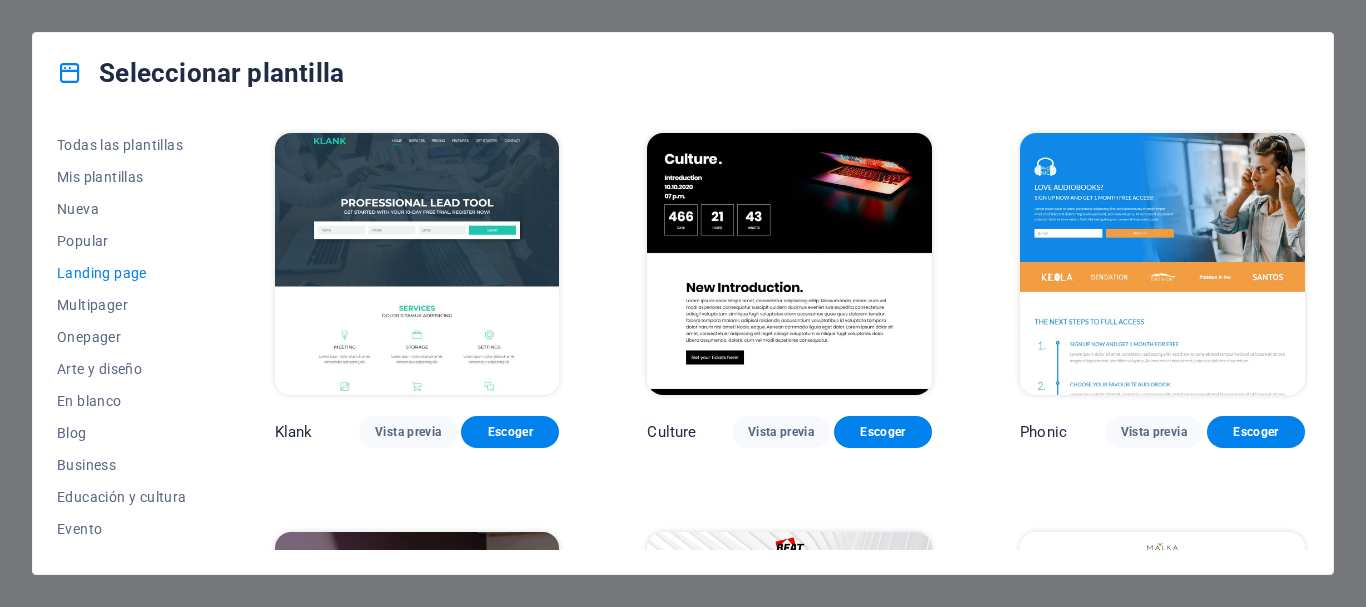 drag, startPoint x: 1304, startPoint y: 157, endPoint x: 1304, endPoint y: 192, distance: 35 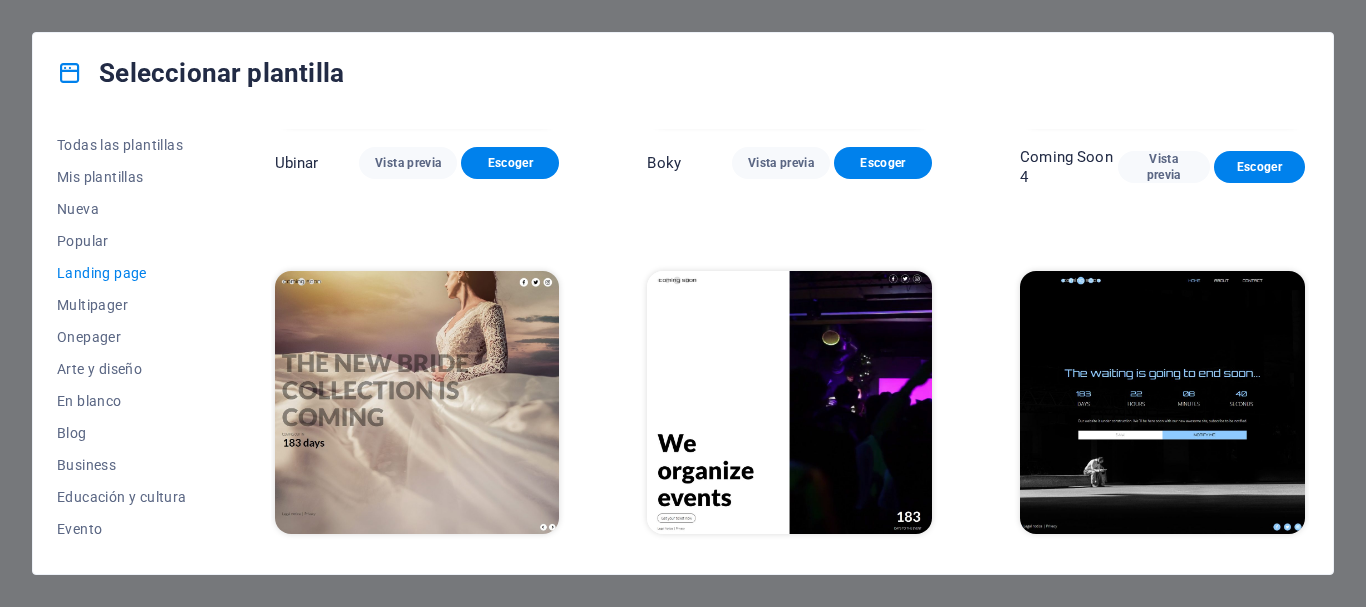 scroll, scrollTop: 3090, scrollLeft: 0, axis: vertical 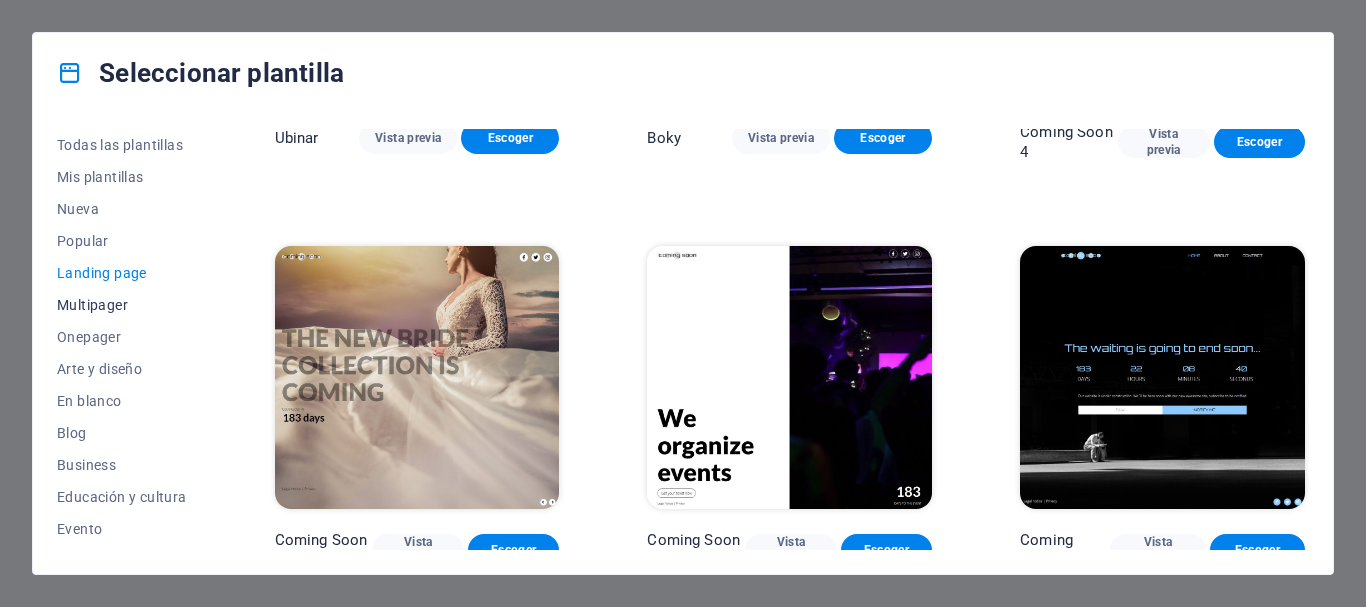 click on "Multipager" at bounding box center [122, 305] 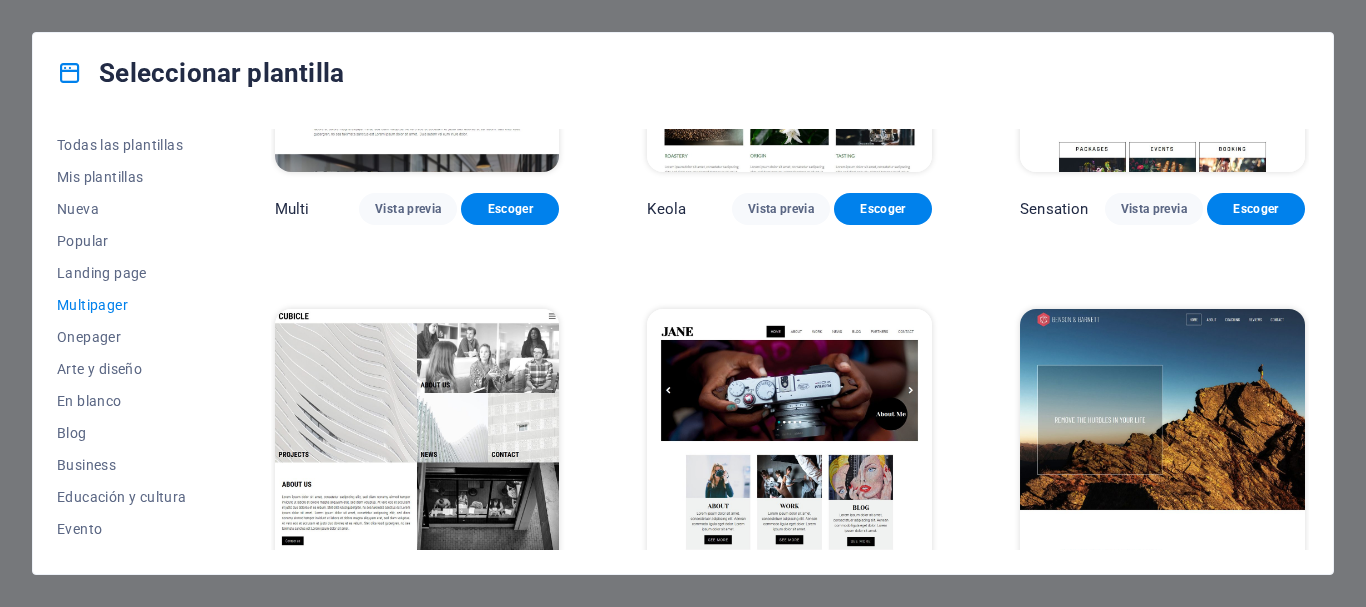 scroll, scrollTop: 8365, scrollLeft: 0, axis: vertical 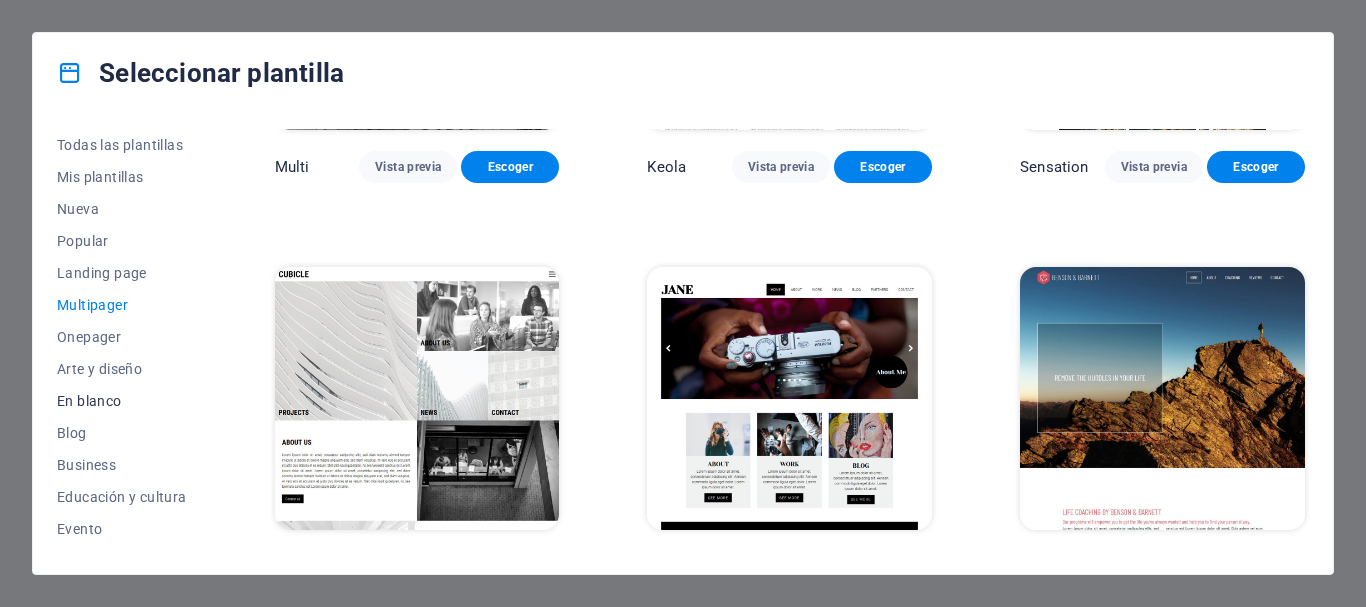 click on "En blanco" at bounding box center [122, 401] 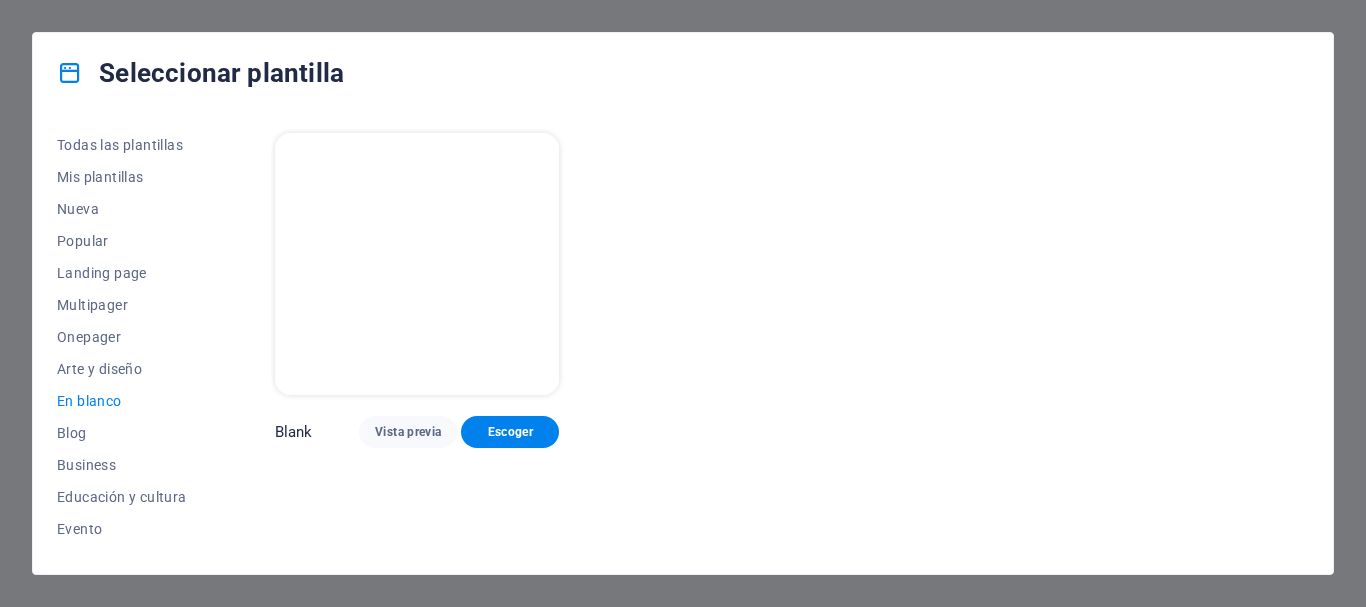 scroll, scrollTop: 0, scrollLeft: 0, axis: both 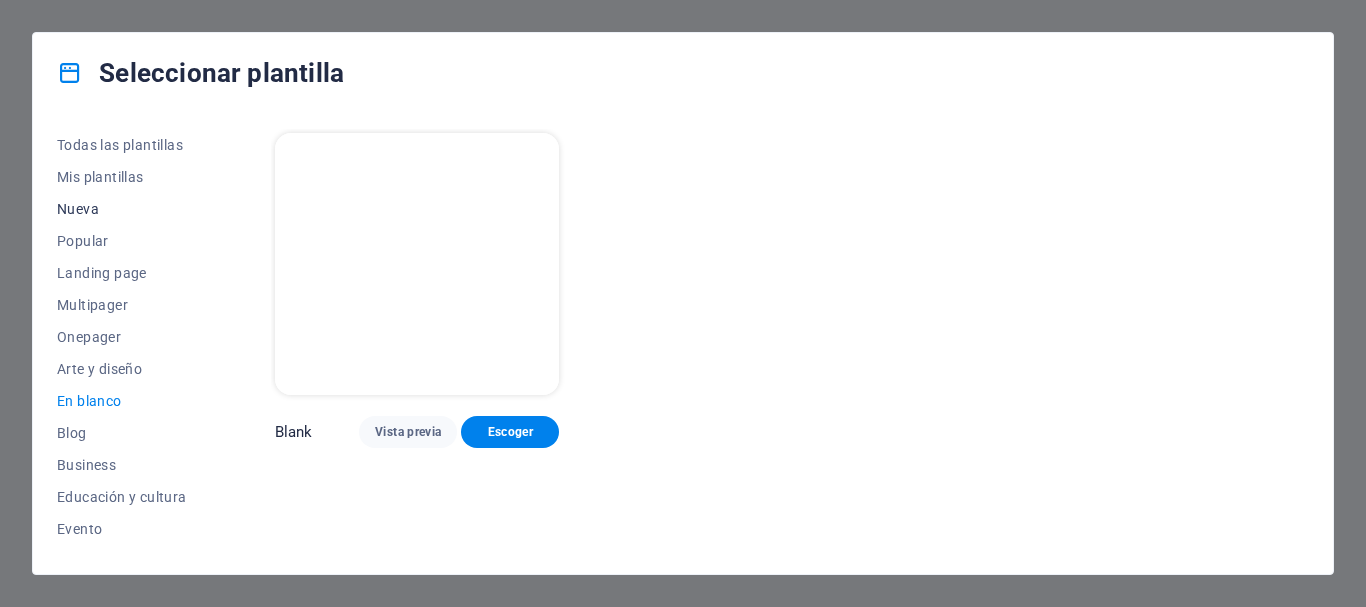 click on "Nueva" at bounding box center [122, 209] 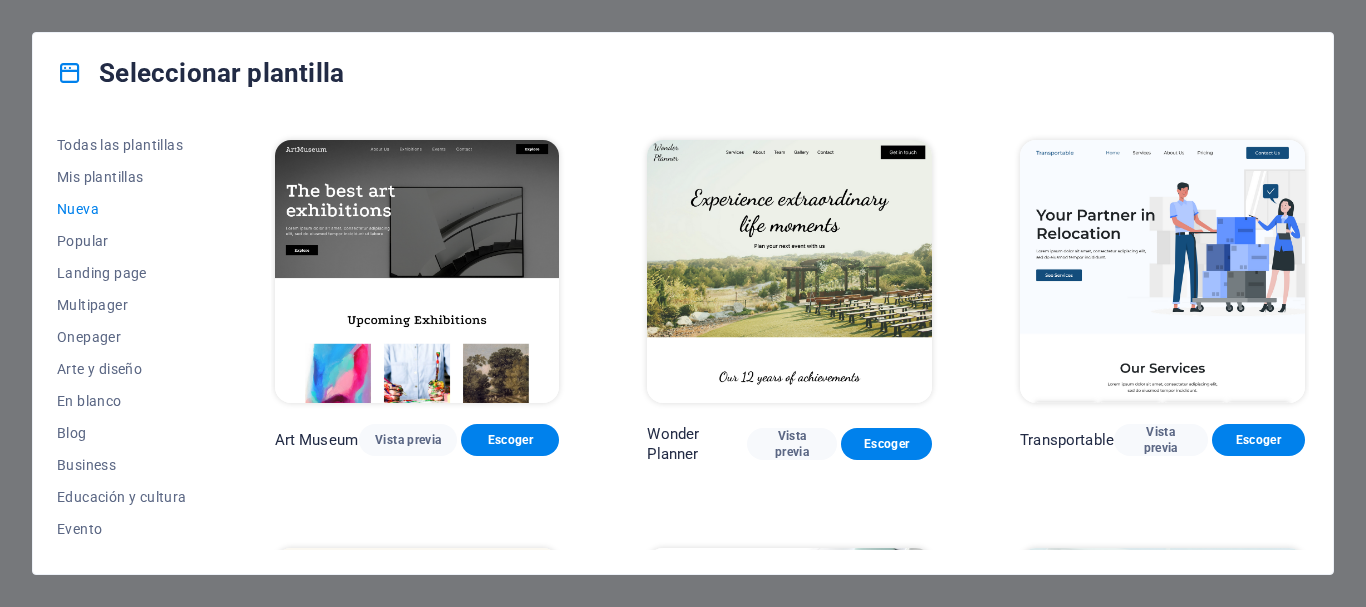 scroll, scrollTop: 397, scrollLeft: 0, axis: vertical 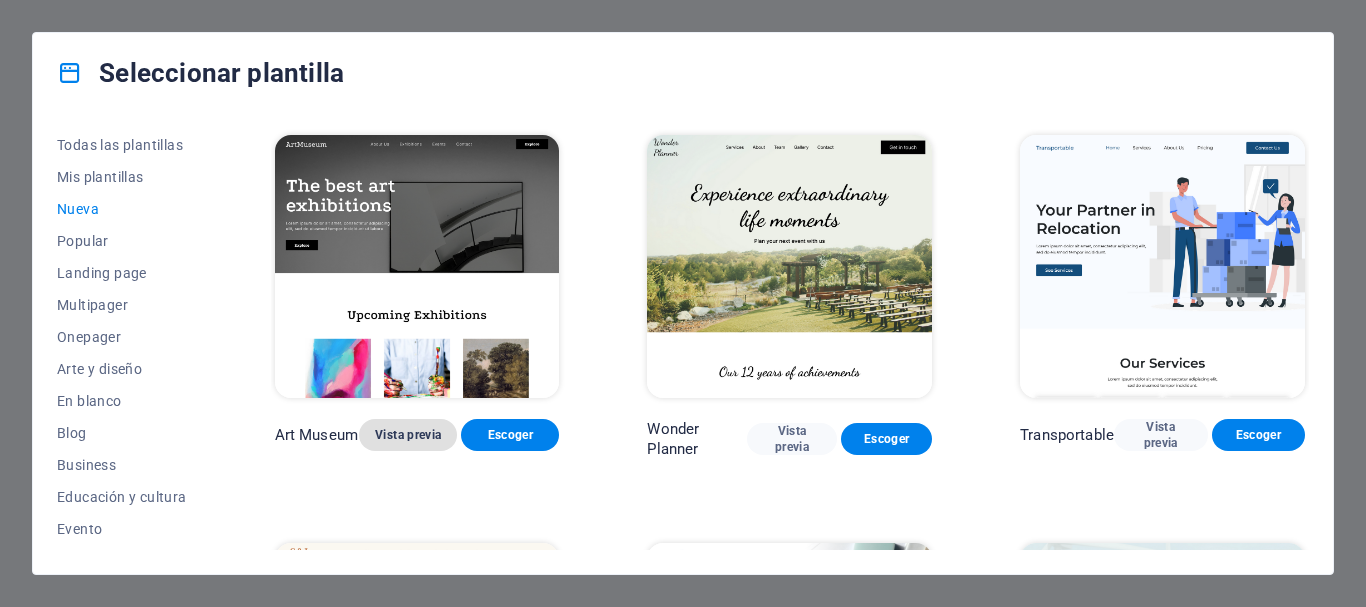click on "Vista previa" at bounding box center [408, 435] 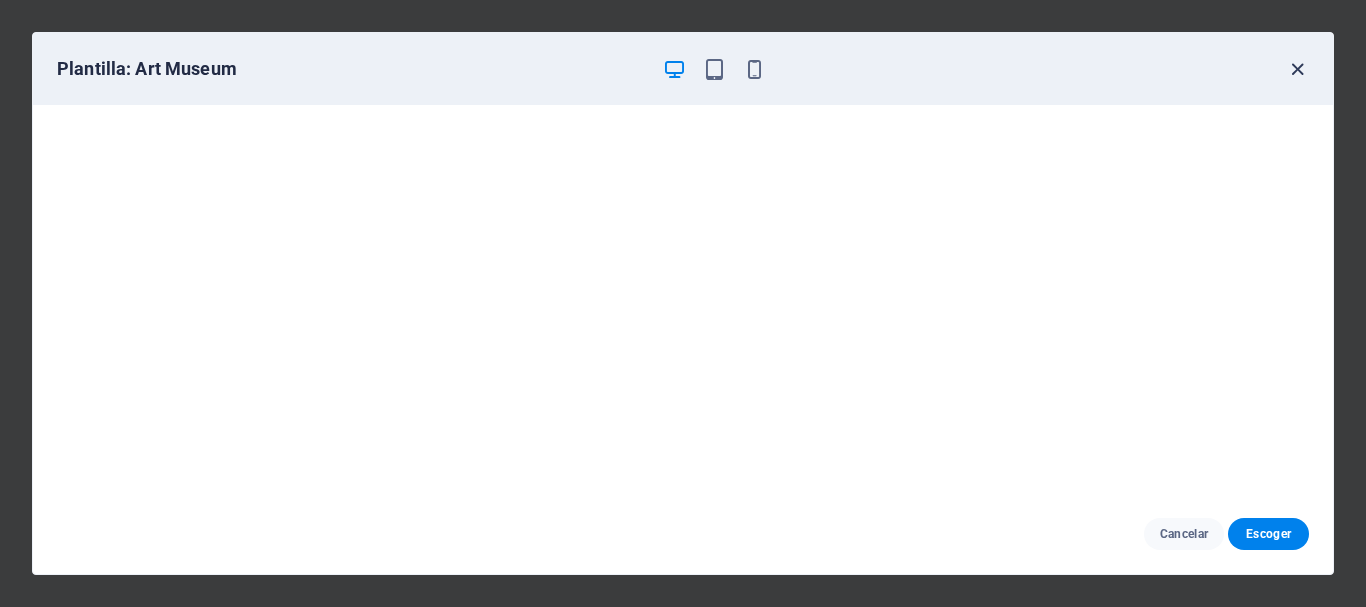 click at bounding box center [1297, 69] 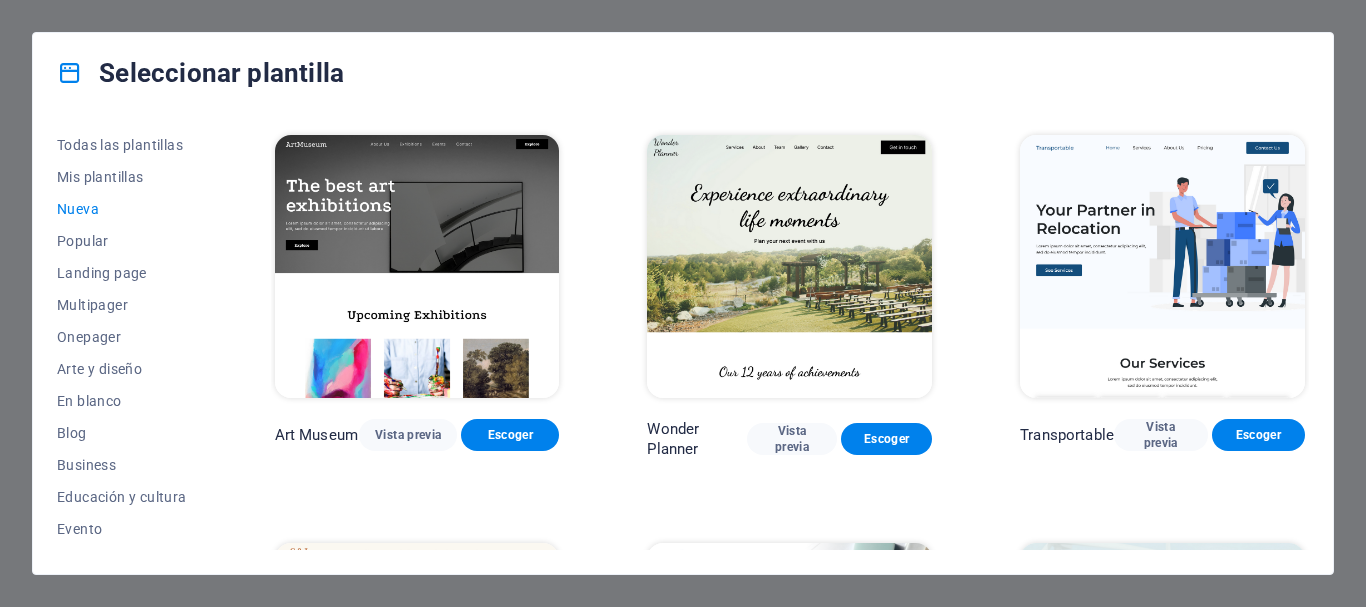 drag, startPoint x: 1309, startPoint y: 247, endPoint x: 1307, endPoint y: 271, distance: 24.083189 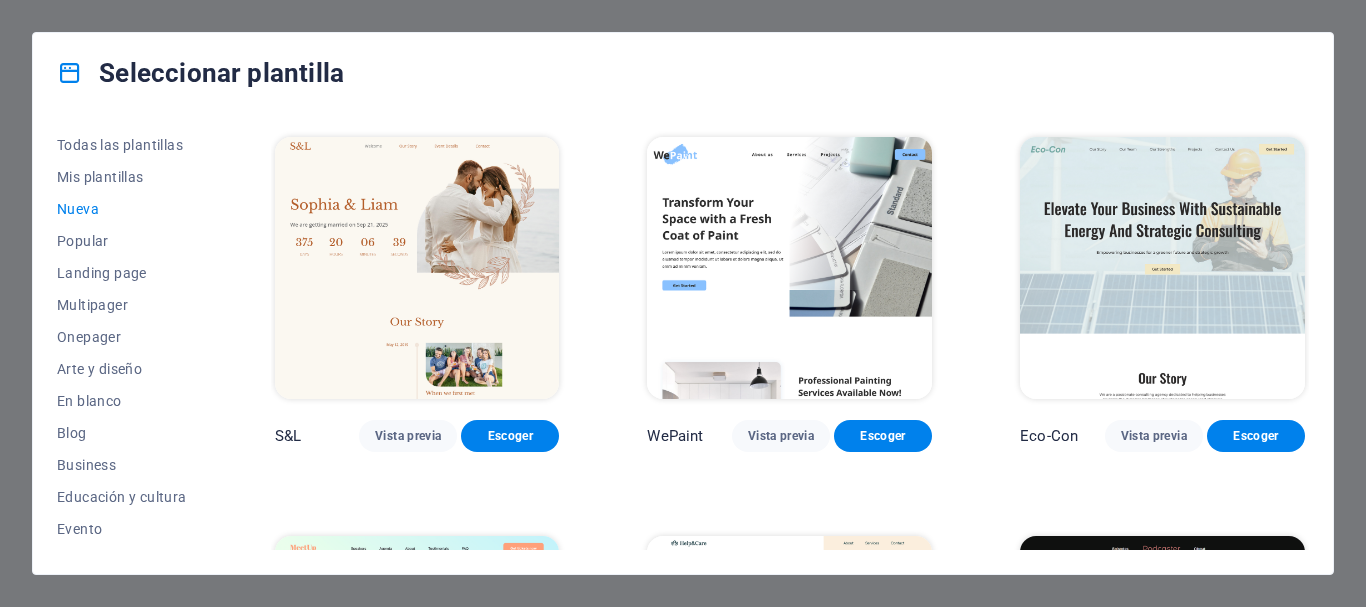 scroll, scrollTop: 807, scrollLeft: 0, axis: vertical 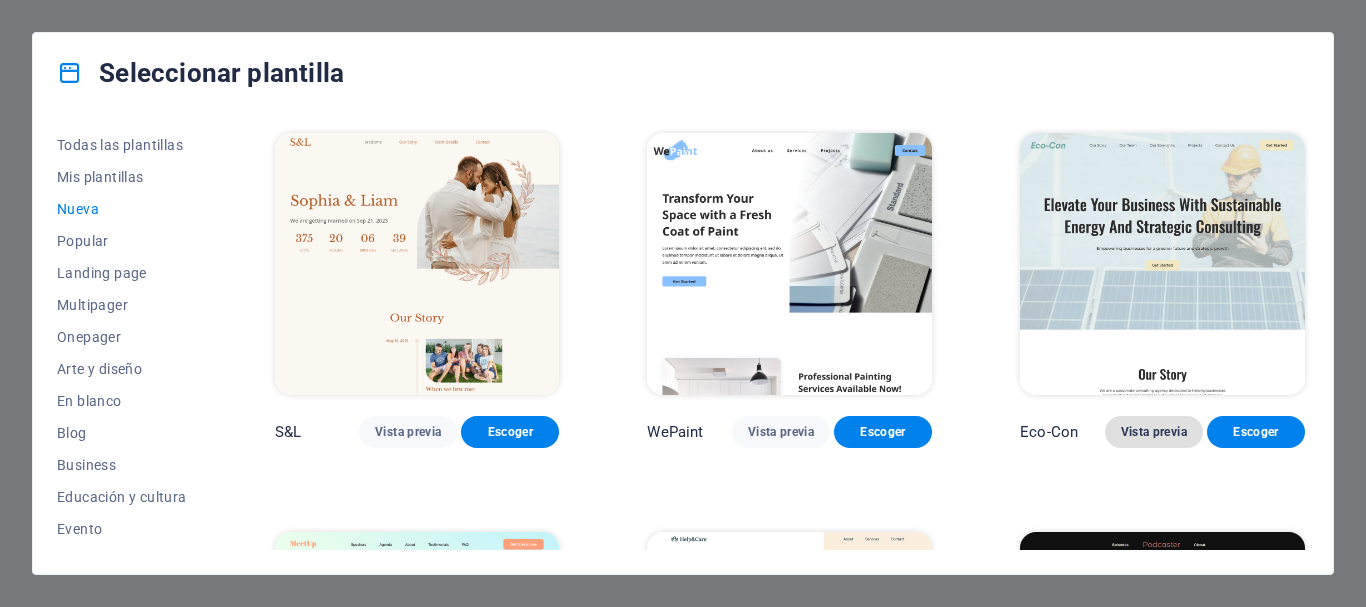 click on "Vista previa" at bounding box center [1154, 432] 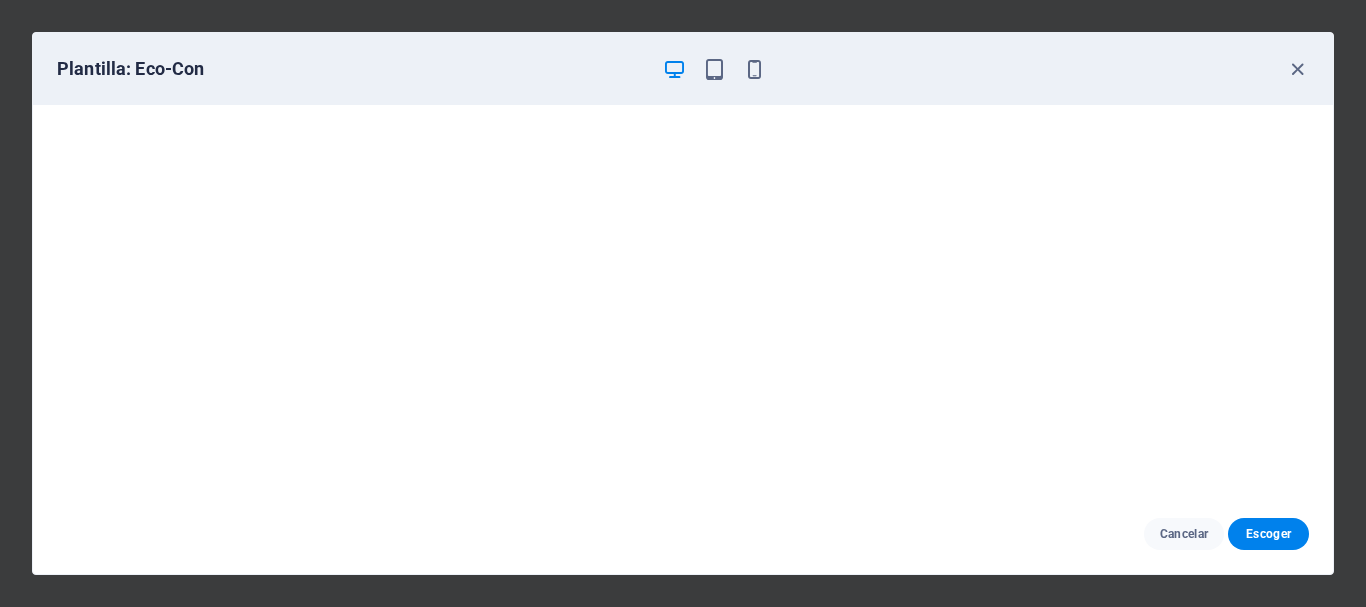 scroll, scrollTop: 810, scrollLeft: 0, axis: vertical 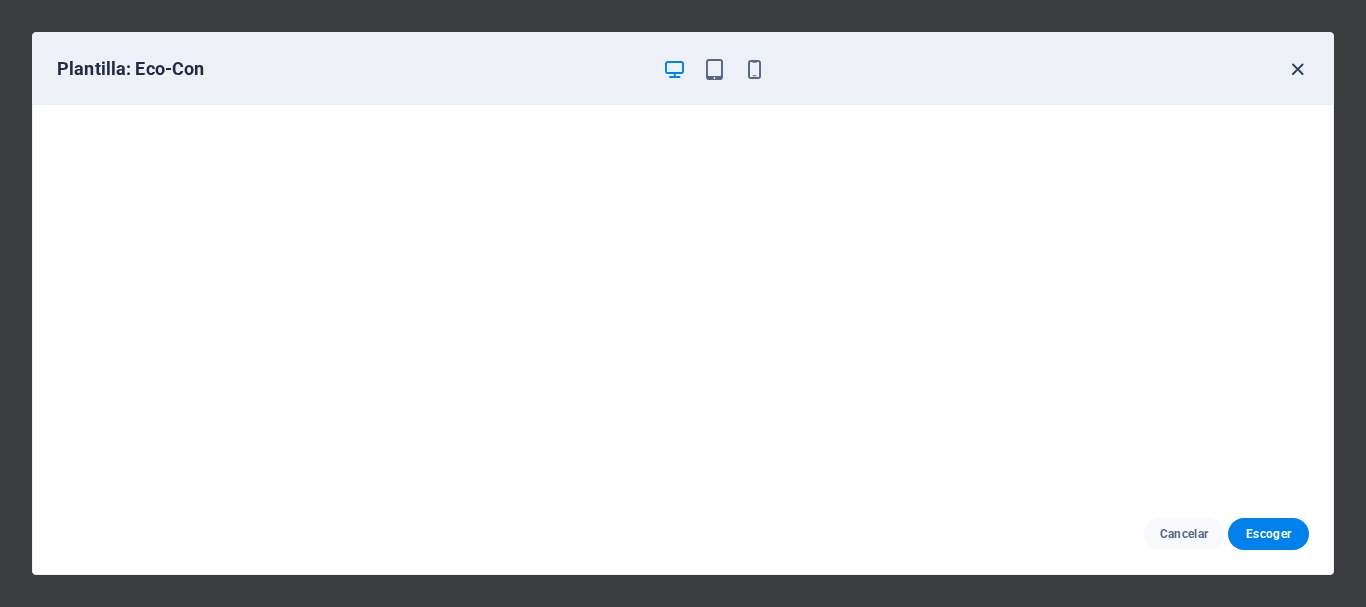 click at bounding box center [1297, 69] 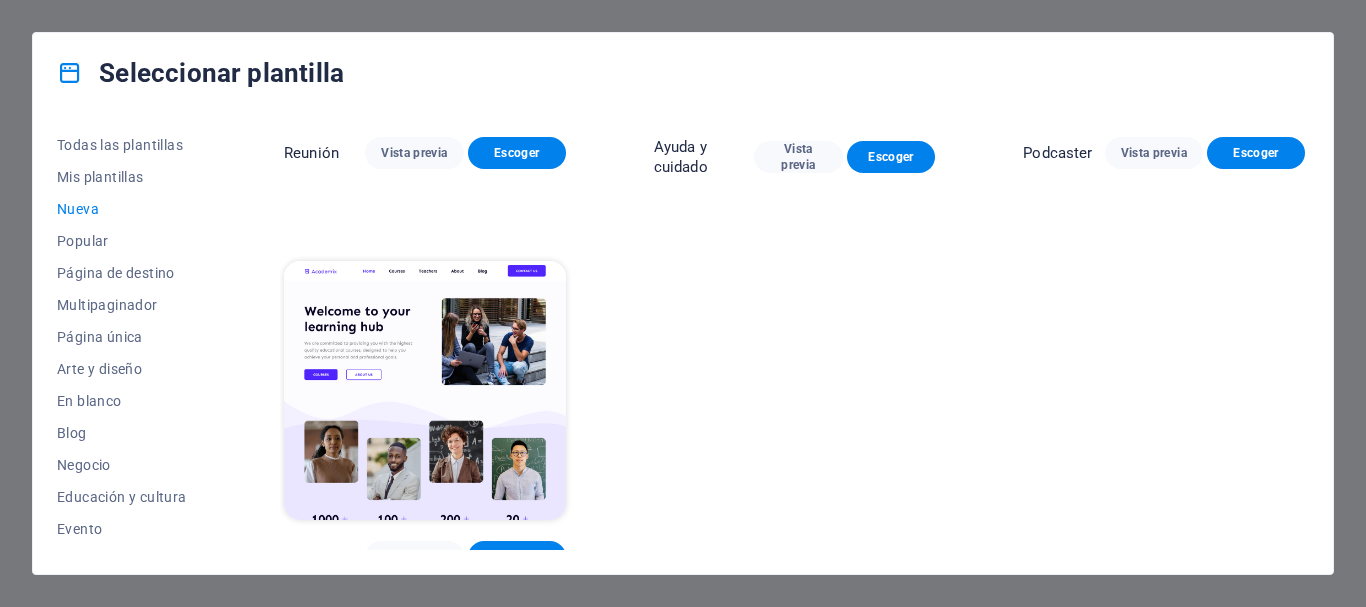 scroll, scrollTop: 1504, scrollLeft: 0, axis: vertical 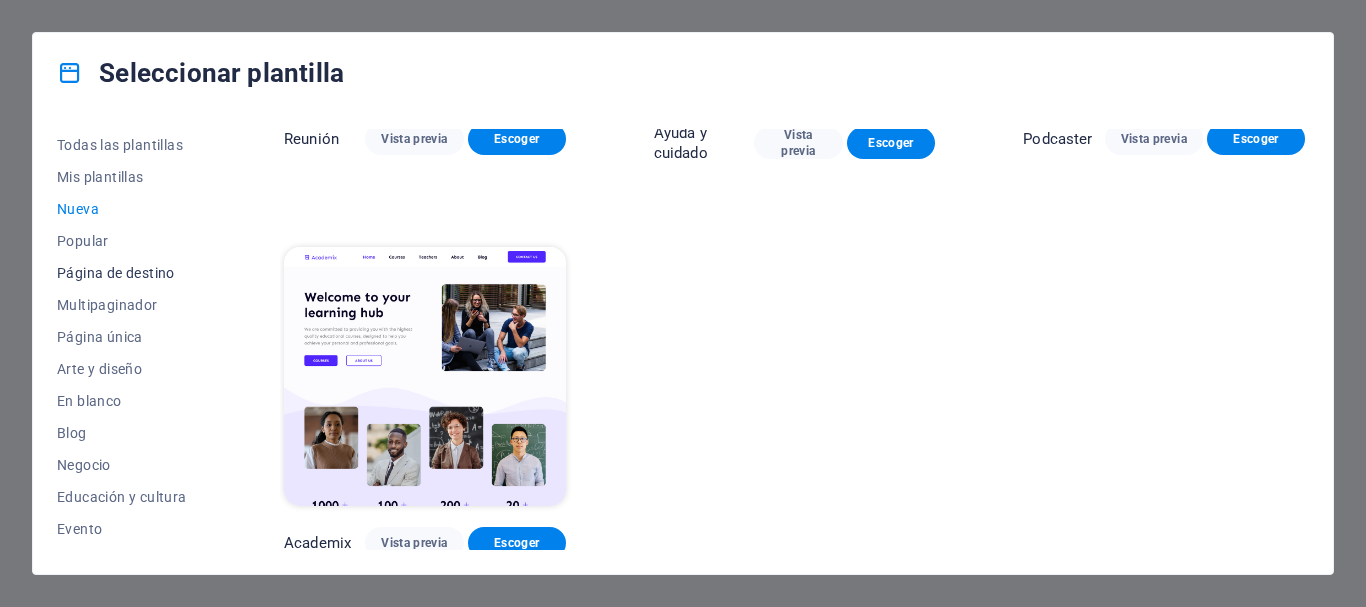 click on "Página de destino" at bounding box center [116, 273] 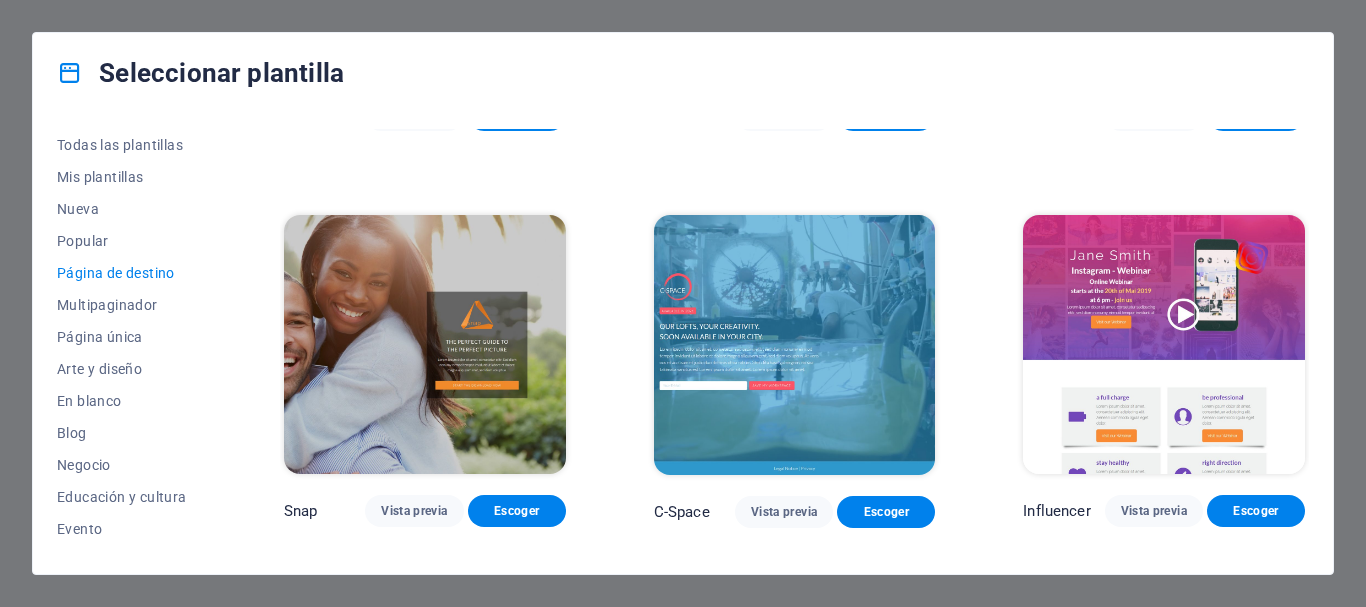 scroll, scrollTop: 1504, scrollLeft: 0, axis: vertical 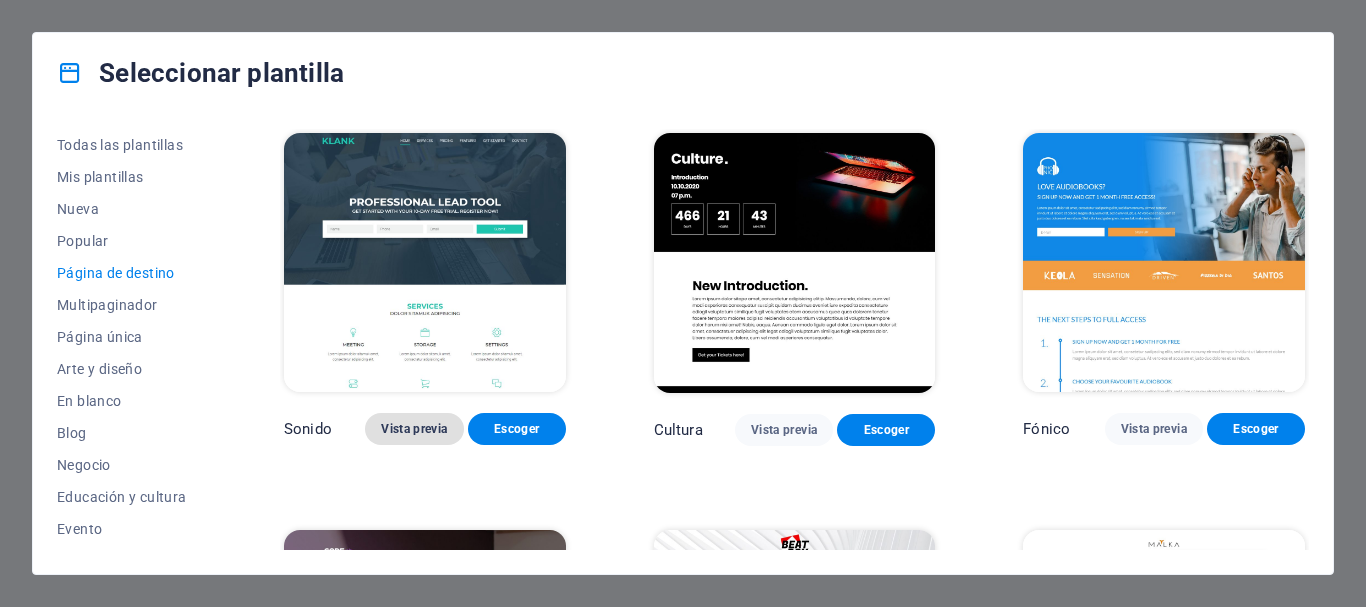 click on "Vista previa" at bounding box center (414, 429) 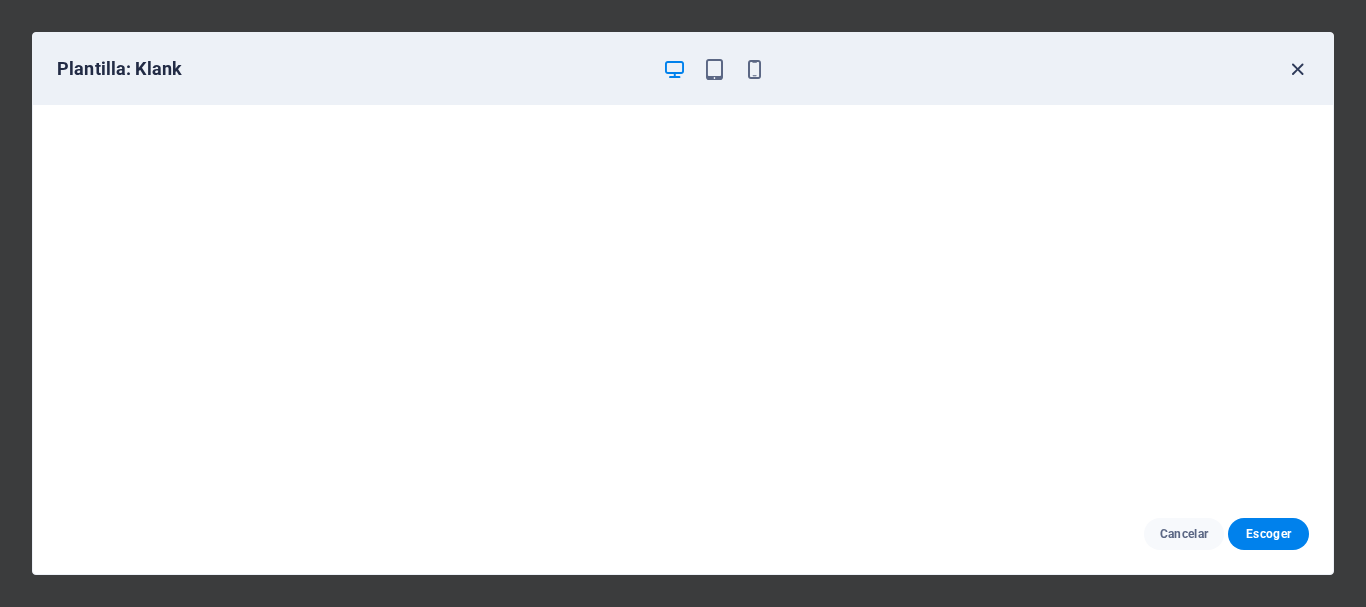 click at bounding box center [1297, 69] 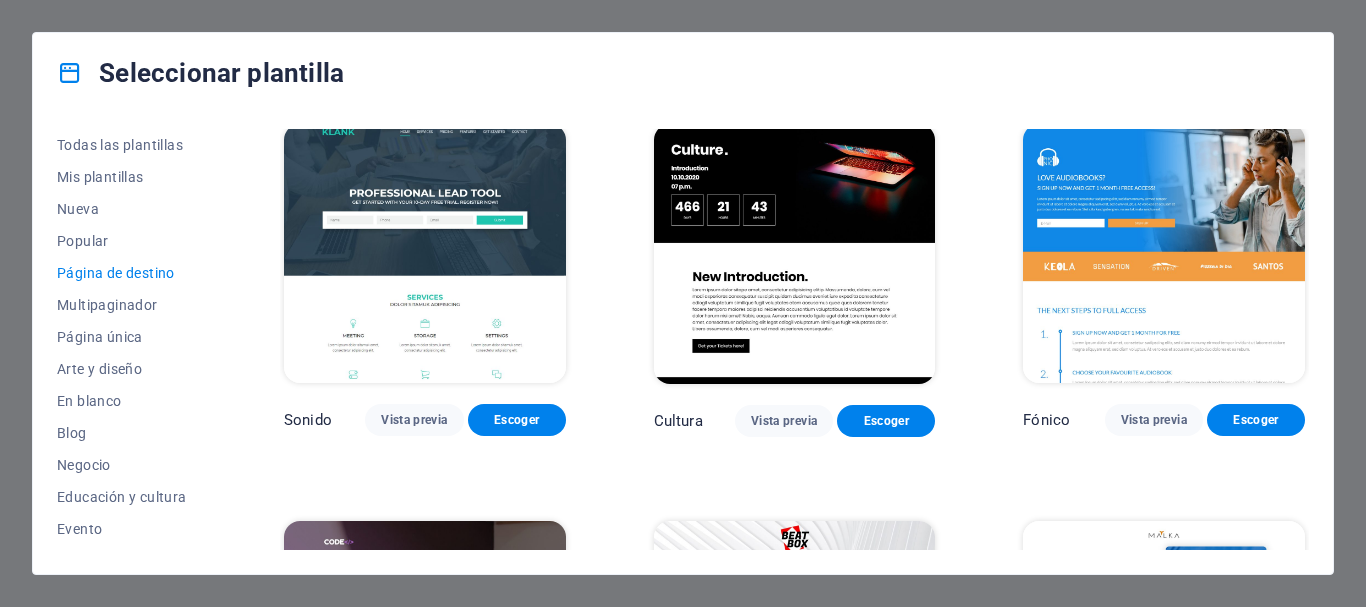 scroll, scrollTop: 0, scrollLeft: 0, axis: both 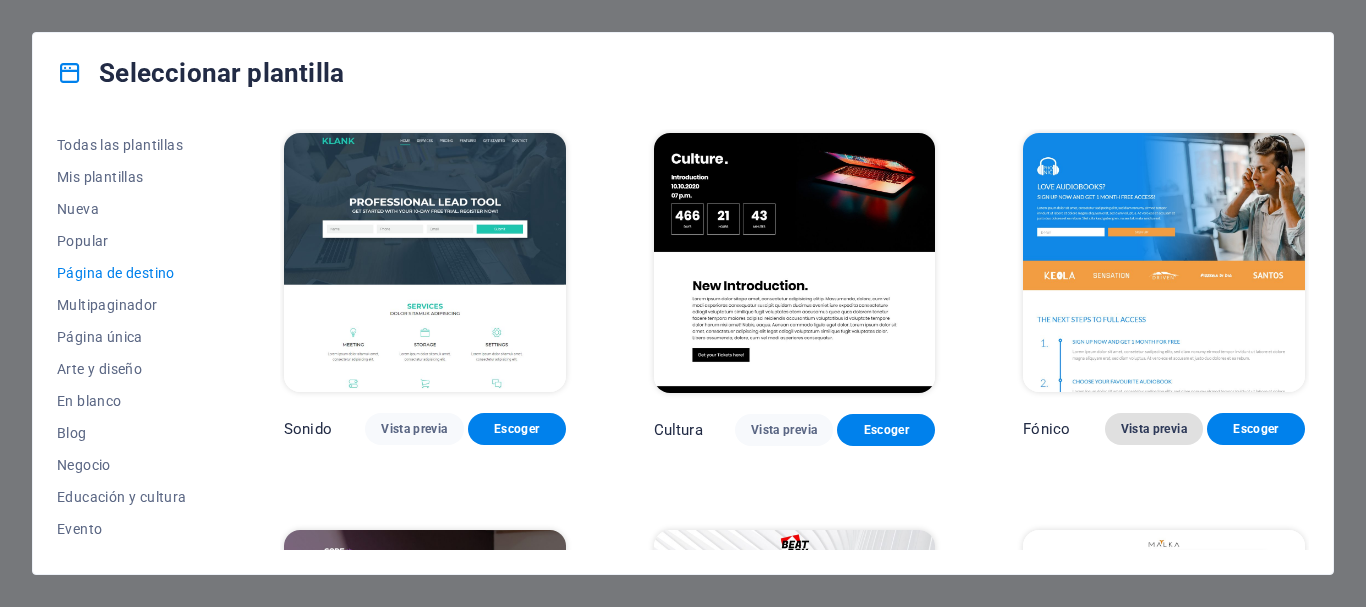 click on "Vista previa" at bounding box center [1154, 429] 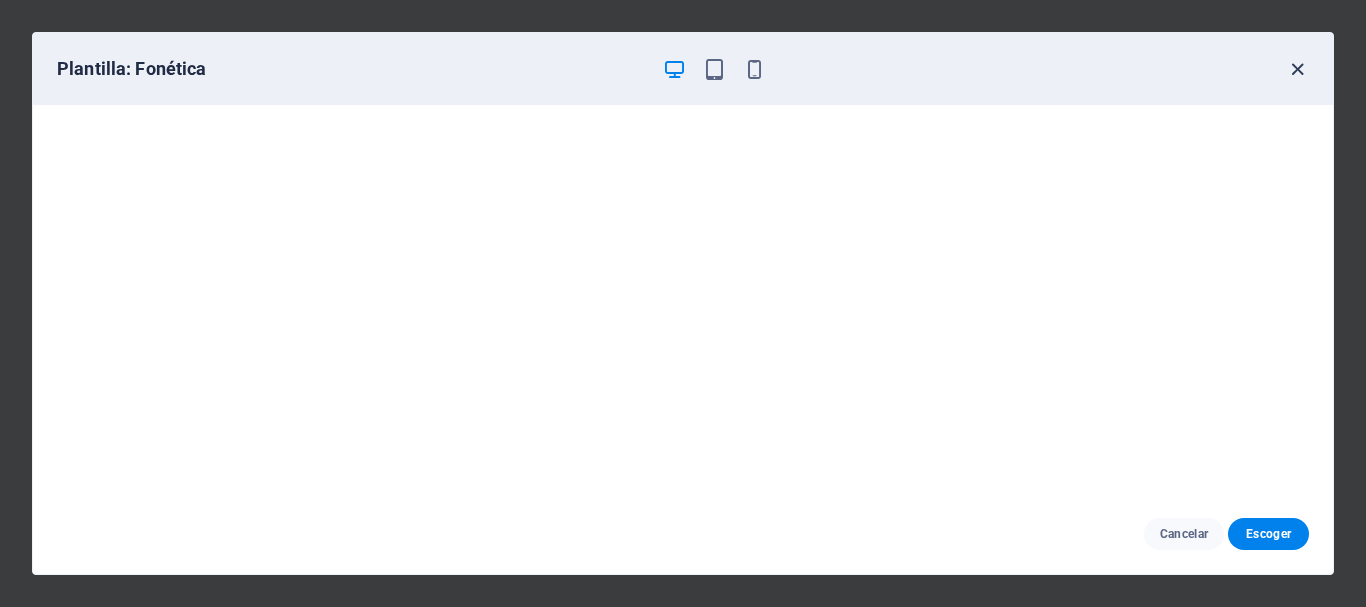 click at bounding box center [1297, 69] 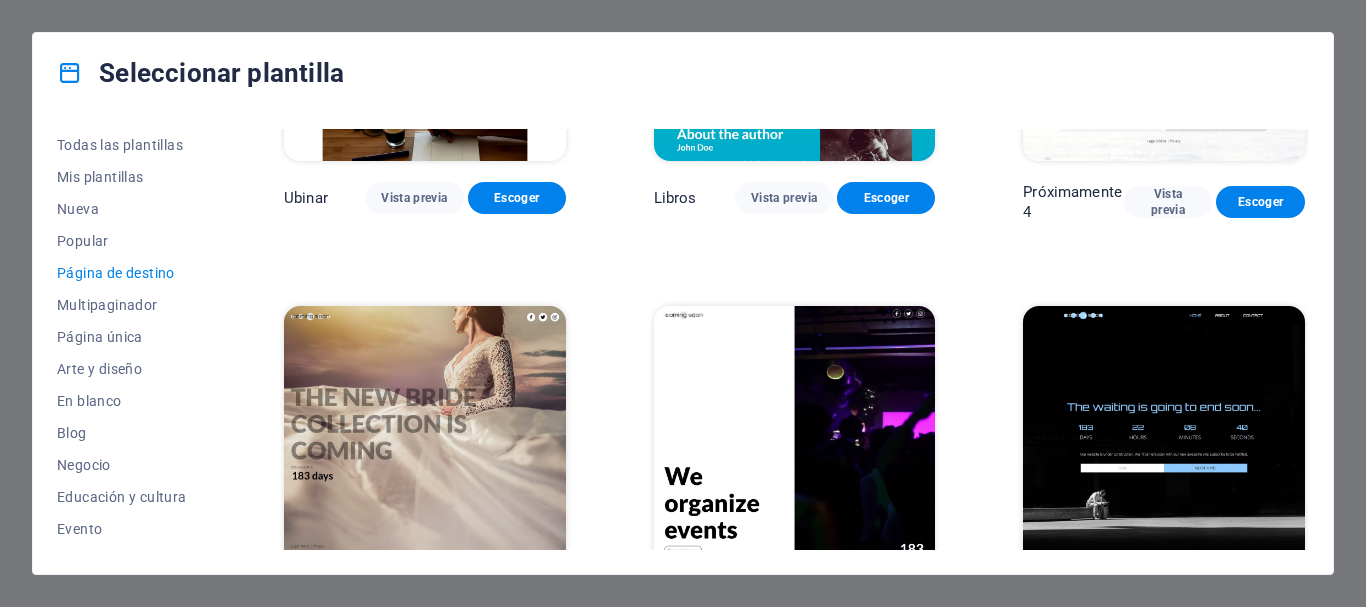 scroll, scrollTop: 3098, scrollLeft: 0, axis: vertical 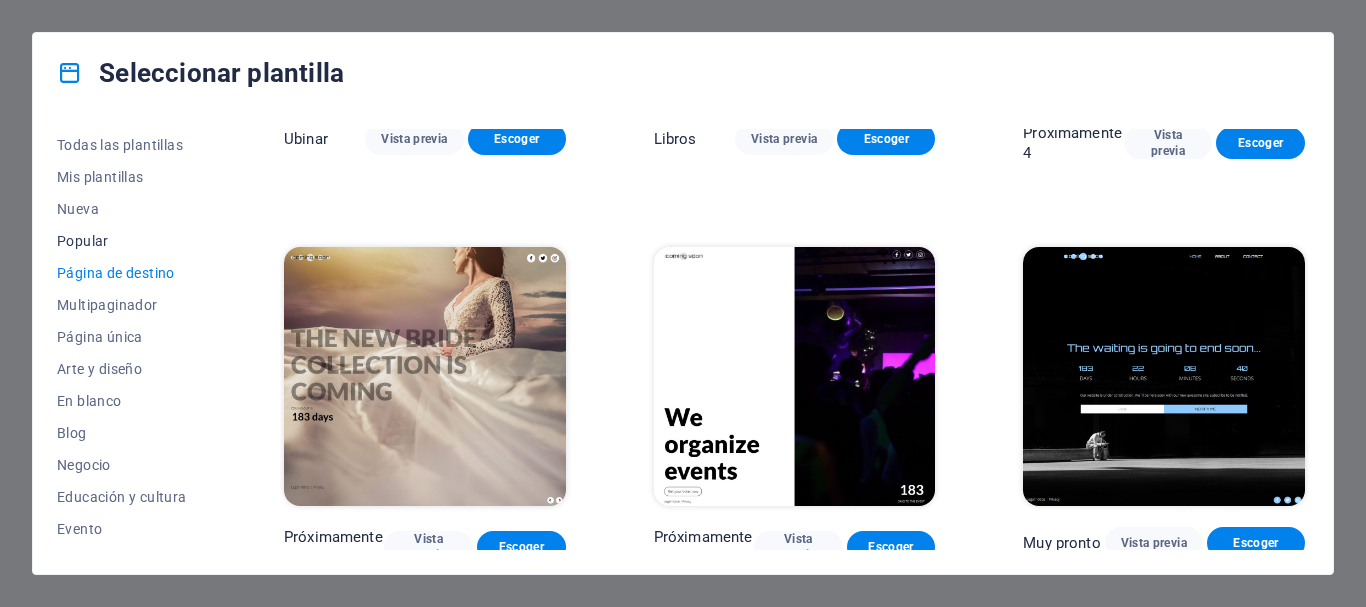 click on "Popular" at bounding box center [83, 241] 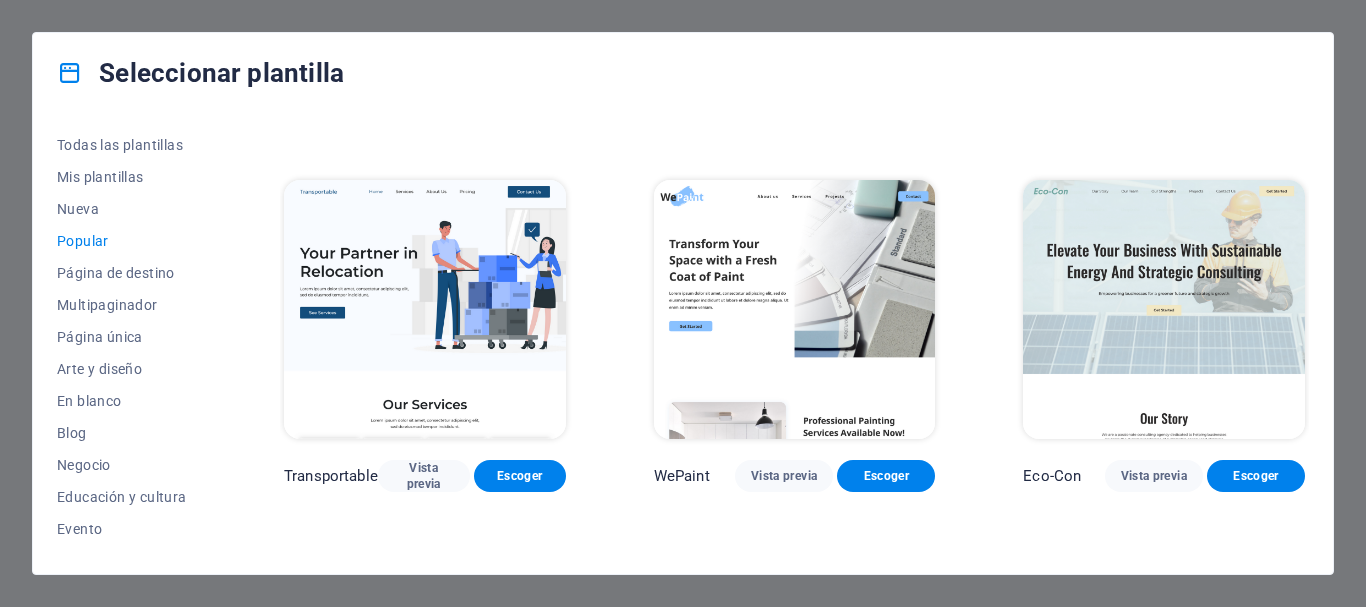 scroll, scrollTop: 363, scrollLeft: 0, axis: vertical 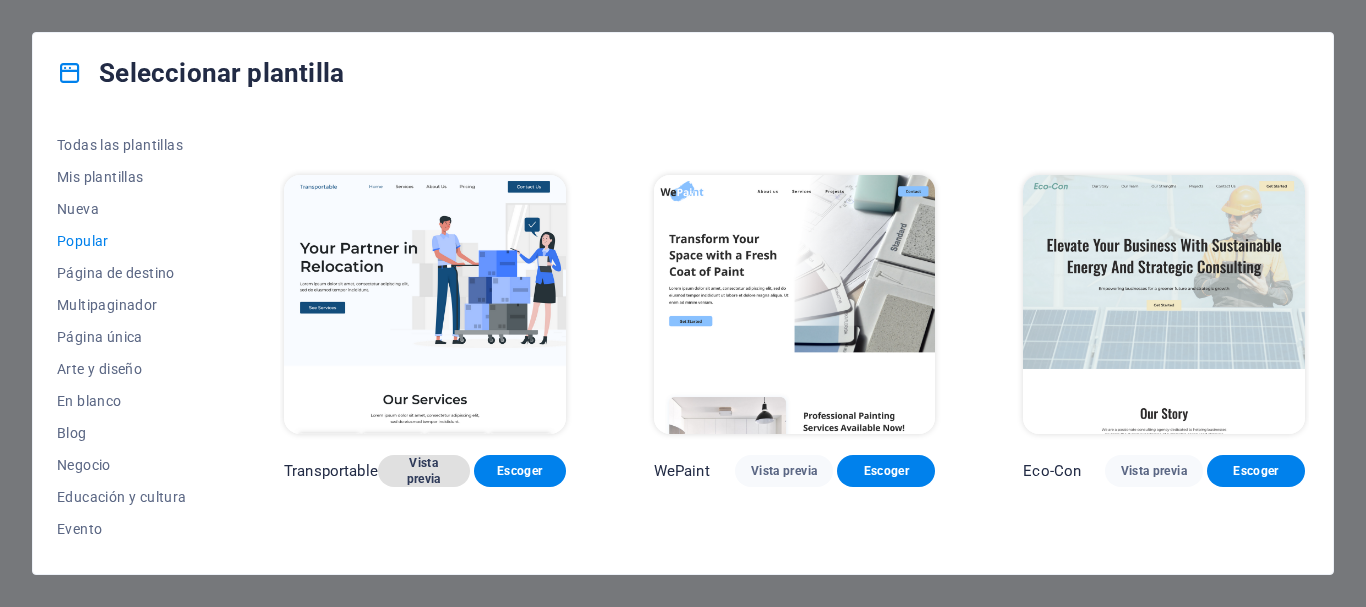 click on "Vista previa" at bounding box center [424, 471] 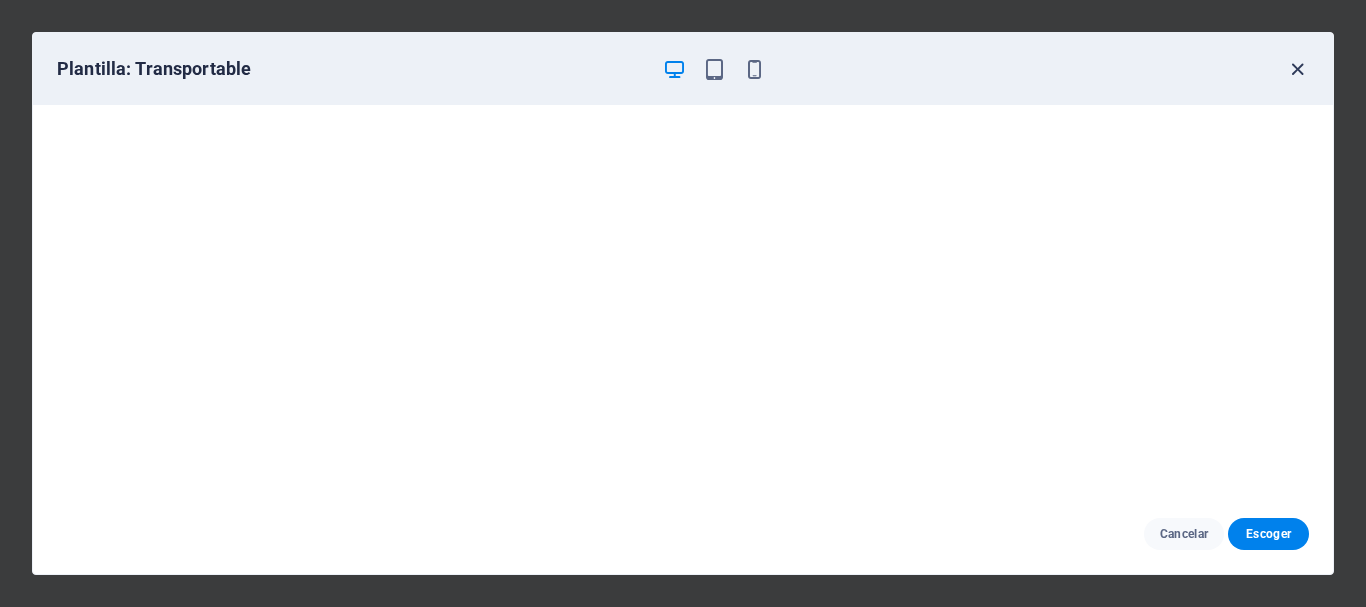 click at bounding box center (1297, 69) 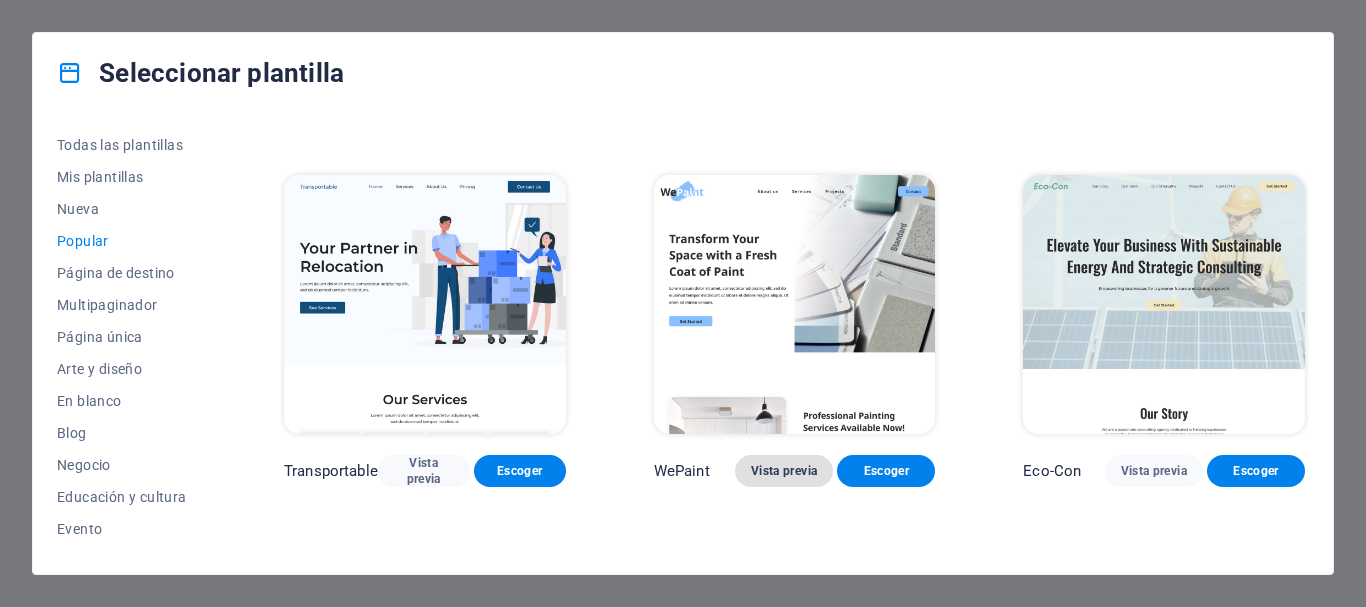 click on "Vista previa" at bounding box center (784, 471) 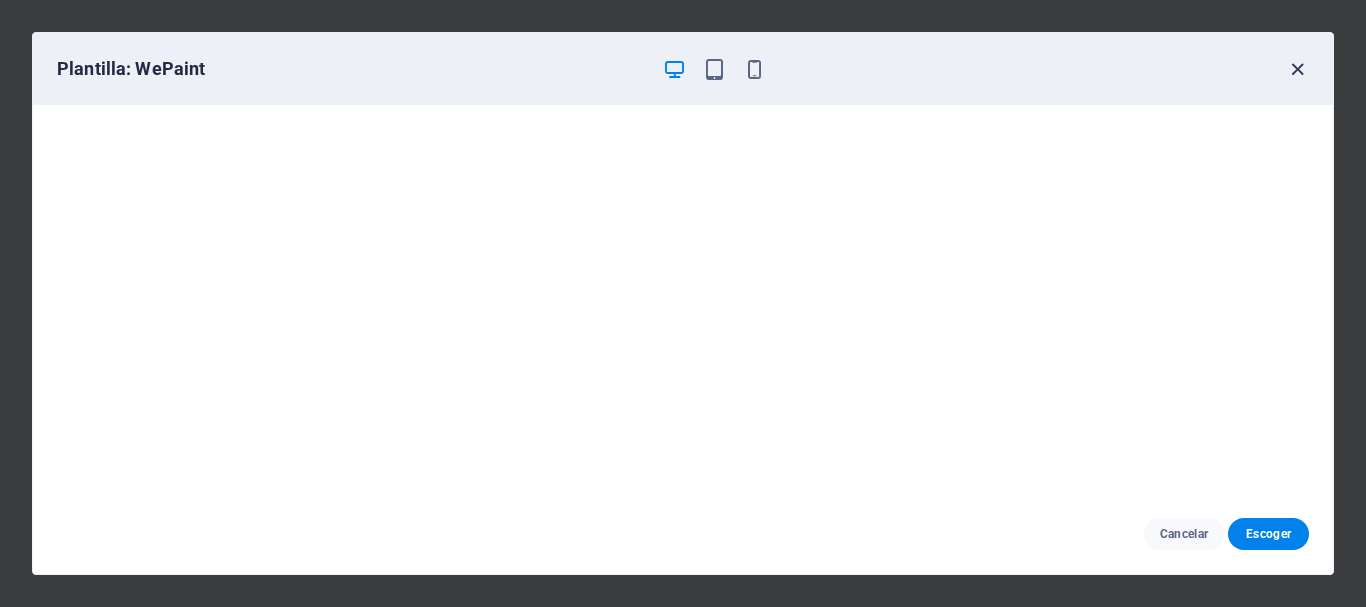 click at bounding box center [1297, 69] 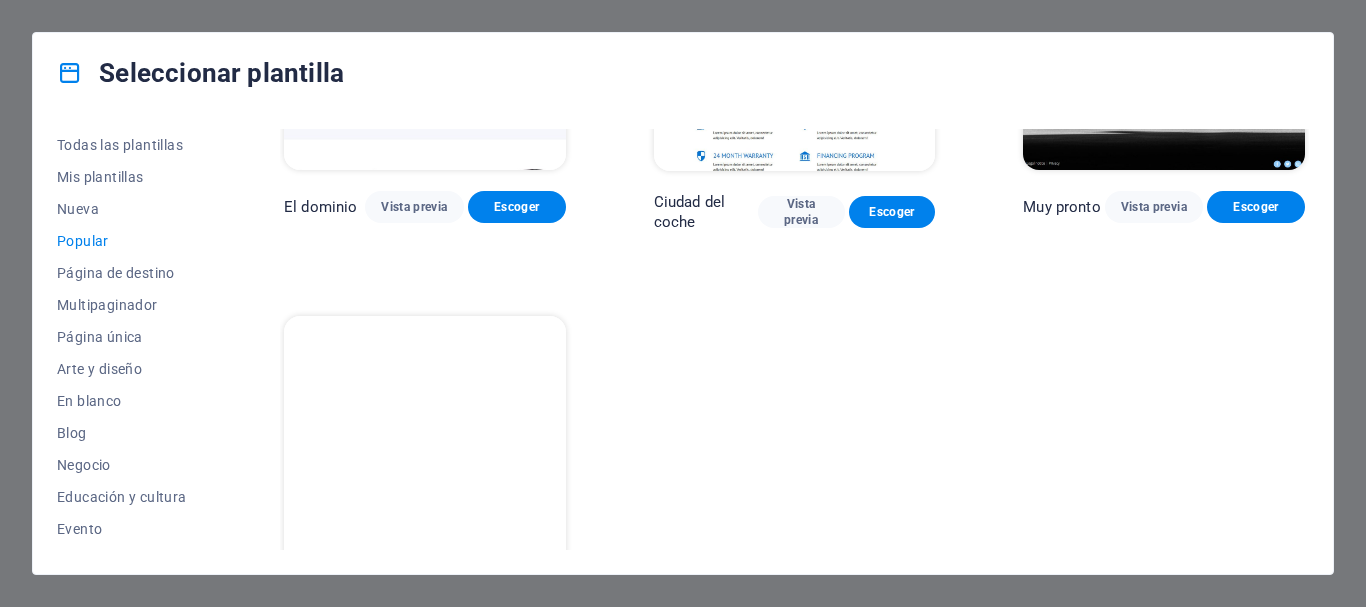 scroll, scrollTop: 1898, scrollLeft: 0, axis: vertical 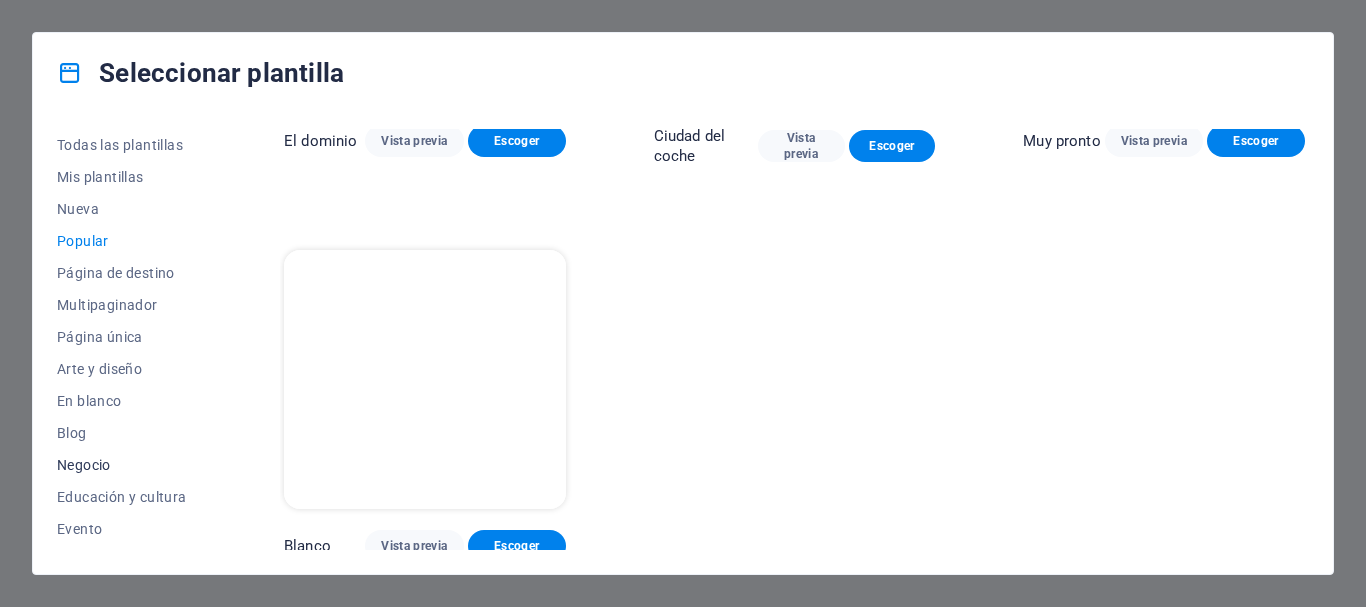 click on "Negocio" at bounding box center (84, 465) 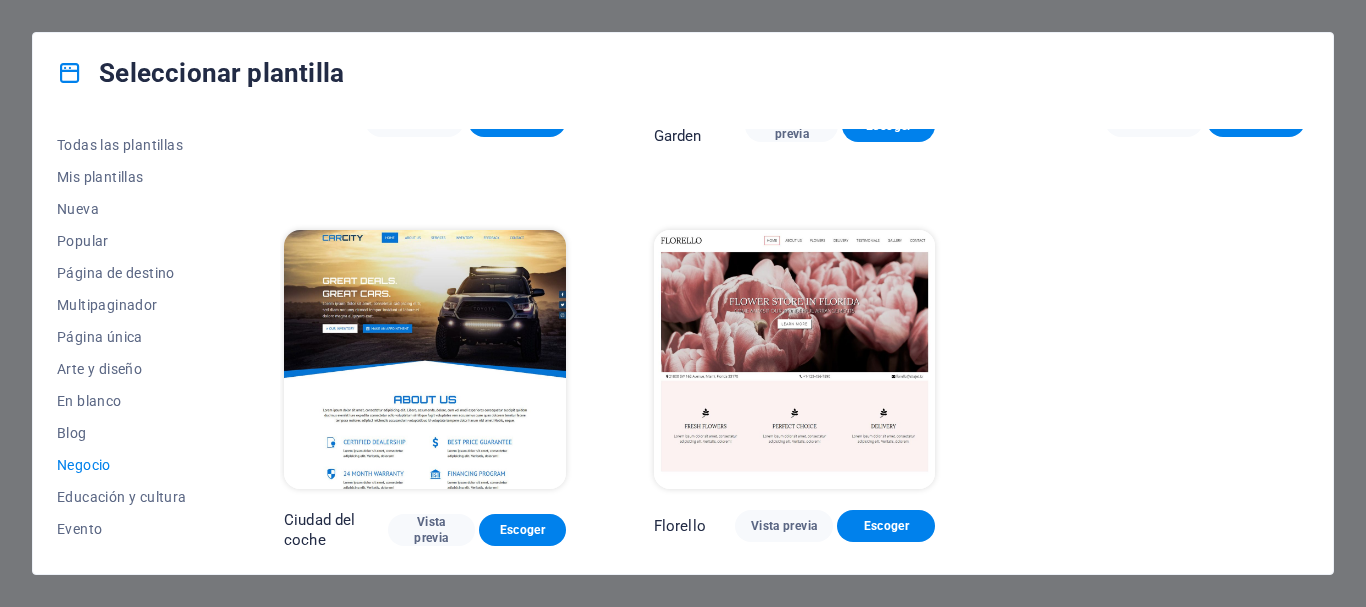 scroll, scrollTop: 304, scrollLeft: 0, axis: vertical 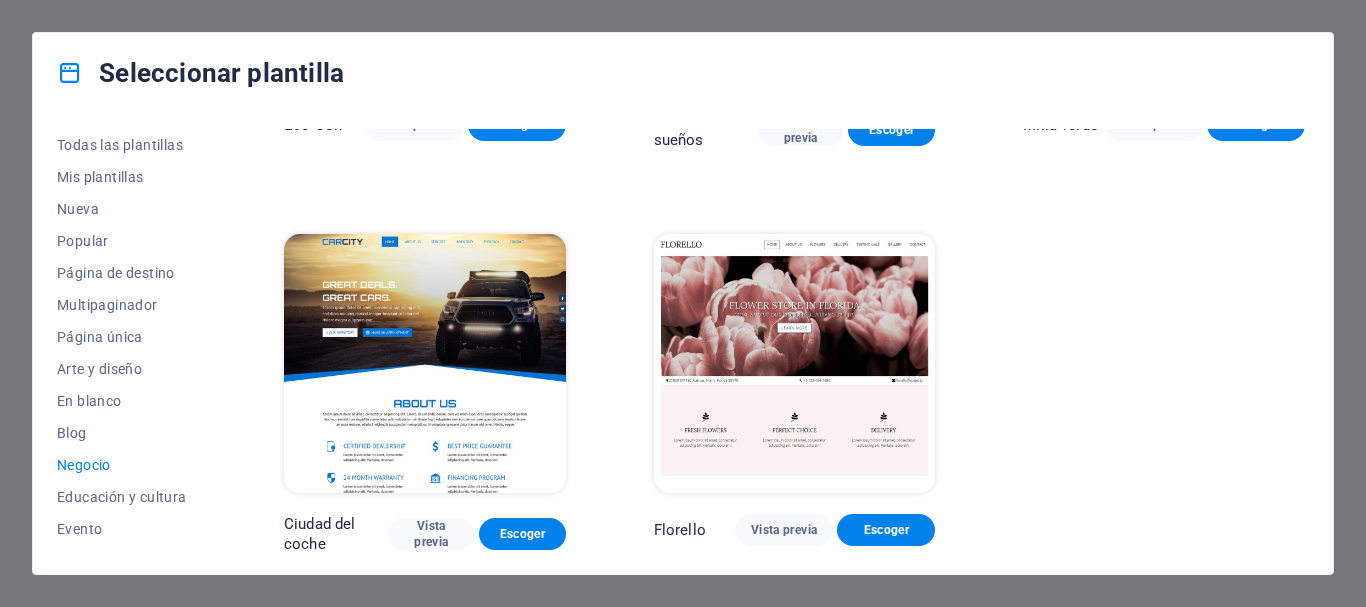 drag, startPoint x: 1310, startPoint y: 368, endPoint x: 1310, endPoint y: 234, distance: 134 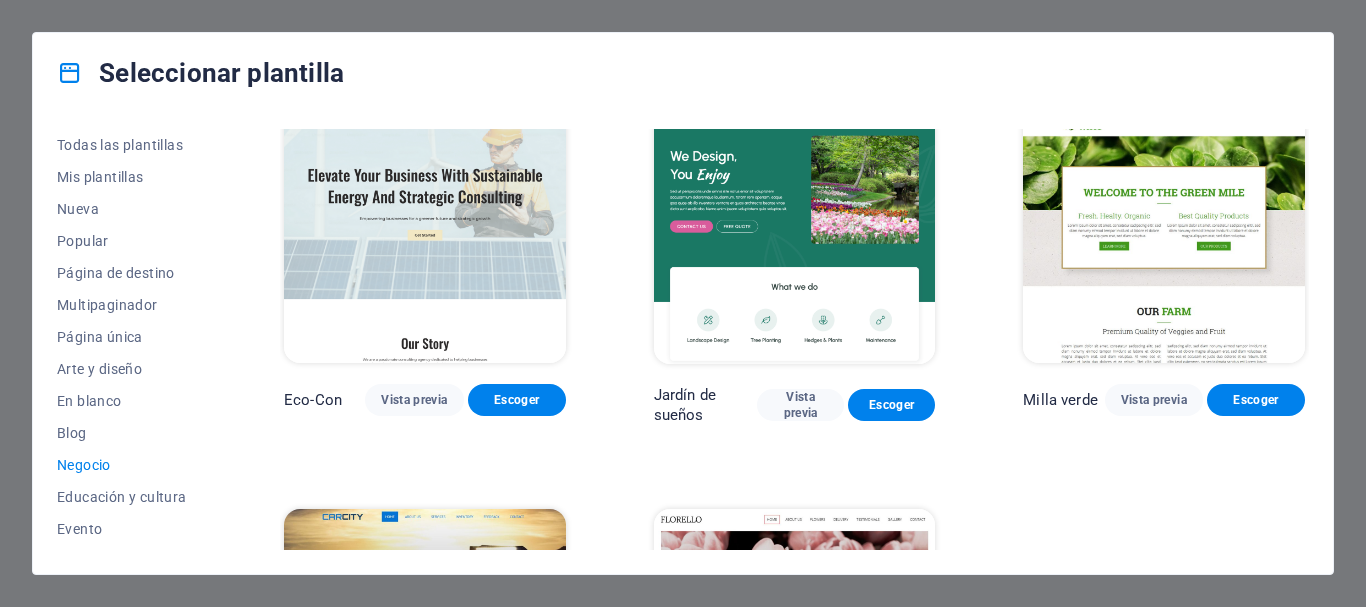 scroll, scrollTop: 0, scrollLeft: 0, axis: both 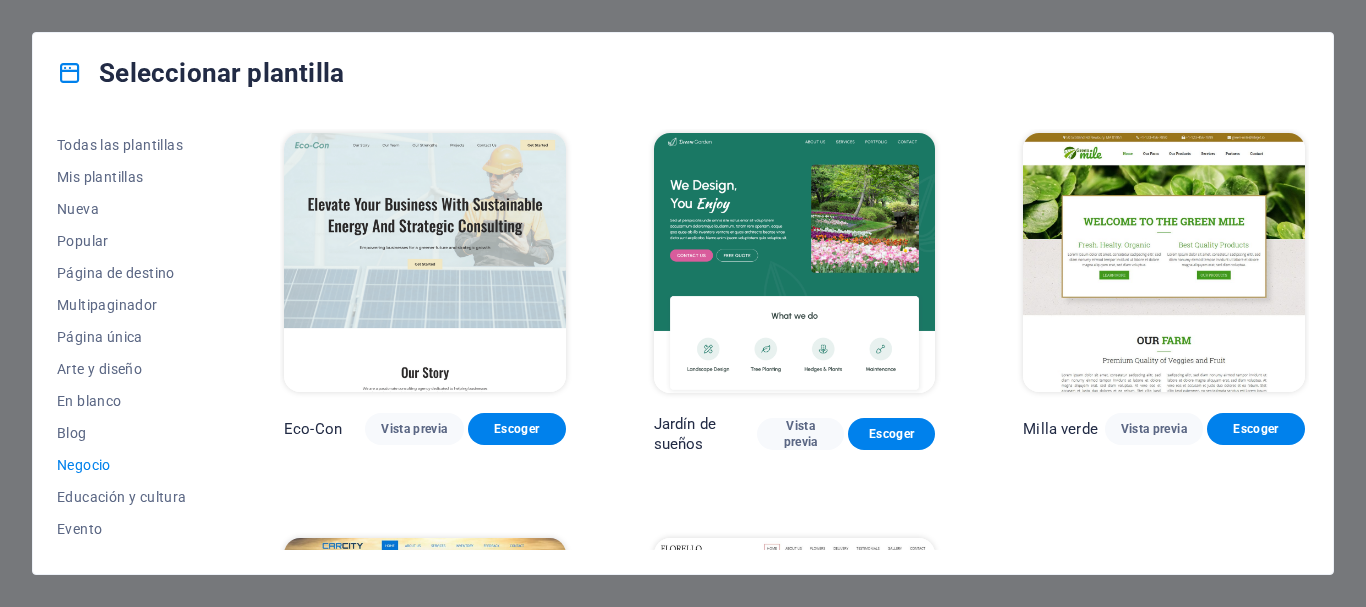 click at bounding box center (1164, 262) 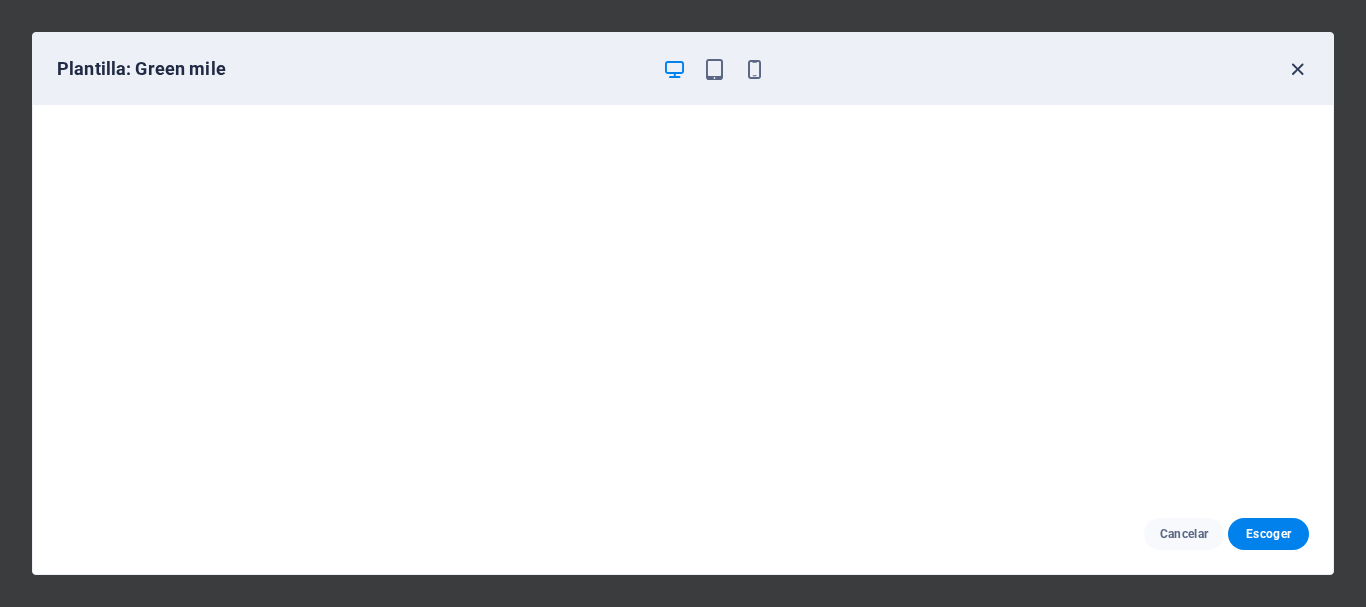 click at bounding box center (1297, 69) 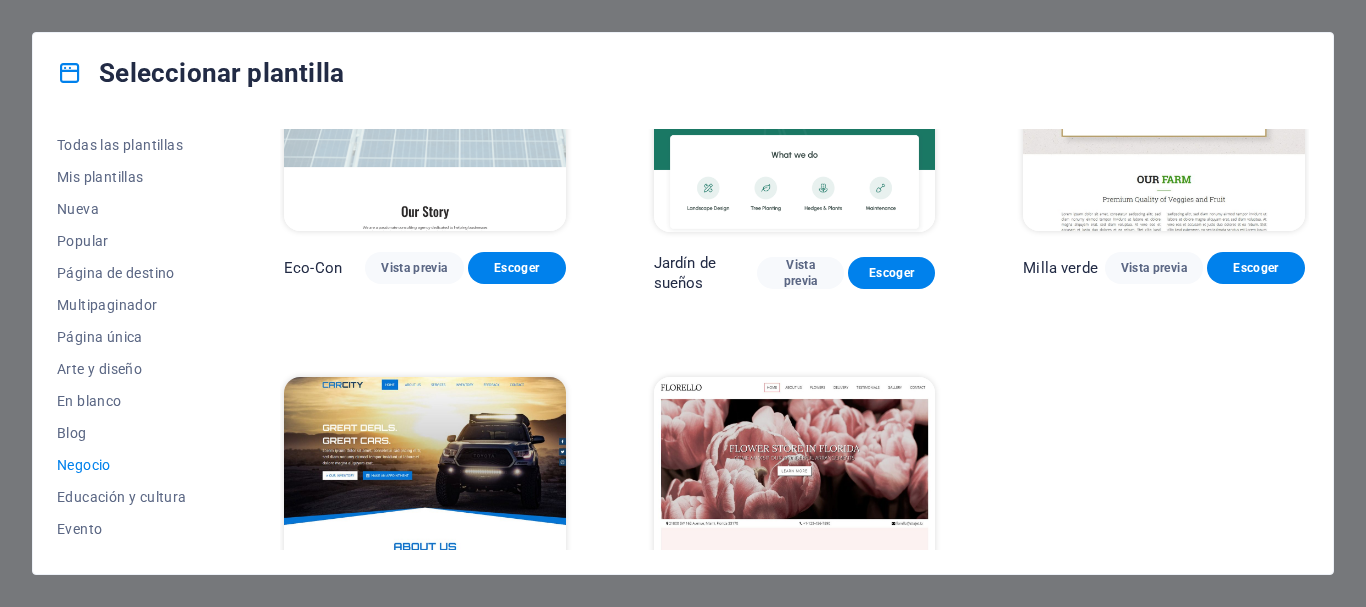 scroll, scrollTop: 173, scrollLeft: 0, axis: vertical 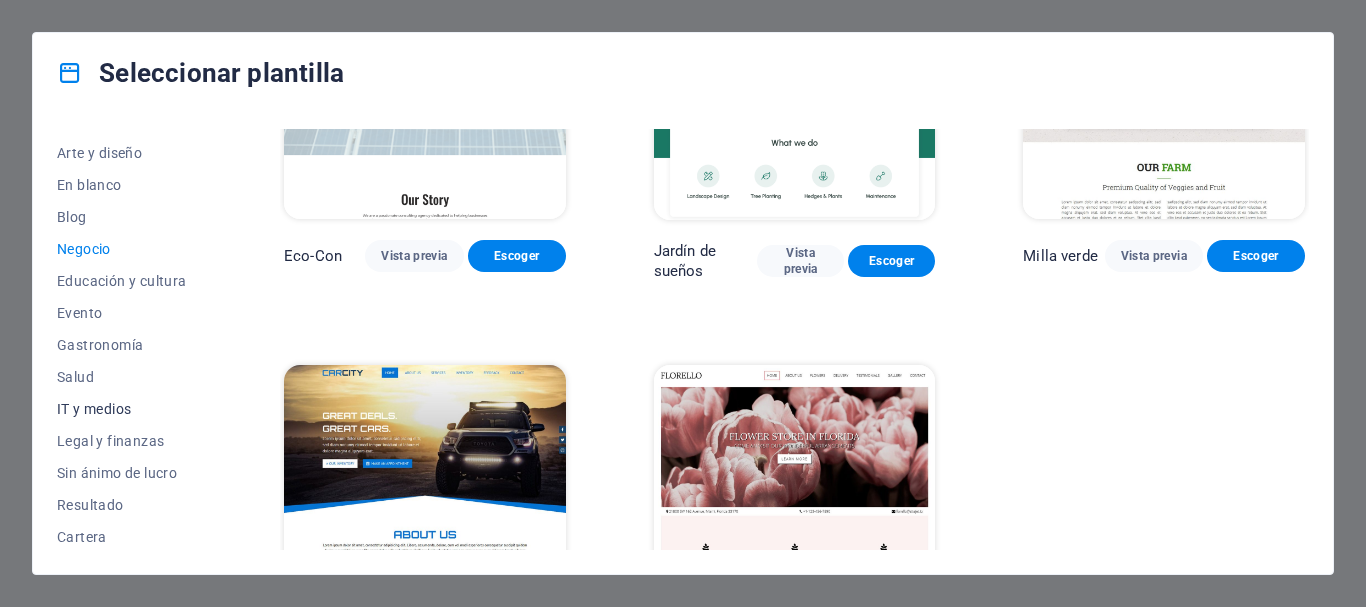 click on "IT y medios" at bounding box center (126, 409) 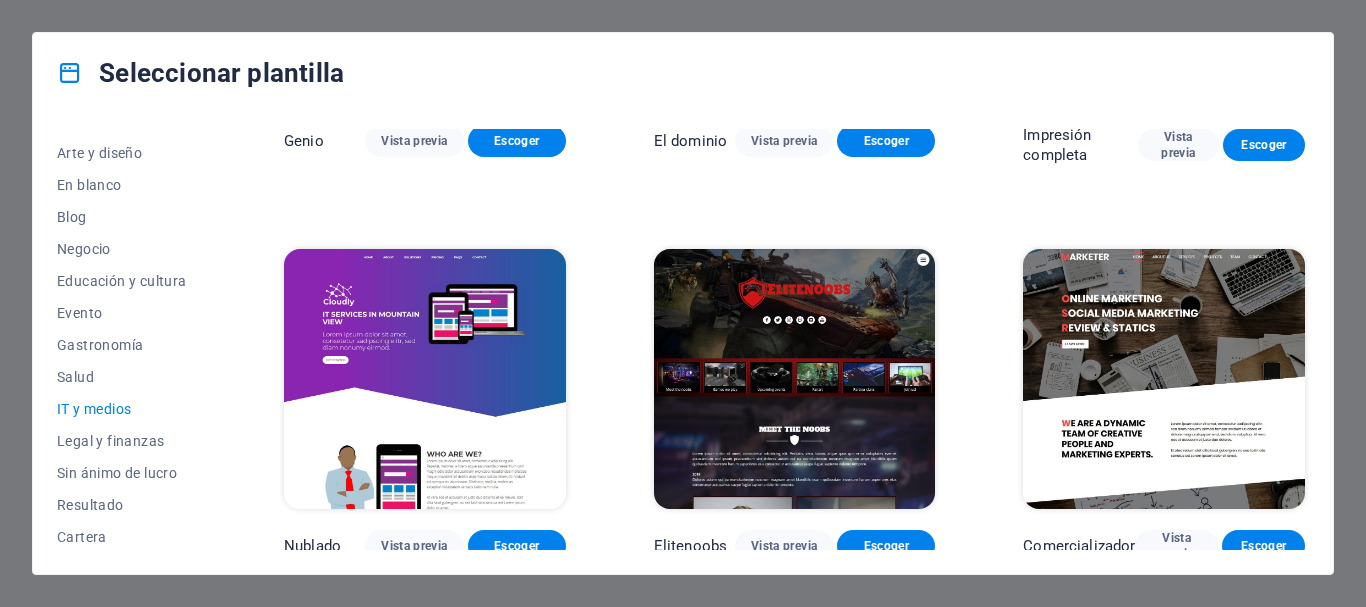 scroll, scrollTop: 1101, scrollLeft: 0, axis: vertical 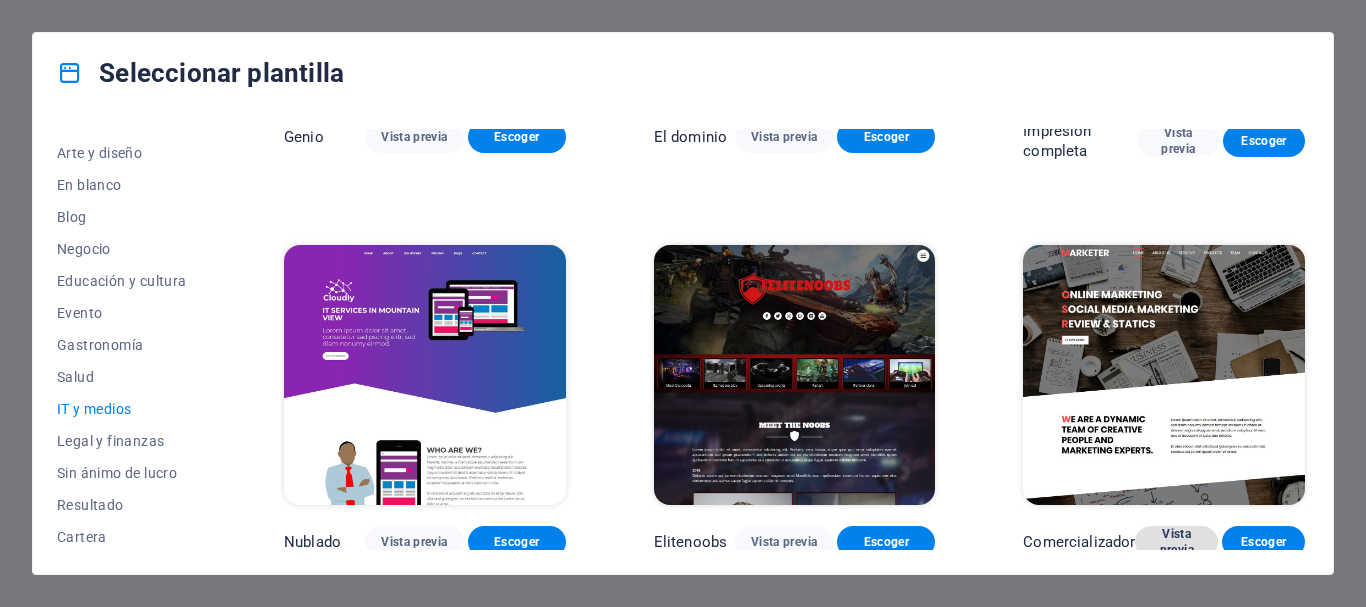 click on "Vista previa" at bounding box center (1177, 542) 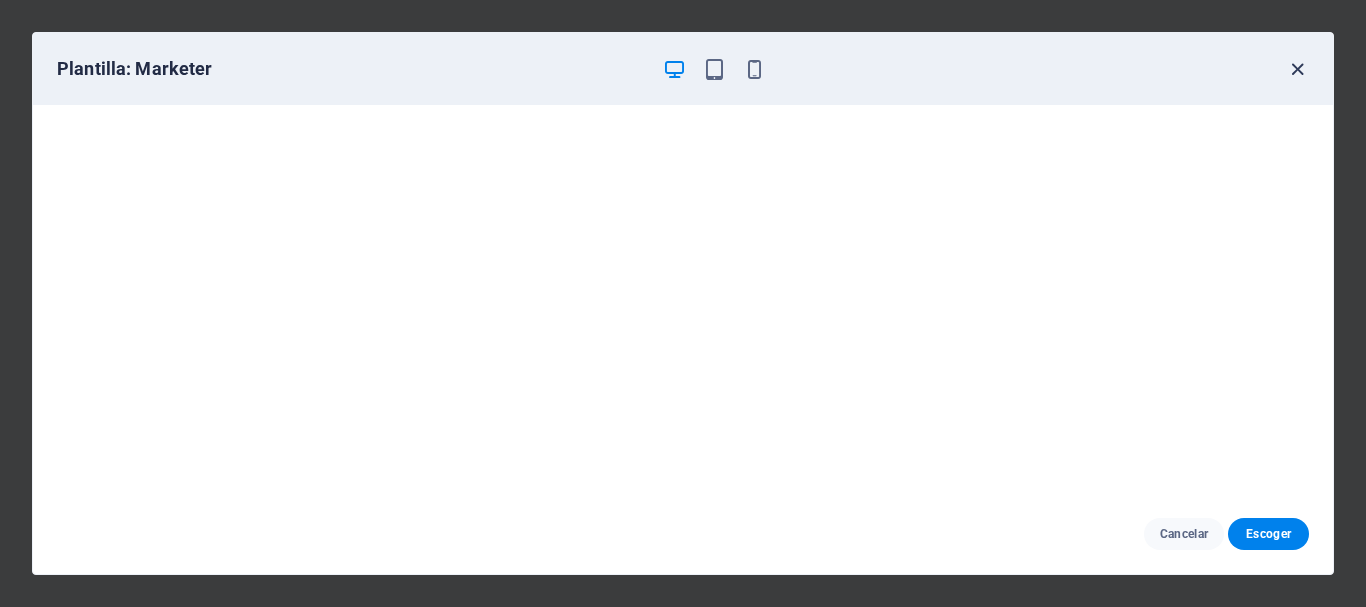 click at bounding box center [1297, 69] 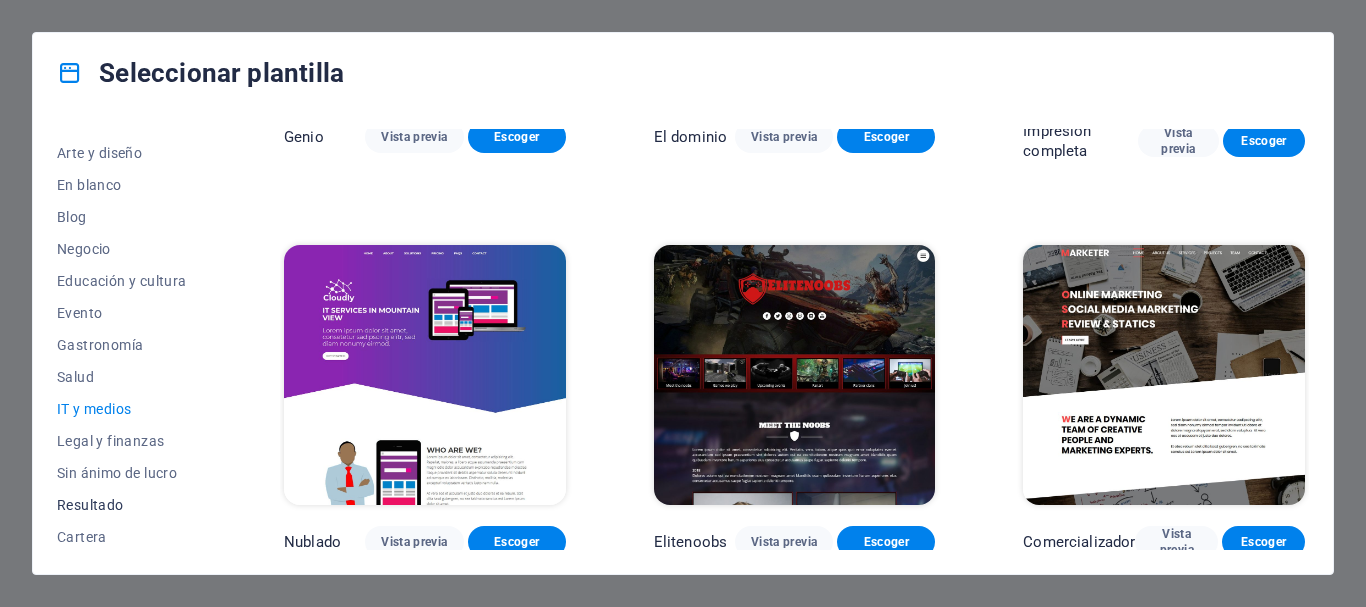 click on "Resultado" at bounding box center [90, 505] 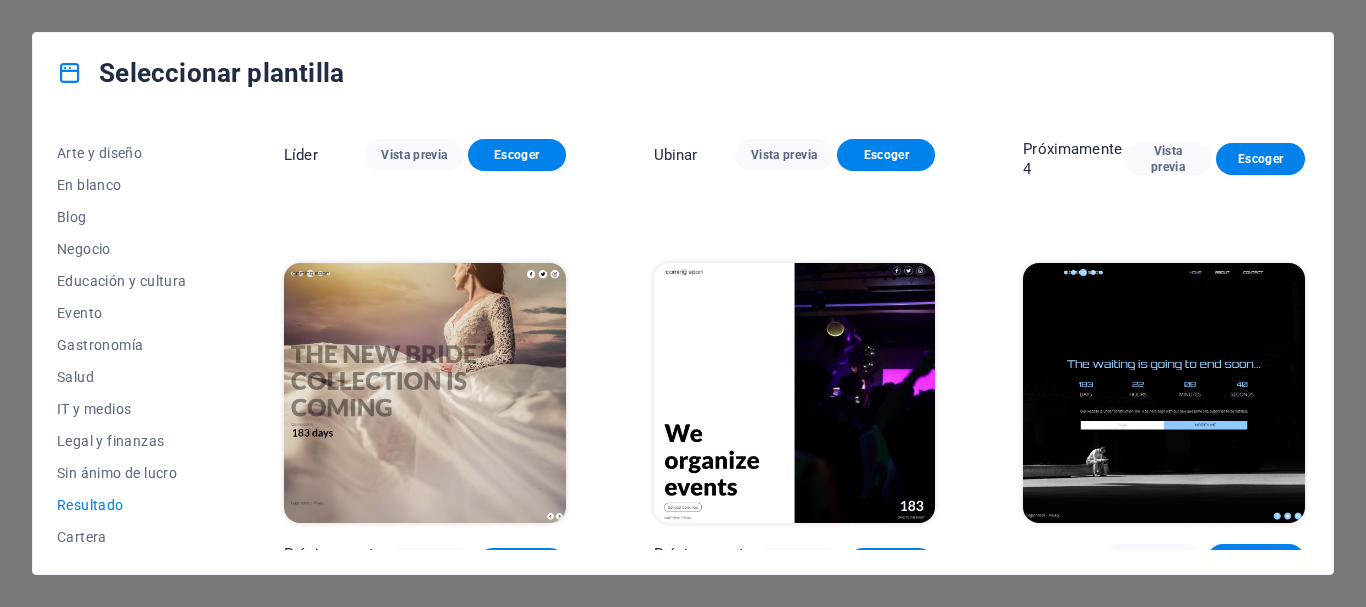 scroll, scrollTop: 1890, scrollLeft: 0, axis: vertical 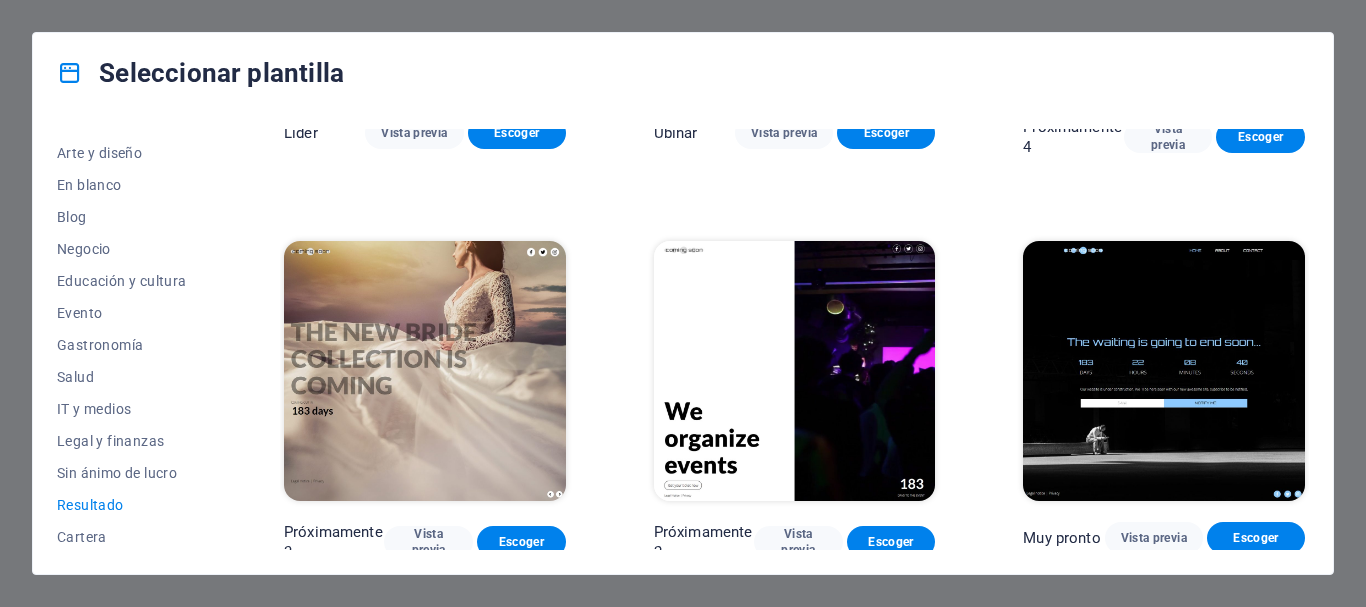 drag, startPoint x: 217, startPoint y: 451, endPoint x: 217, endPoint y: 474, distance: 23 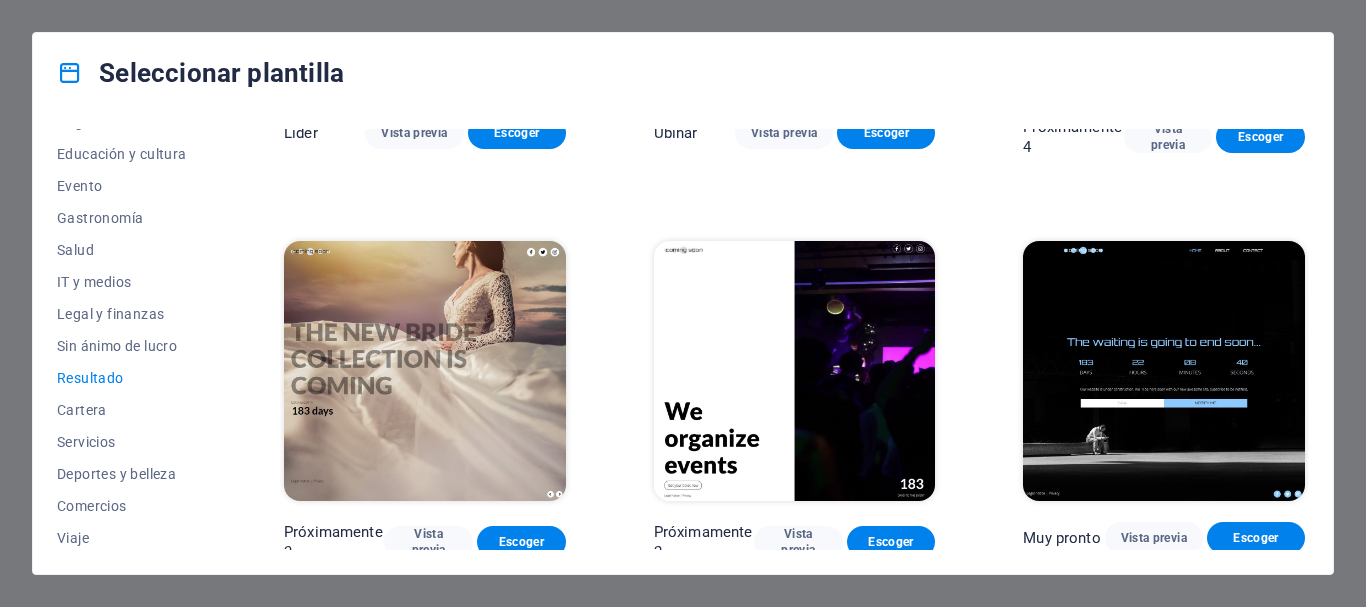 scroll, scrollTop: 345, scrollLeft: 0, axis: vertical 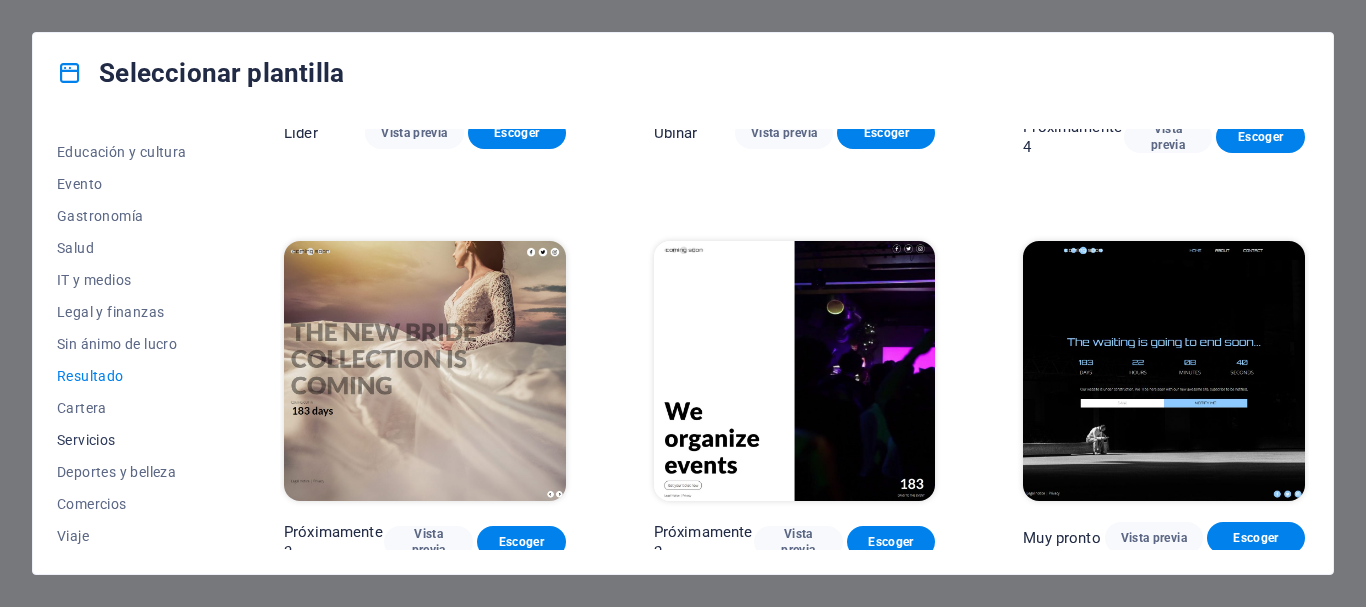 click on "Servicios" at bounding box center [126, 440] 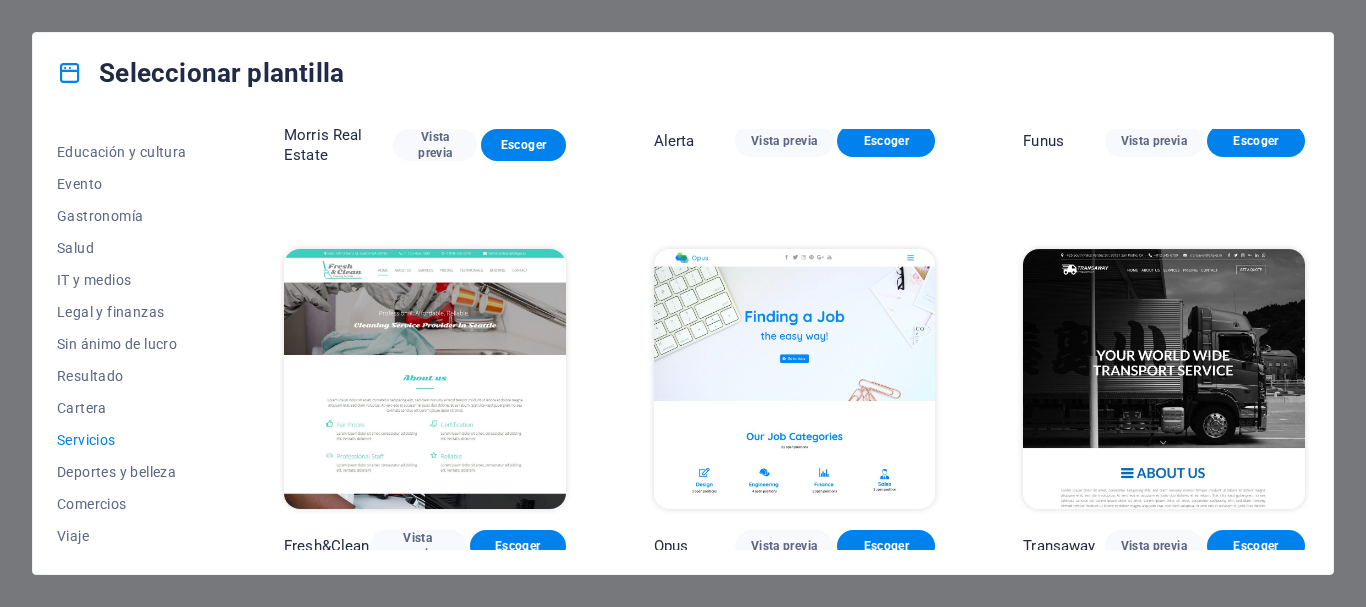 scroll, scrollTop: 1890, scrollLeft: 0, axis: vertical 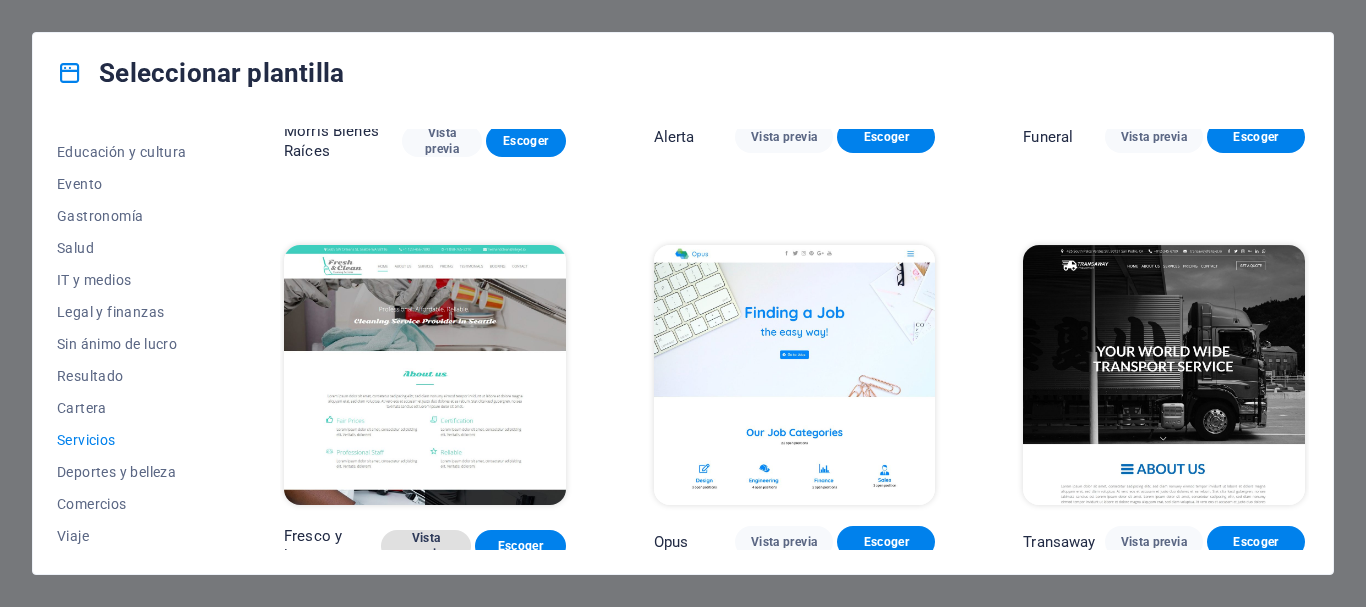 click on "Vista previa" at bounding box center [426, 546] 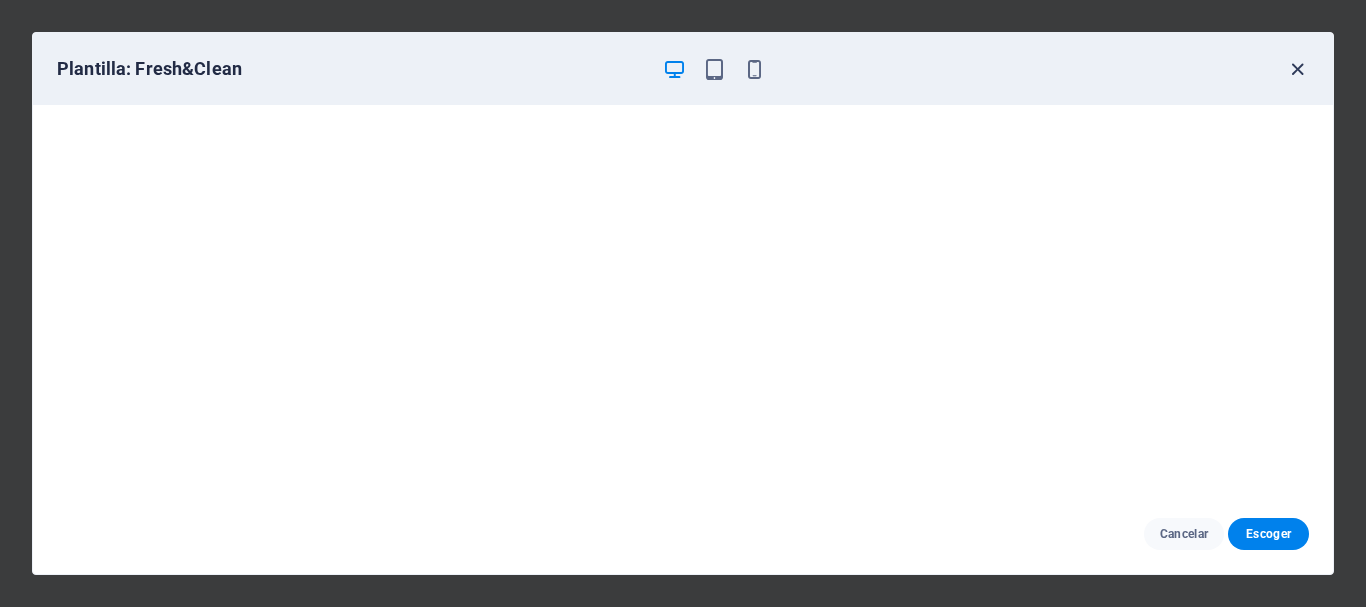 click at bounding box center [1297, 69] 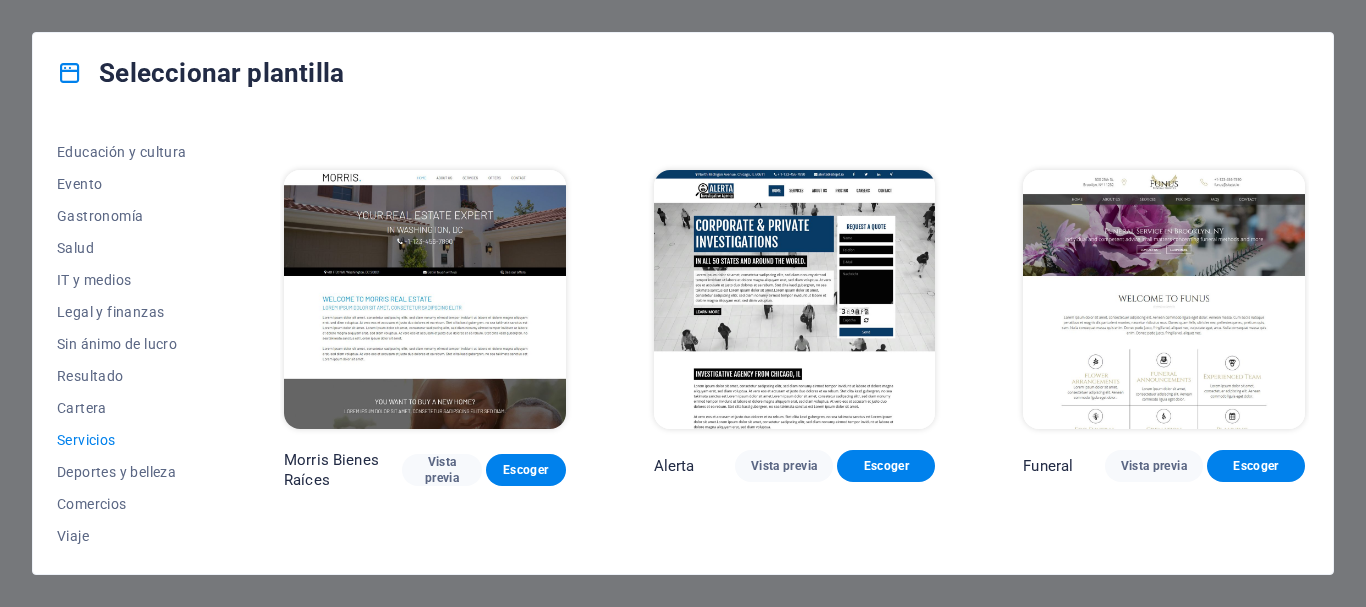 scroll, scrollTop: 1552, scrollLeft: 0, axis: vertical 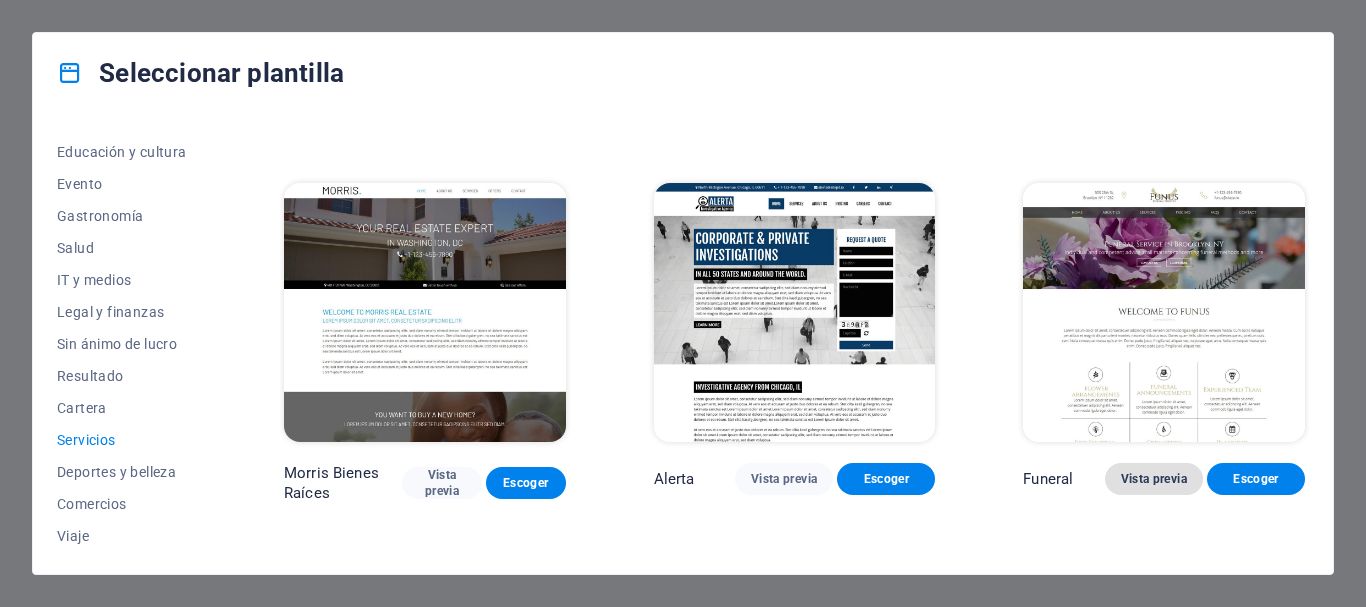 click on "Vista previa" at bounding box center [1154, 479] 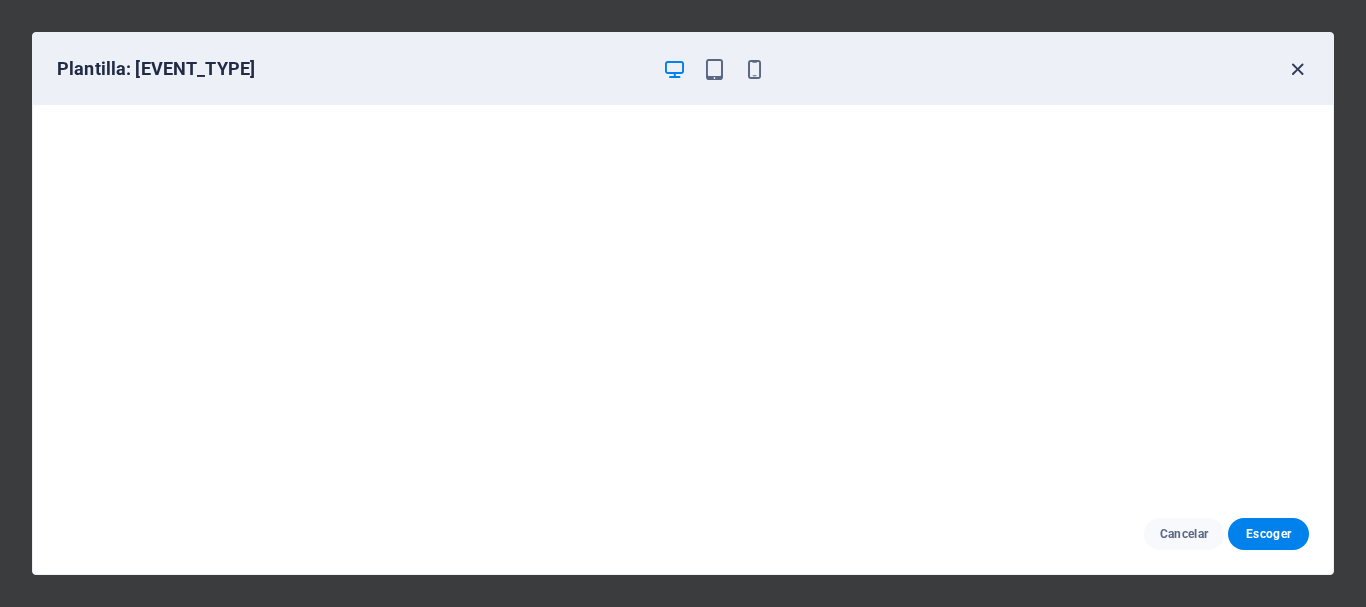 click at bounding box center (1297, 69) 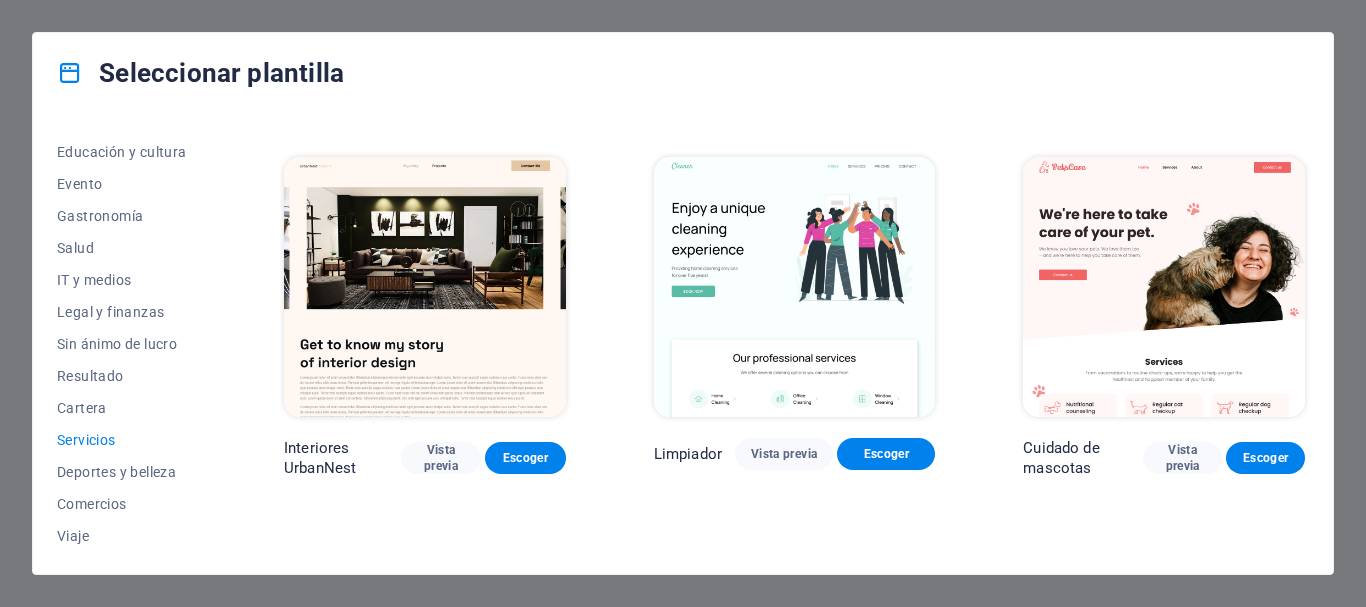 scroll, scrollTop: 386, scrollLeft: 0, axis: vertical 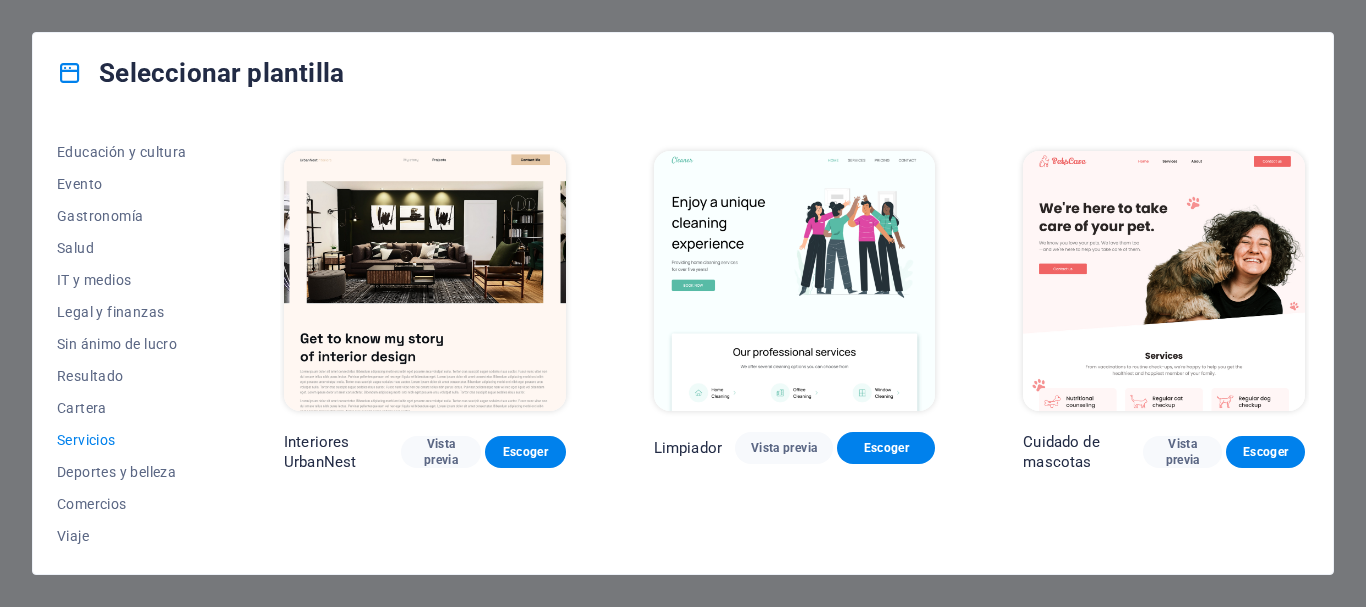 drag, startPoint x: 1304, startPoint y: 234, endPoint x: 1302, endPoint y: 316, distance: 82.02438 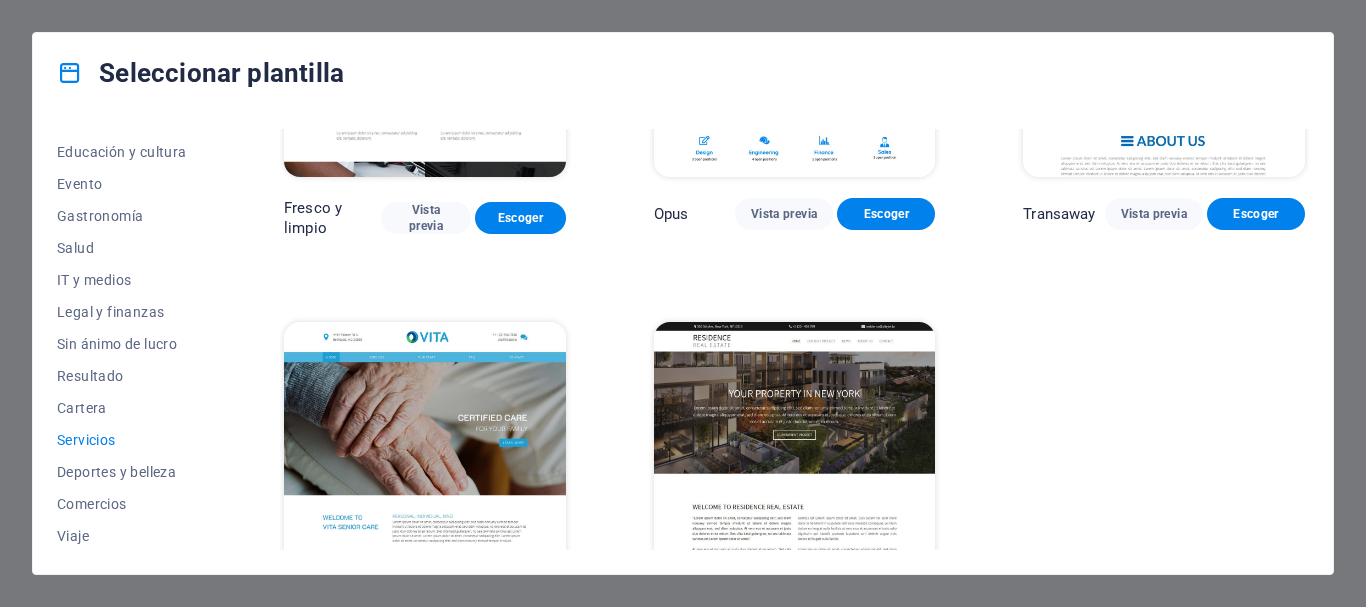 scroll, scrollTop: 2228, scrollLeft: 0, axis: vertical 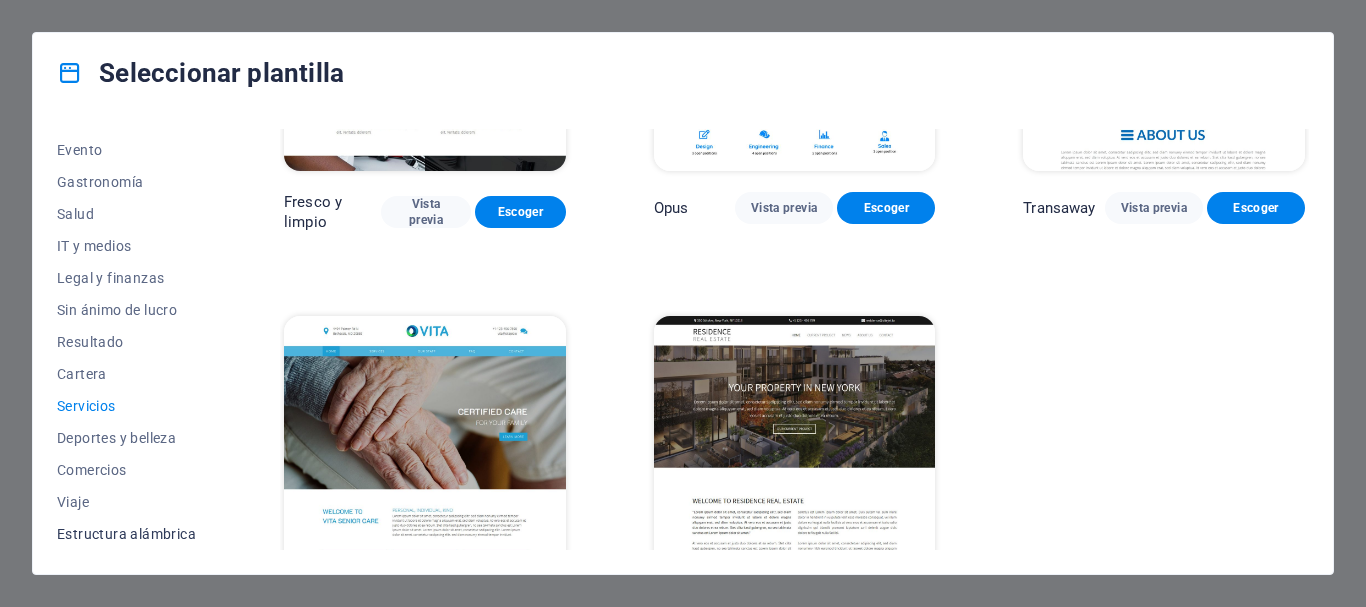 click on "Estructura alámbrica" at bounding box center [126, 534] 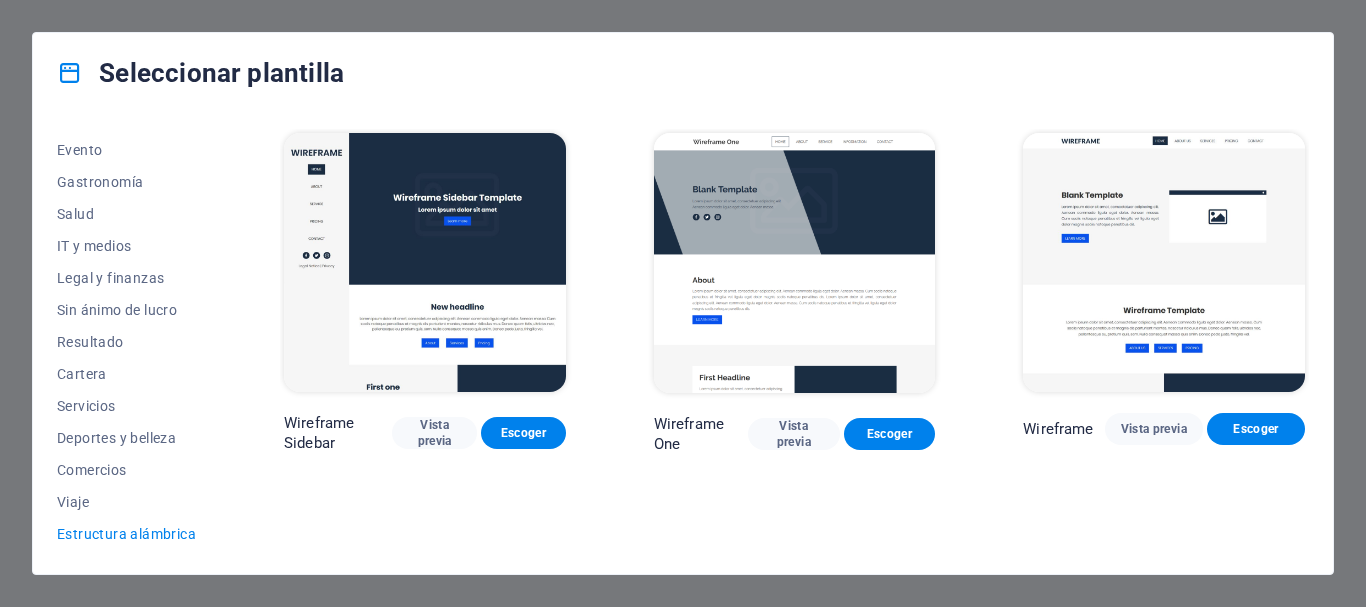 scroll, scrollTop: 0, scrollLeft: 0, axis: both 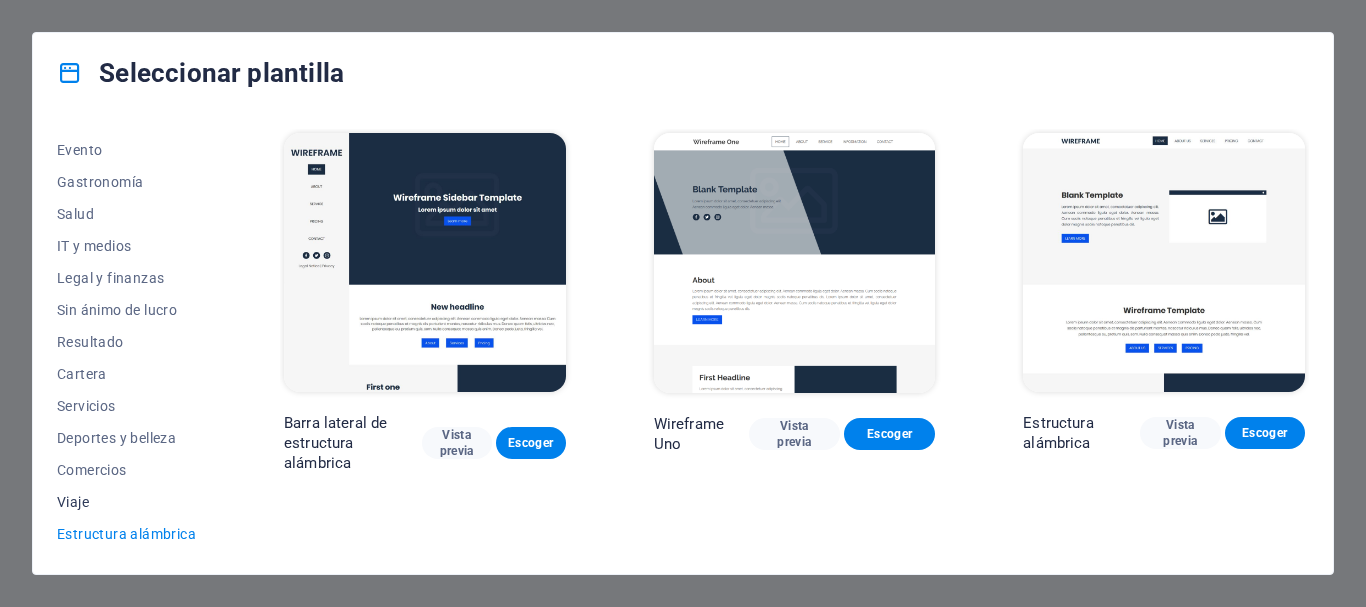 click on "Viaje" at bounding box center [126, 502] 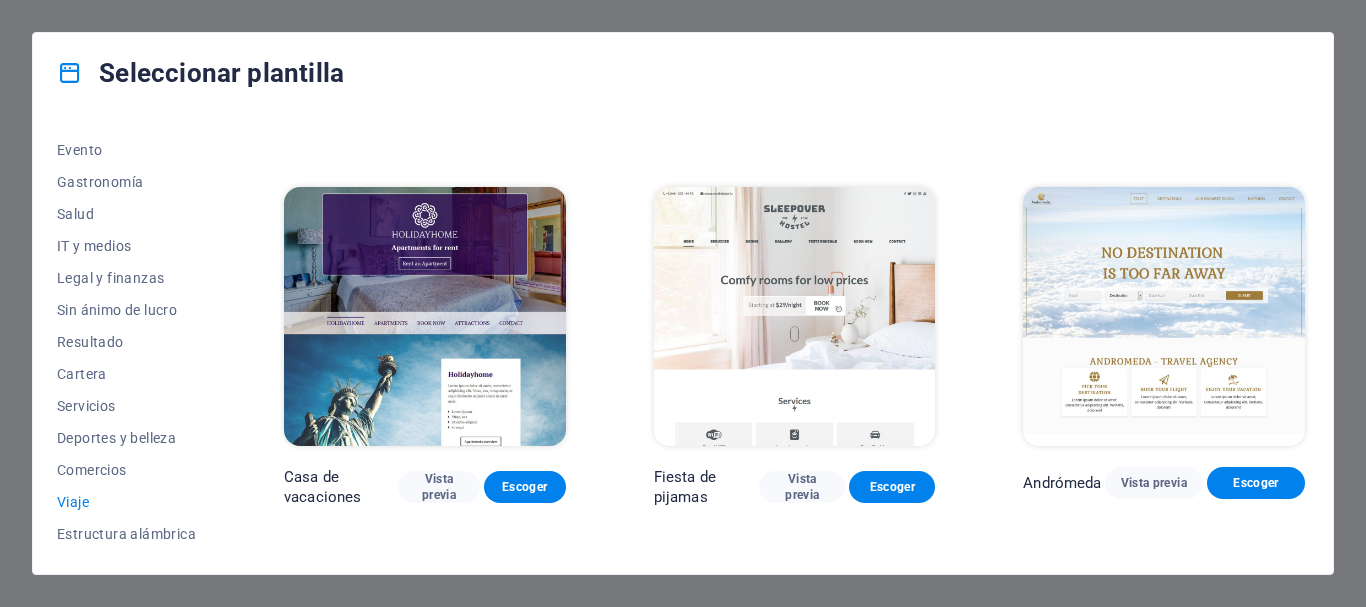 scroll, scrollTop: 348, scrollLeft: 0, axis: vertical 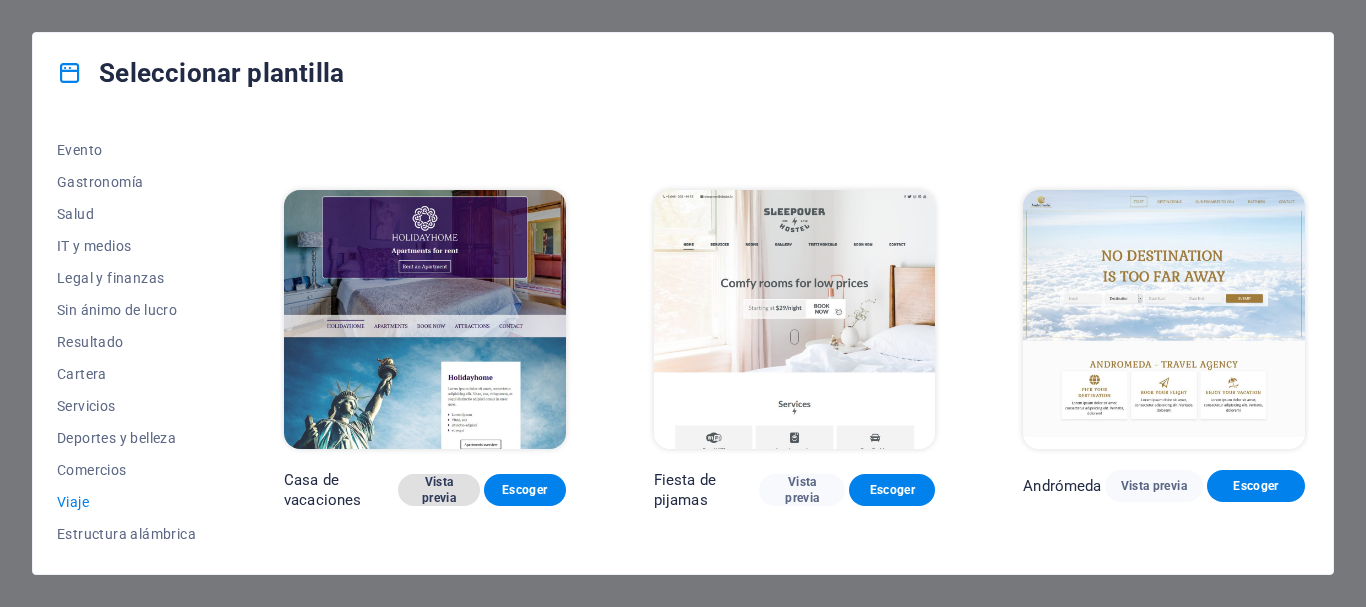 click on "Vista previa" at bounding box center (439, 490) 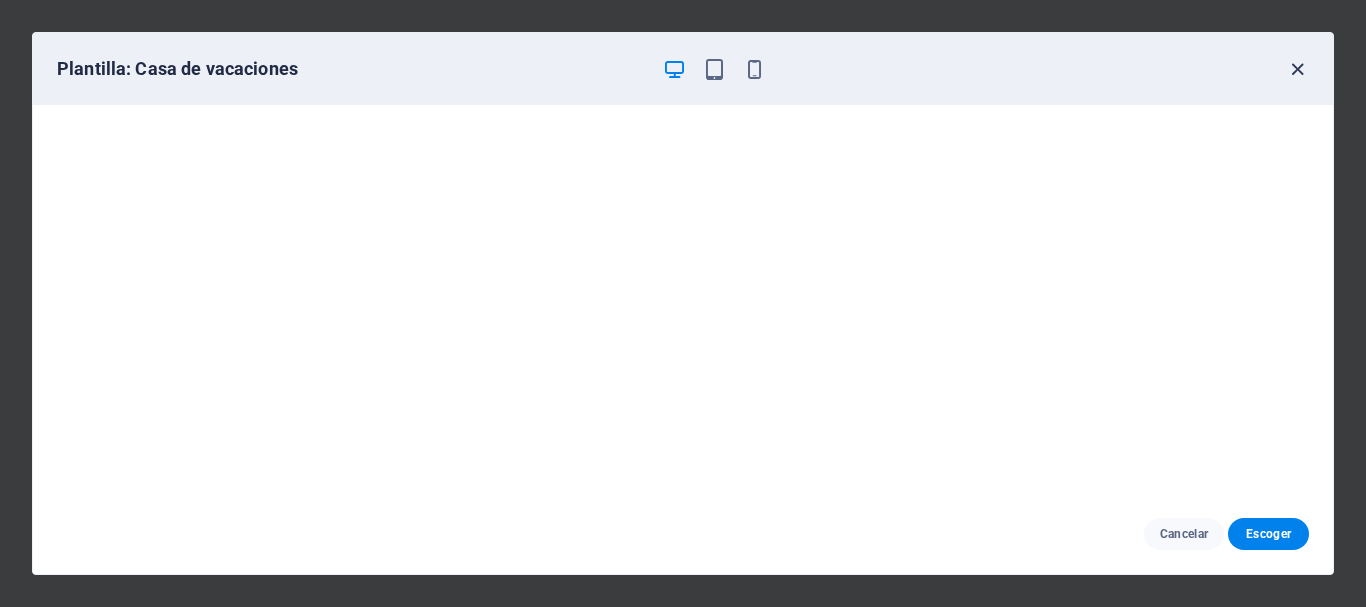 click at bounding box center (1297, 69) 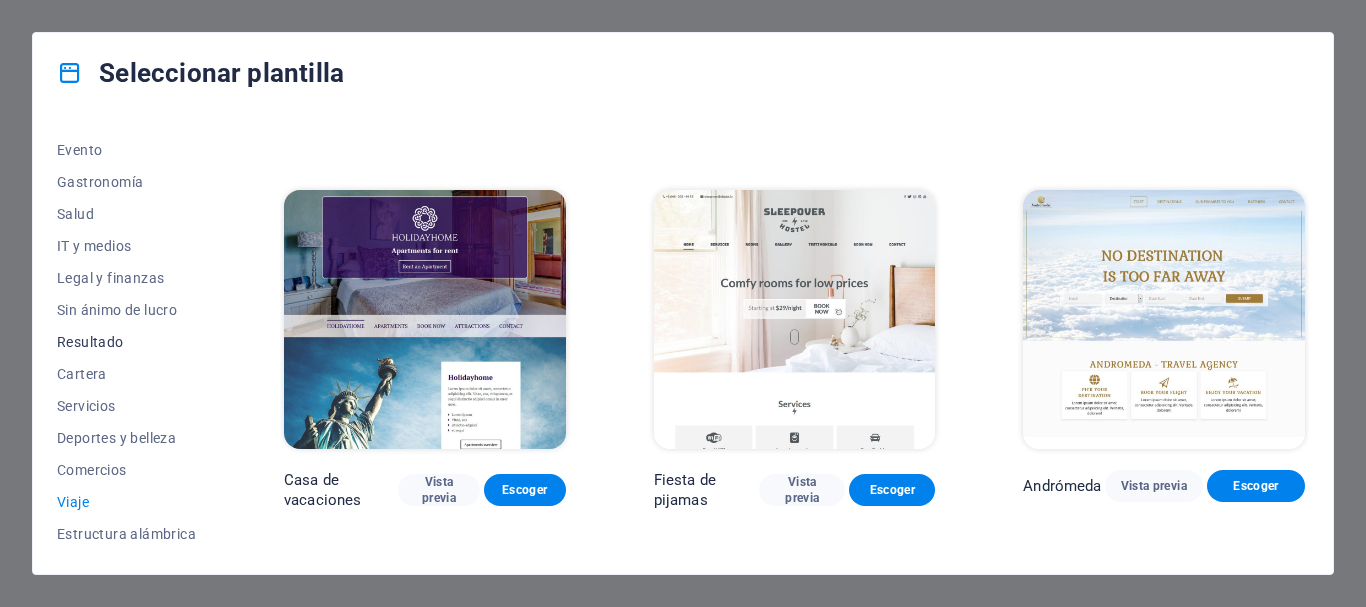 click on "Resultado" at bounding box center [126, 342] 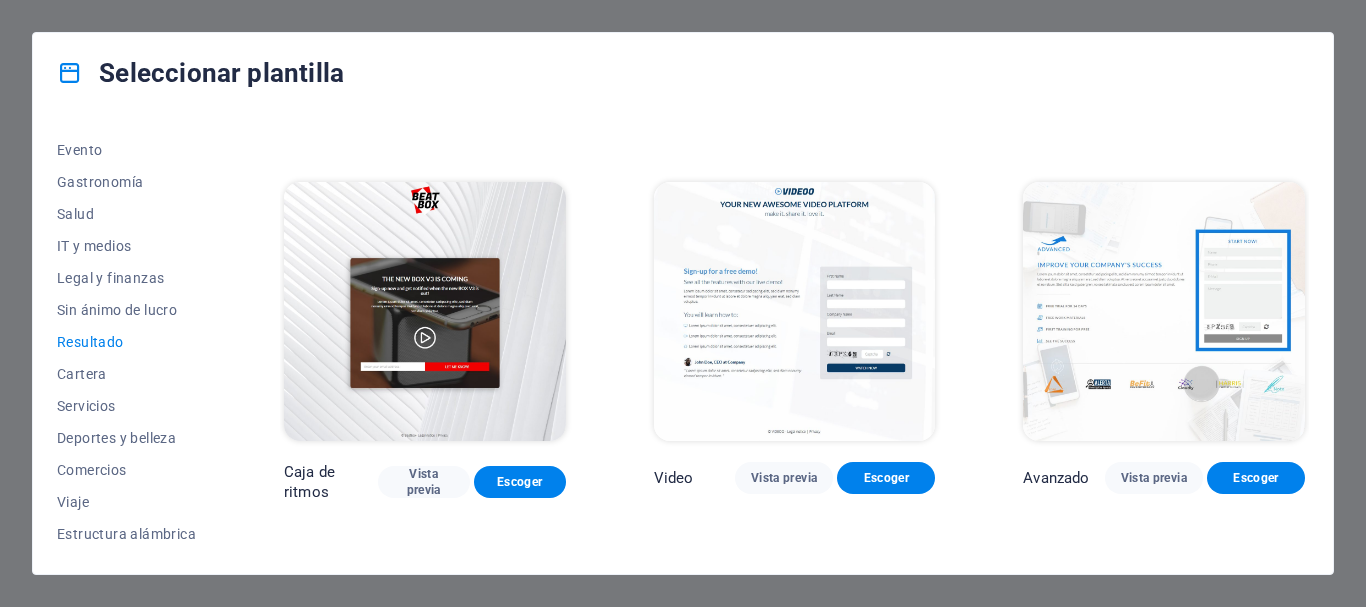 drag, startPoint x: 1309, startPoint y: 211, endPoint x: 1309, endPoint y: 181, distance: 30 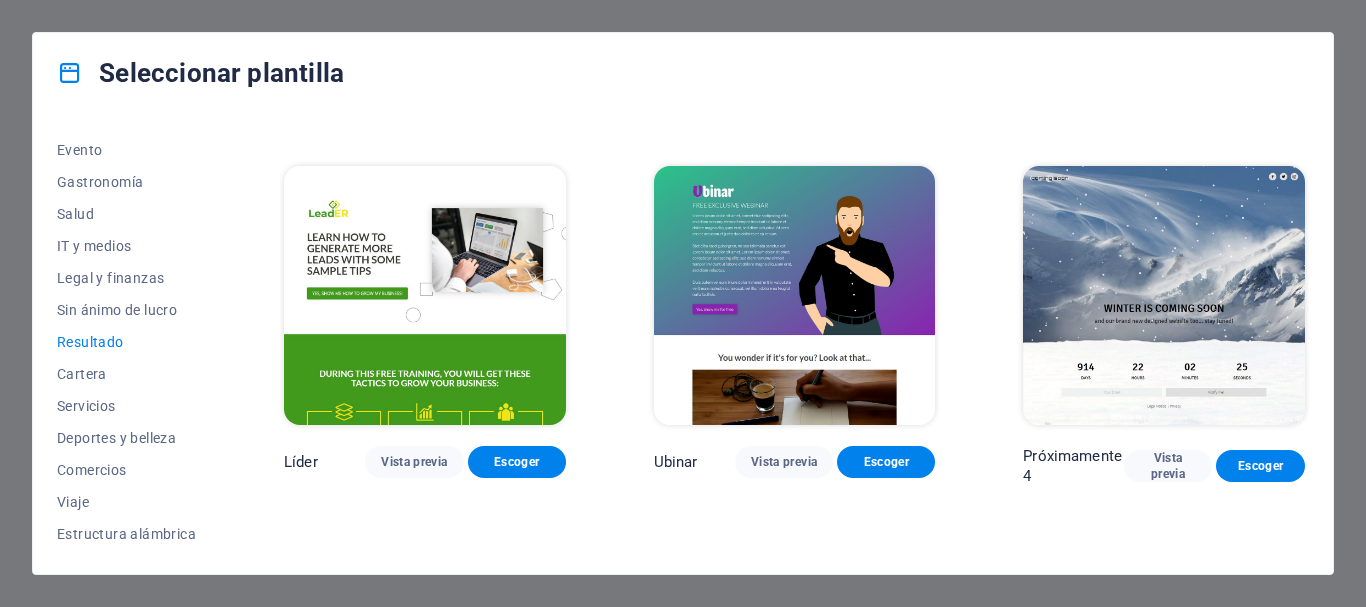 scroll, scrollTop: 1566, scrollLeft: 0, axis: vertical 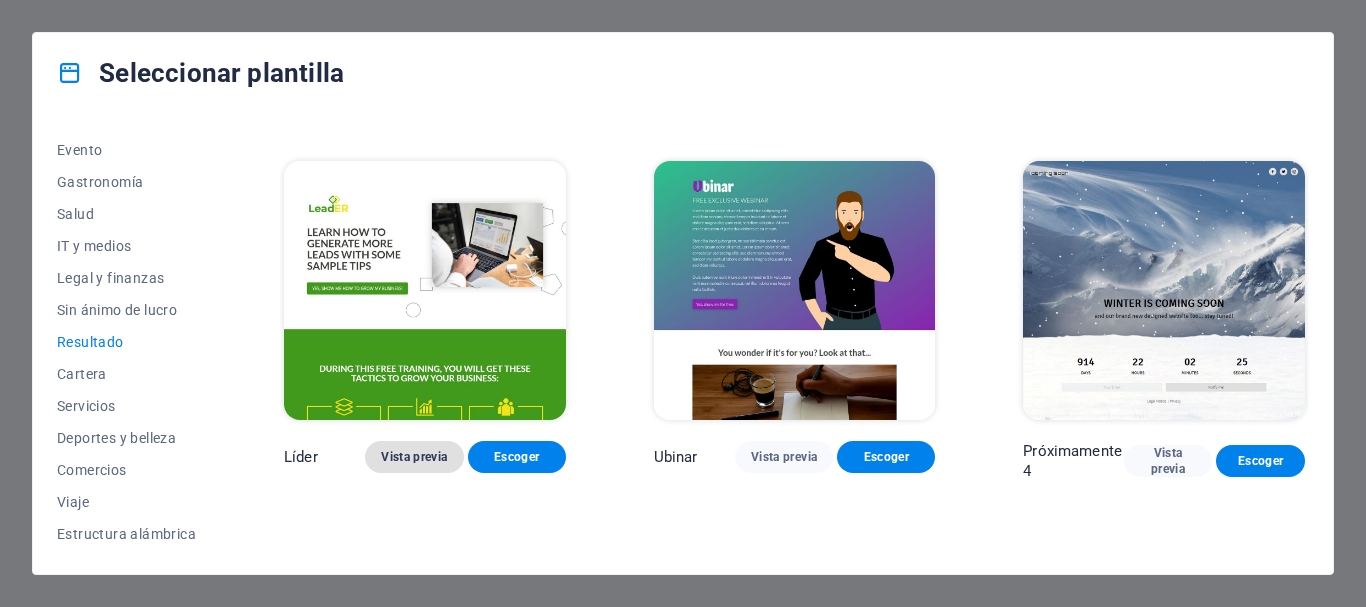 click on "Vista previa" at bounding box center (414, 457) 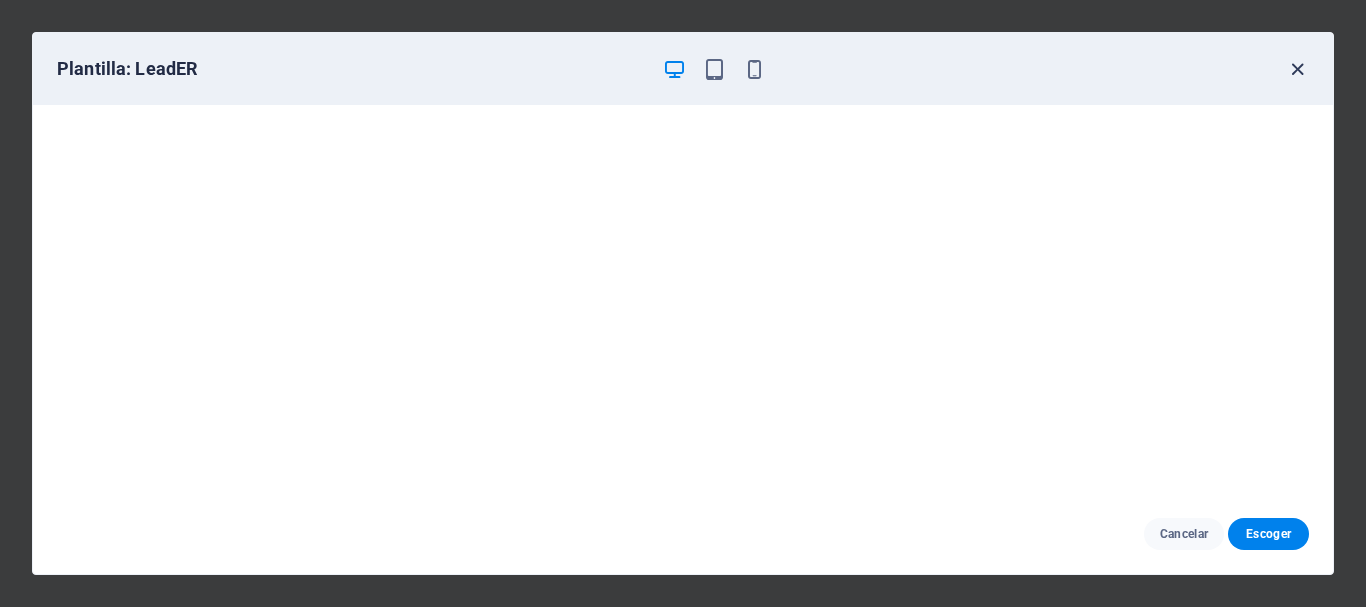 click at bounding box center (1297, 69) 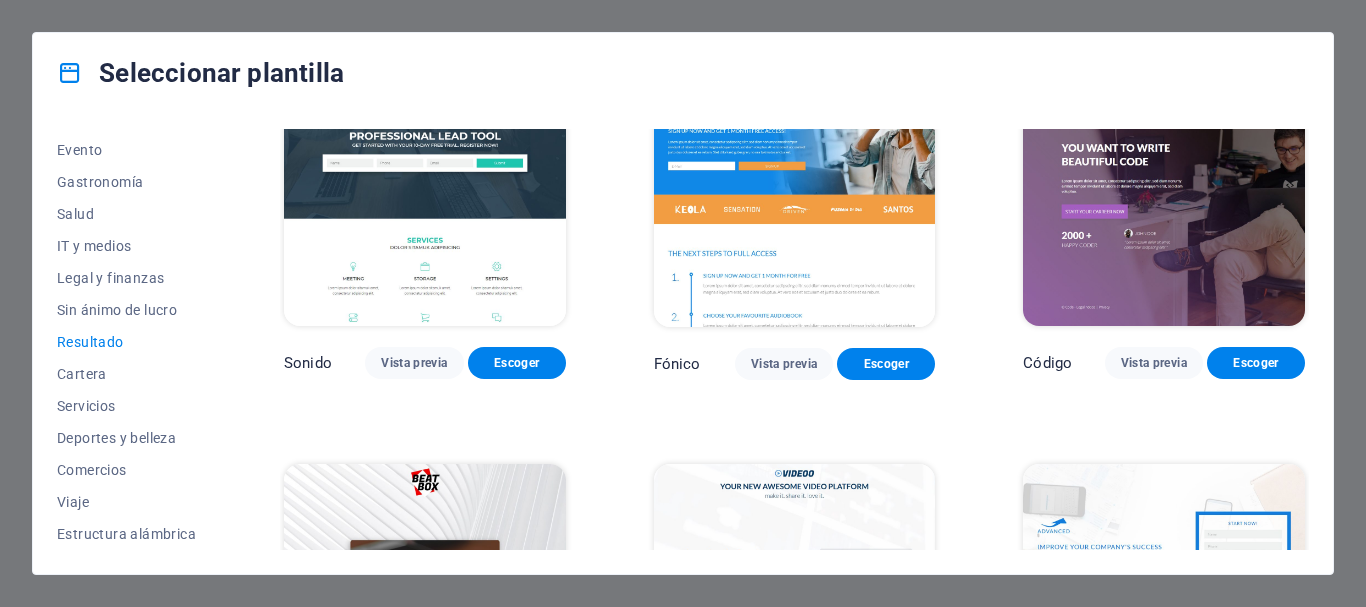 scroll, scrollTop: 0, scrollLeft: 0, axis: both 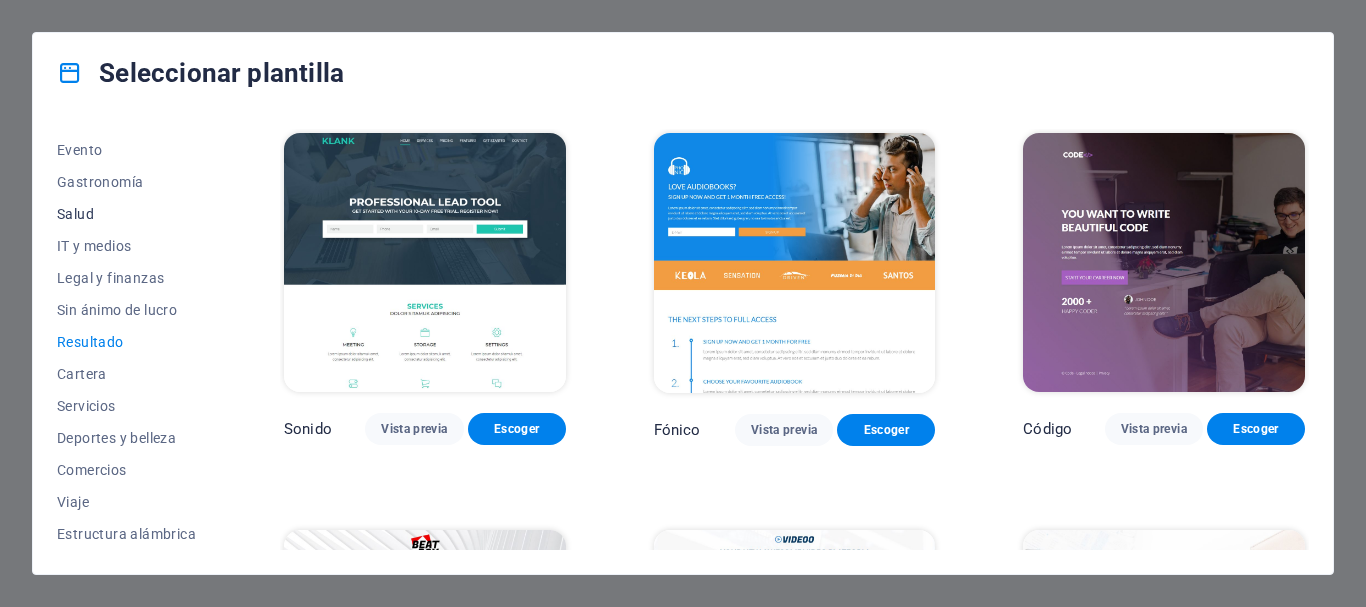 click on "Salud" at bounding box center [126, 214] 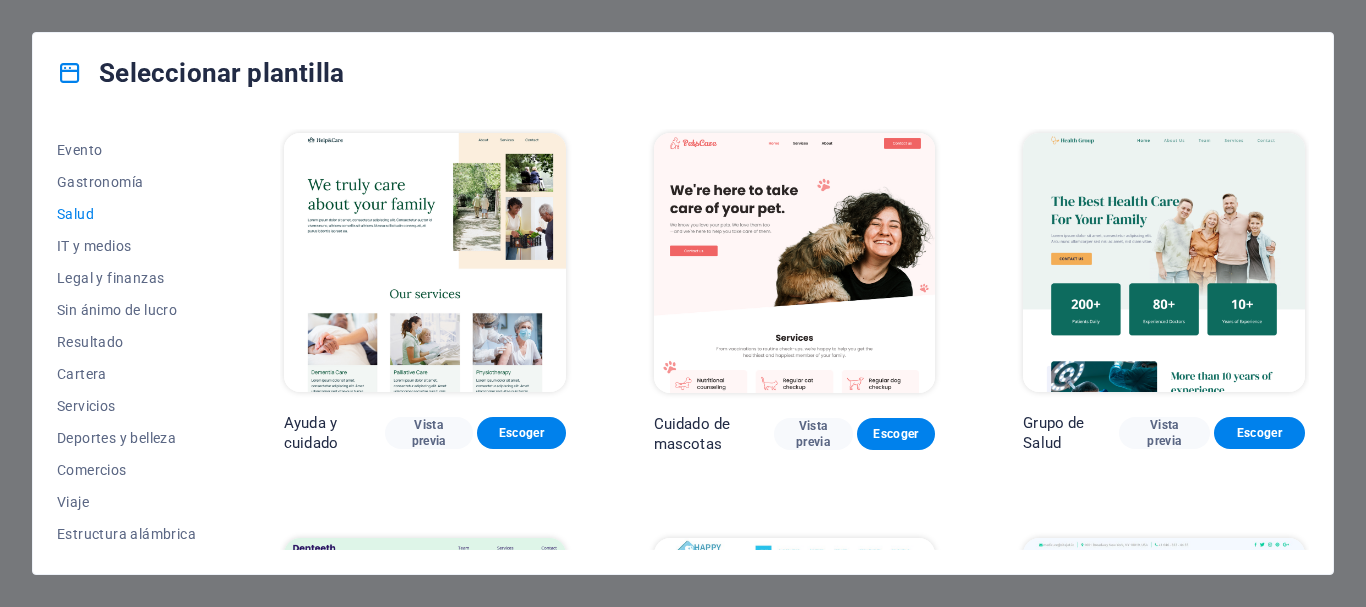 drag, startPoint x: 223, startPoint y: 345, endPoint x: 223, endPoint y: 333, distance: 12 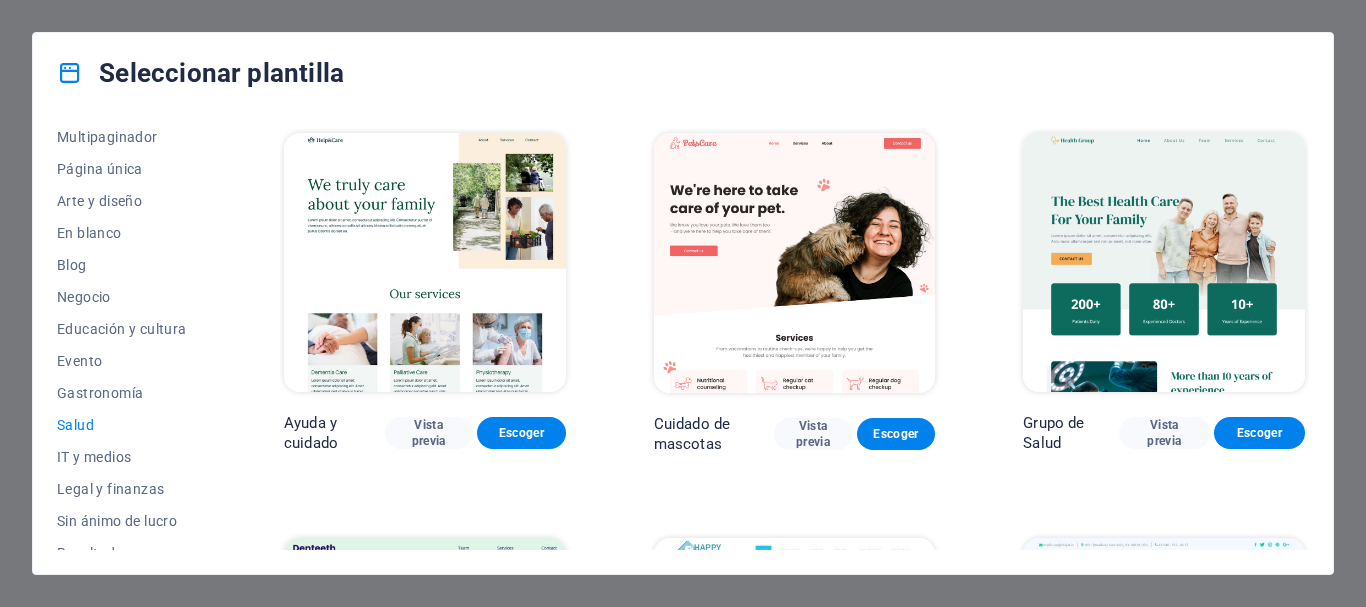scroll, scrollTop: 165, scrollLeft: 0, axis: vertical 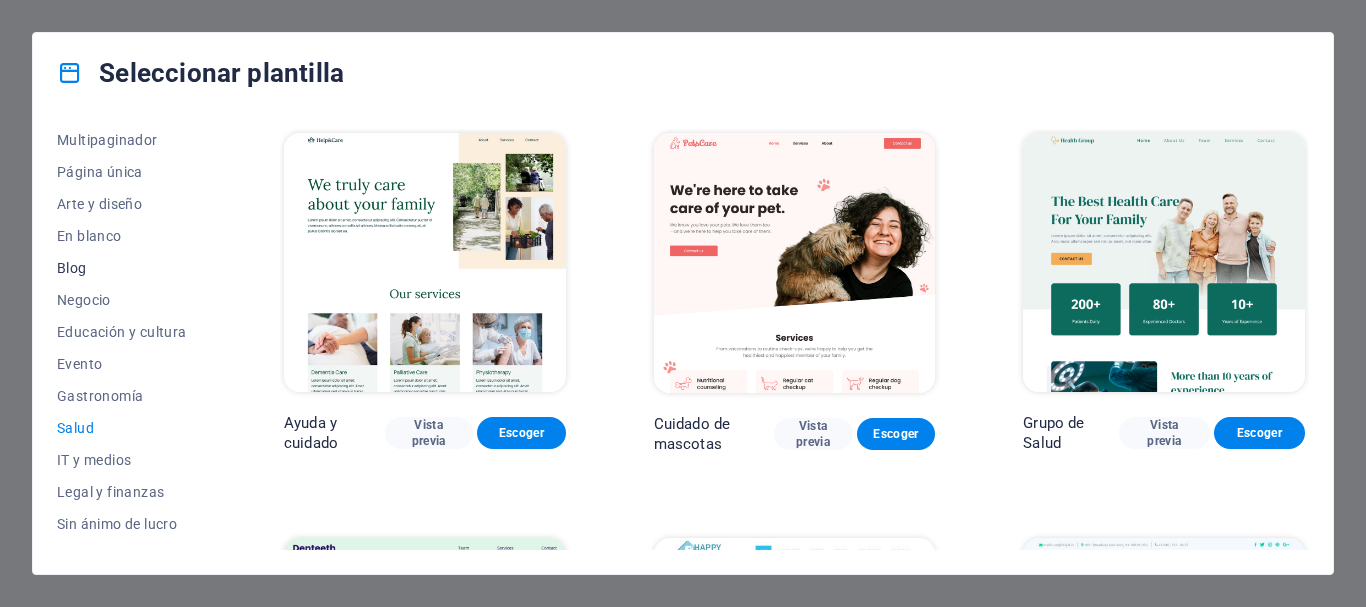 click on "Blog" at bounding box center [126, 268] 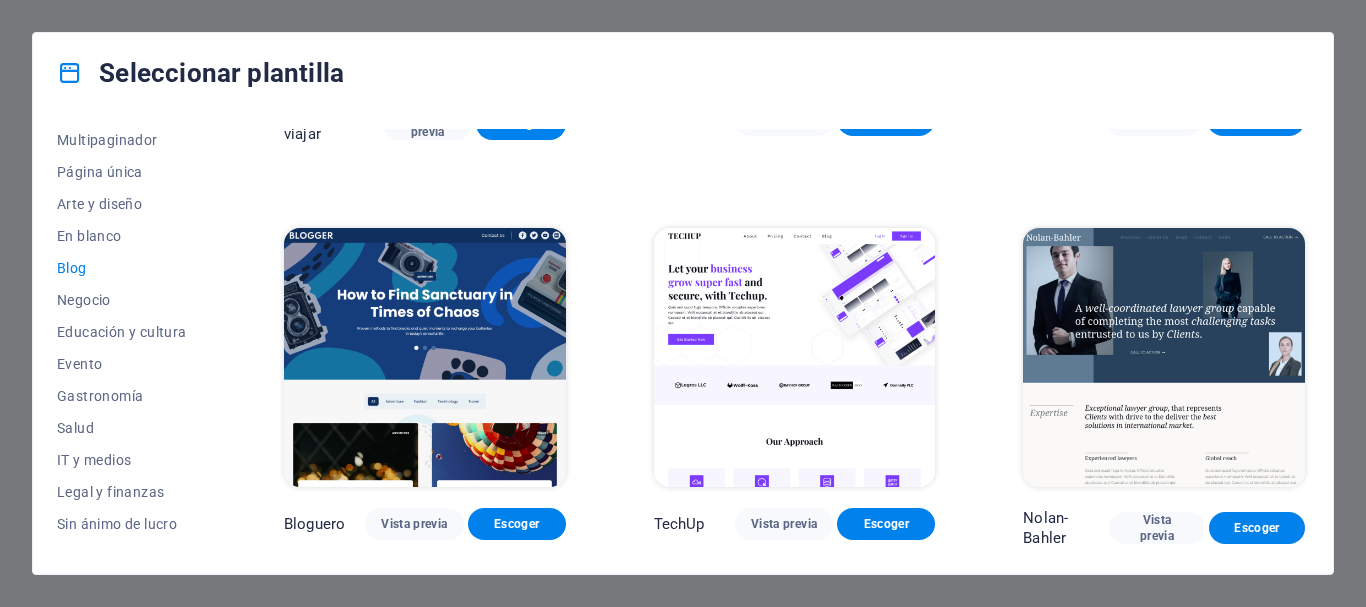 scroll, scrollTop: 1560, scrollLeft: 0, axis: vertical 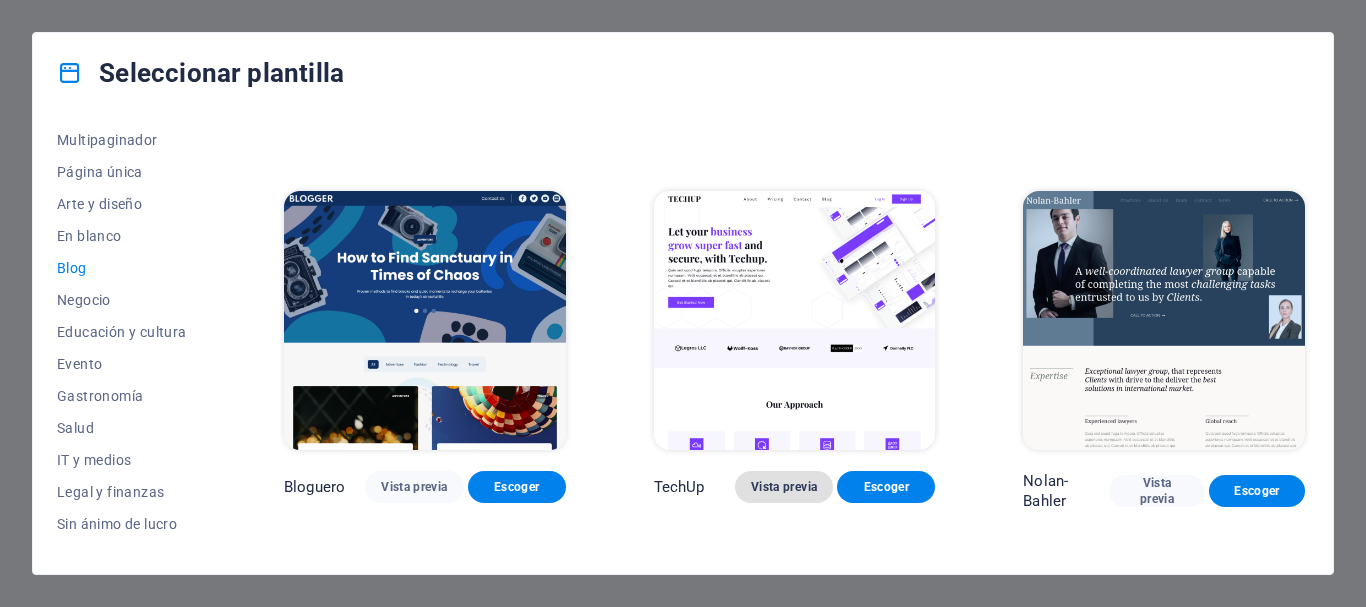 click on "Vista previa" at bounding box center (784, 487) 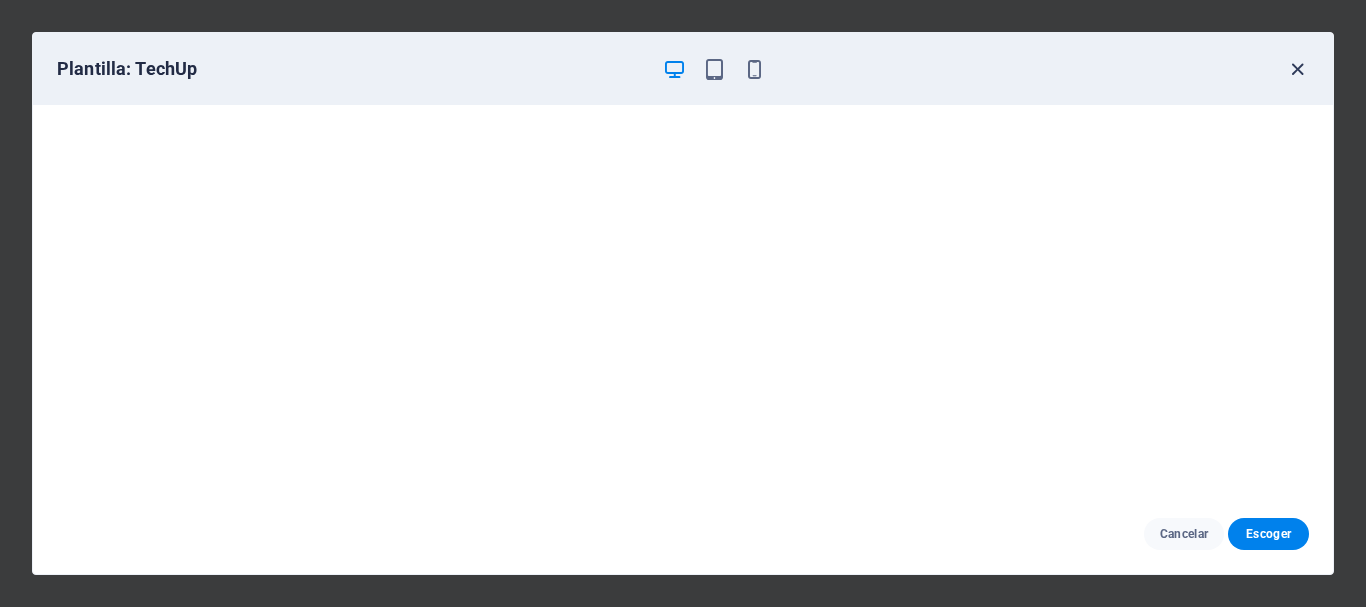 click at bounding box center [1297, 69] 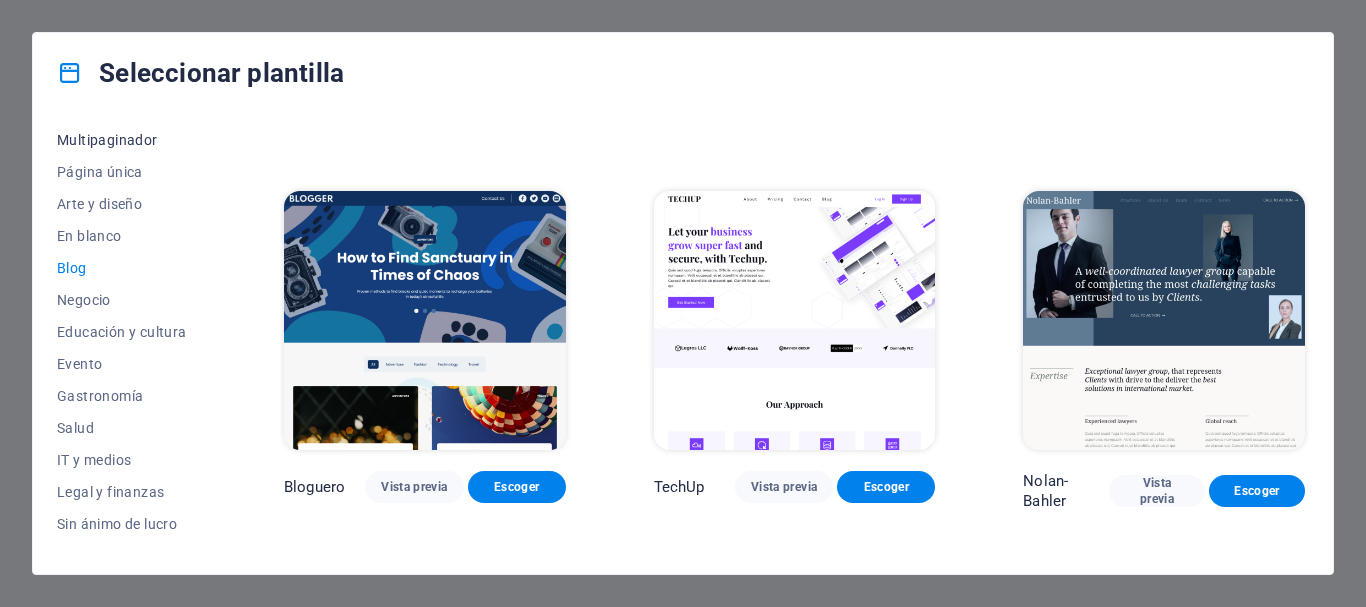 click on "Multipaginador" at bounding box center [107, 140] 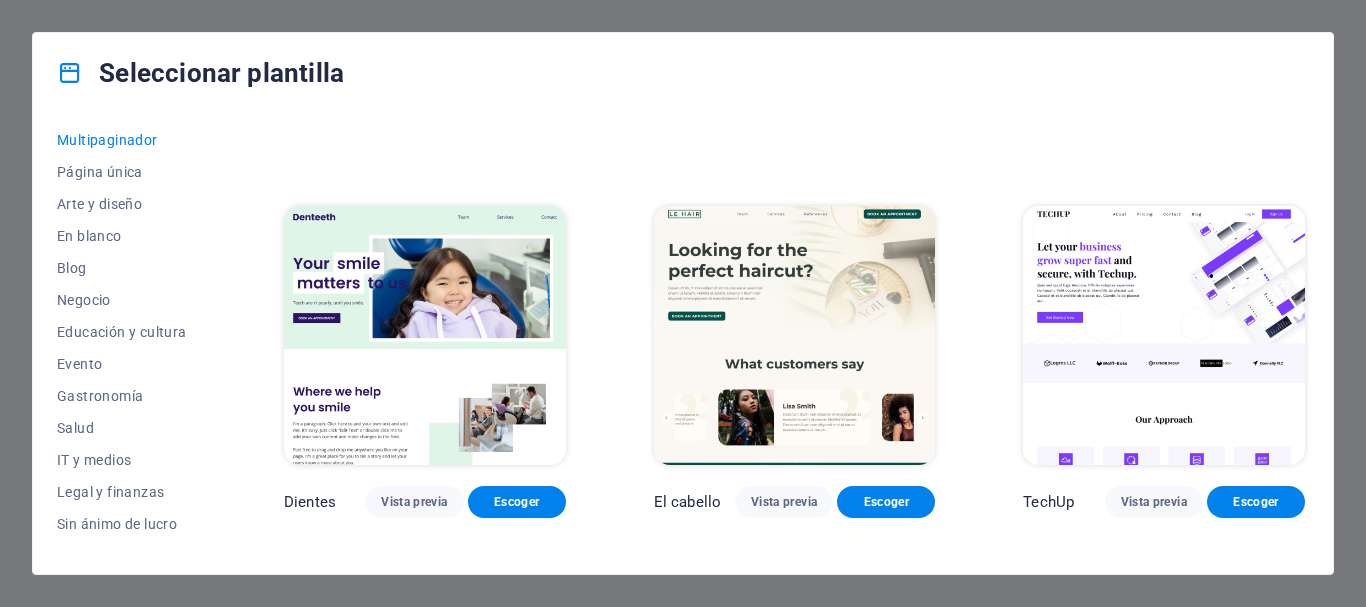 scroll, scrollTop: 3171, scrollLeft: 0, axis: vertical 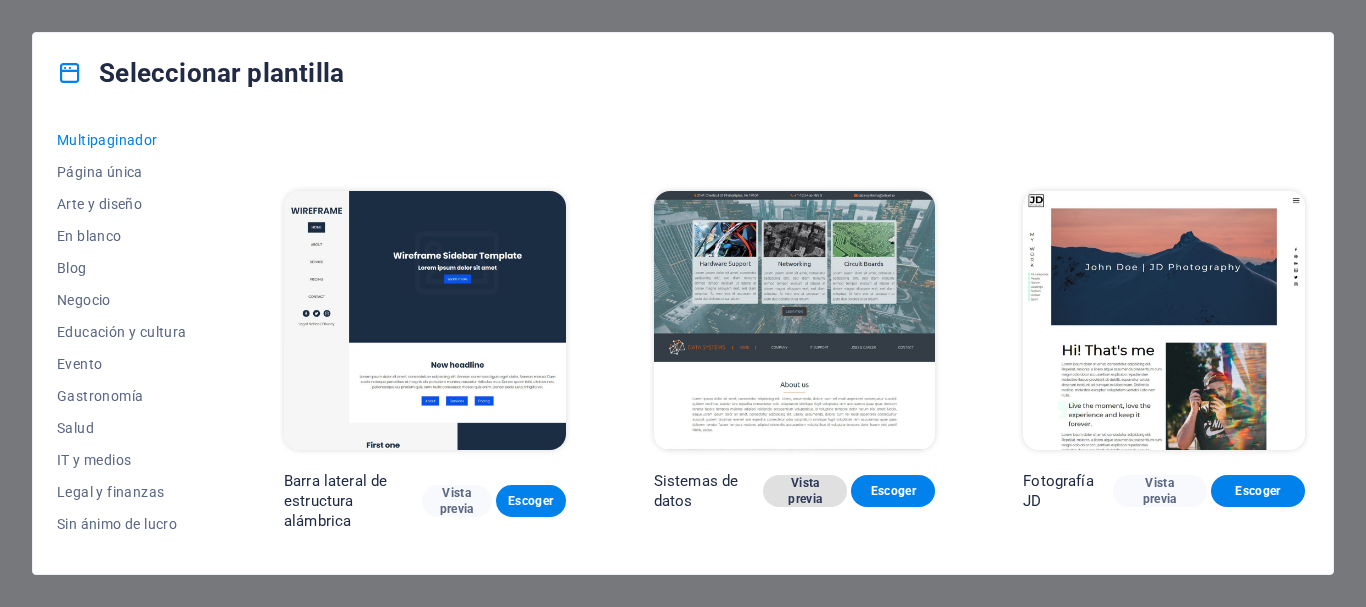 click on "Vista previa" at bounding box center (805, 491) 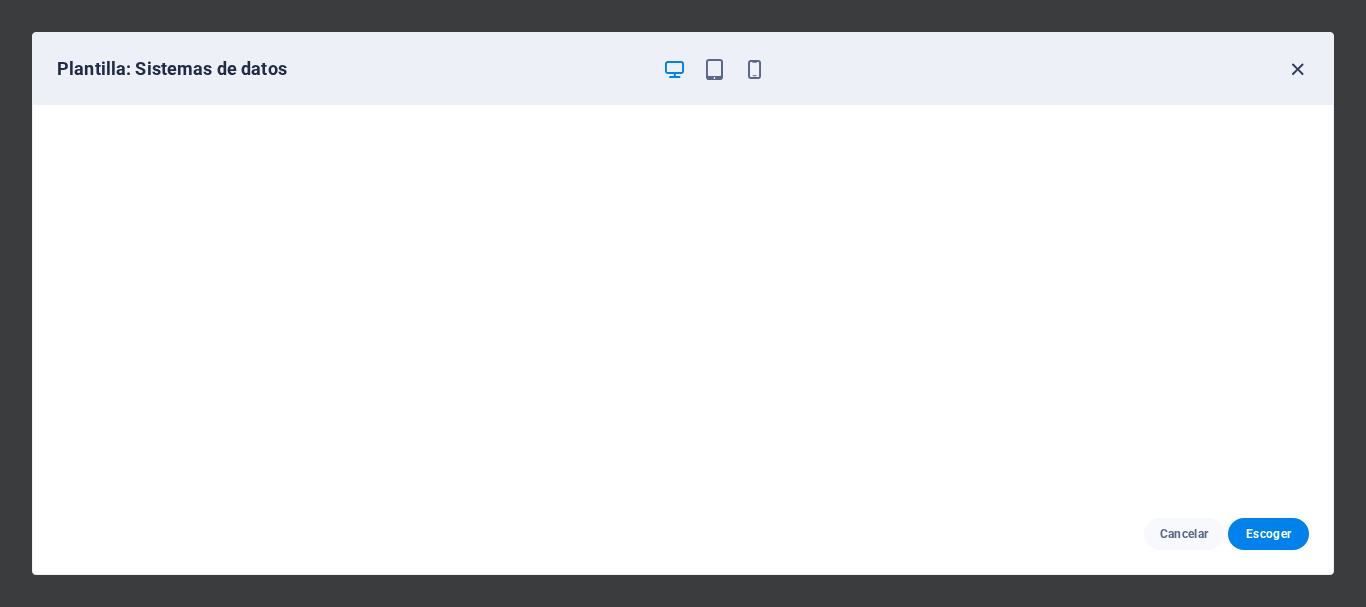 click at bounding box center (1297, 69) 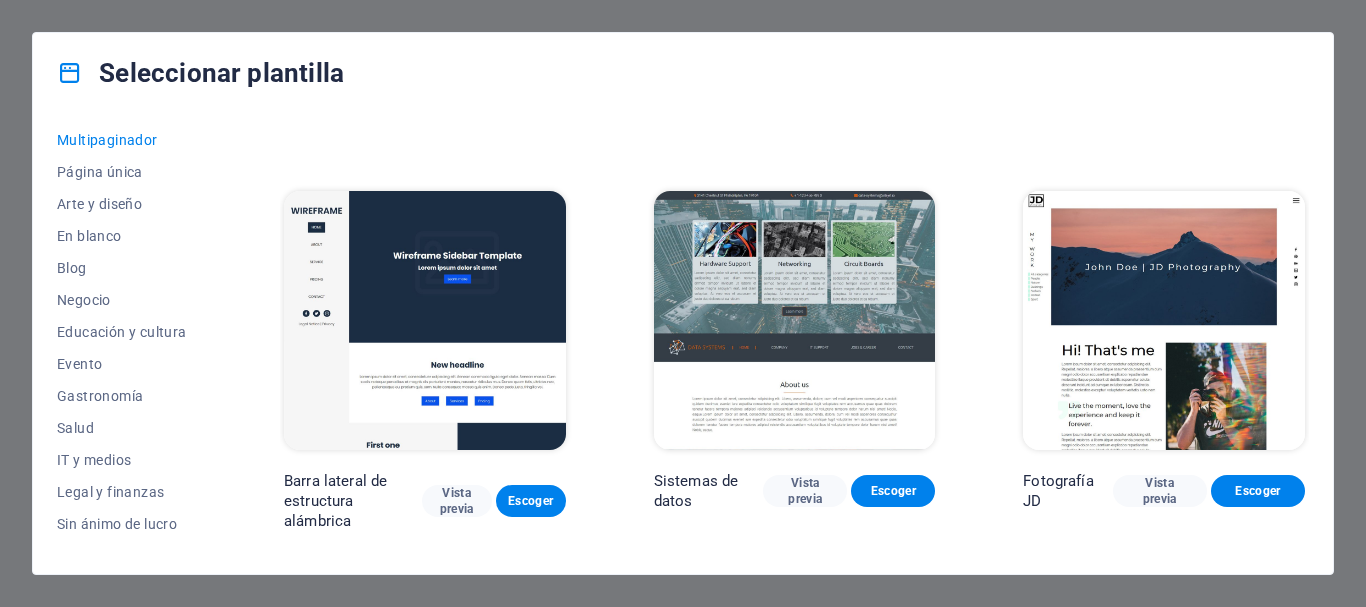 drag, startPoint x: 216, startPoint y: 284, endPoint x: 220, endPoint y: 240, distance: 44.181442 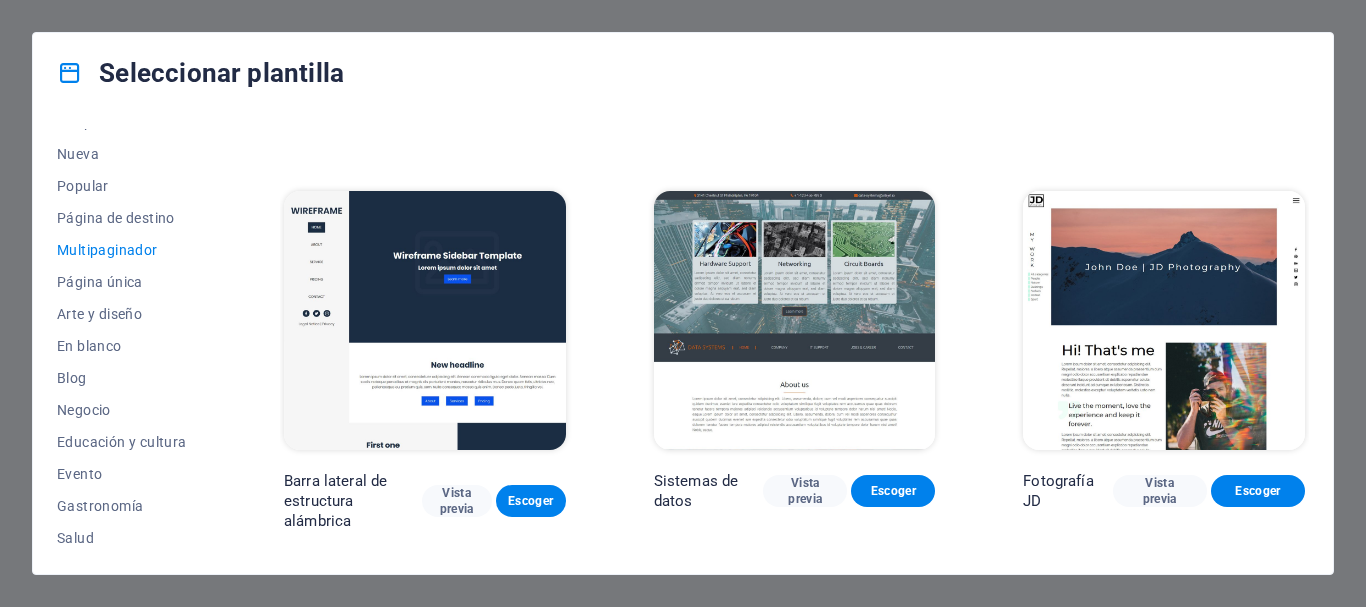 scroll, scrollTop: 32, scrollLeft: 0, axis: vertical 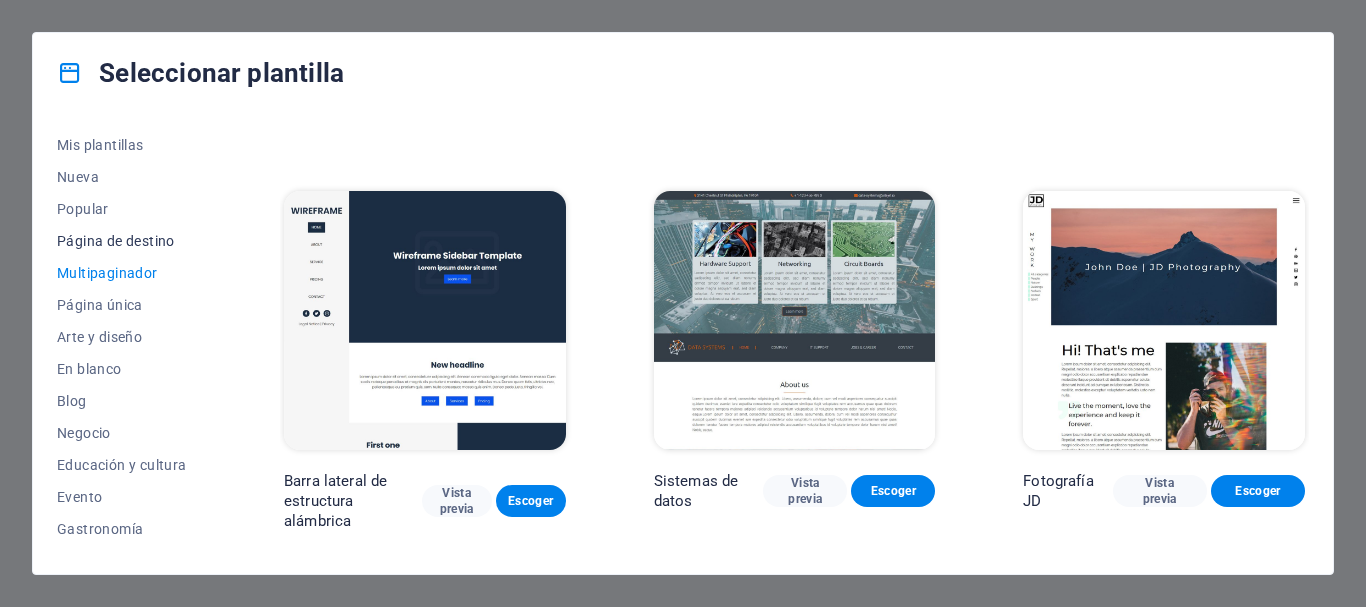 click on "Página de destino" at bounding box center [116, 241] 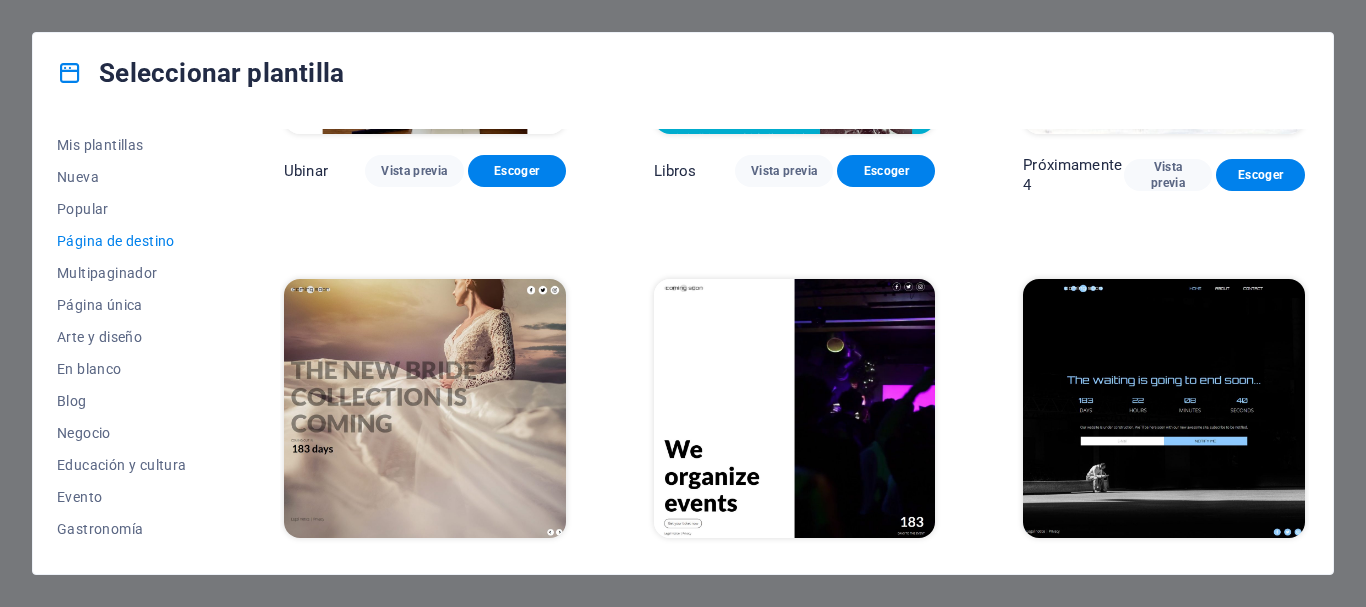 scroll, scrollTop: 3098, scrollLeft: 0, axis: vertical 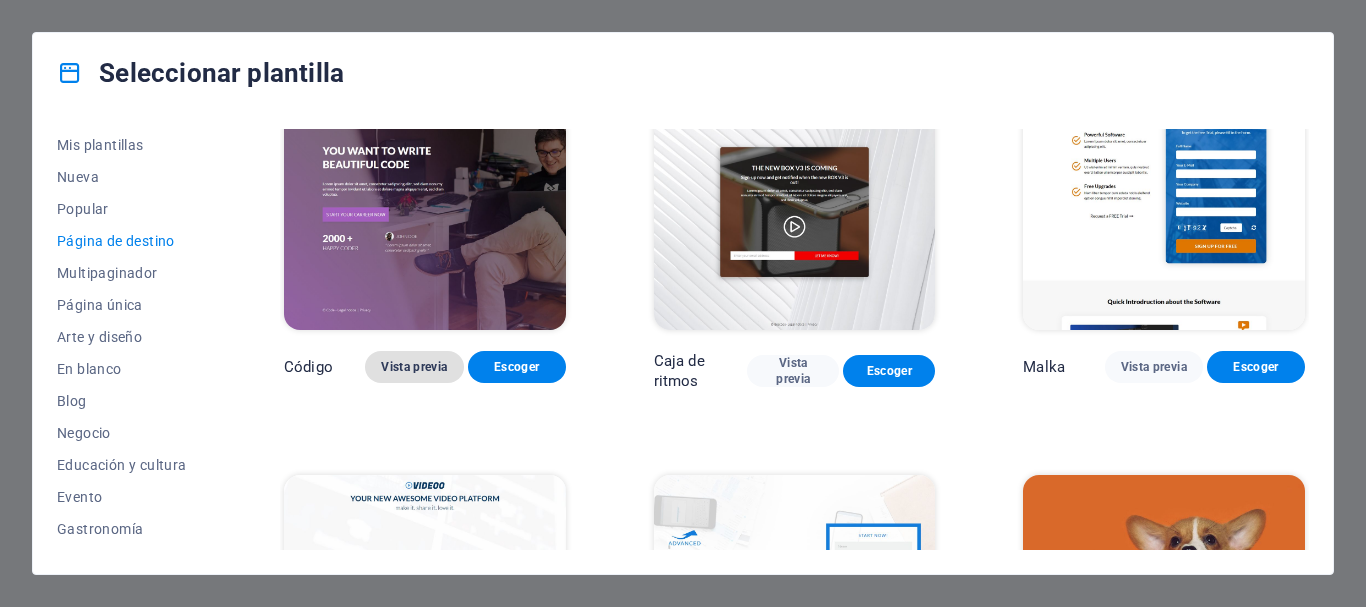 click on "Vista previa" at bounding box center (414, 367) 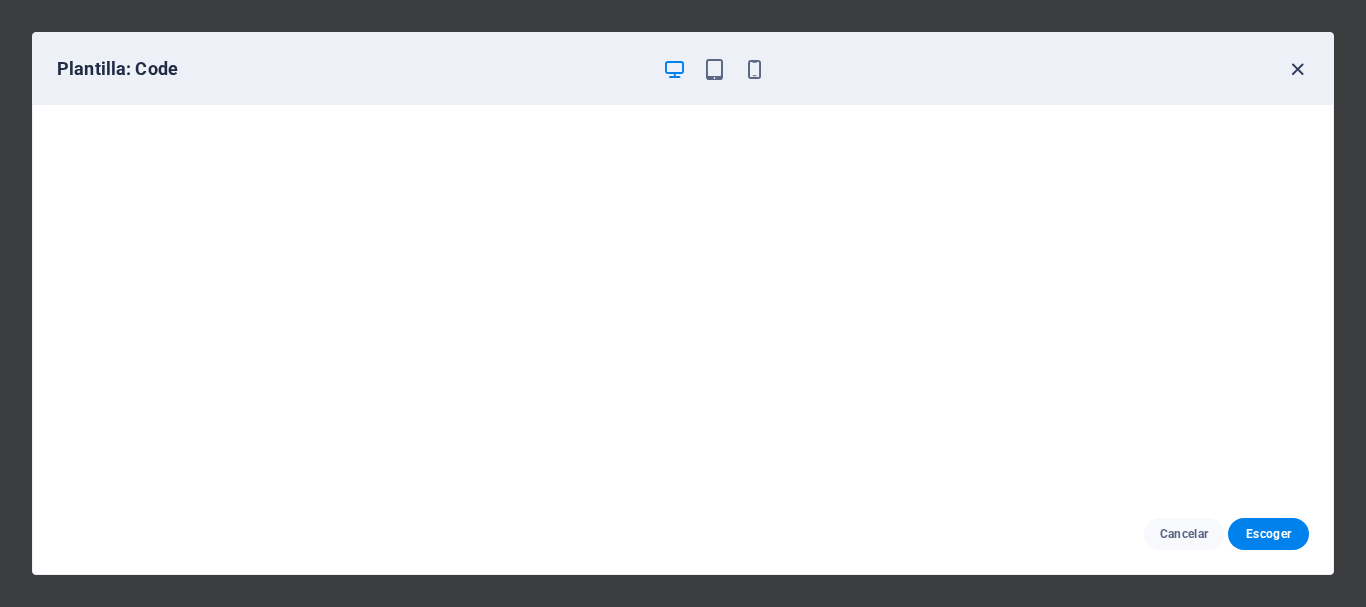 click at bounding box center (1297, 69) 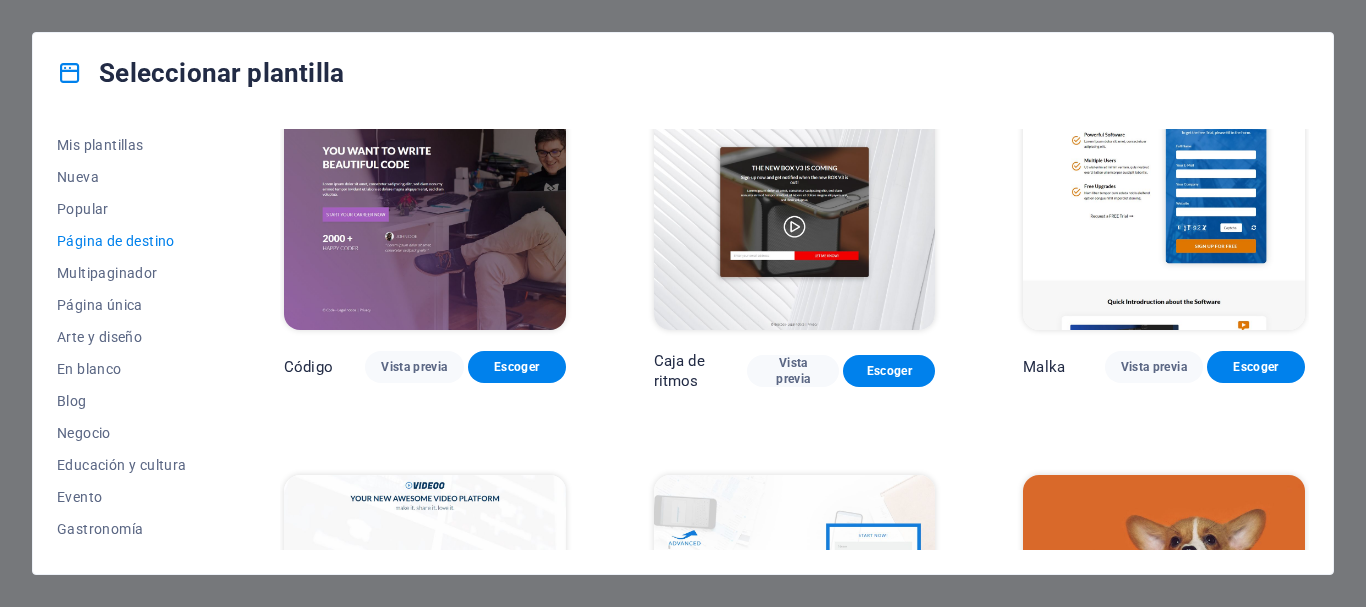 click on "Todas las plantillas Mis plantillas Nueva Popular Página de destino Multipaginador Página única Arte y diseño En blanco Blog Negocio Educación y cultura Evento Gastronomía Salud IT y medios Legal y finanzas Sin ánimo de lucro Resultado Cartera Servicios Deportes y belleza Comercios Viaje Estructura alámbrica Sonido Vista previa Escoger Cultura Vista previa Escoger Fónico Vista previa Escoger Código Vista previa Escoger Caja de ritmos Vista previa Escoger Malka Vista previa Escoger Video Vista previa Escoger Avanzado Vista previa Escoger Mascotas Vista previa Escoger Atletismo Vista previa Escoger Impulsado Vista previa Escoger Nota Vista previa Escoger Quebrar Vista previa Escoger Espacio C Vista previa Escoger Hombre de influencia Vista previa Escoger Creador Vista previa Escoger Nido Vista previa Escoger Estudiante de escuela Vista previa Escoger Kit de ventas Vista previa Escoger Líder Vista previa Escoger Atrapar Vista previa Escoger Ubinar Vista previa Escoger Libros Vista previa Escoger" at bounding box center [683, 343] 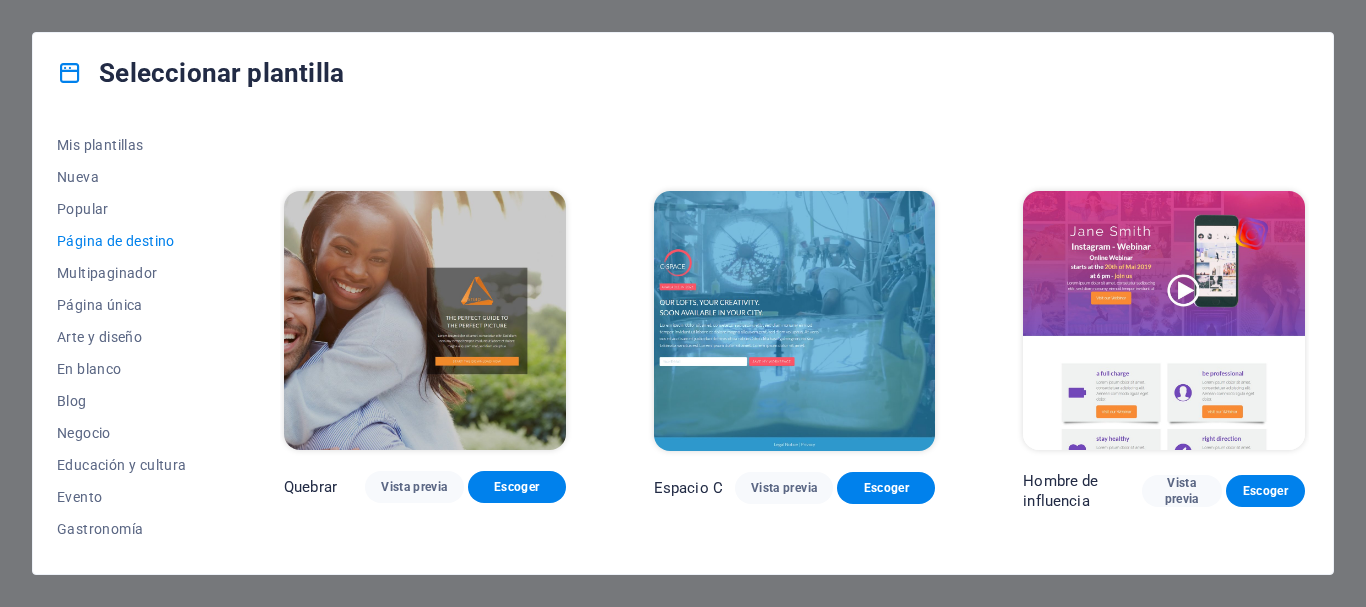 scroll, scrollTop: 1570, scrollLeft: 0, axis: vertical 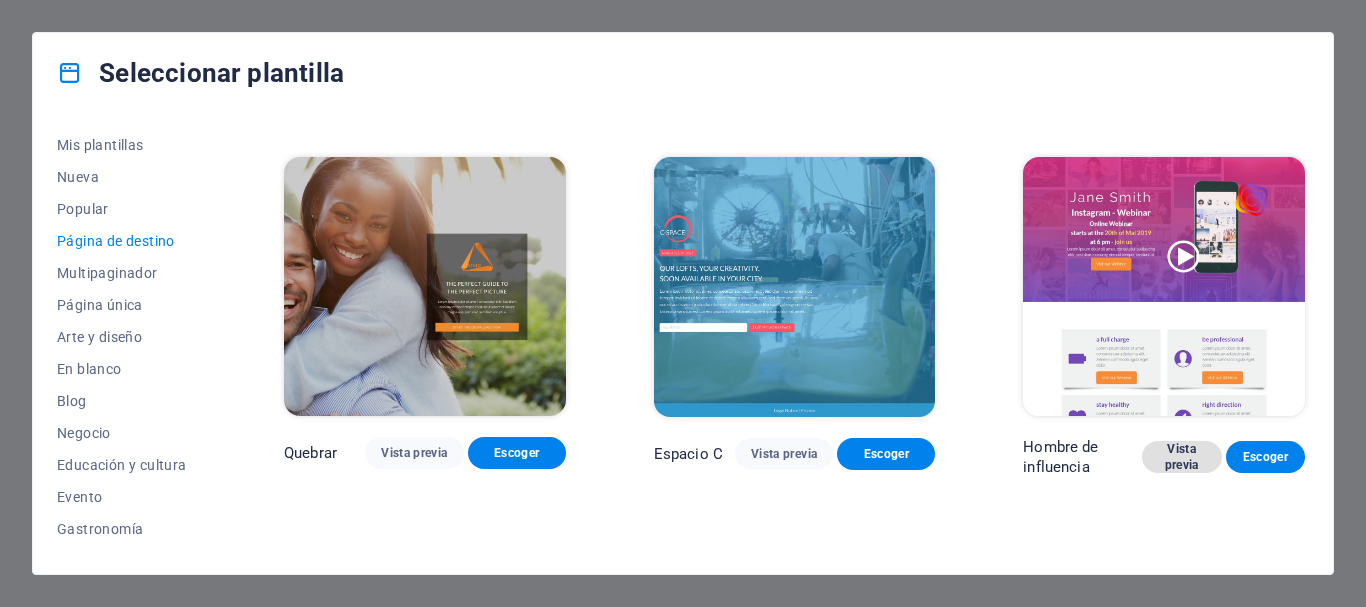 click on "Vista previa" at bounding box center (1182, 457) 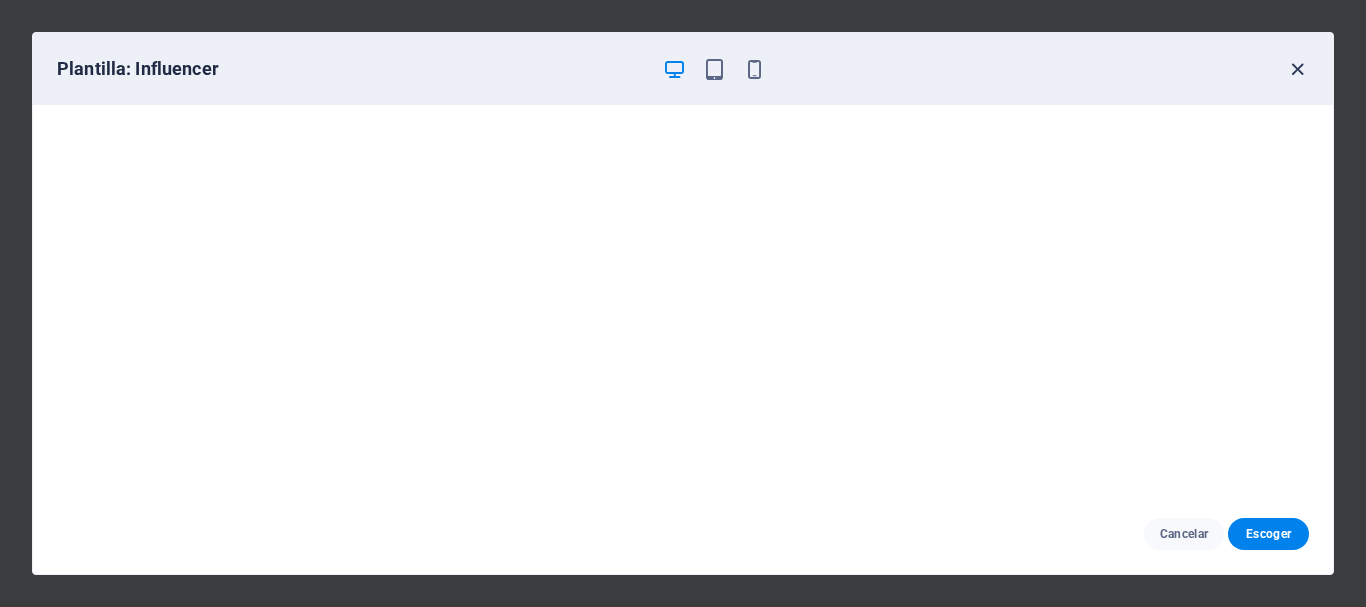 click at bounding box center [1297, 69] 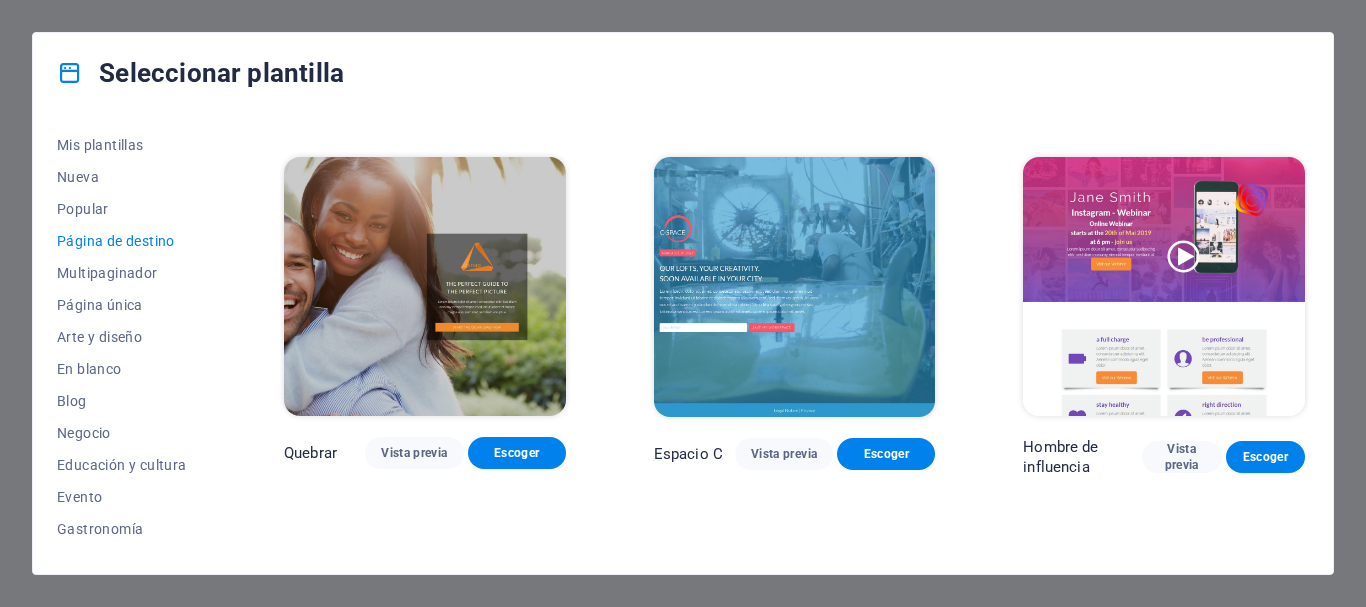 drag, startPoint x: 1310, startPoint y: 349, endPoint x: 1305, endPoint y: 383, distance: 34.36568 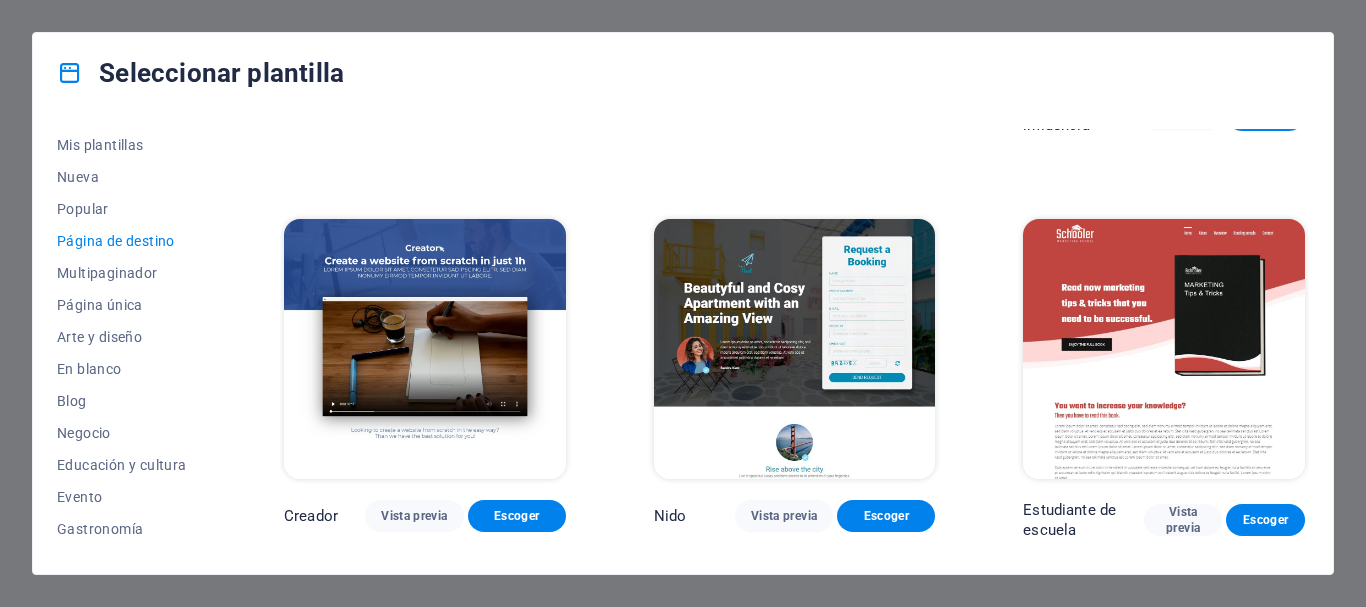 scroll, scrollTop: 1929, scrollLeft: 0, axis: vertical 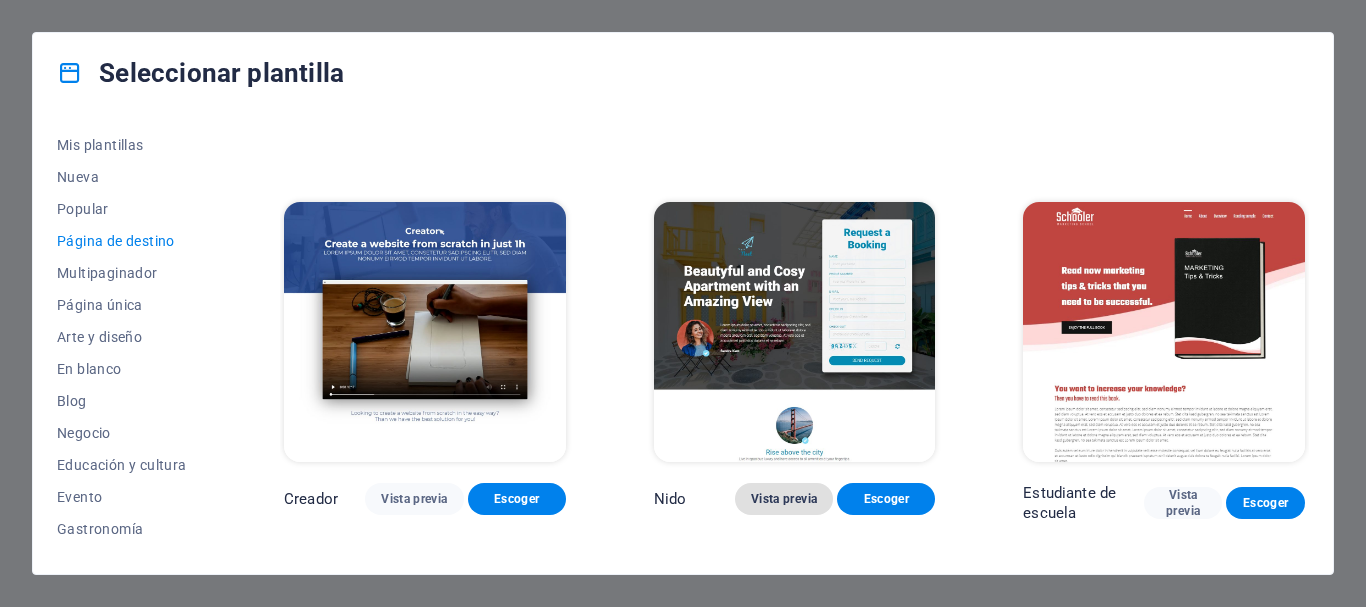 click on "Vista previa" at bounding box center [784, 499] 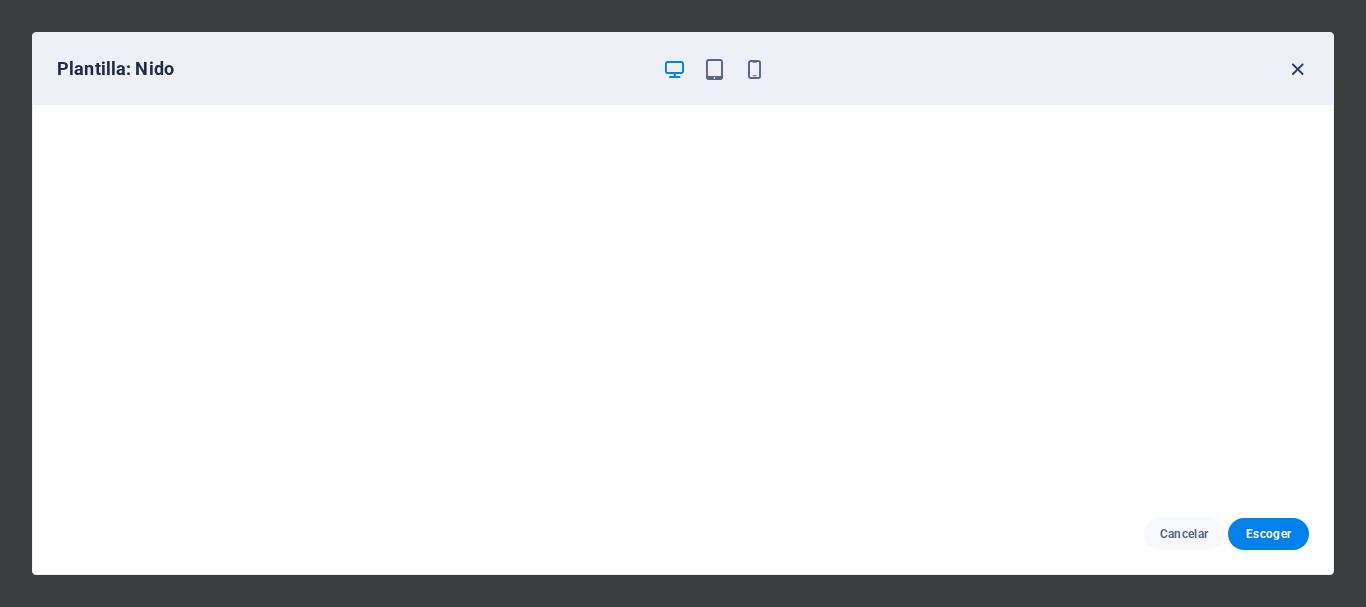 click at bounding box center [1297, 69] 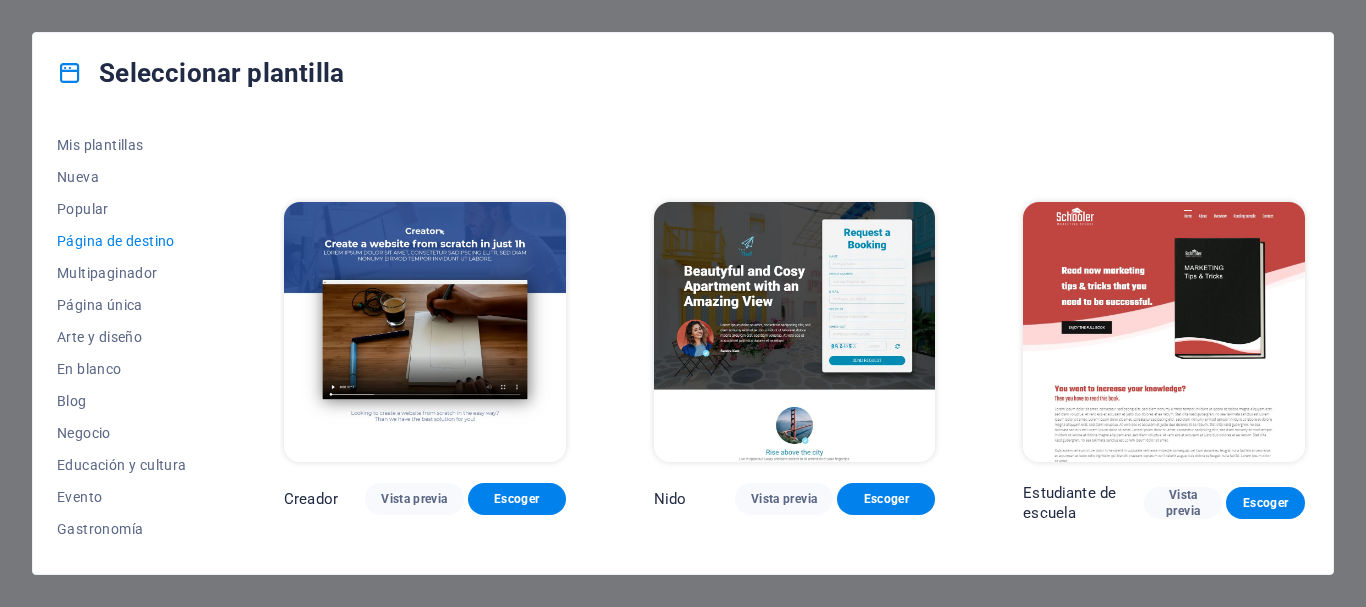 drag, startPoint x: 1309, startPoint y: 391, endPoint x: 1304, endPoint y: 426, distance: 35.35534 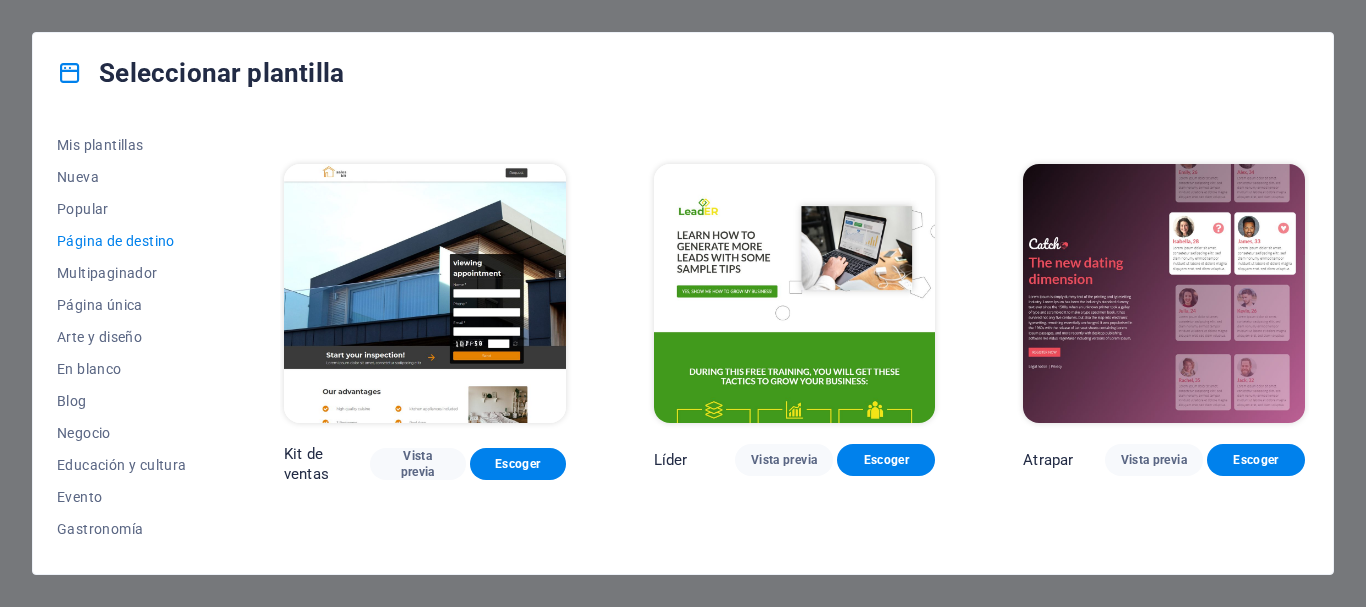 scroll, scrollTop: 2363, scrollLeft: 0, axis: vertical 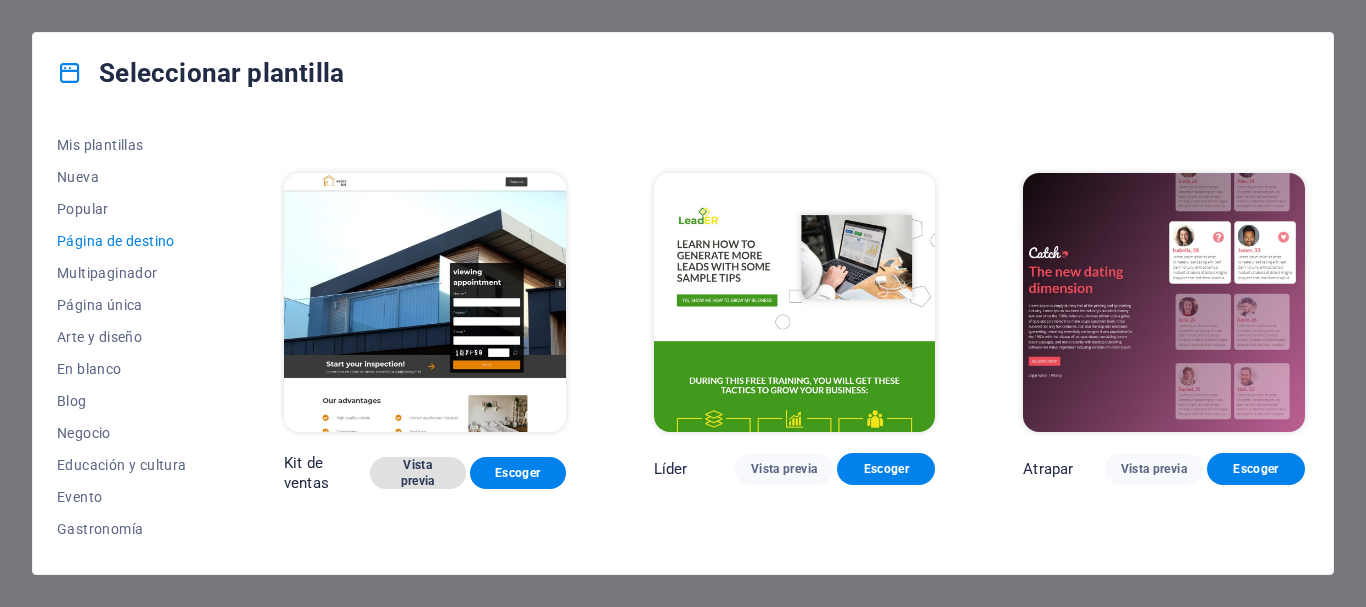 click on "Vista previa" at bounding box center (418, 473) 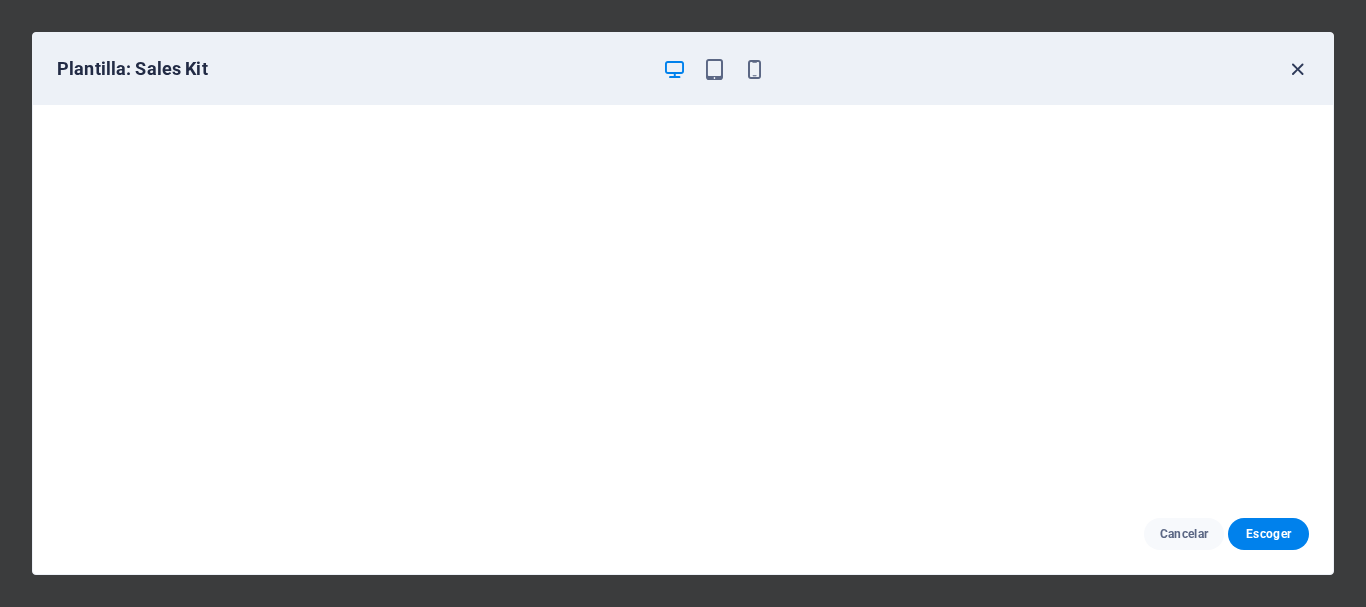 click at bounding box center [1297, 69] 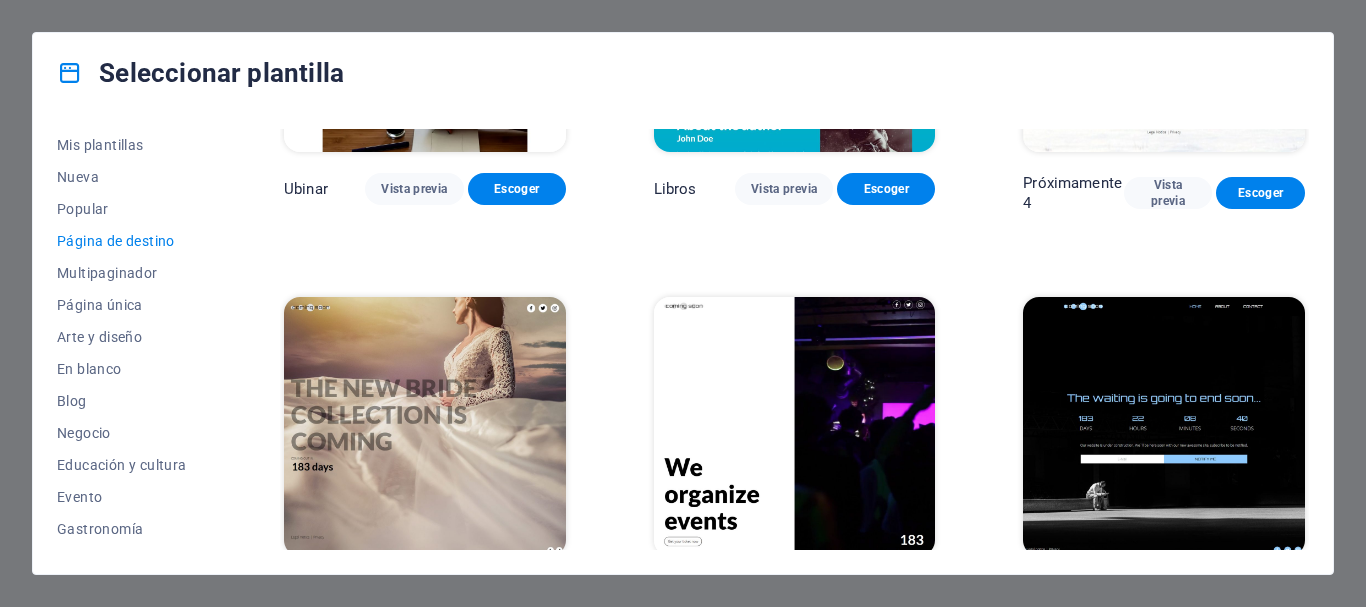 scroll, scrollTop: 3098, scrollLeft: 0, axis: vertical 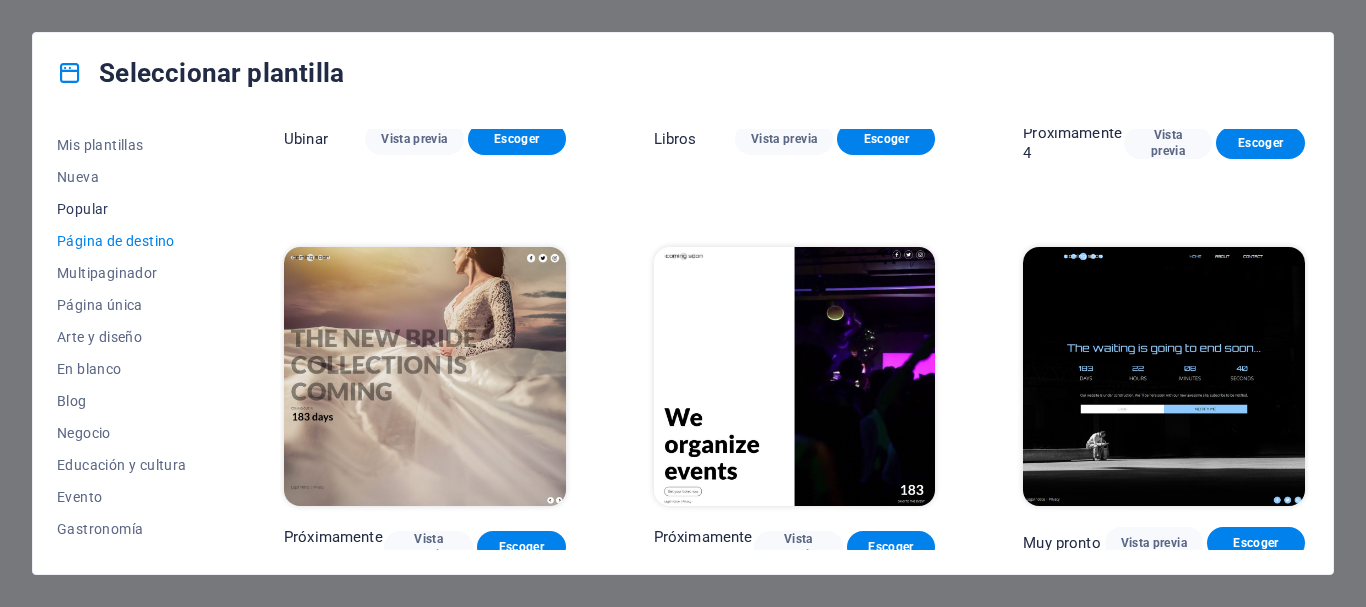 click on "Popular" at bounding box center (83, 209) 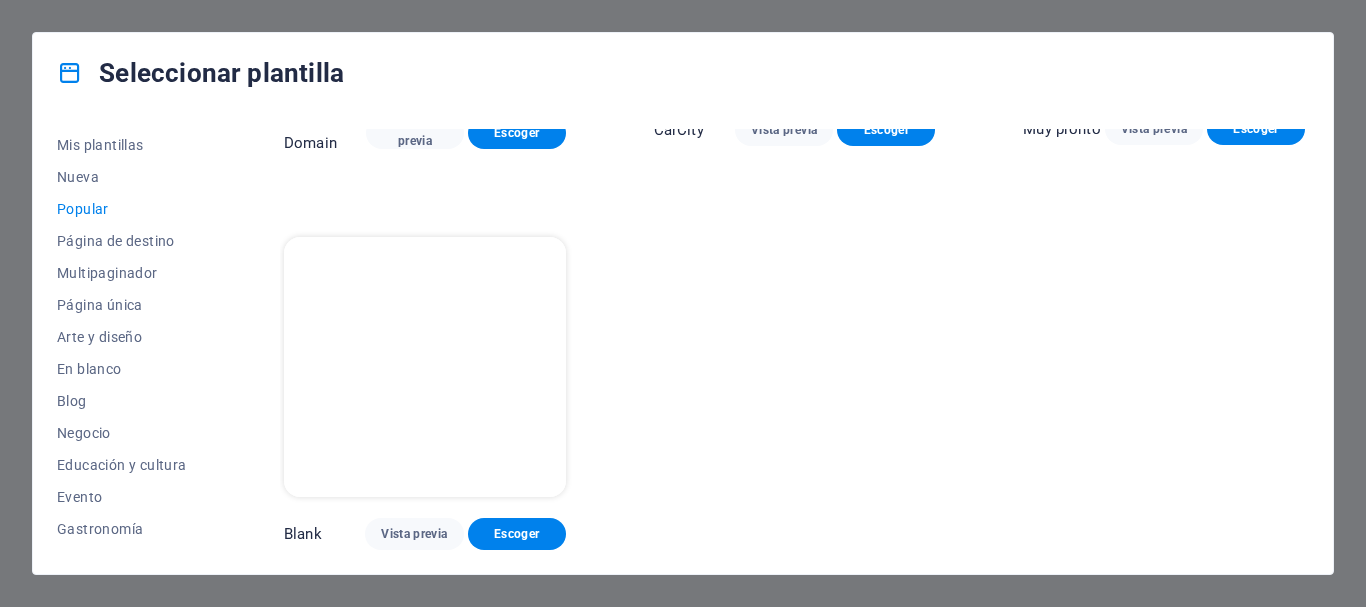 scroll, scrollTop: 1503, scrollLeft: 0, axis: vertical 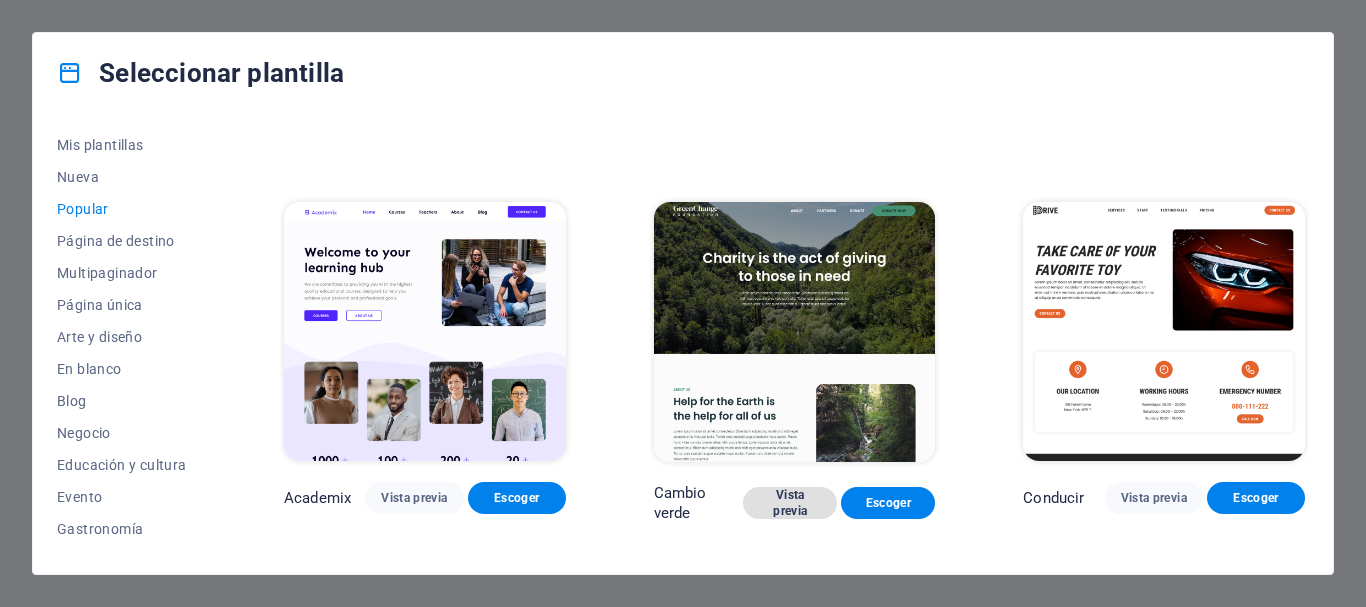 click on "Vista previa" at bounding box center (790, 503) 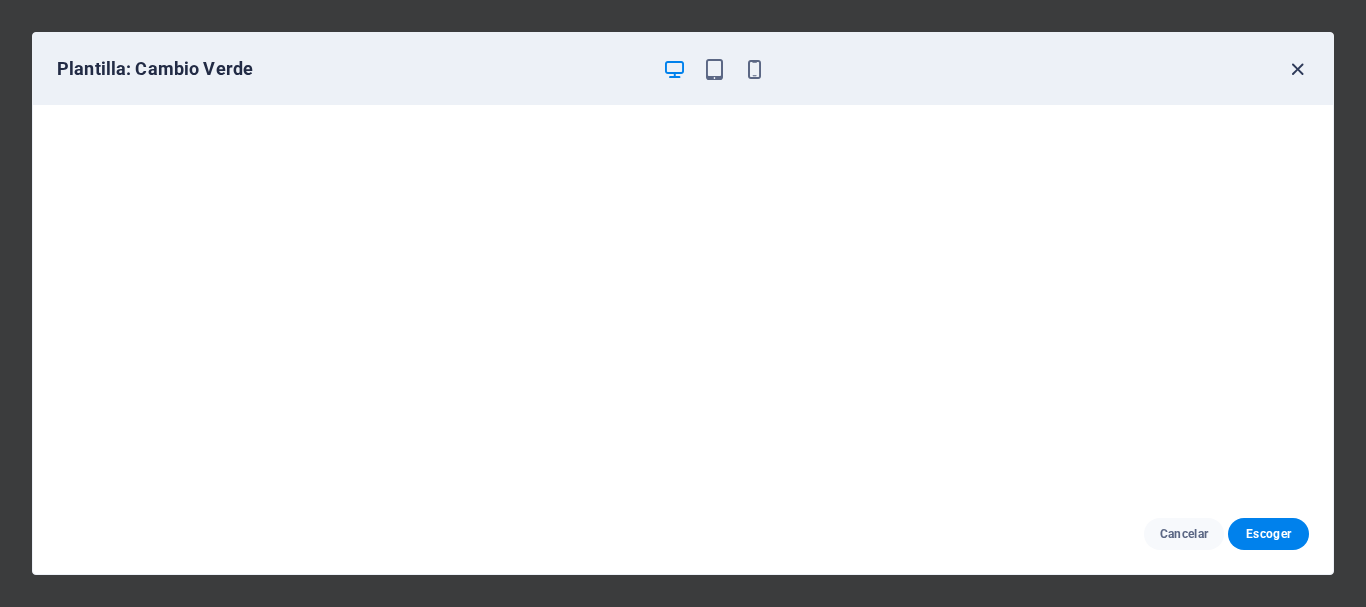 click at bounding box center (1297, 69) 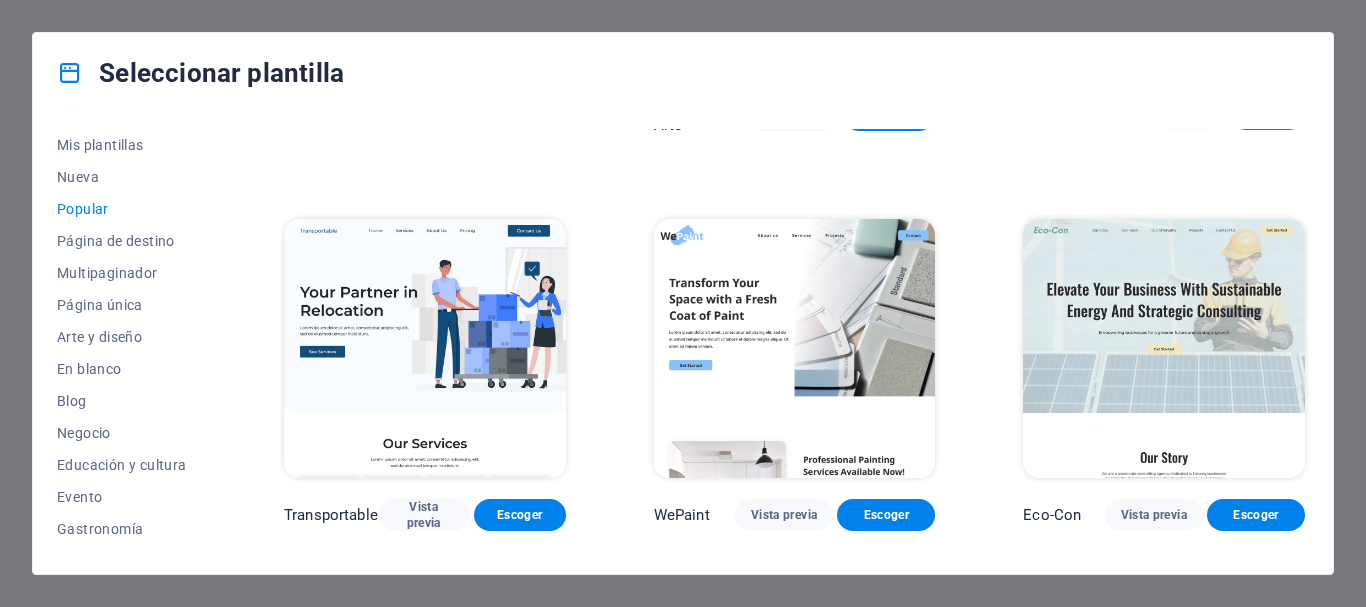 scroll, scrollTop: 308, scrollLeft: 0, axis: vertical 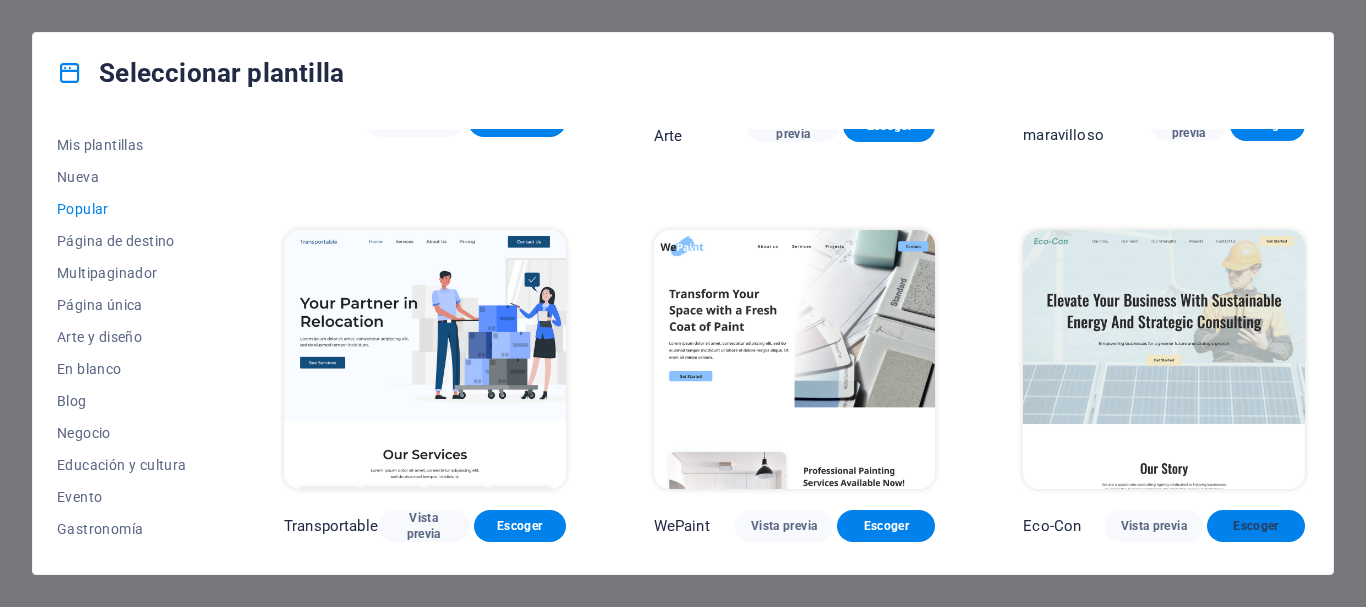 click on "Escoger" at bounding box center [1256, 526] 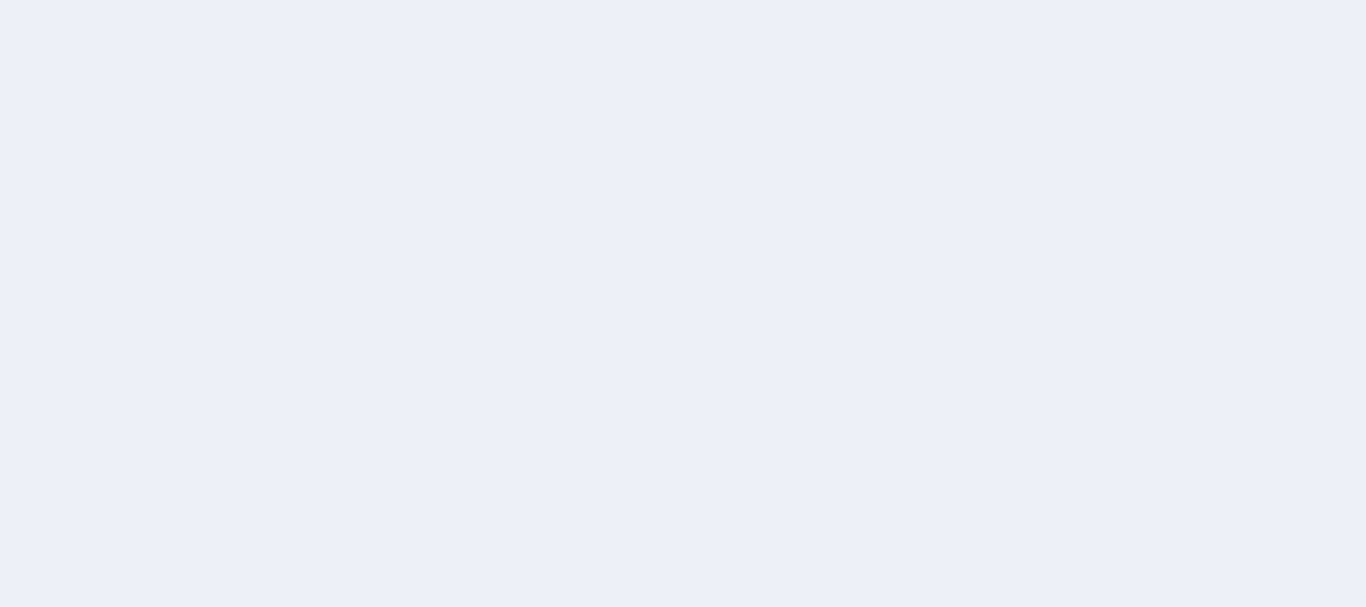 scroll, scrollTop: 0, scrollLeft: 0, axis: both 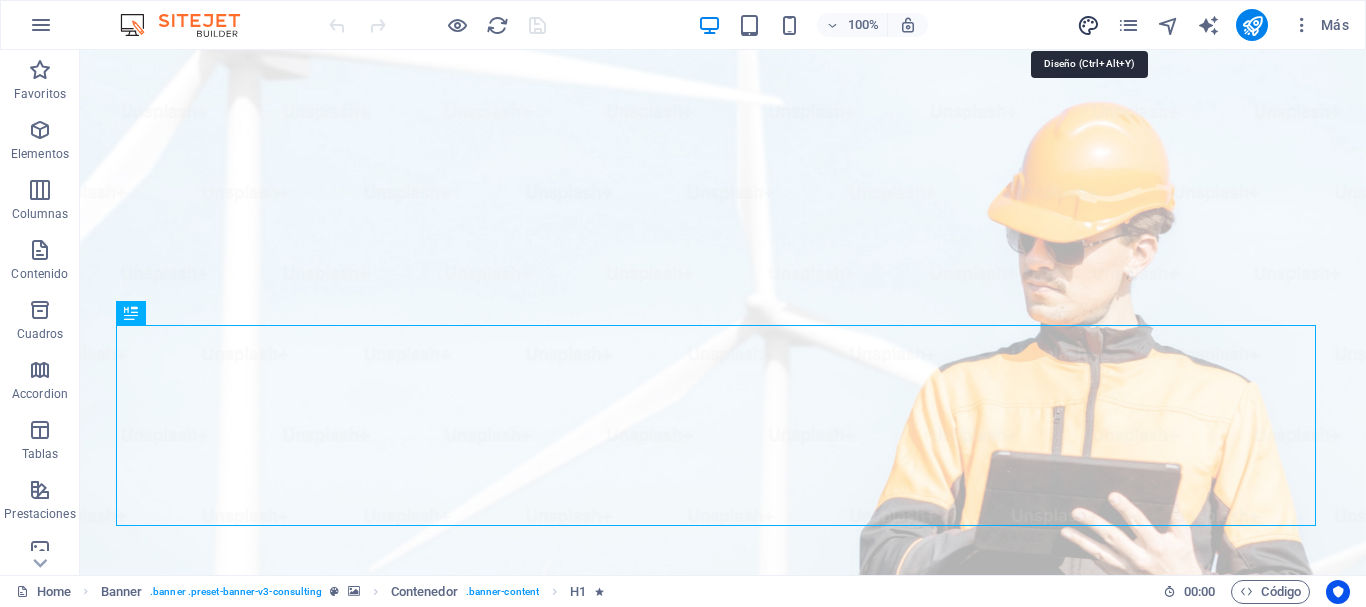 click at bounding box center (1088, 25) 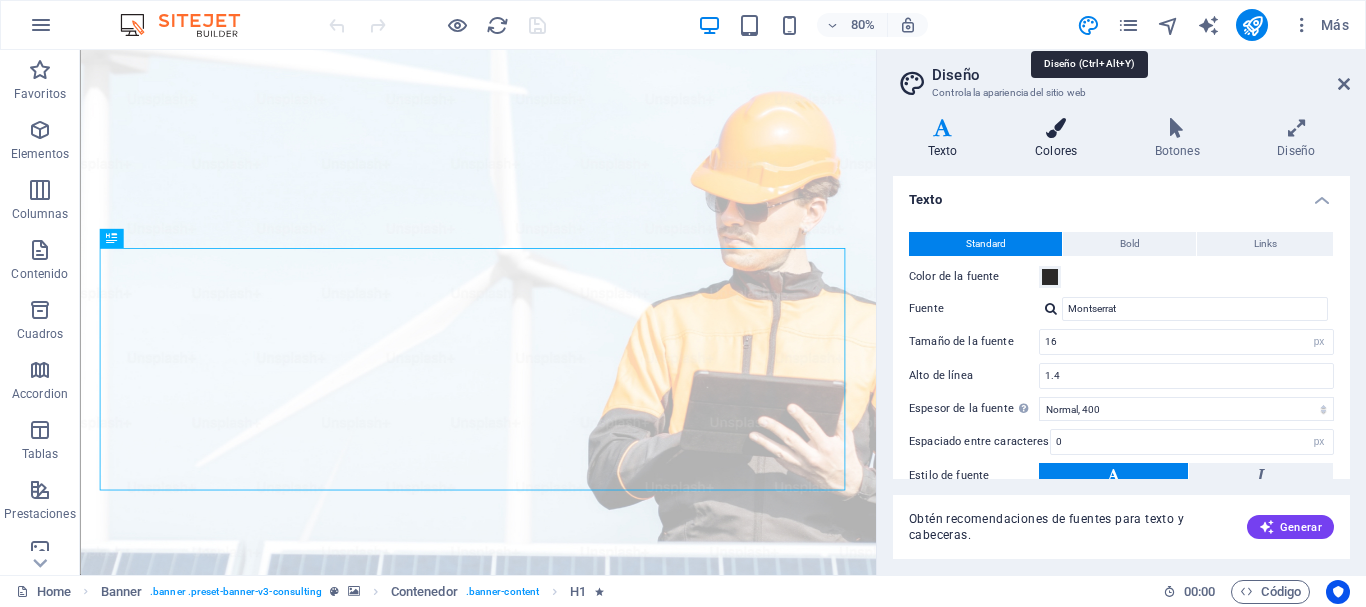 click at bounding box center (1056, 128) 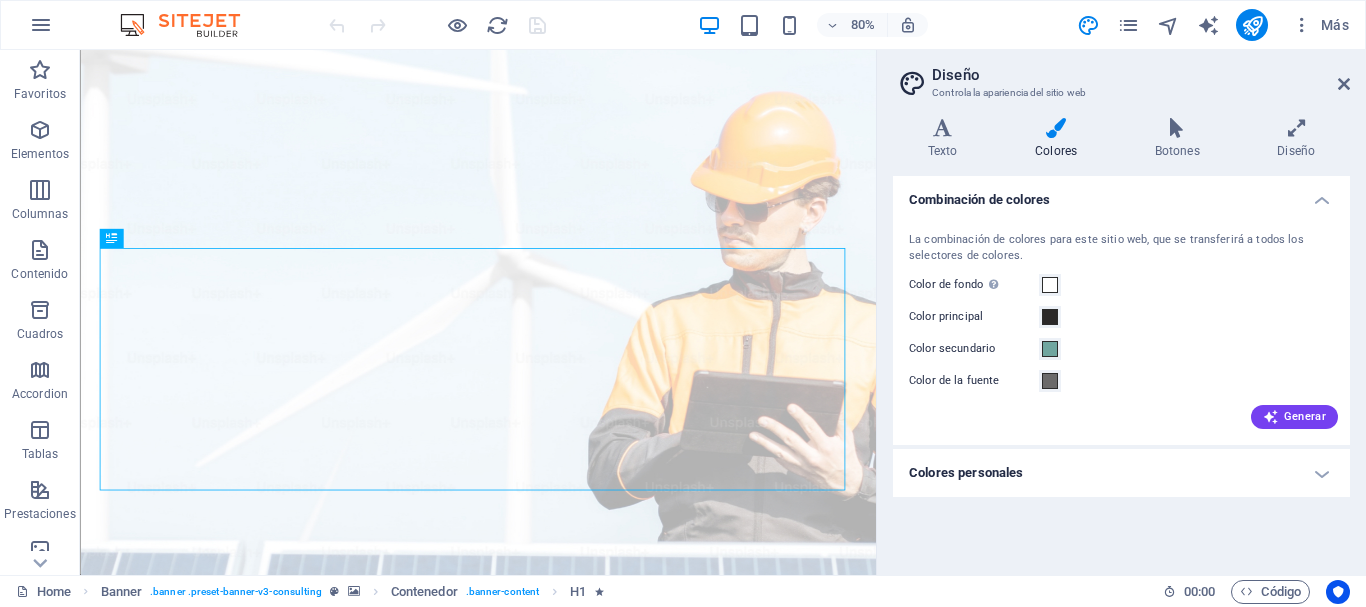 click on "Colores personales" at bounding box center [1121, 473] 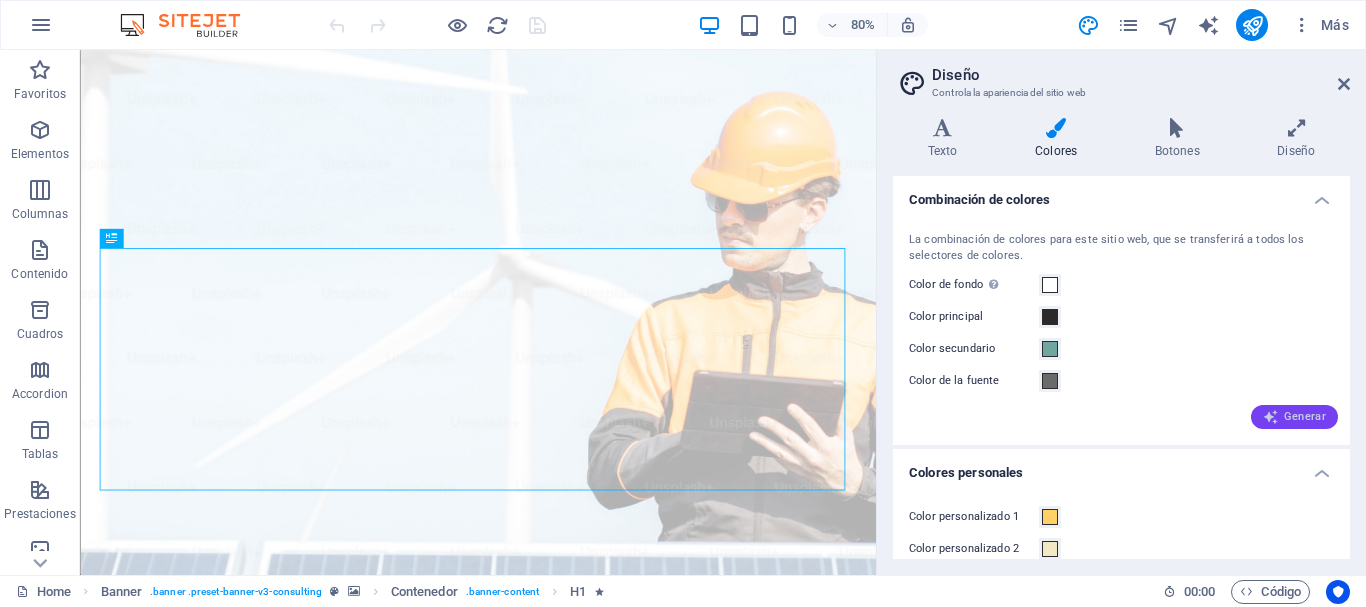 click on "Generar" at bounding box center [1294, 417] 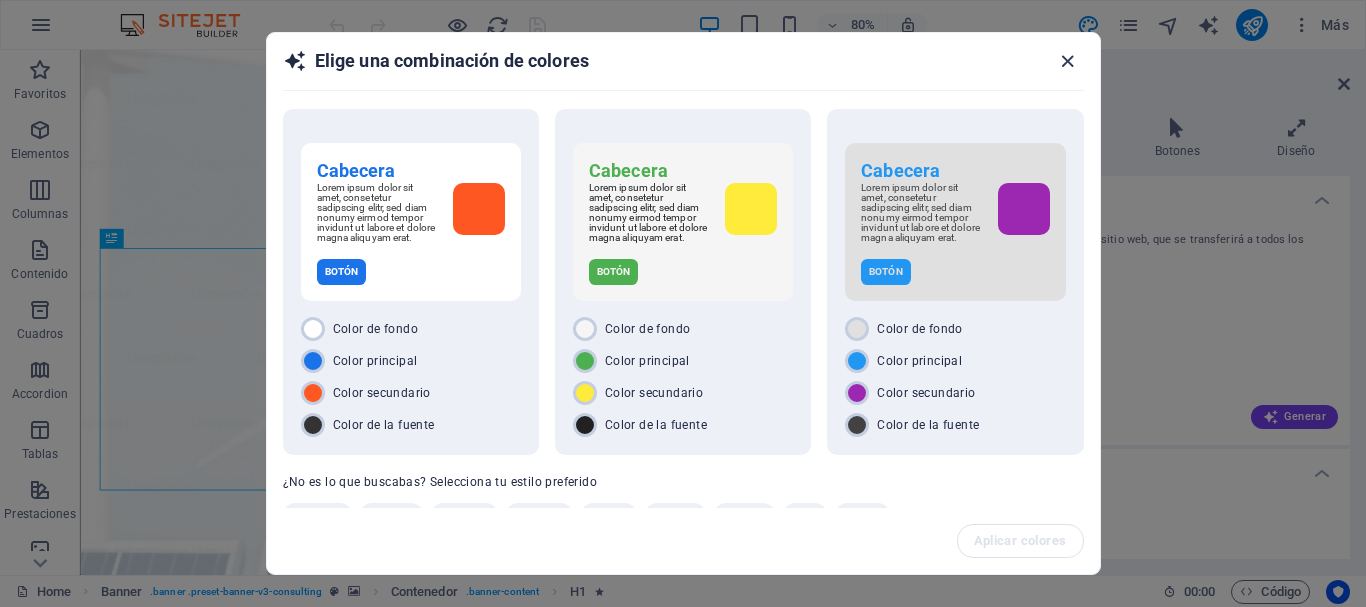 click at bounding box center (1067, 61) 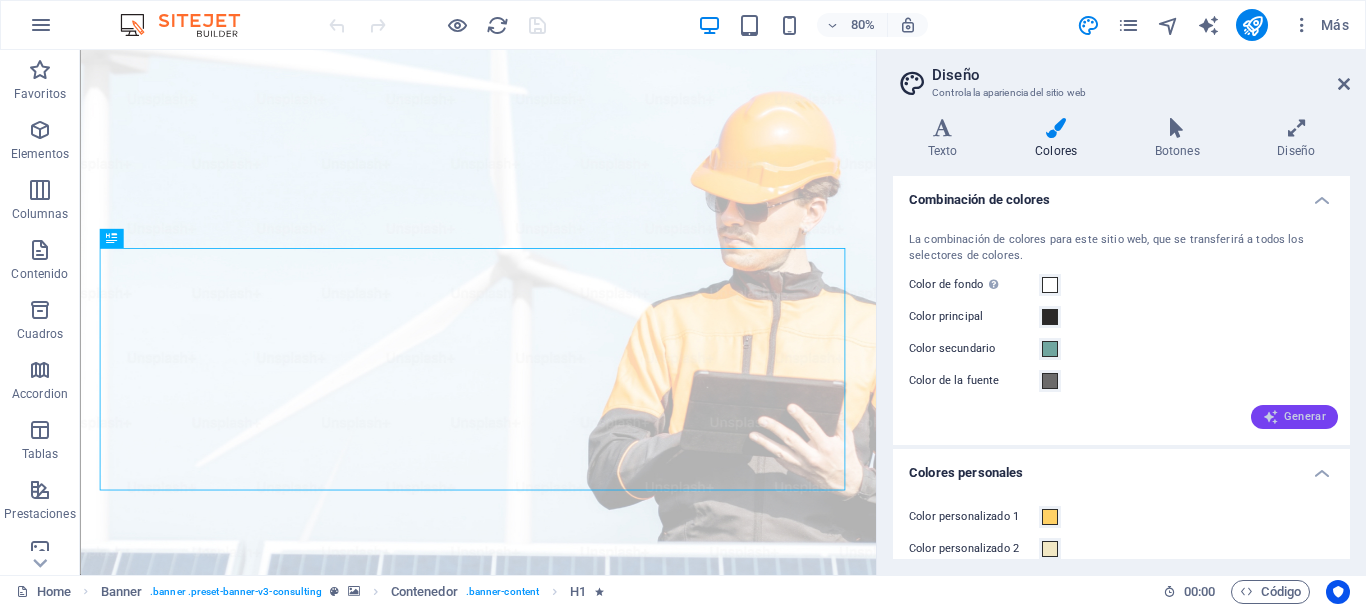 click at bounding box center [1271, 417] 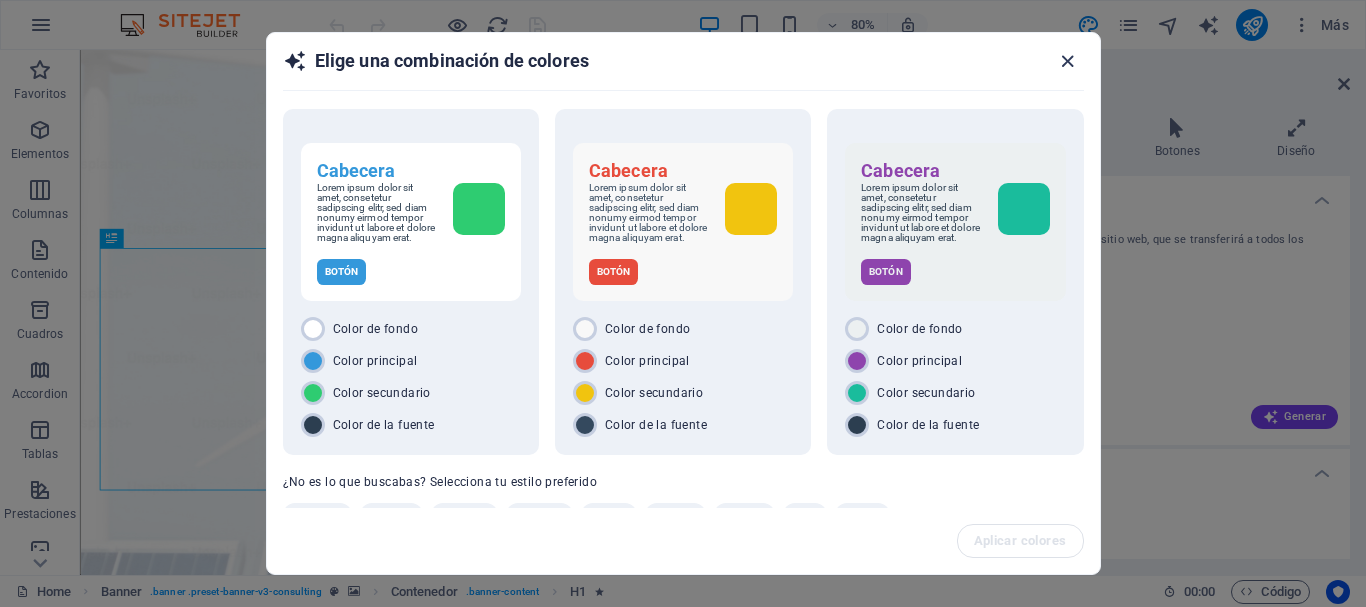 click at bounding box center [1067, 61] 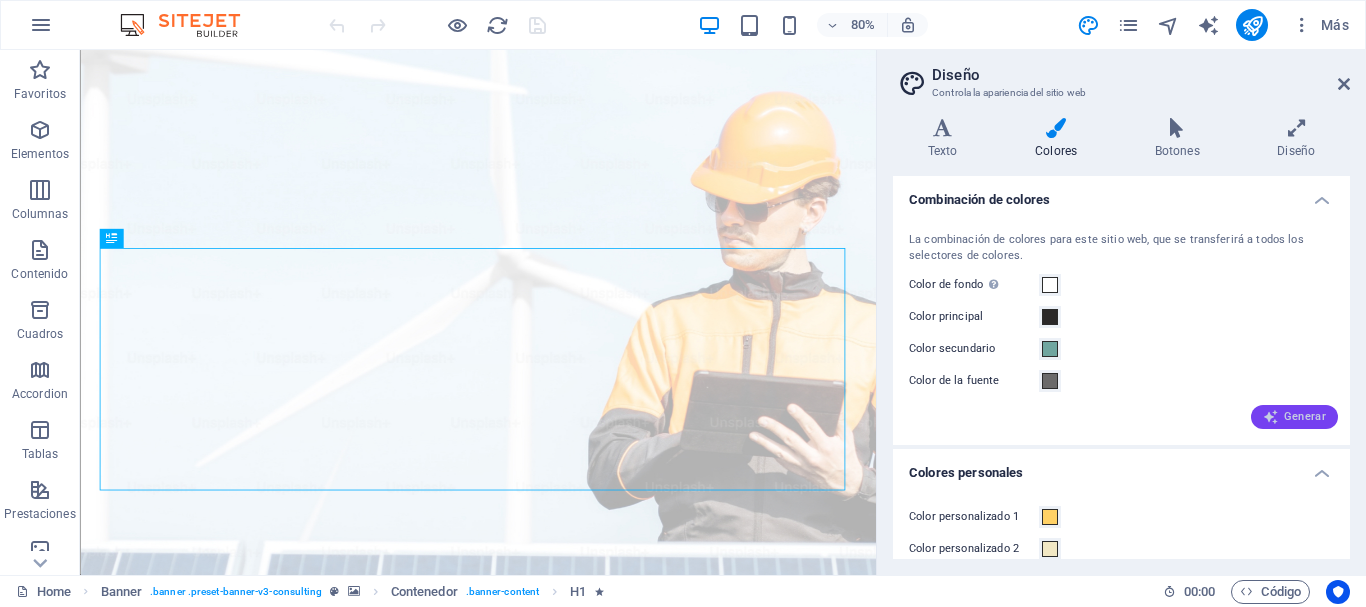 click on "Generar" at bounding box center (1294, 417) 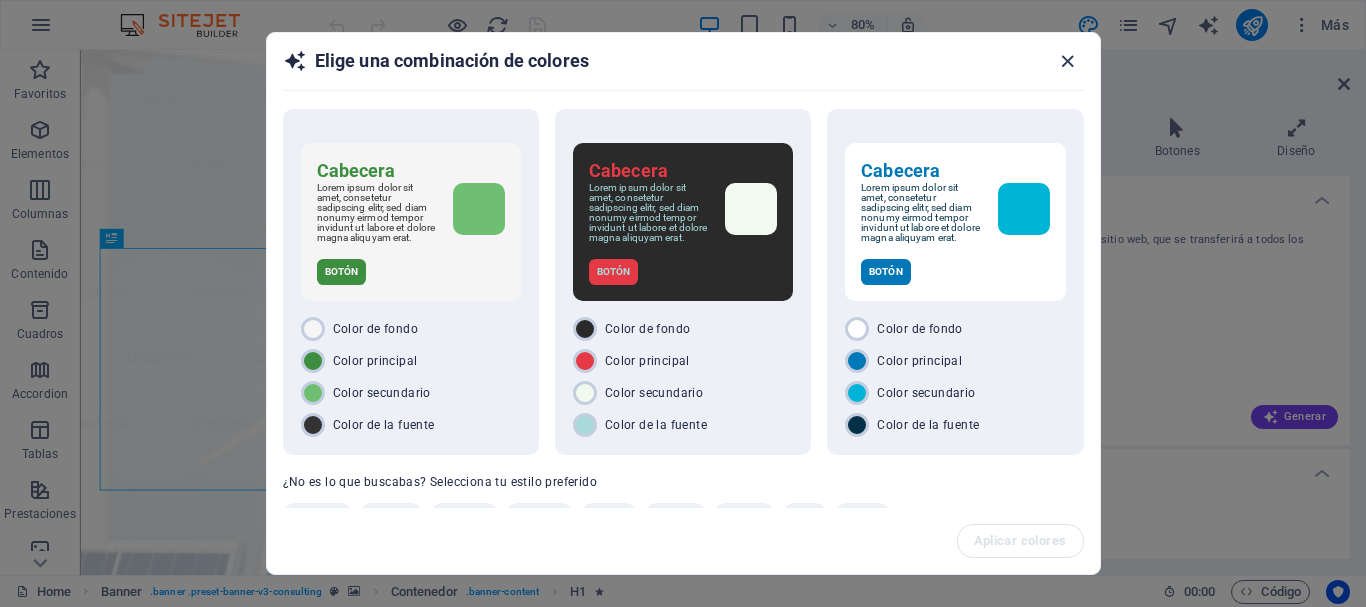 click at bounding box center (1067, 61) 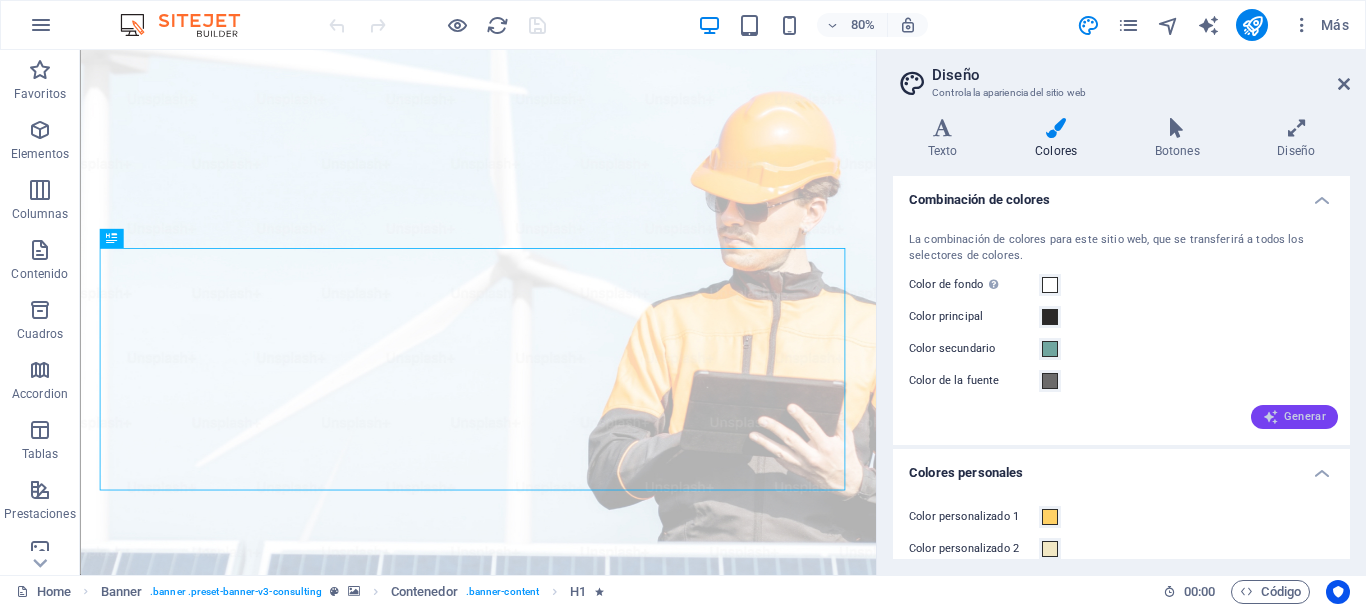 click on "Generar" at bounding box center [1294, 417] 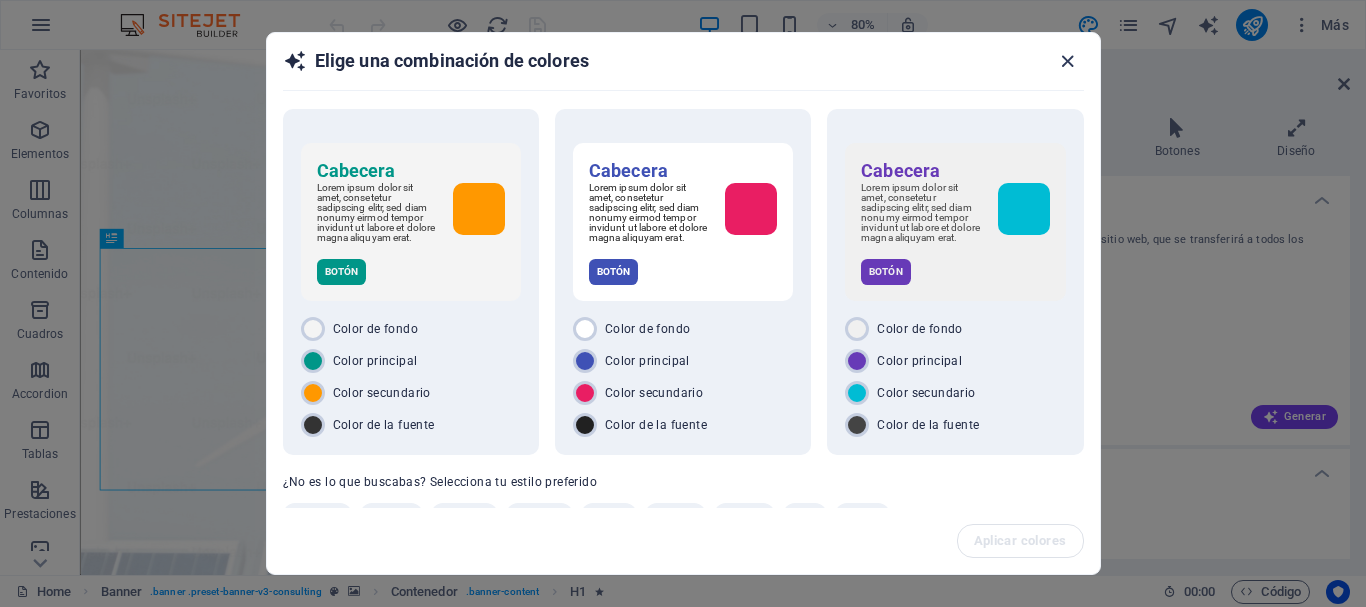 click at bounding box center (1067, 61) 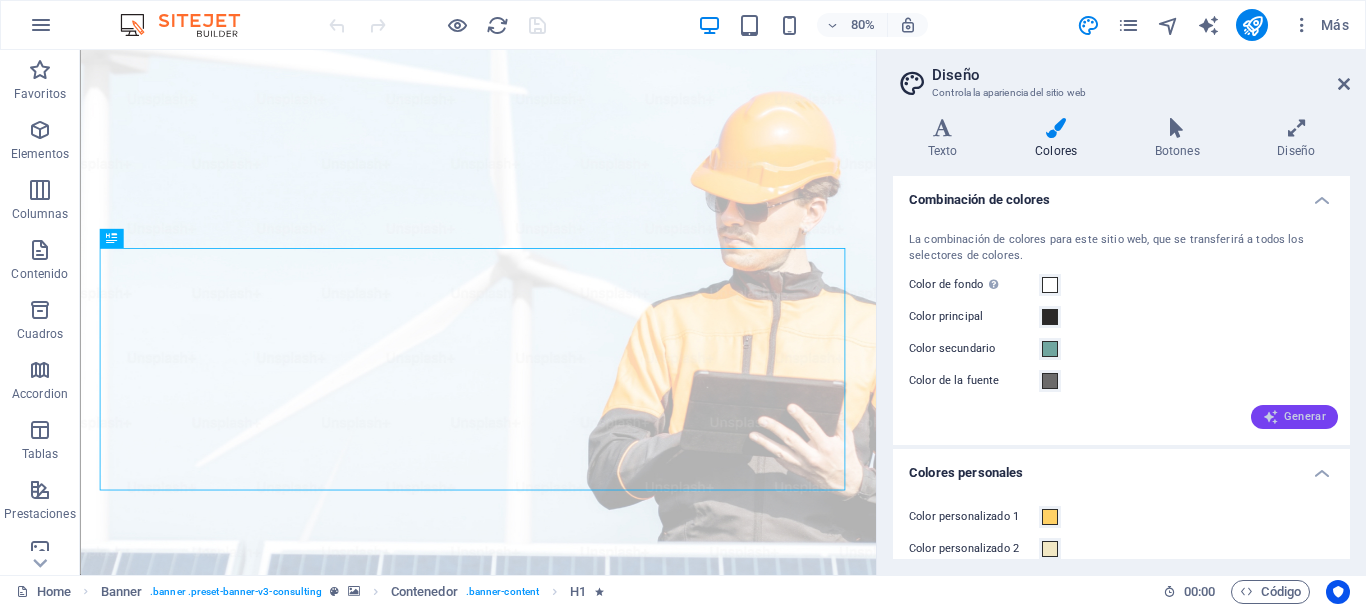 click on "Generar" at bounding box center (1294, 417) 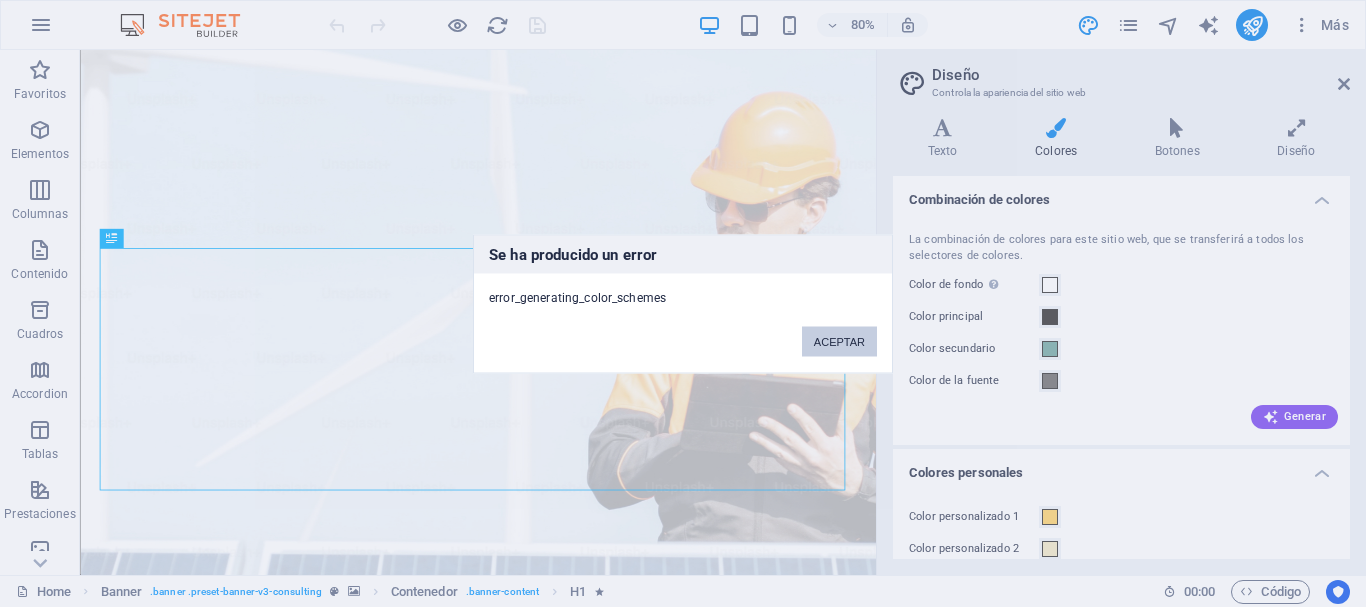 click on "ACEPTAR" at bounding box center (839, 341) 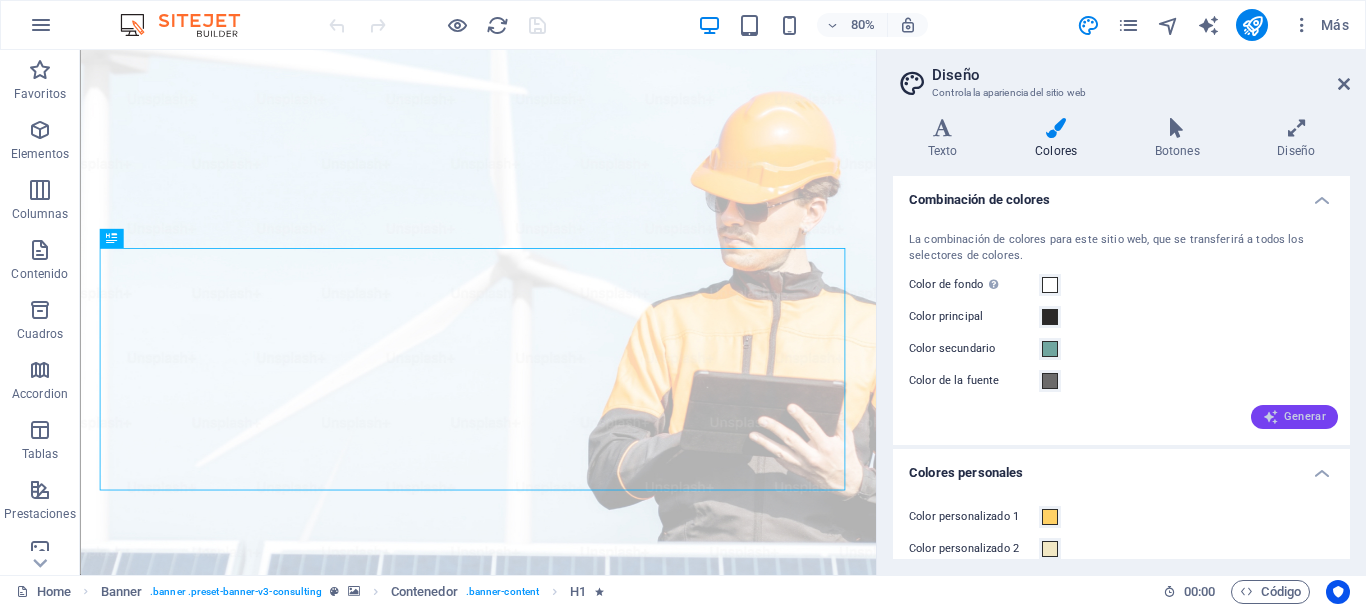 click on "Generar" at bounding box center [1294, 417] 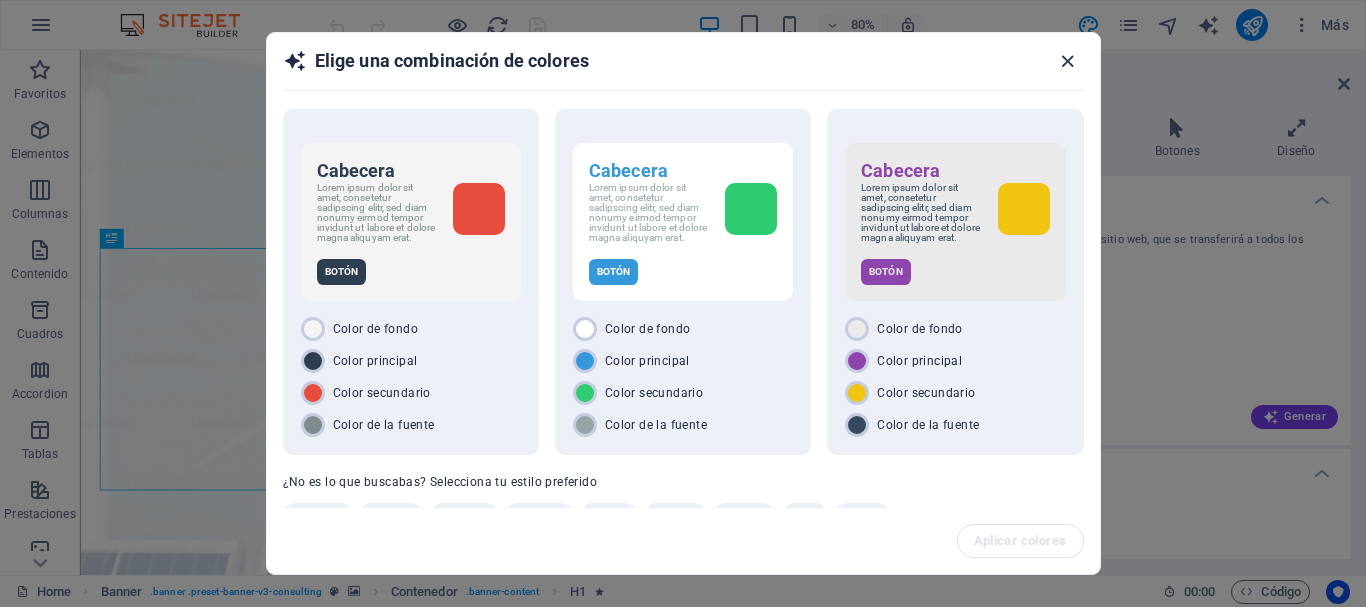click at bounding box center (1067, 61) 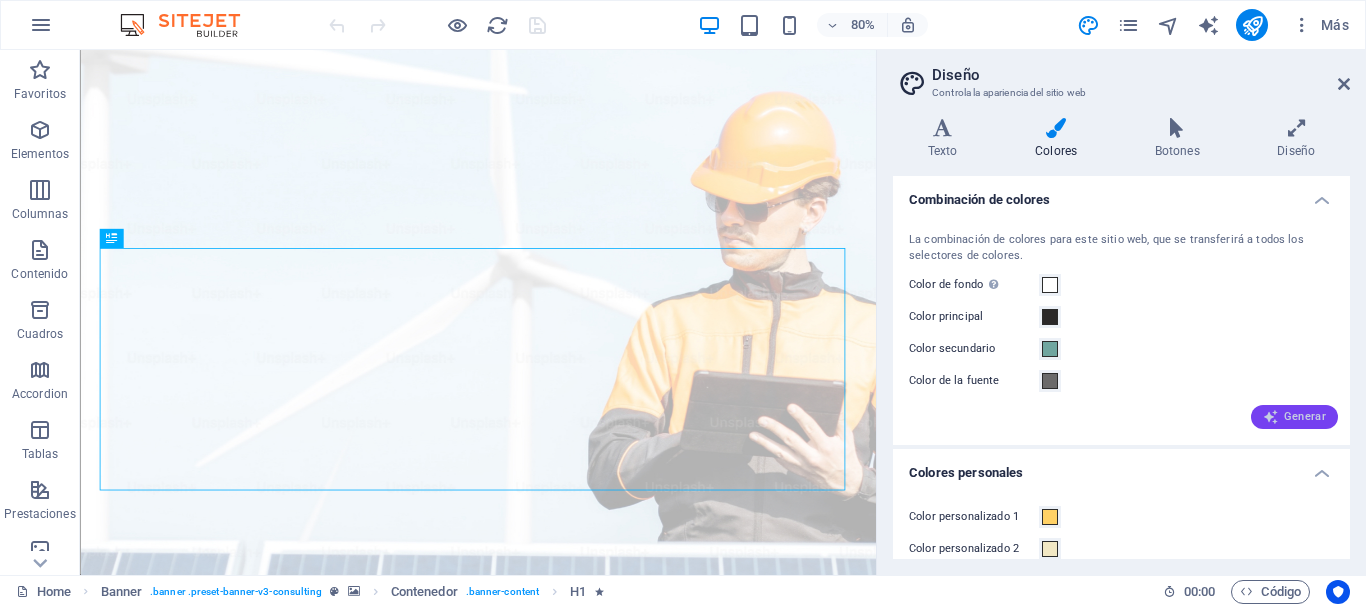 click at bounding box center [1271, 417] 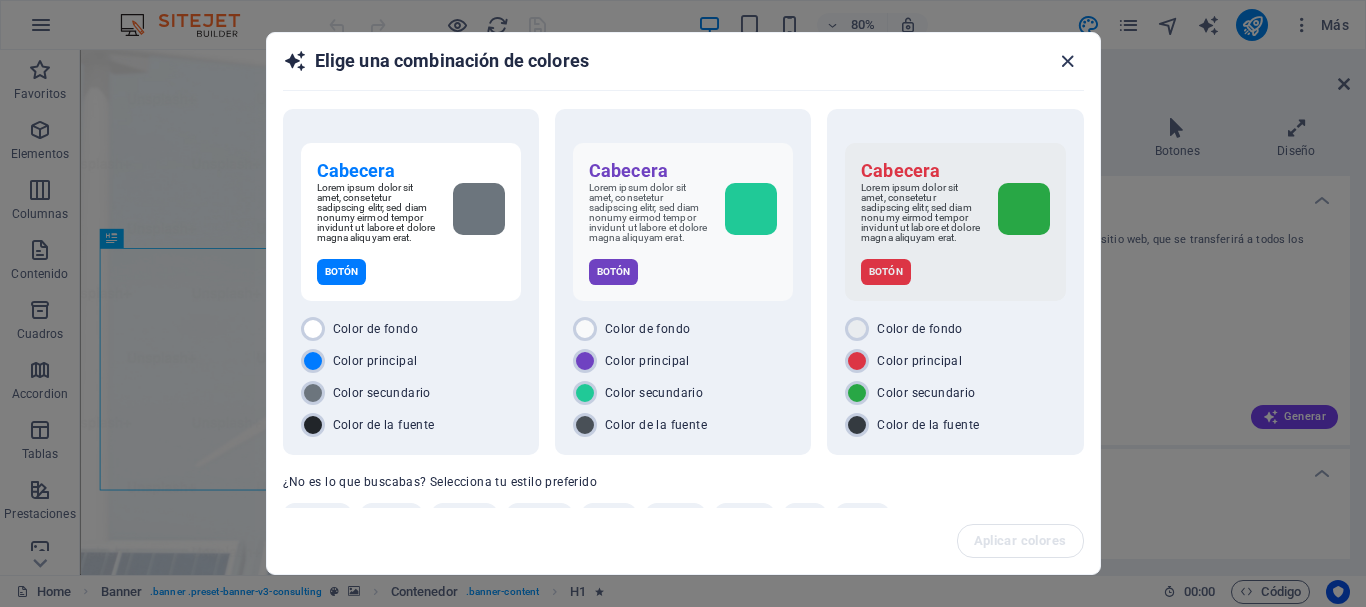 click at bounding box center (1067, 61) 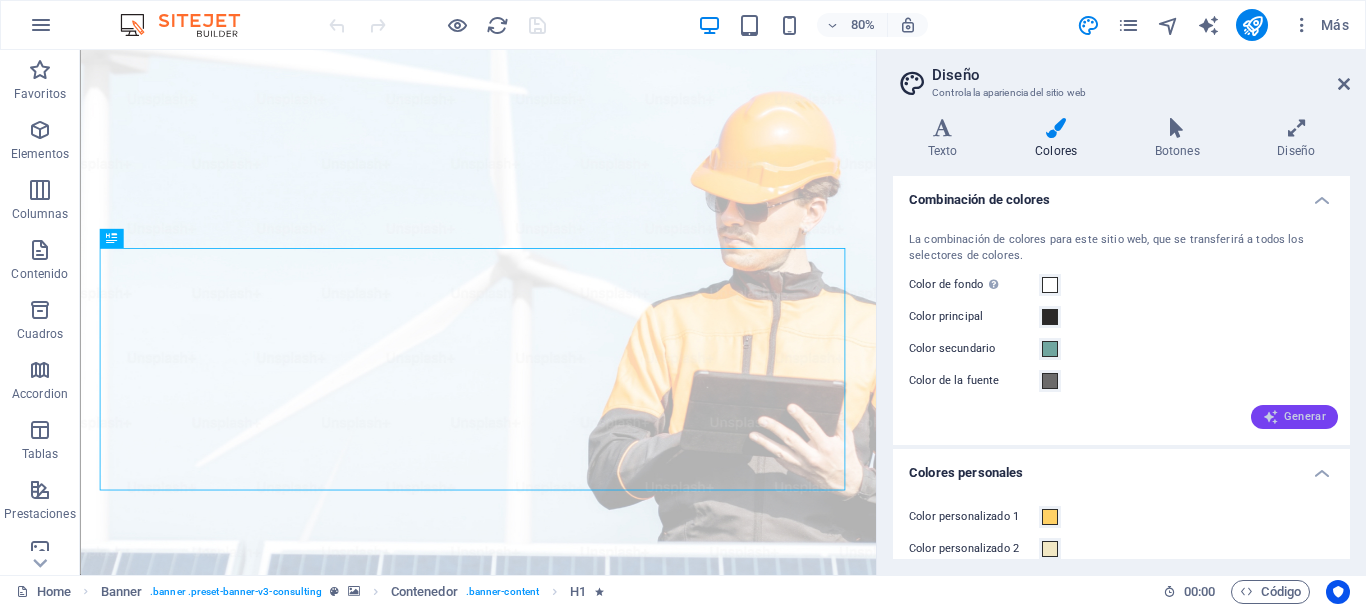 click on "Generar" at bounding box center [1294, 417] 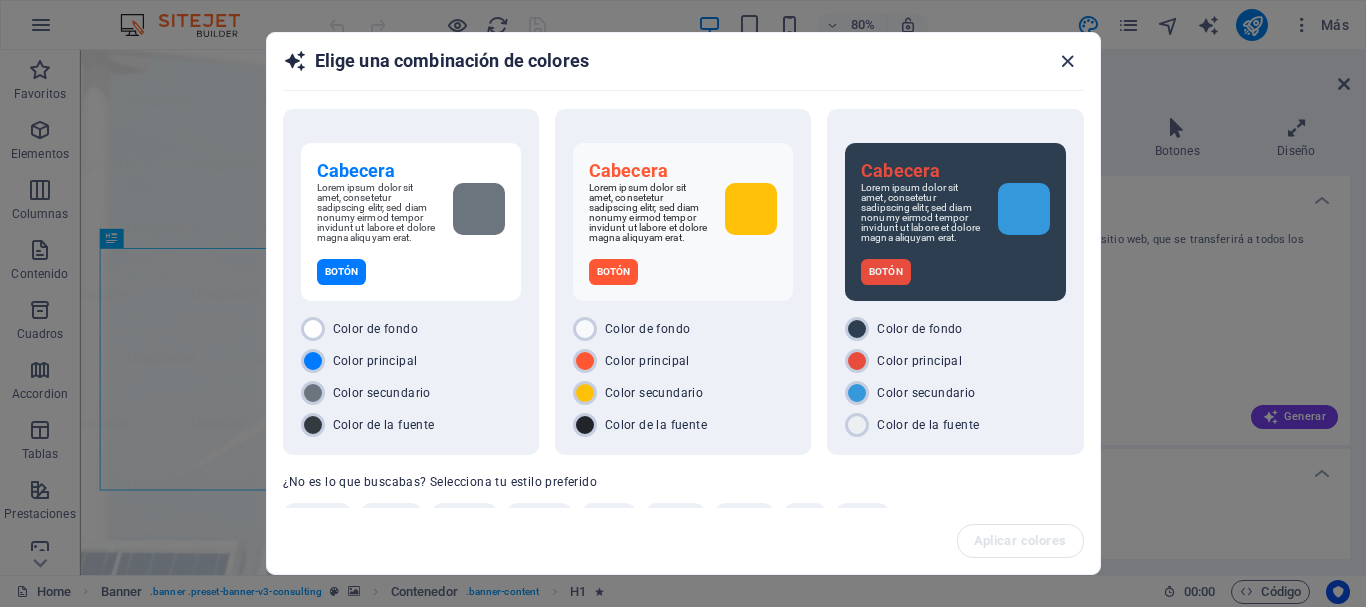 click at bounding box center [1067, 61] 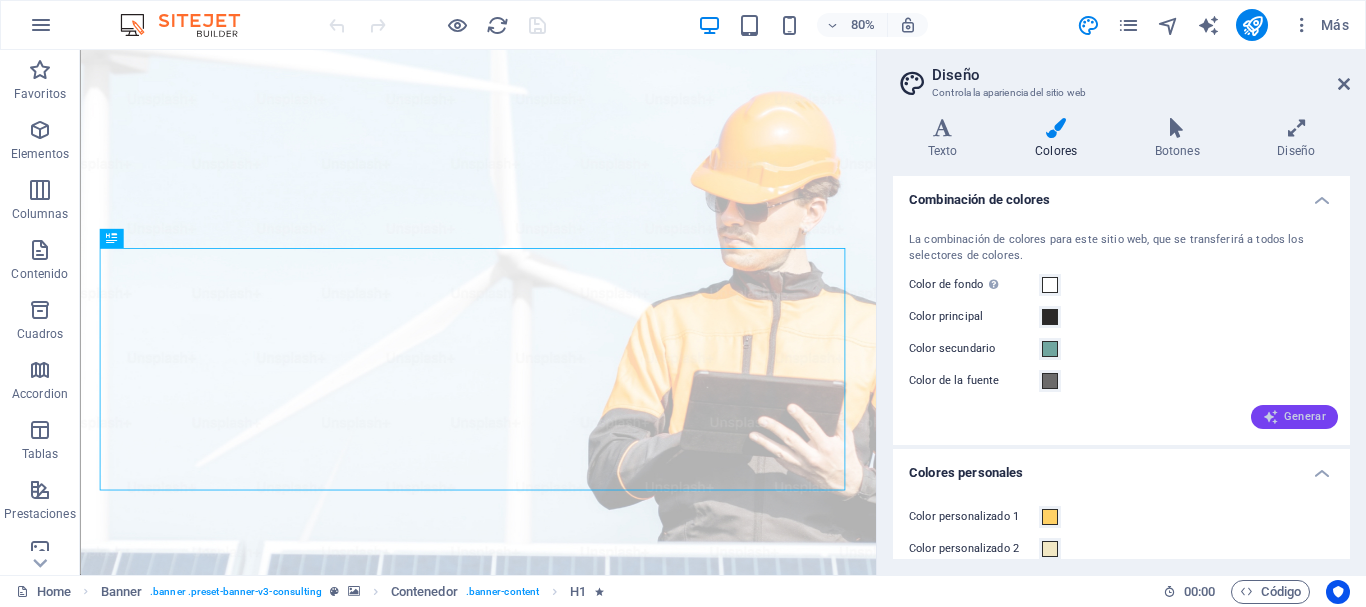 click at bounding box center (1271, 417) 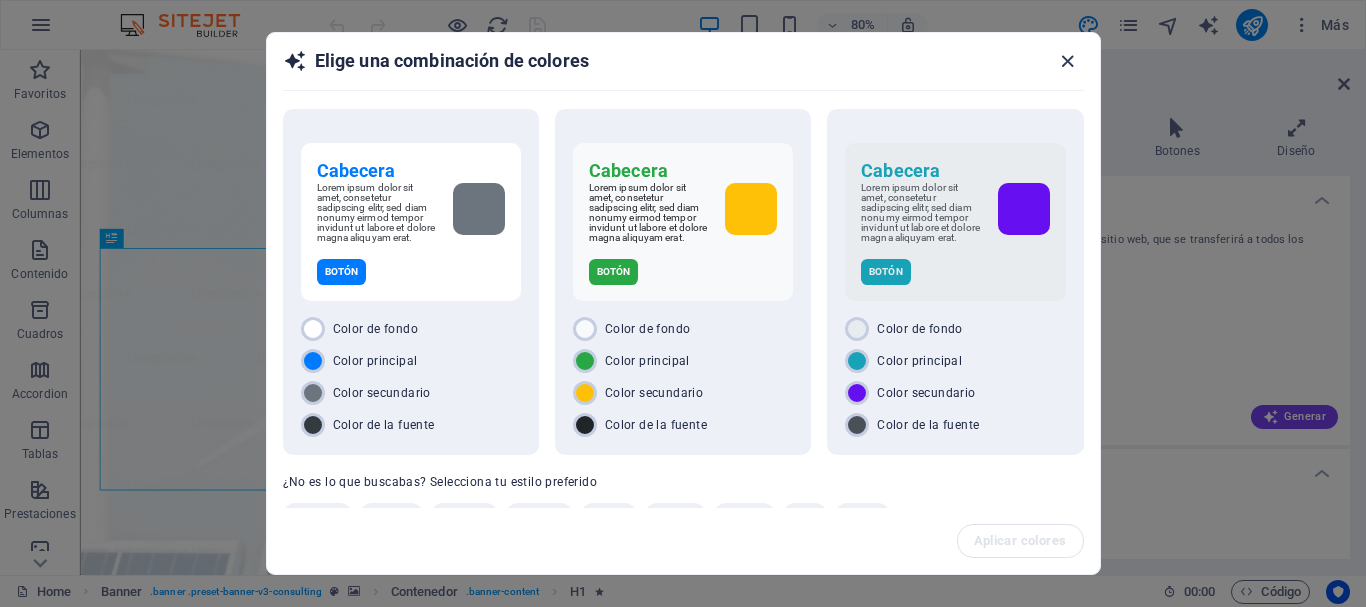 click at bounding box center (1067, 61) 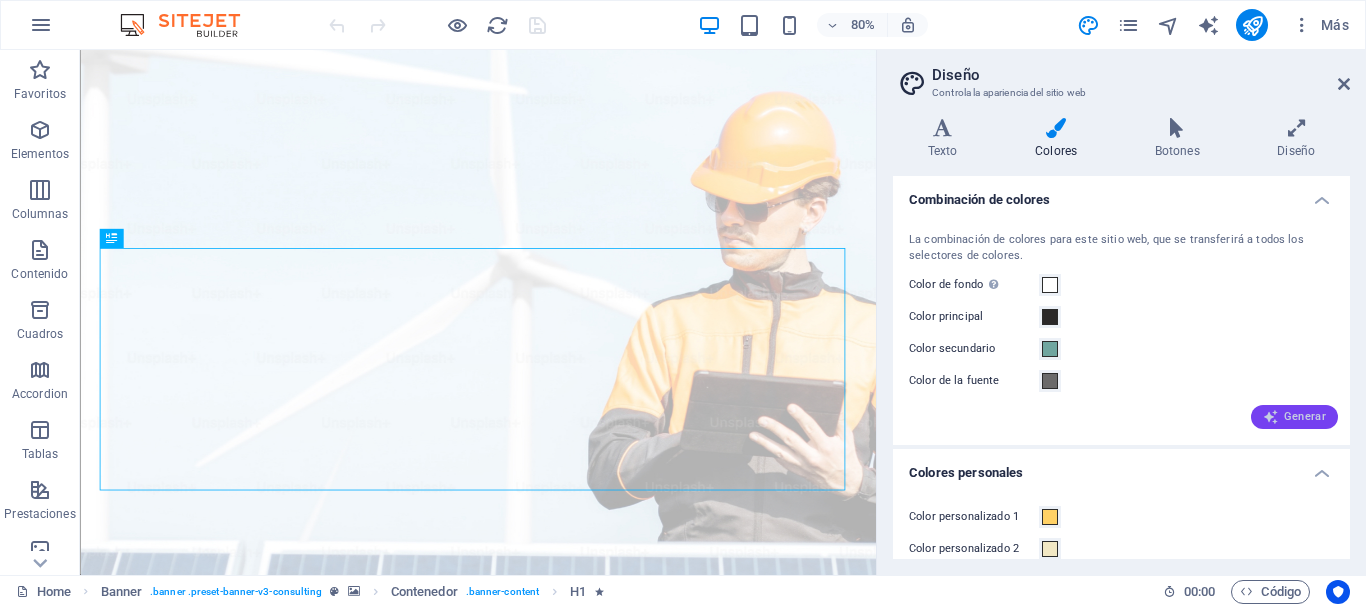 click on "Generar" at bounding box center (1294, 417) 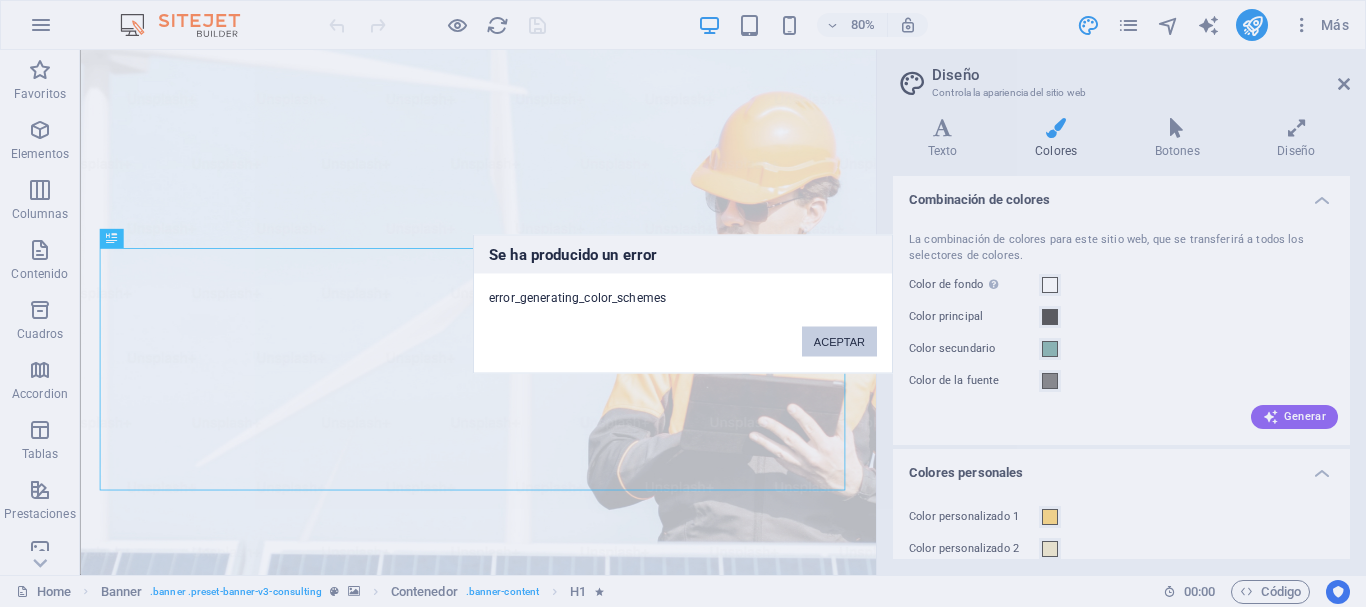 click on "ACEPTAR" at bounding box center [839, 341] 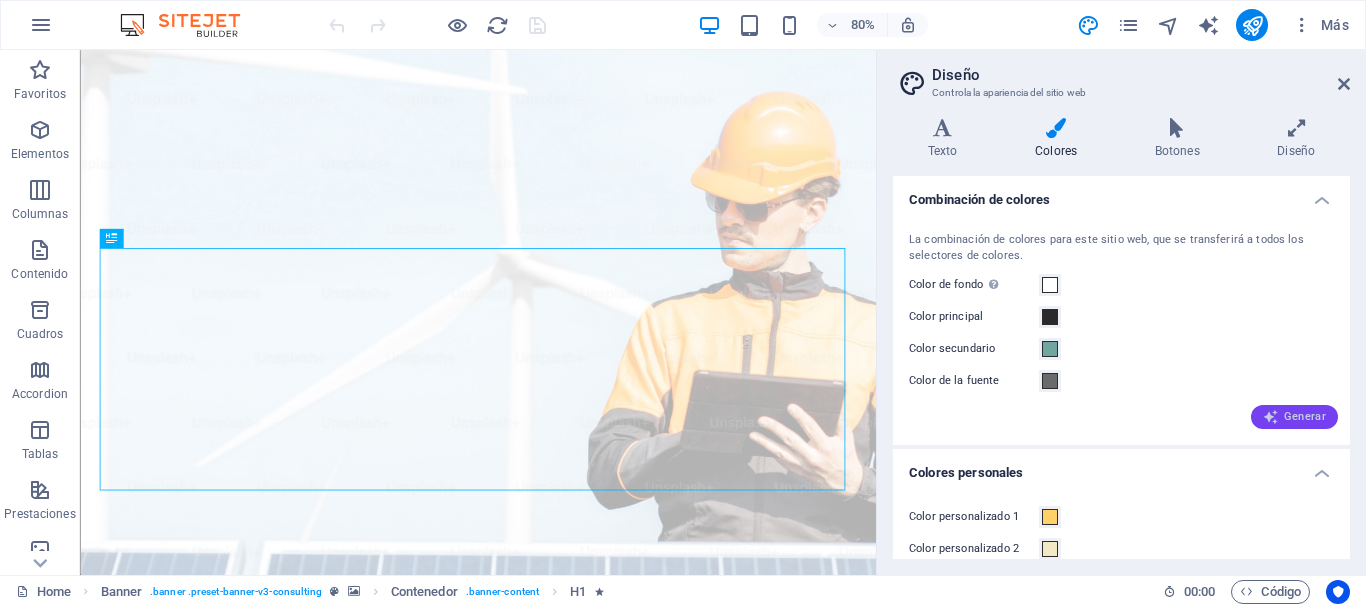 click on "Generar" at bounding box center [1294, 417] 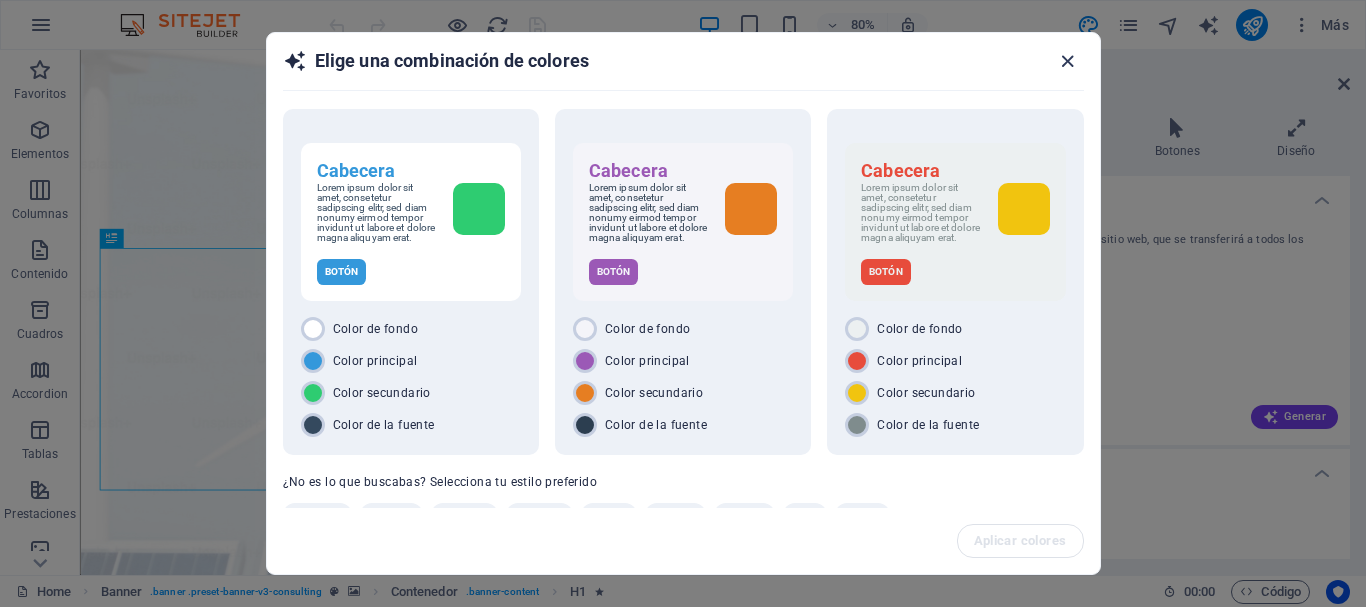 click at bounding box center (1067, 61) 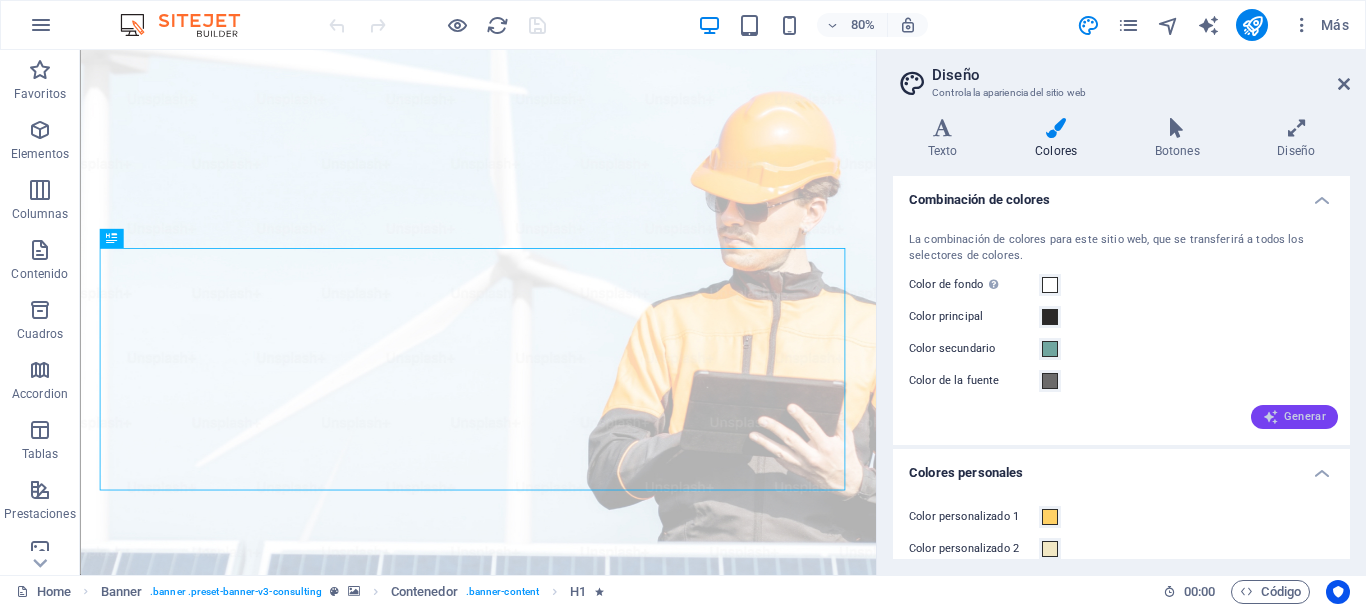click on "Generar" at bounding box center (1294, 417) 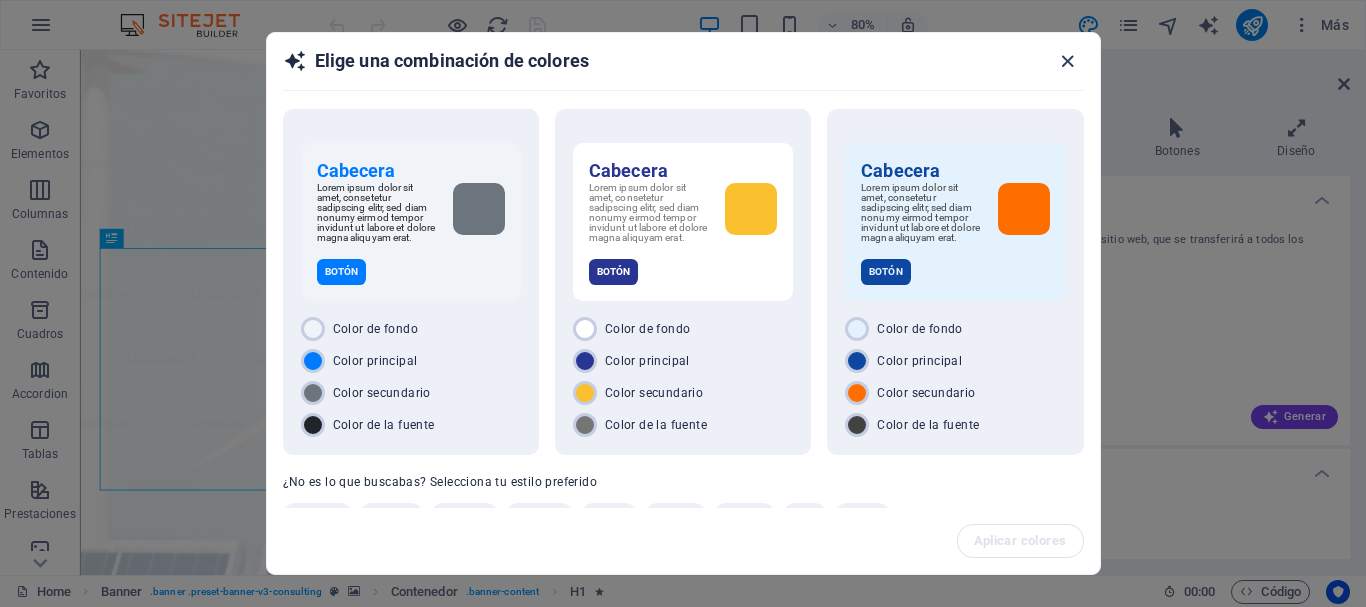 click at bounding box center [1067, 61] 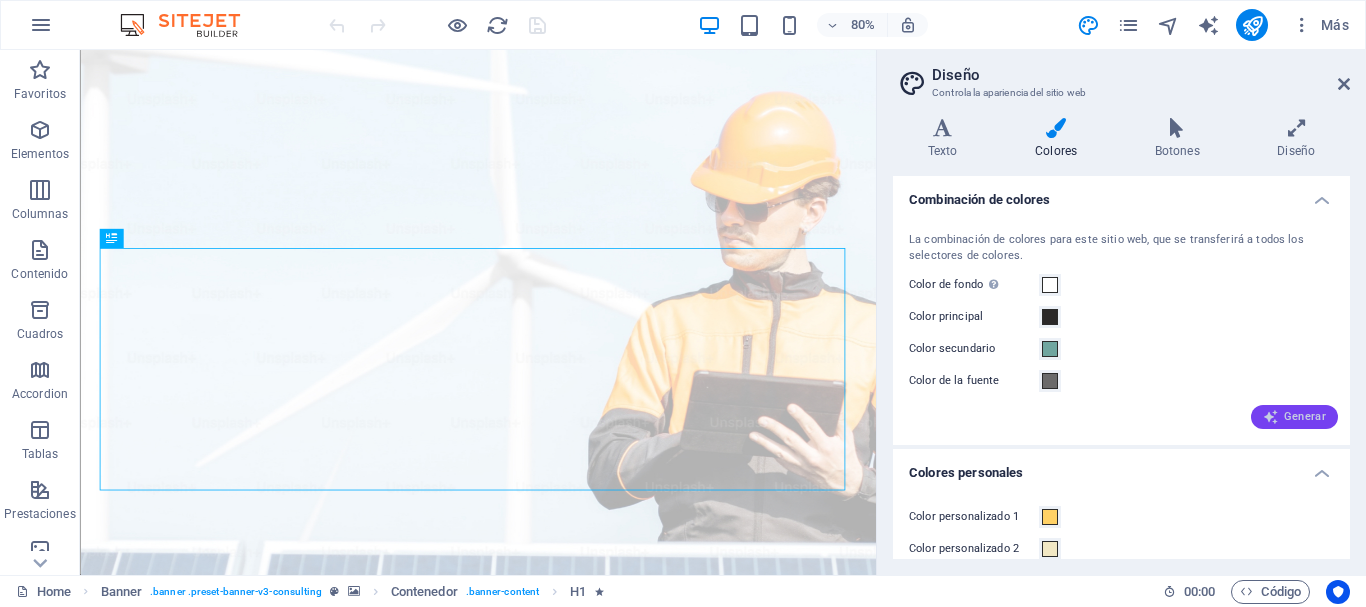 click at bounding box center (1271, 417) 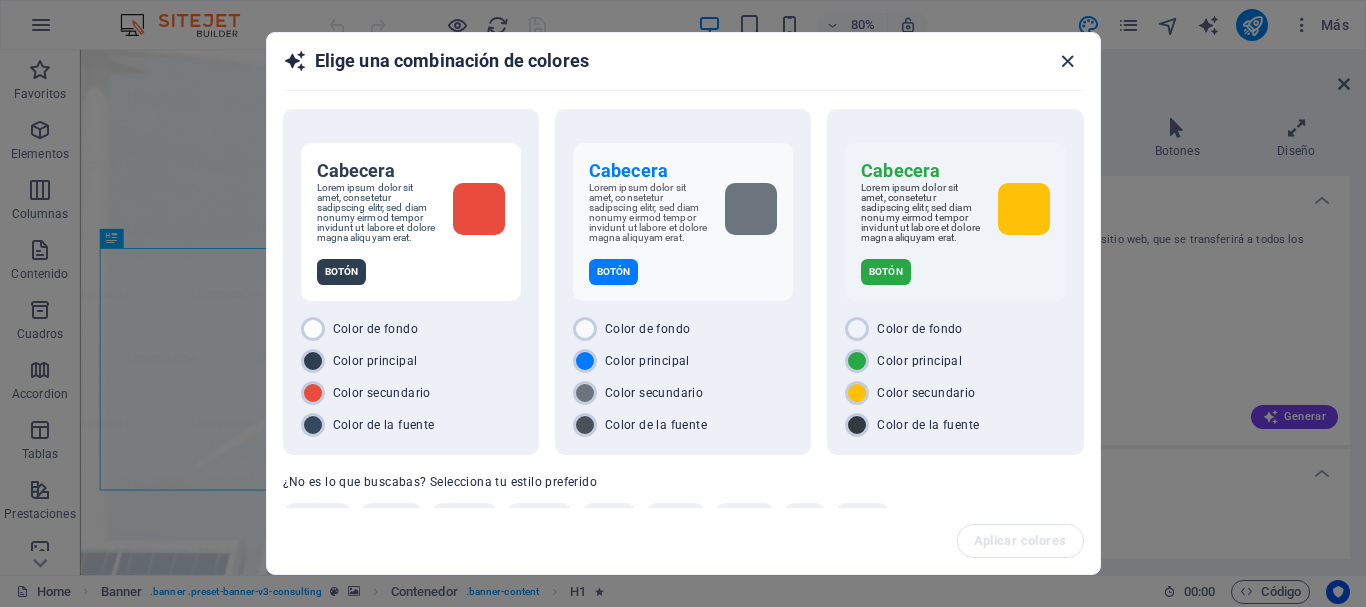 click at bounding box center [1067, 61] 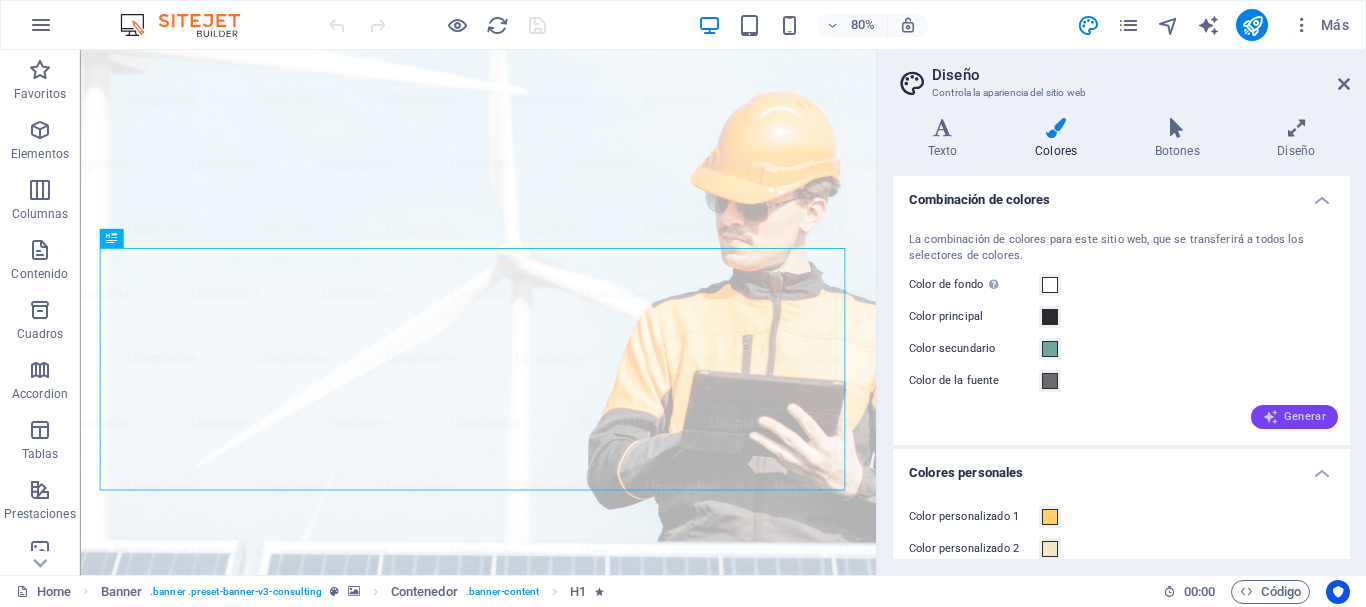 click on "Generar" at bounding box center [1294, 417] 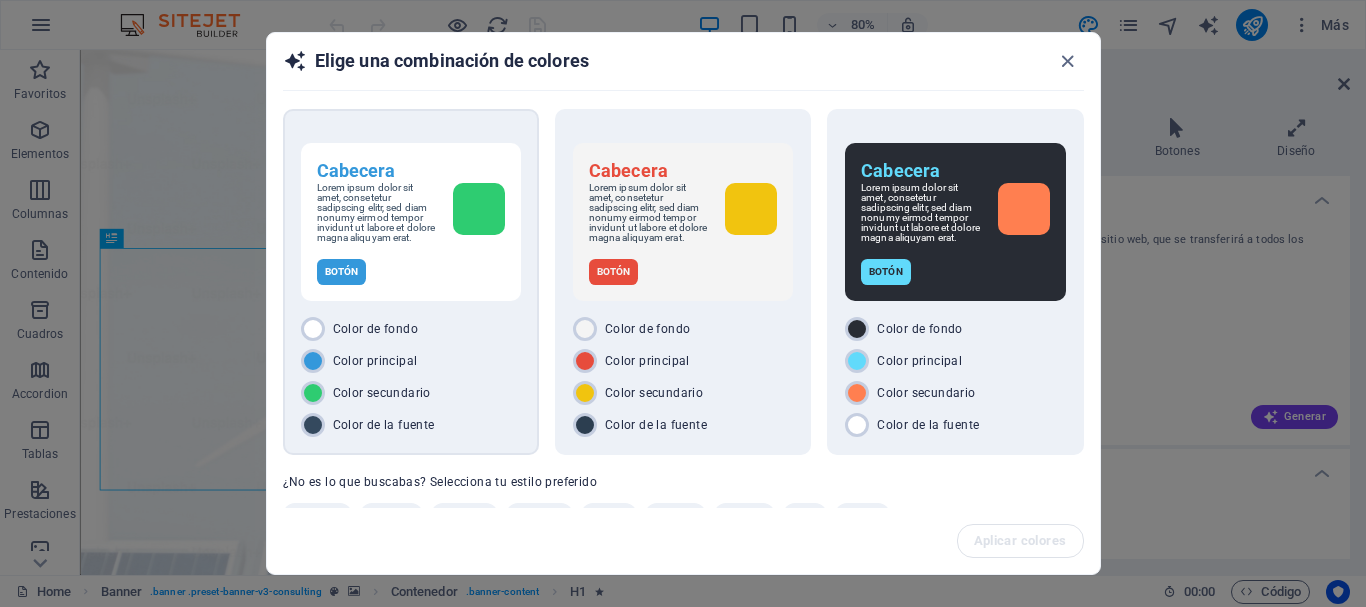click on "Color principal" at bounding box center (375, 361) 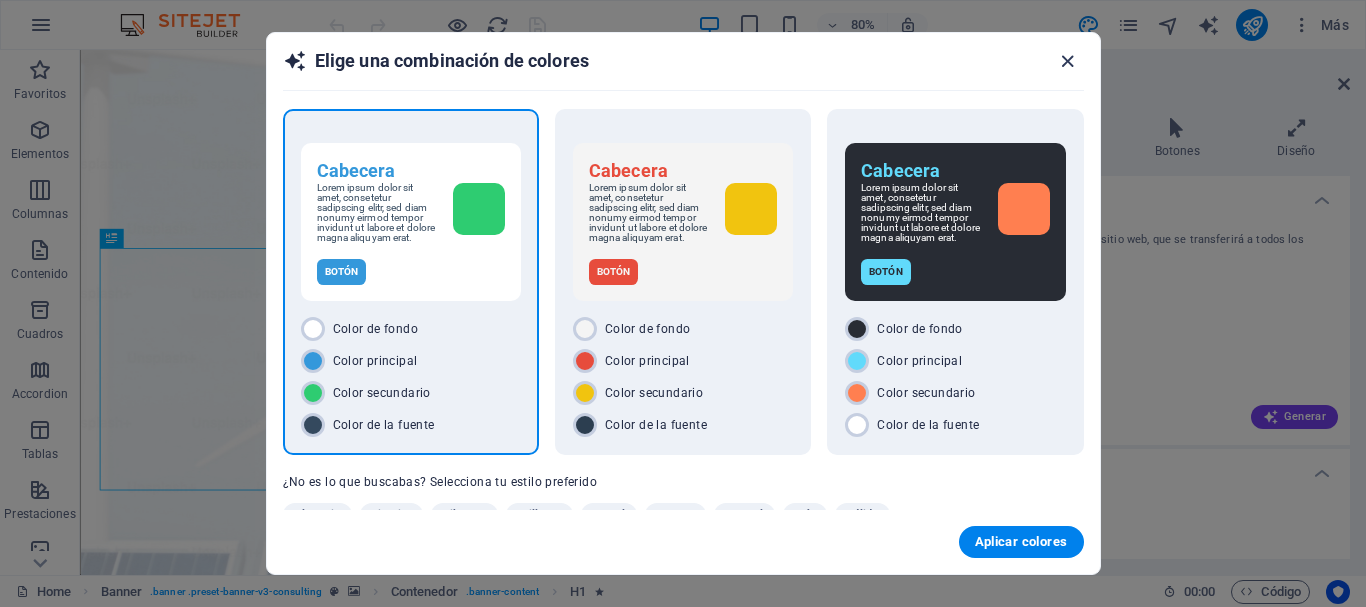click at bounding box center [1067, 61] 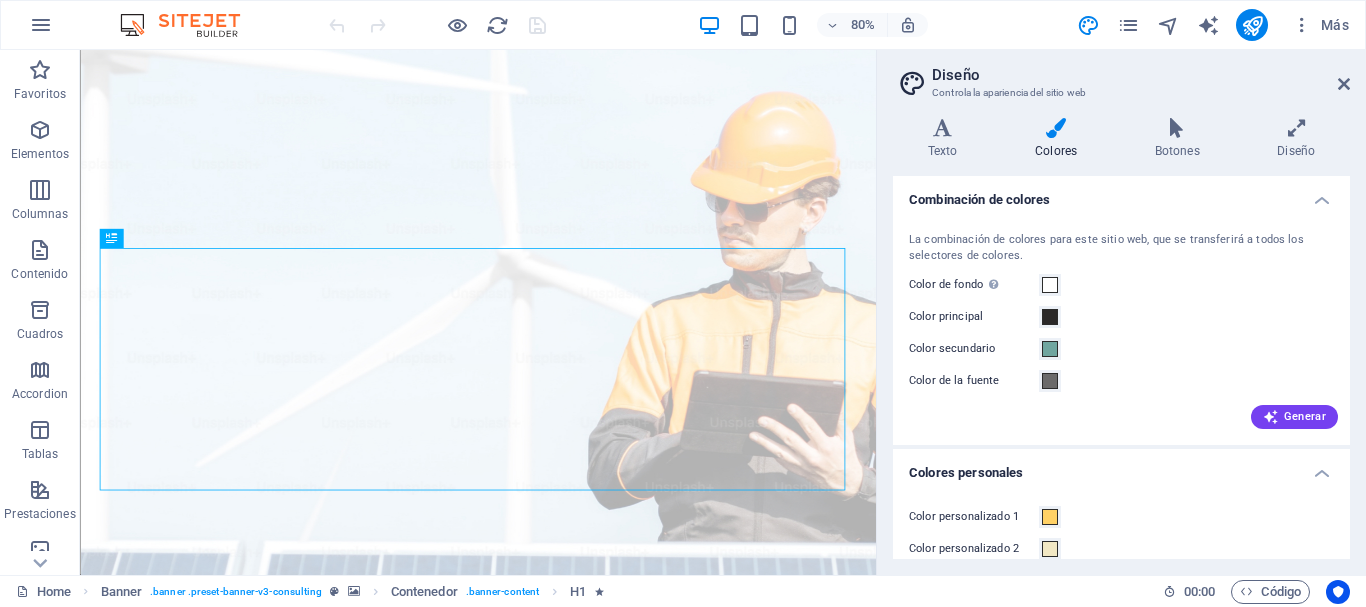 drag, startPoint x: 1344, startPoint y: 451, endPoint x: 1346, endPoint y: 495, distance: 44.04543 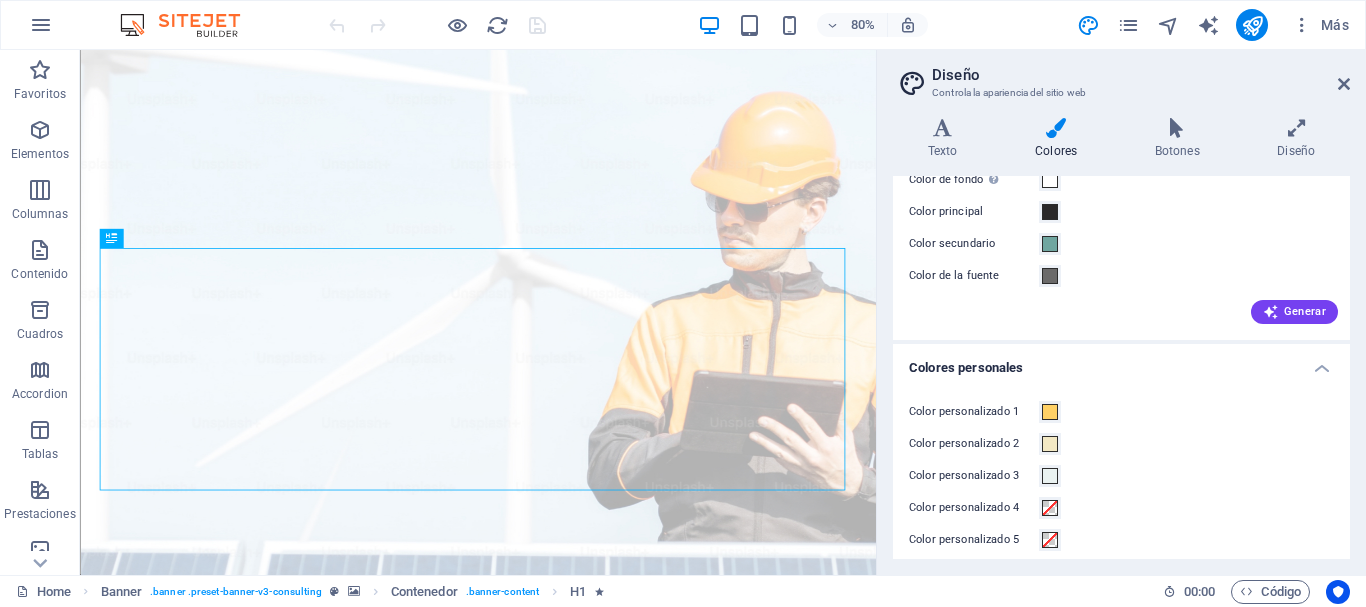 scroll, scrollTop: 118, scrollLeft: 0, axis: vertical 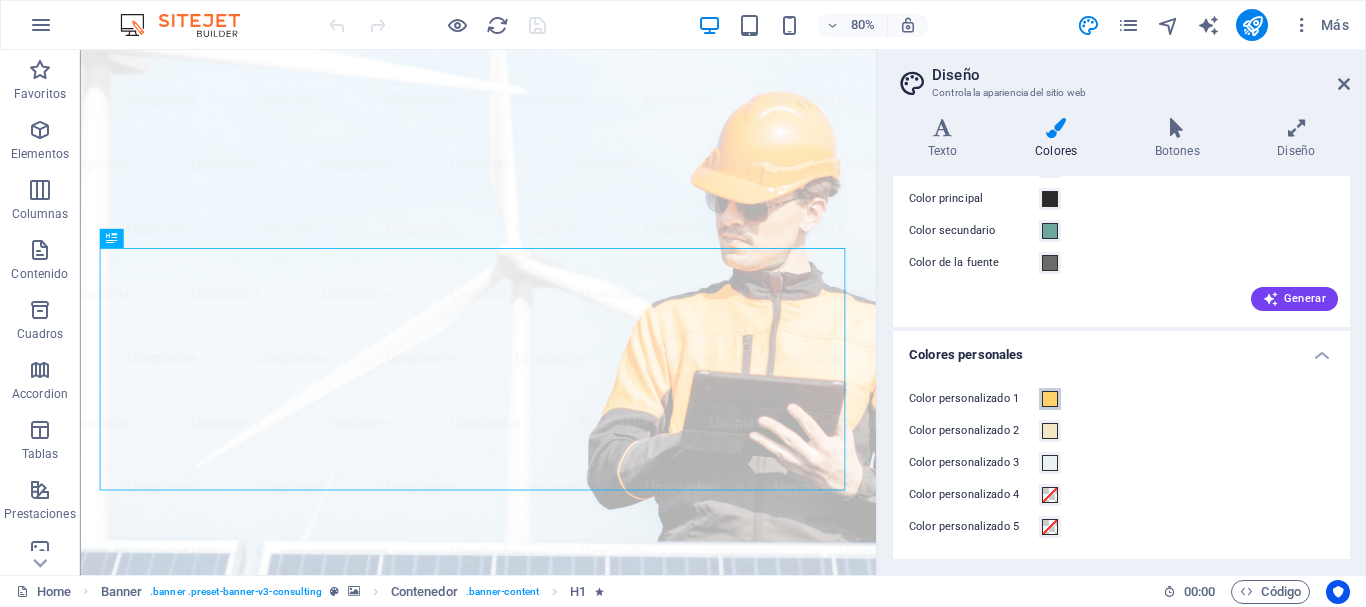 click at bounding box center [1050, 399] 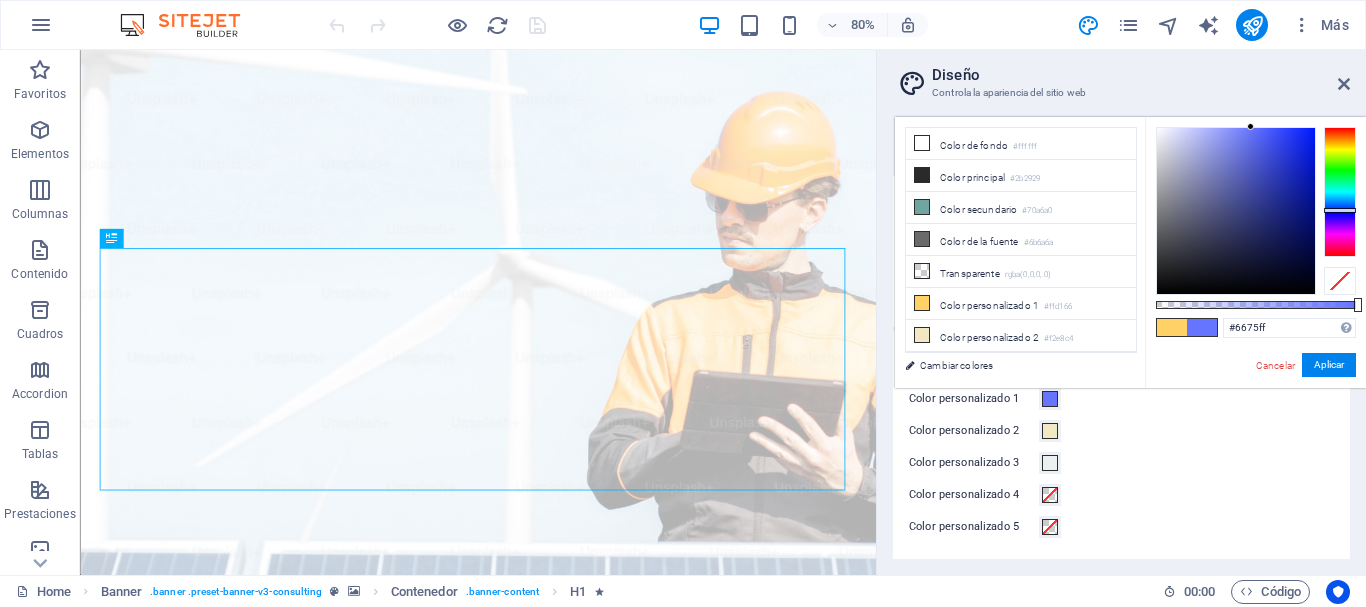 click at bounding box center [1340, 192] 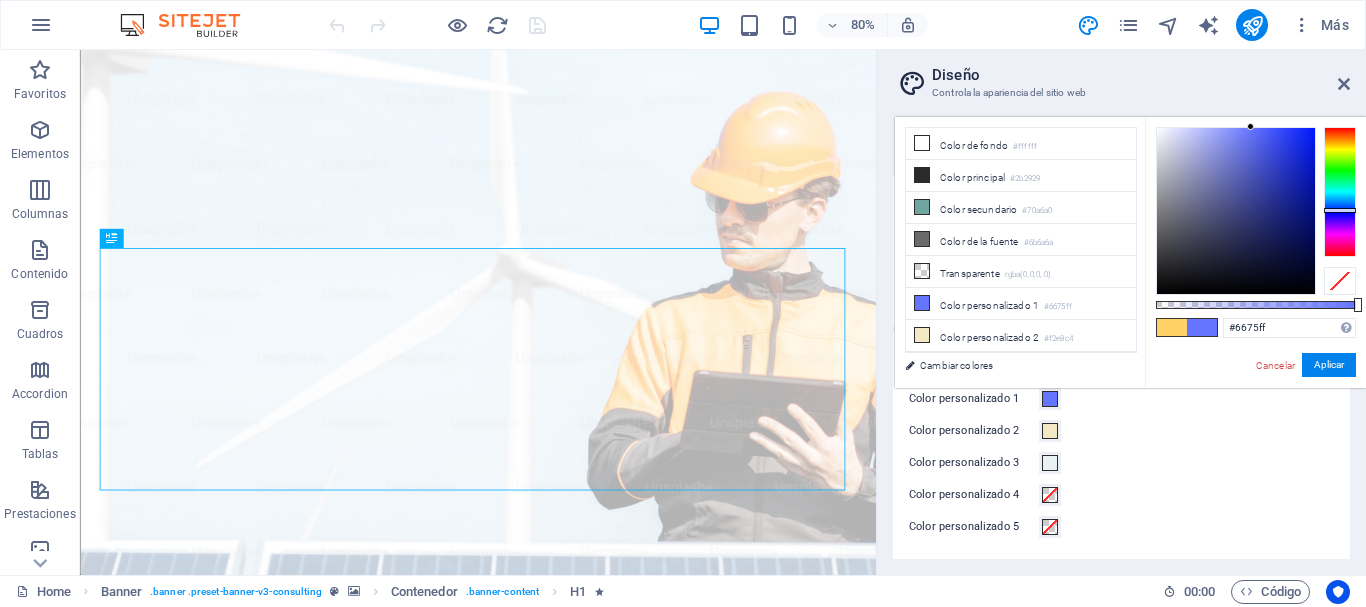 type on "#071de6" 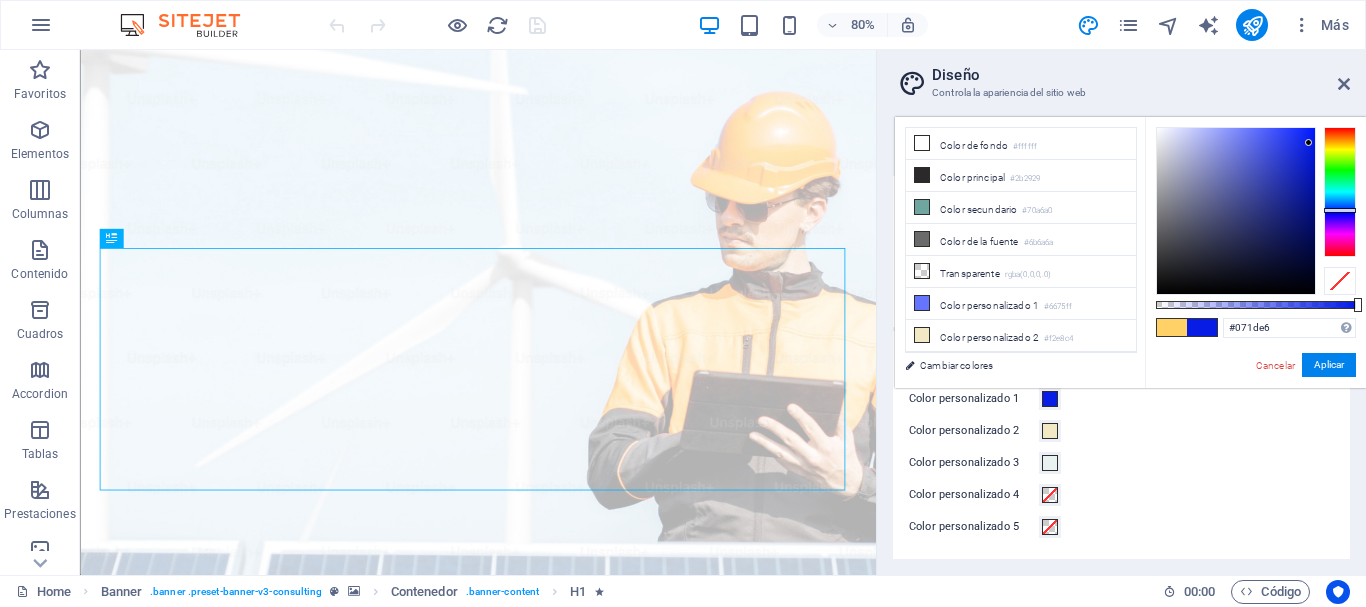 click at bounding box center [1236, 211] 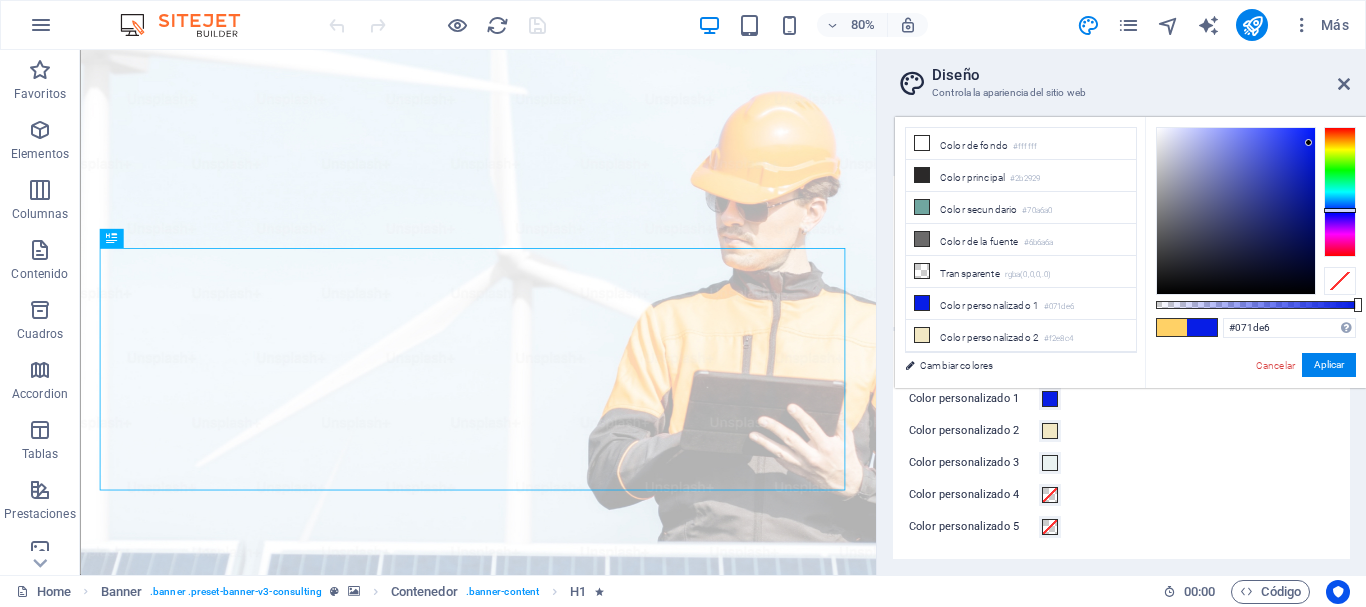 click on "Color personalizado 2" at bounding box center (974, 431) 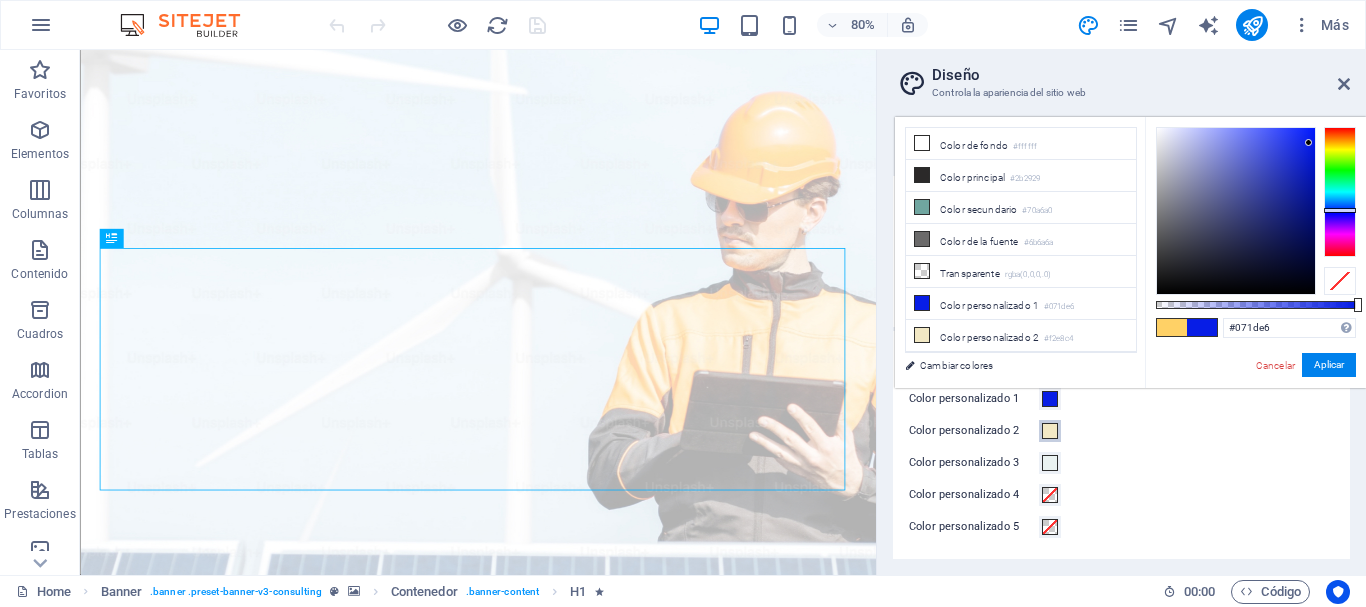 click on "Color personalizado 2" at bounding box center (1050, 431) 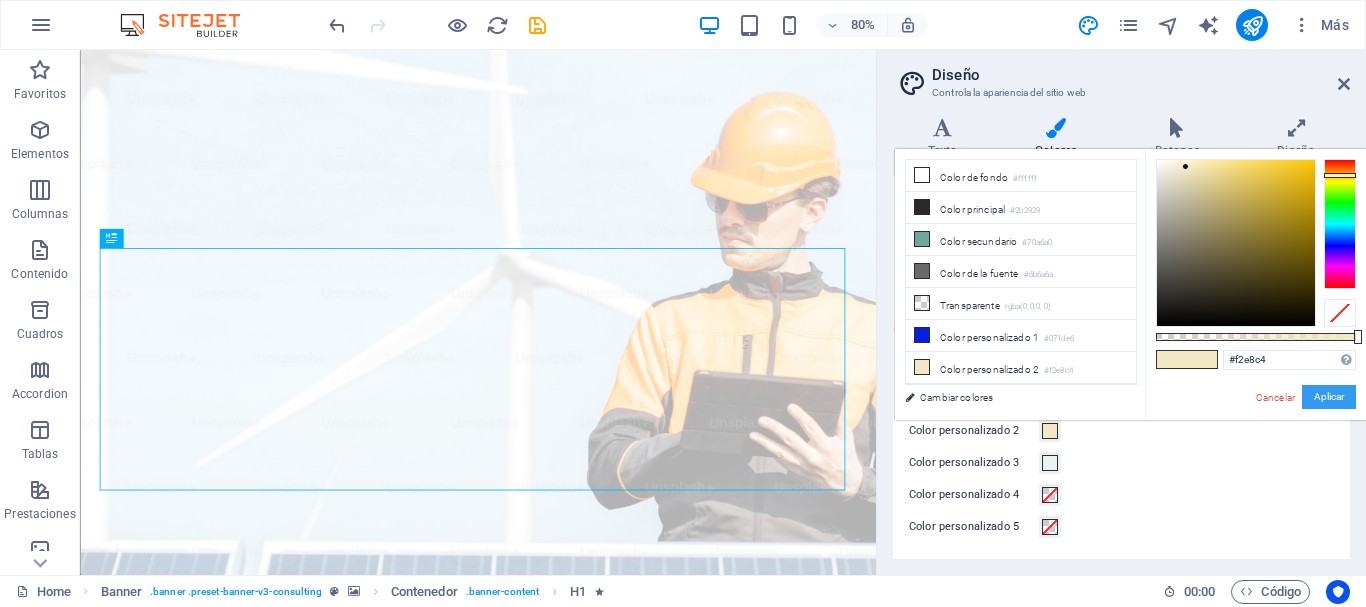 click on "Aplicar" at bounding box center (1329, 397) 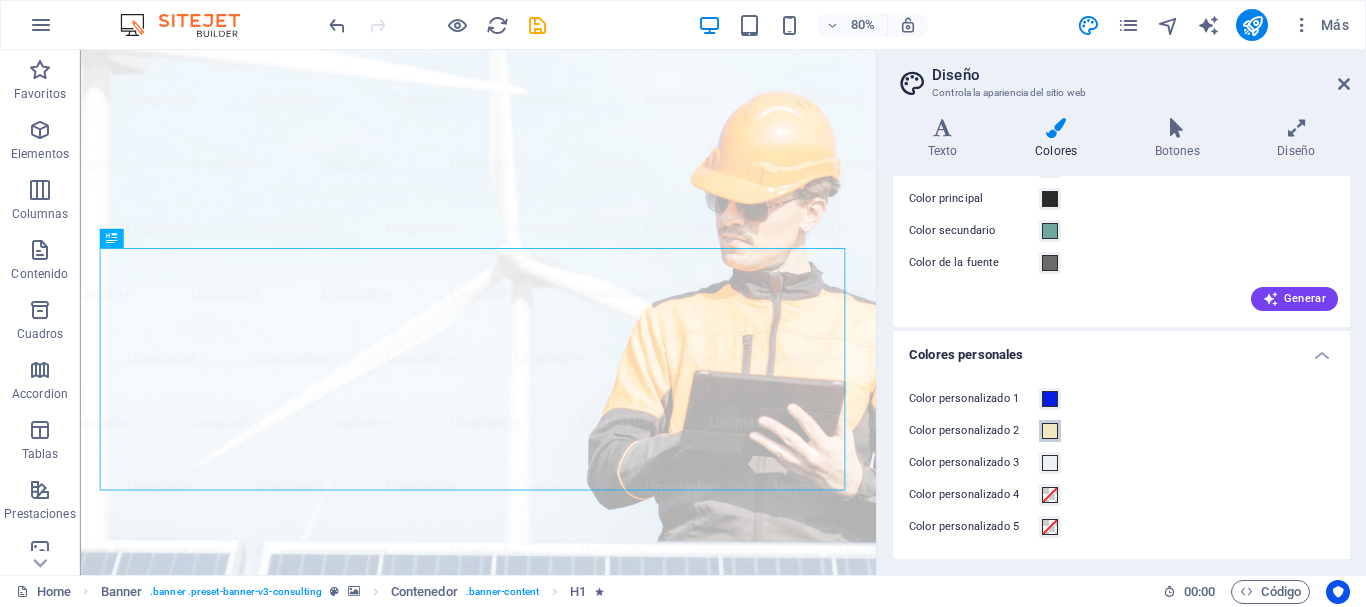 click at bounding box center [1050, 431] 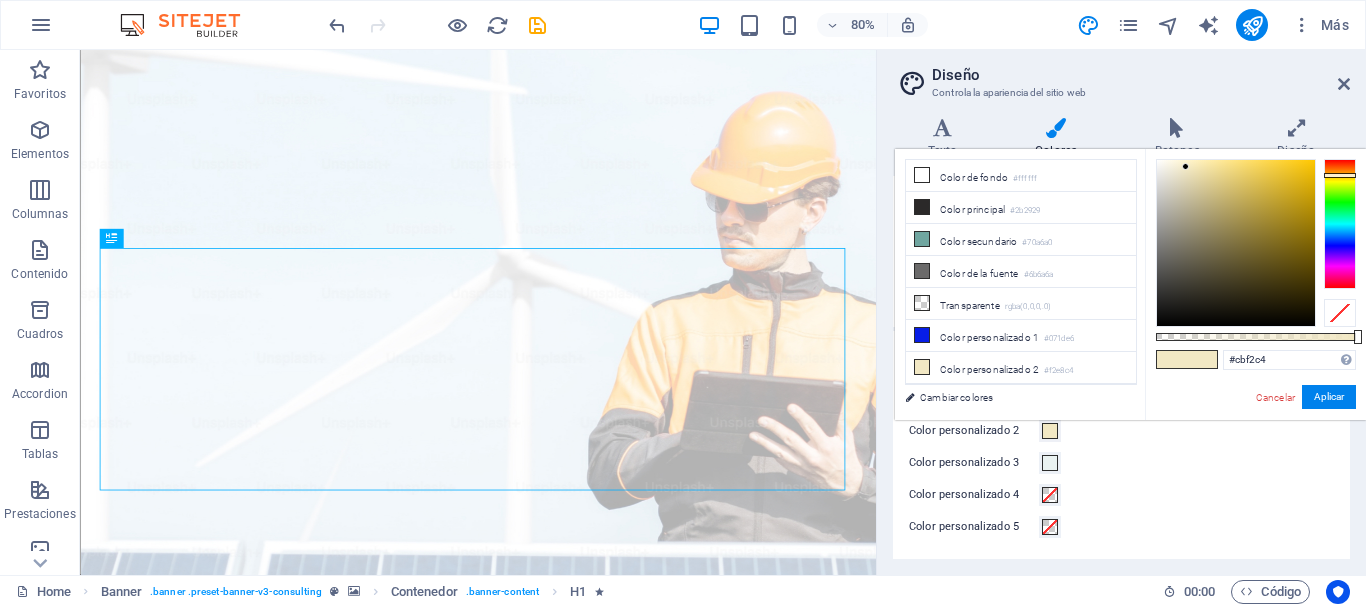 click at bounding box center [1340, 224] 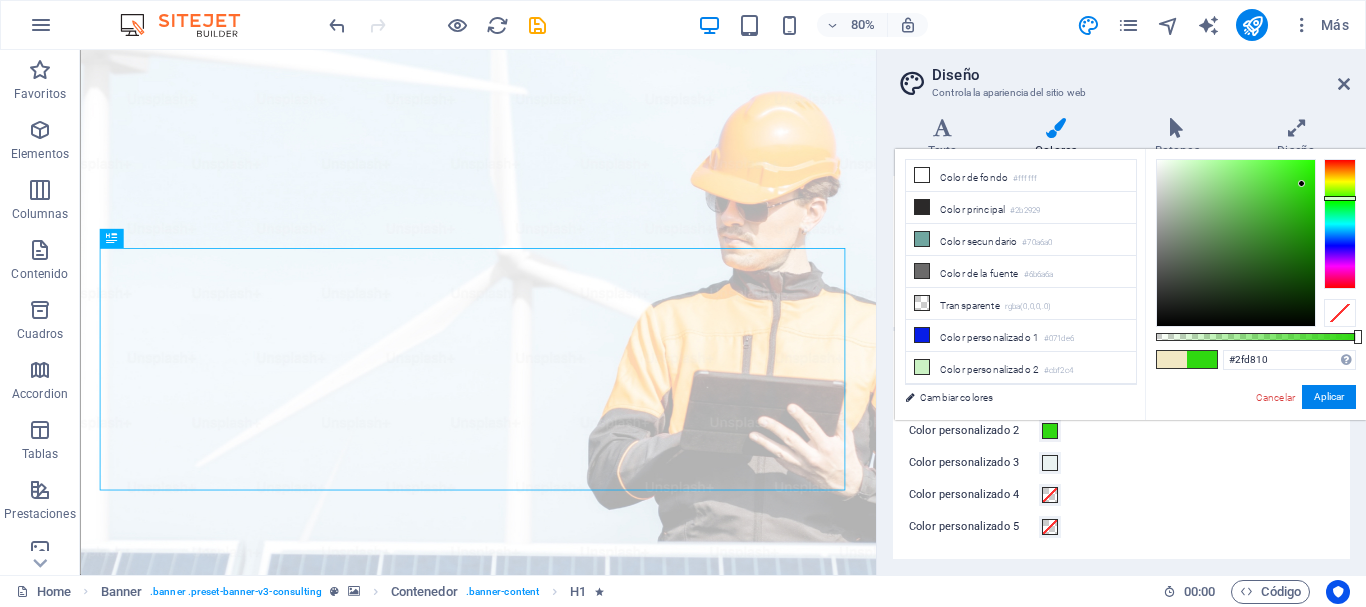 click at bounding box center (1236, 243) 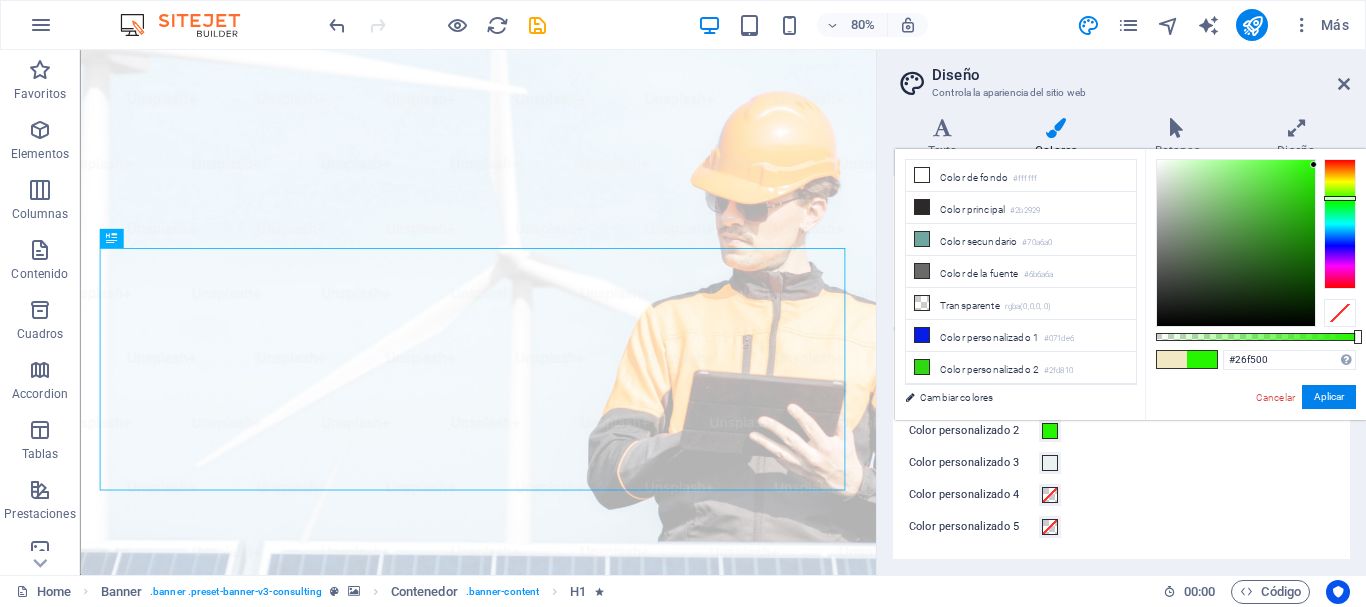 drag, startPoint x: 1302, startPoint y: 184, endPoint x: 1322, endPoint y: 160, distance: 31.241 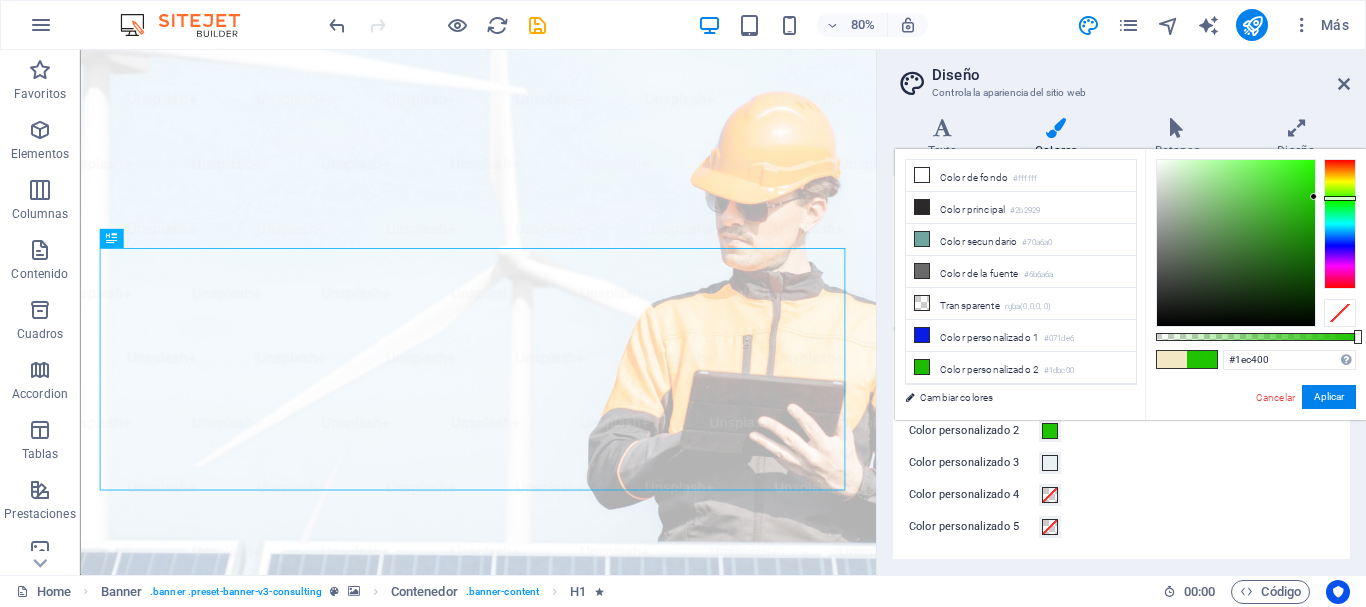 type on "#1ec200" 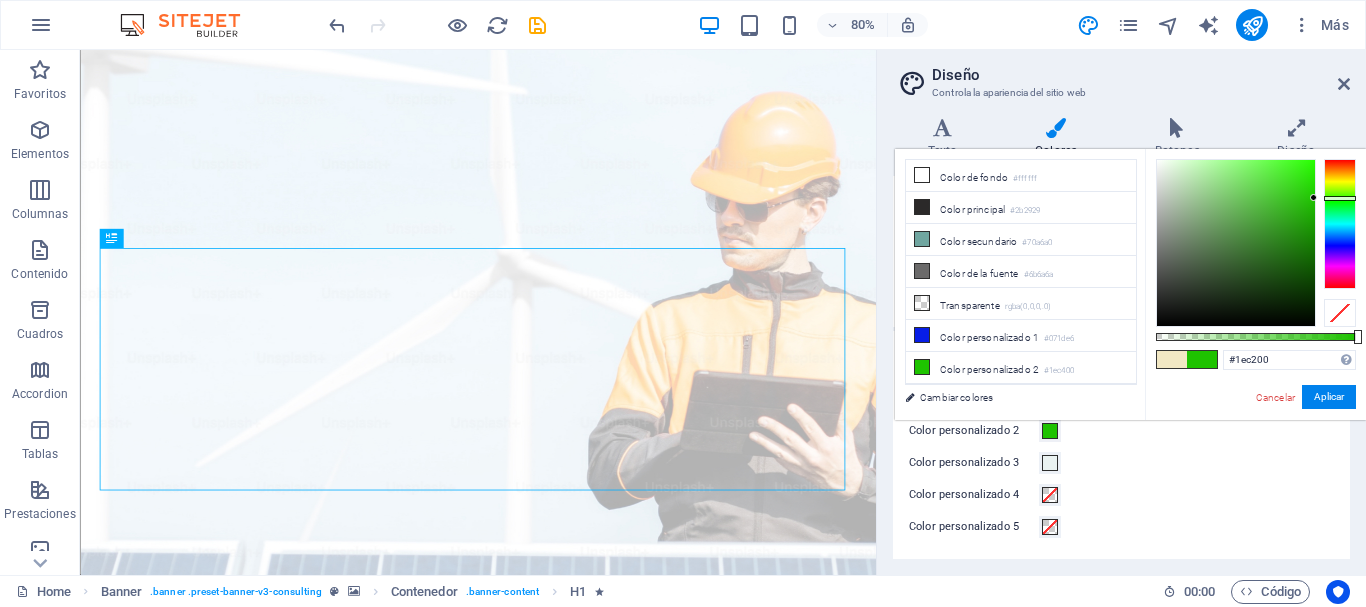 drag, startPoint x: 1313, startPoint y: 156, endPoint x: 1318, endPoint y: 198, distance: 42.296574 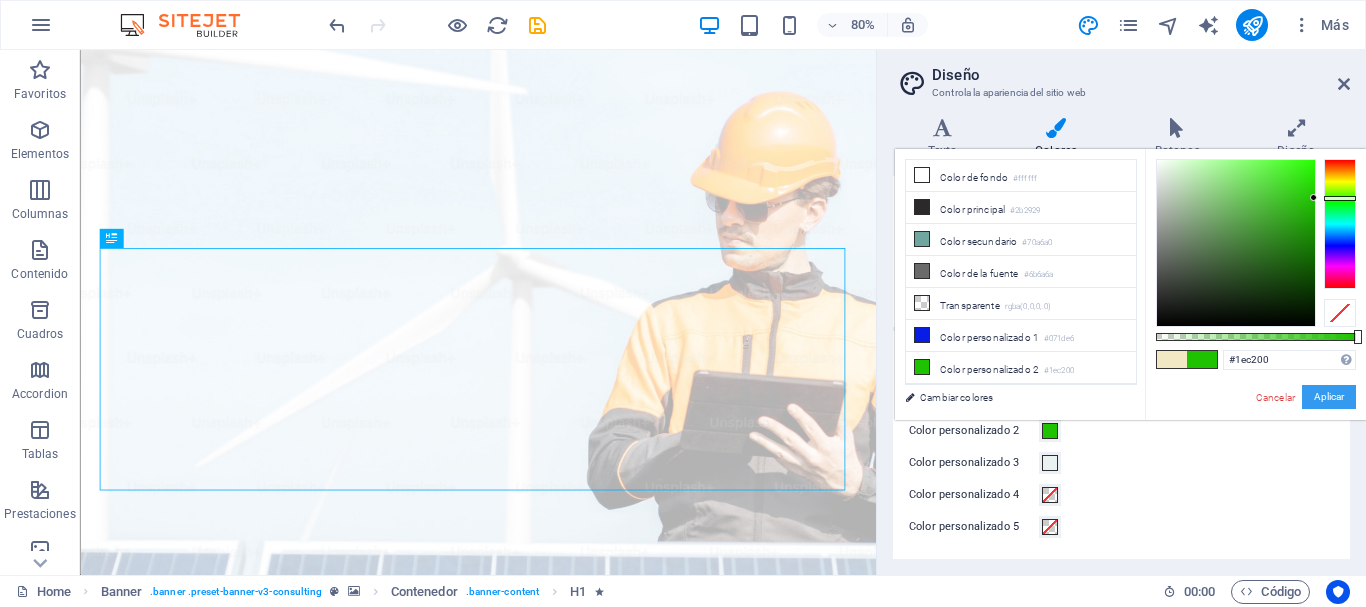 click on "Aplicar" at bounding box center (1329, 397) 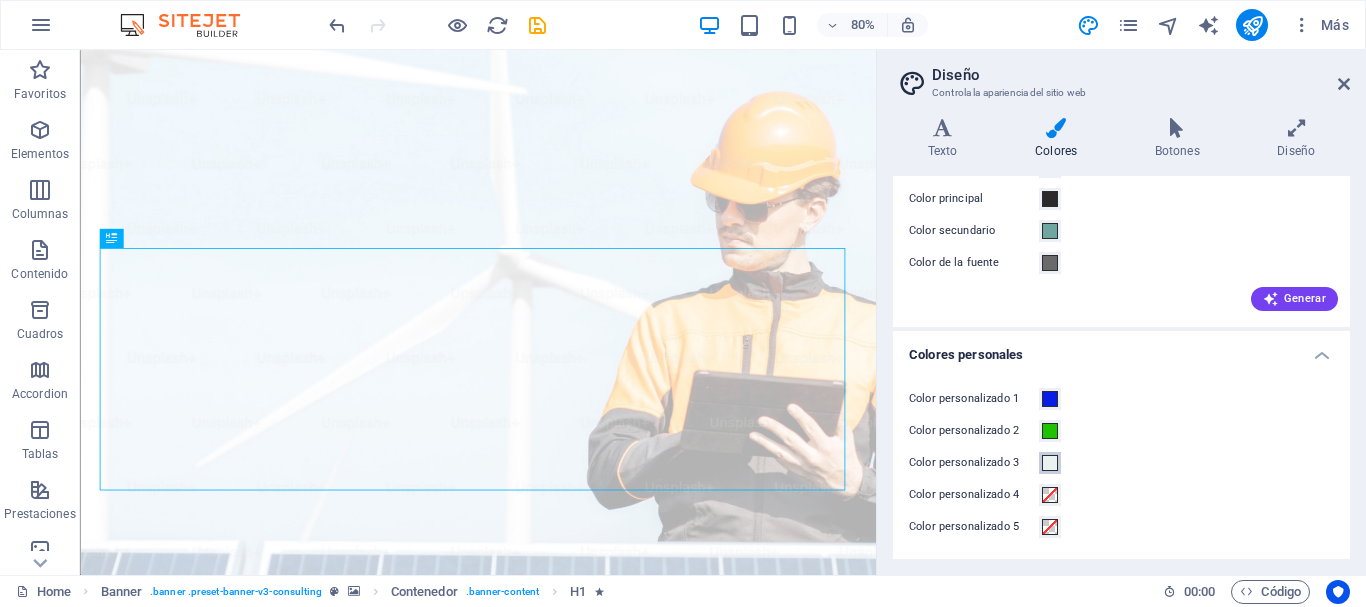 click at bounding box center (1050, 463) 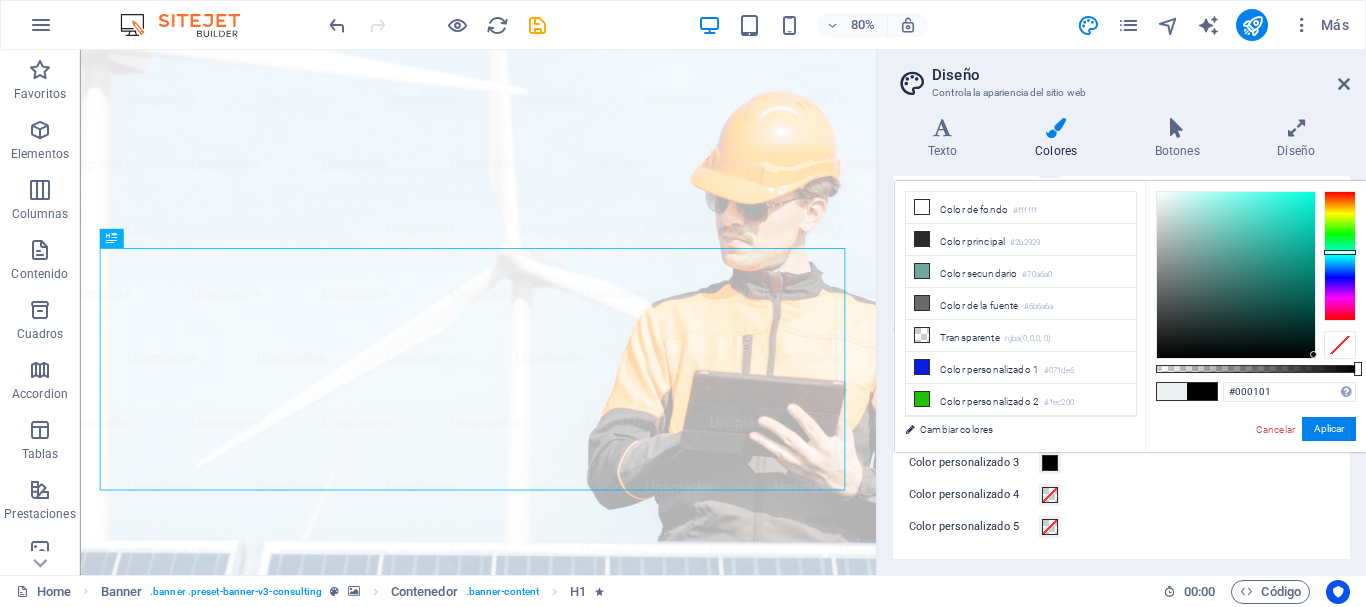 type on "#000000" 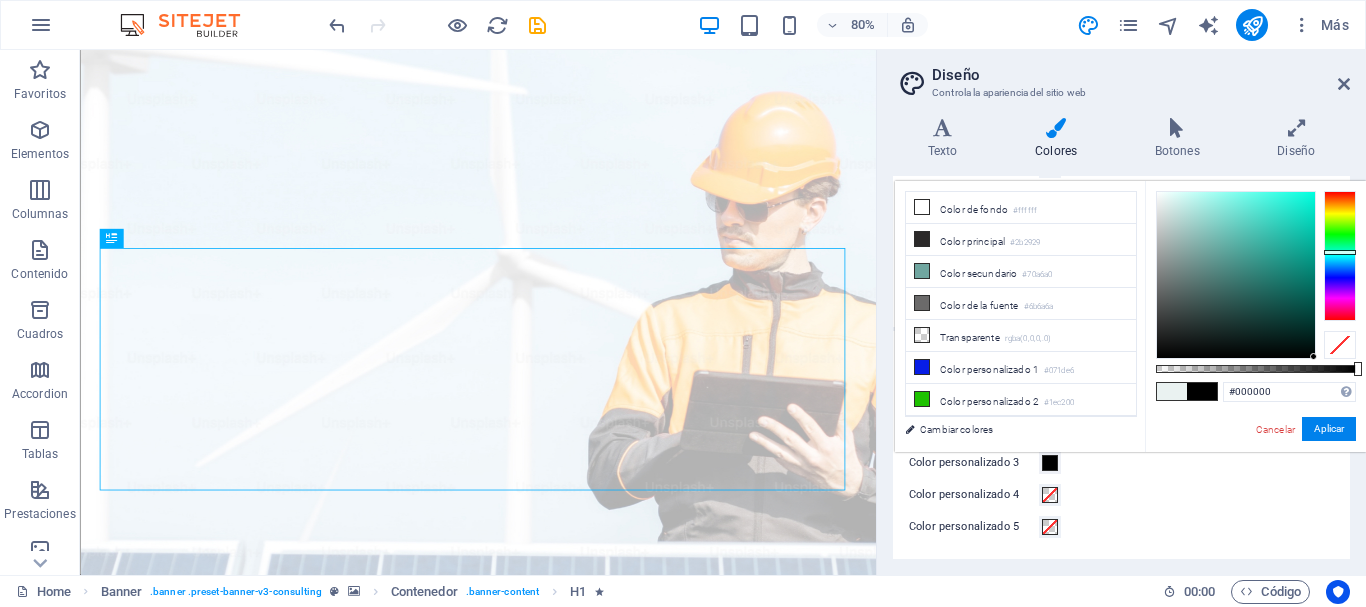 drag, startPoint x: 1286, startPoint y: 343, endPoint x: 1325, endPoint y: 361, distance: 42.953465 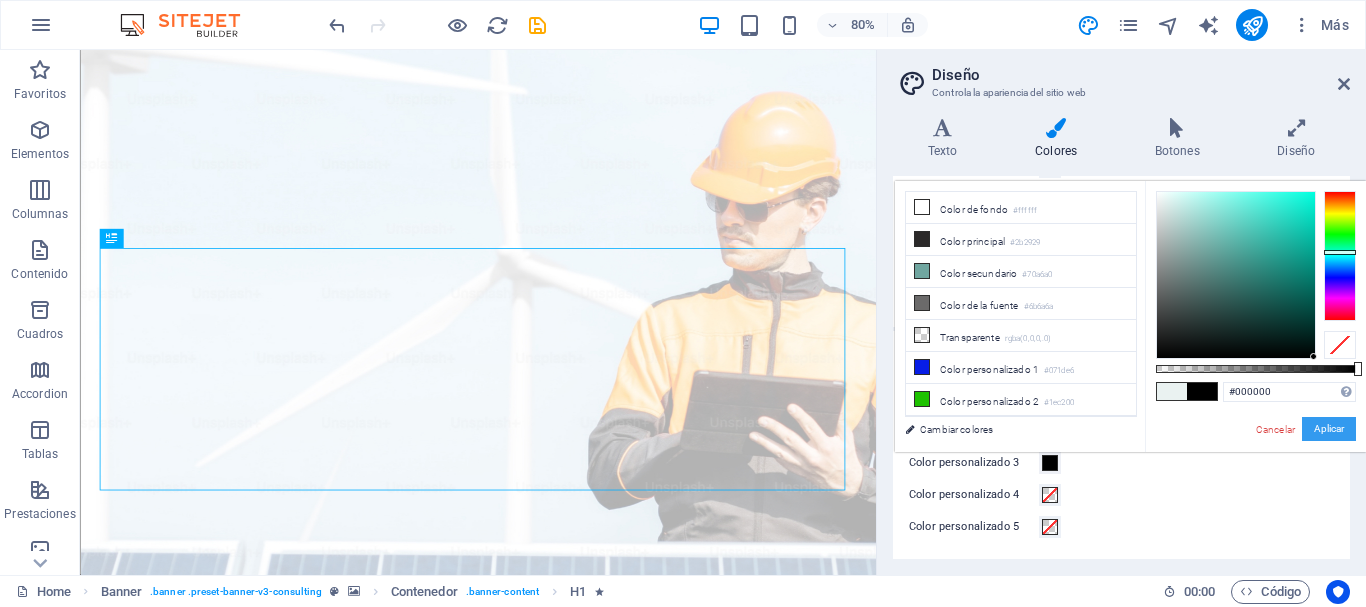 click on "Aplicar" at bounding box center (1329, 429) 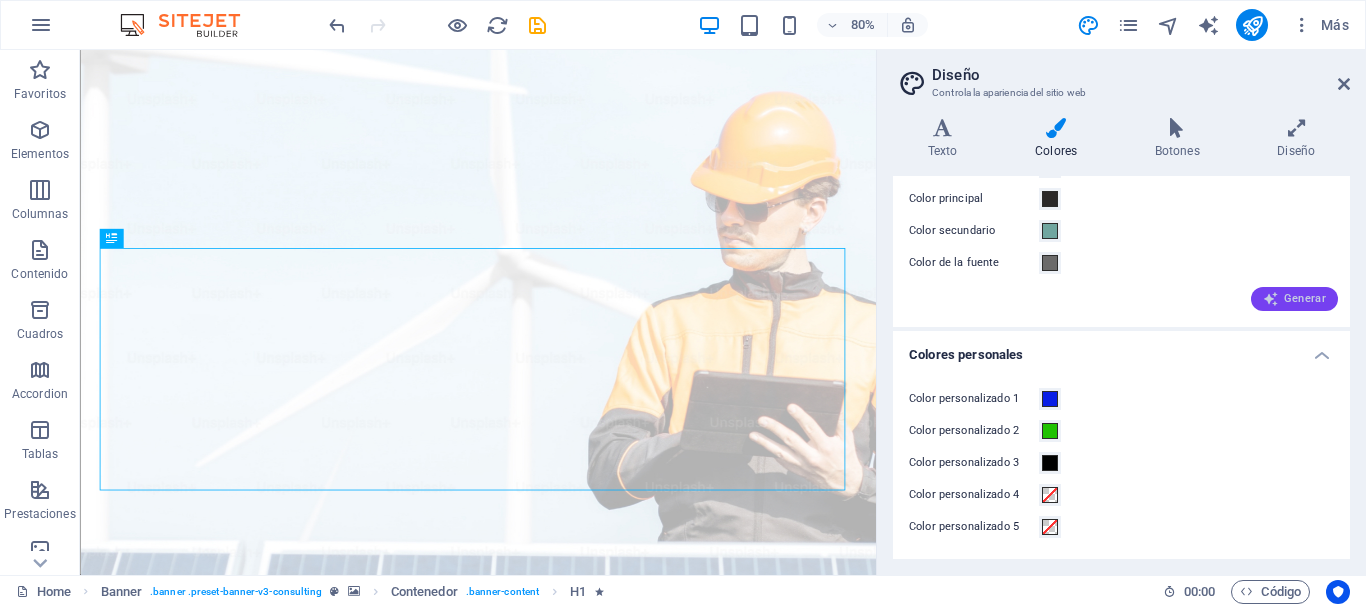 click on "Generar" at bounding box center [1294, 299] 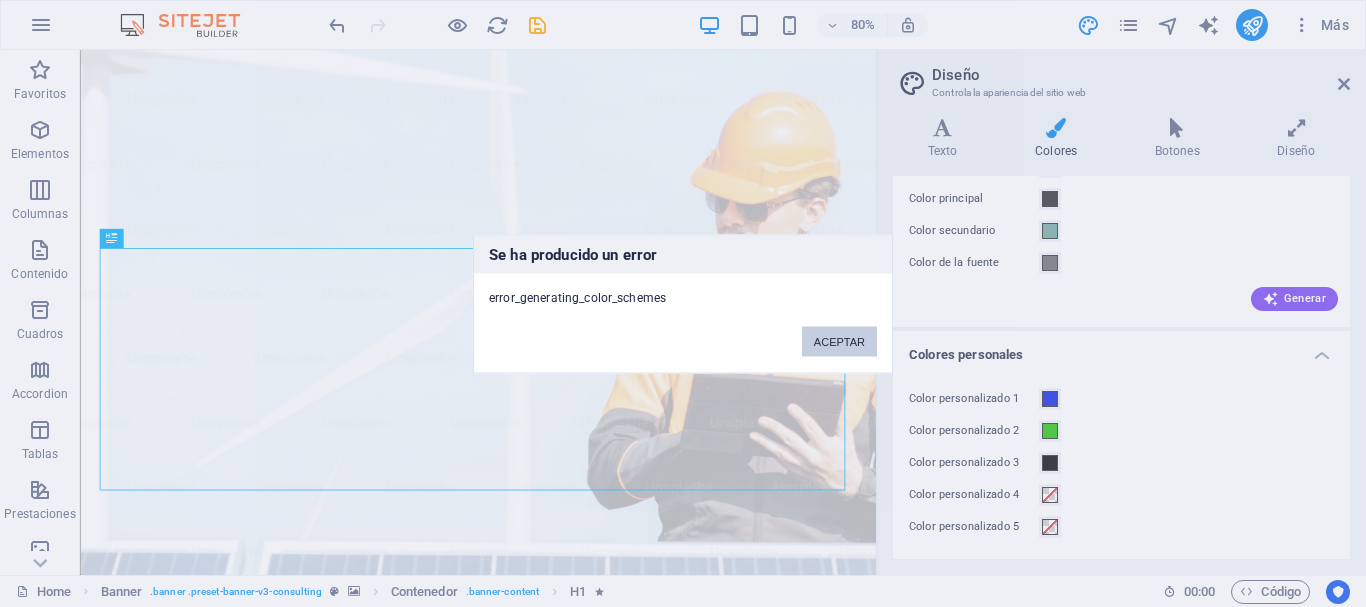 click on "ACEPTAR" at bounding box center (839, 341) 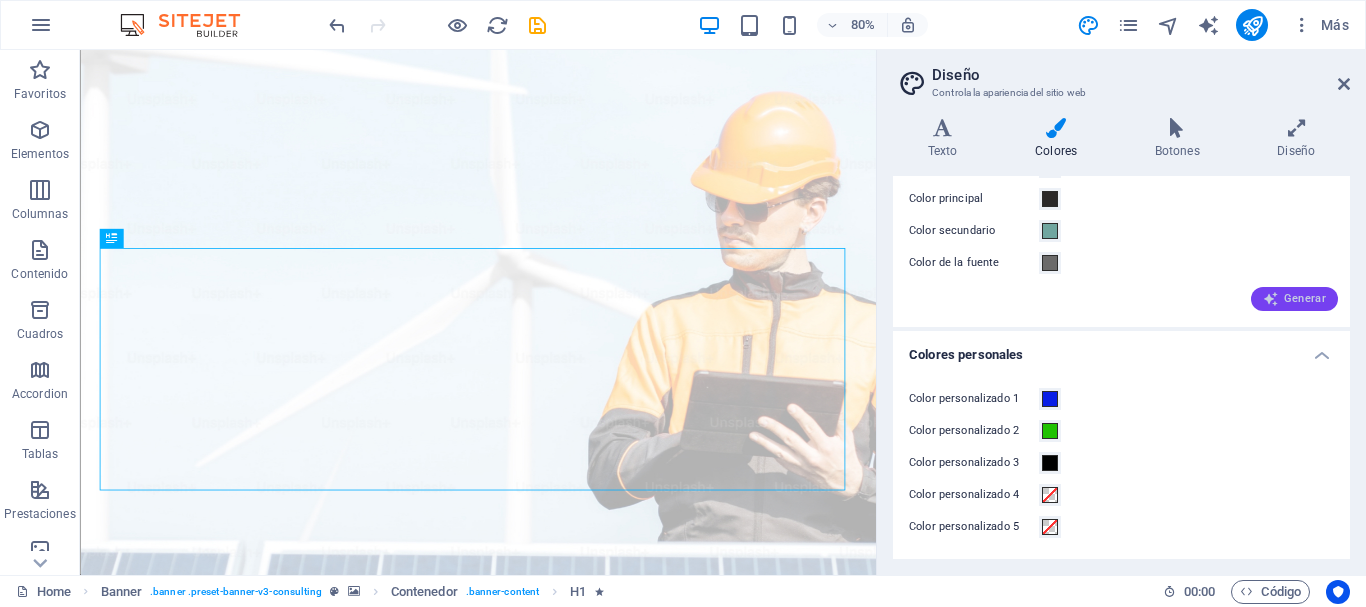 click on "Generar" at bounding box center [1294, 299] 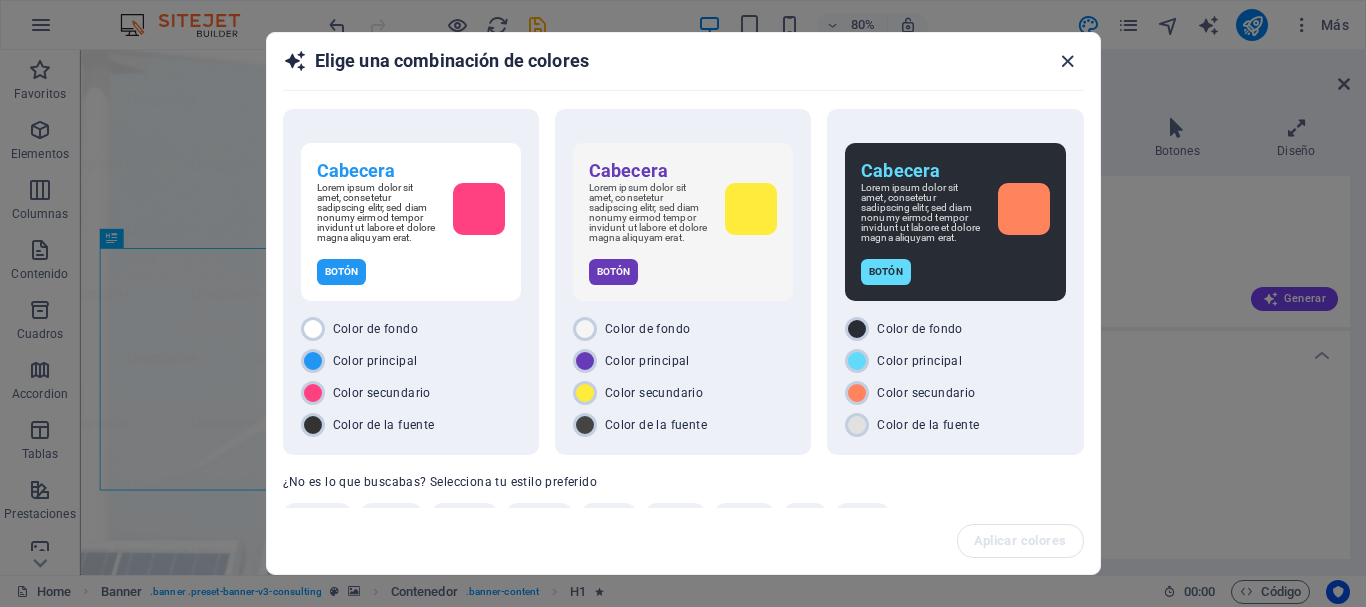 click at bounding box center (1067, 61) 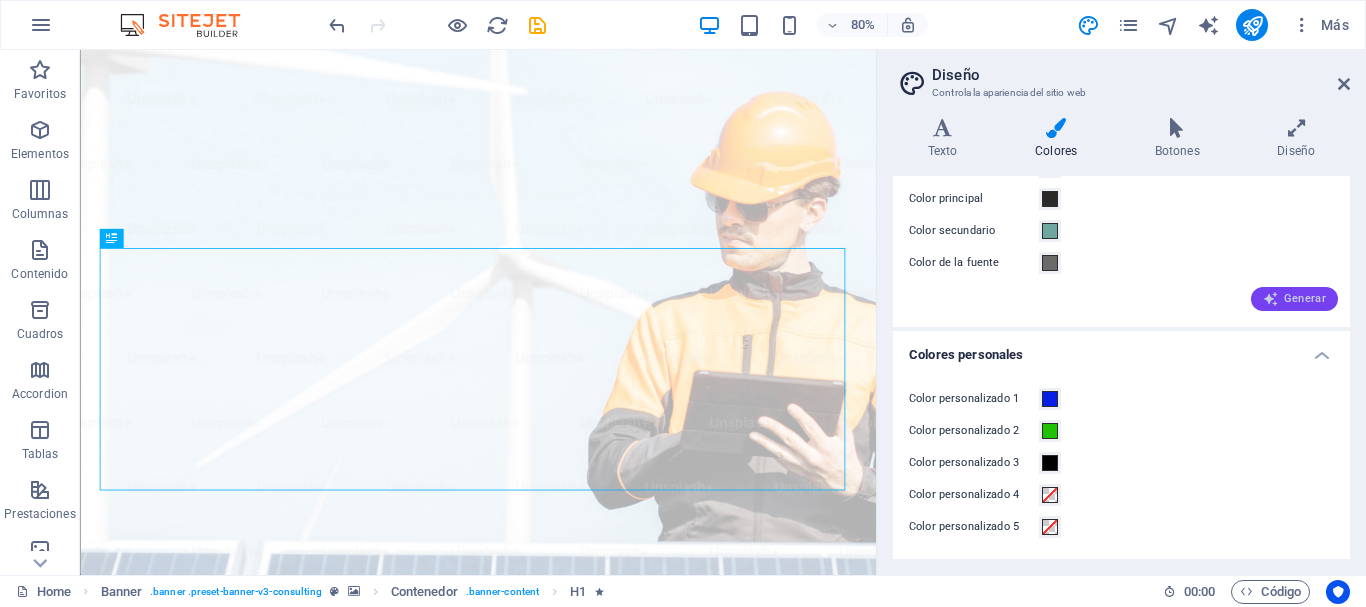 click at bounding box center (1271, 299) 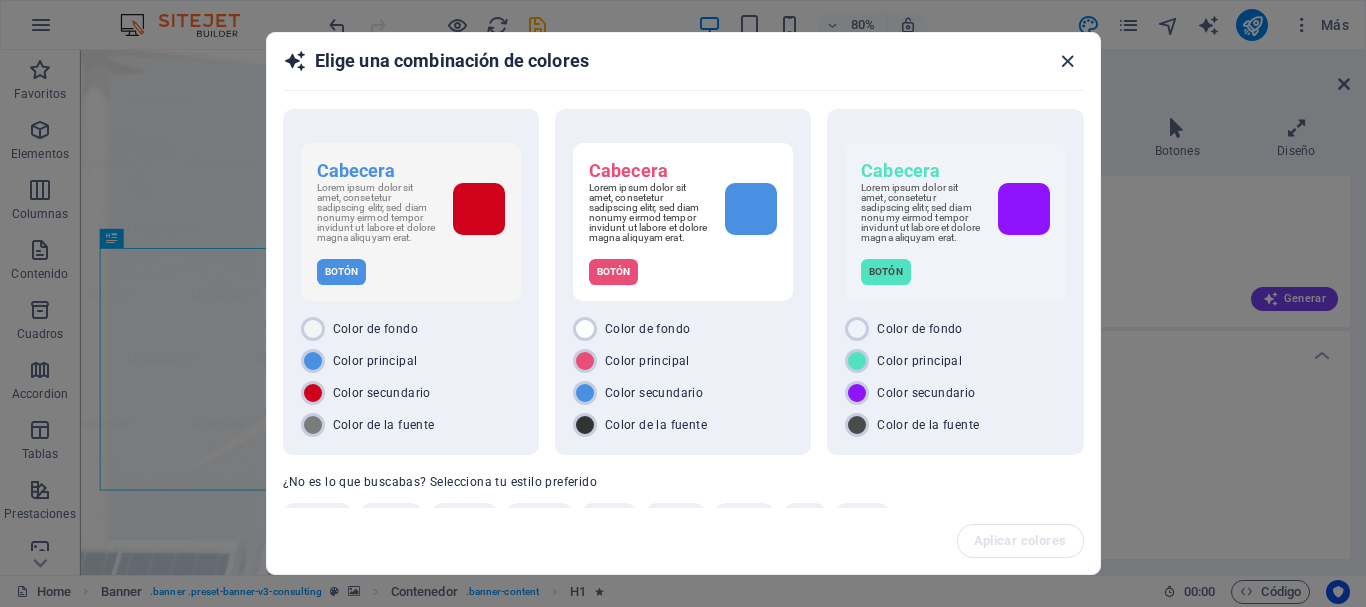 click at bounding box center (1067, 61) 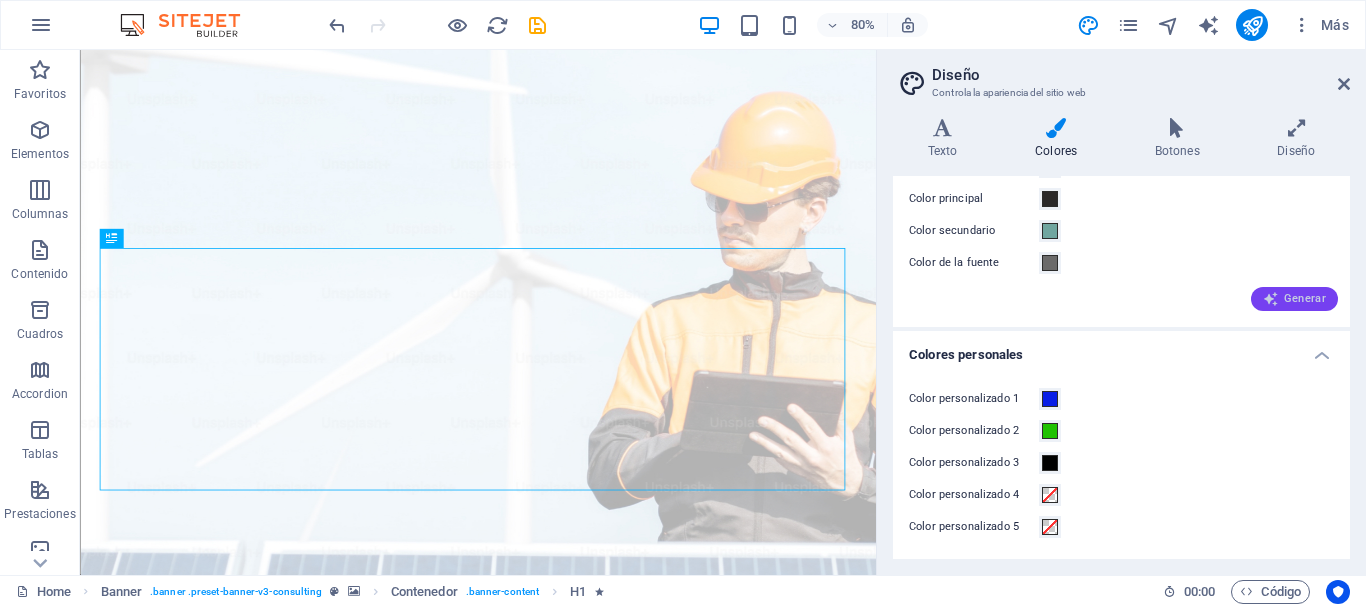 click at bounding box center (1271, 299) 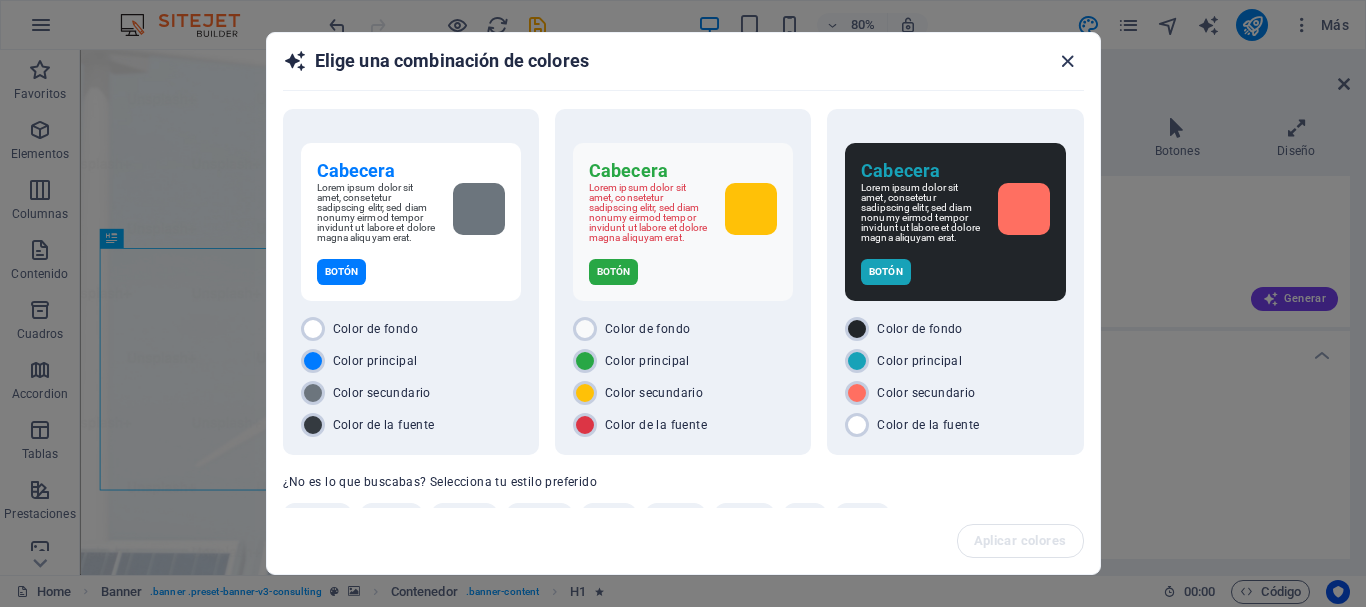 click at bounding box center (1067, 61) 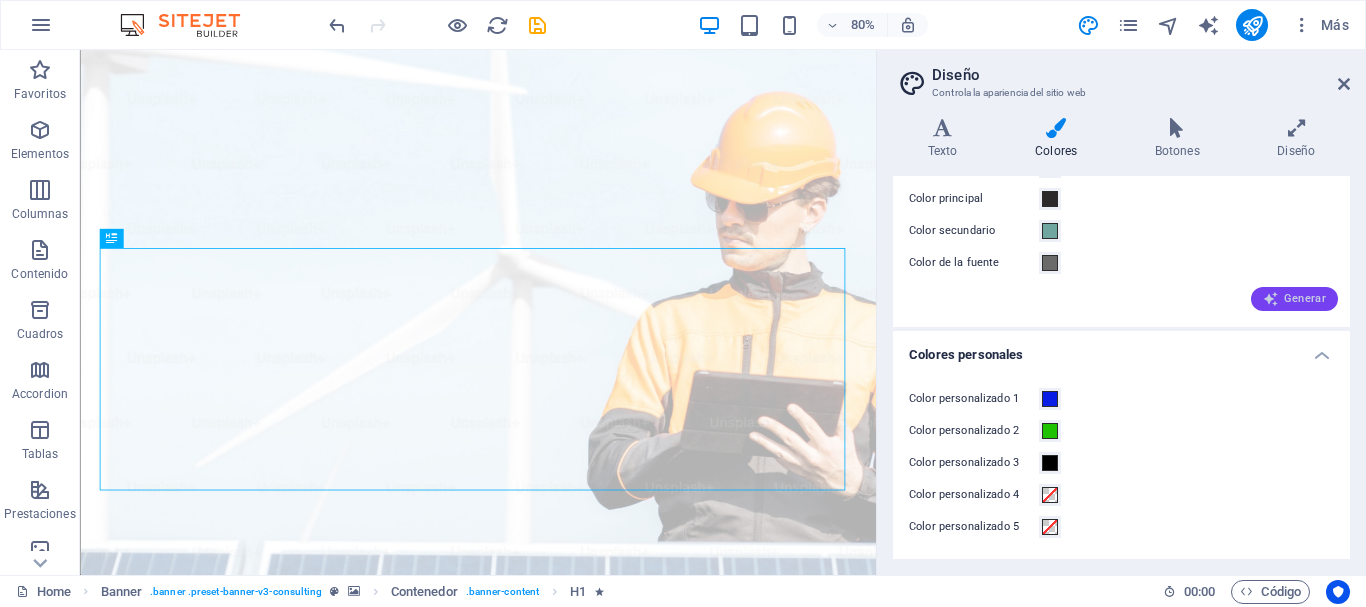 click on "Generar" at bounding box center [1294, 299] 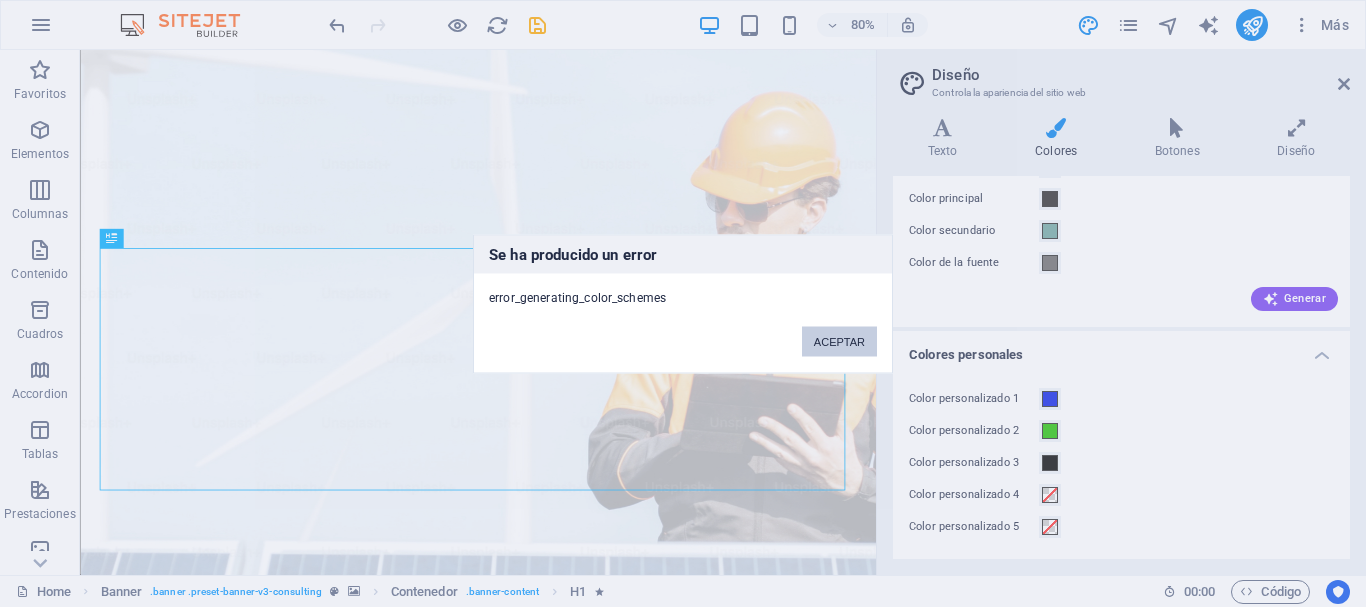 click on "ACEPTAR" at bounding box center [839, 341] 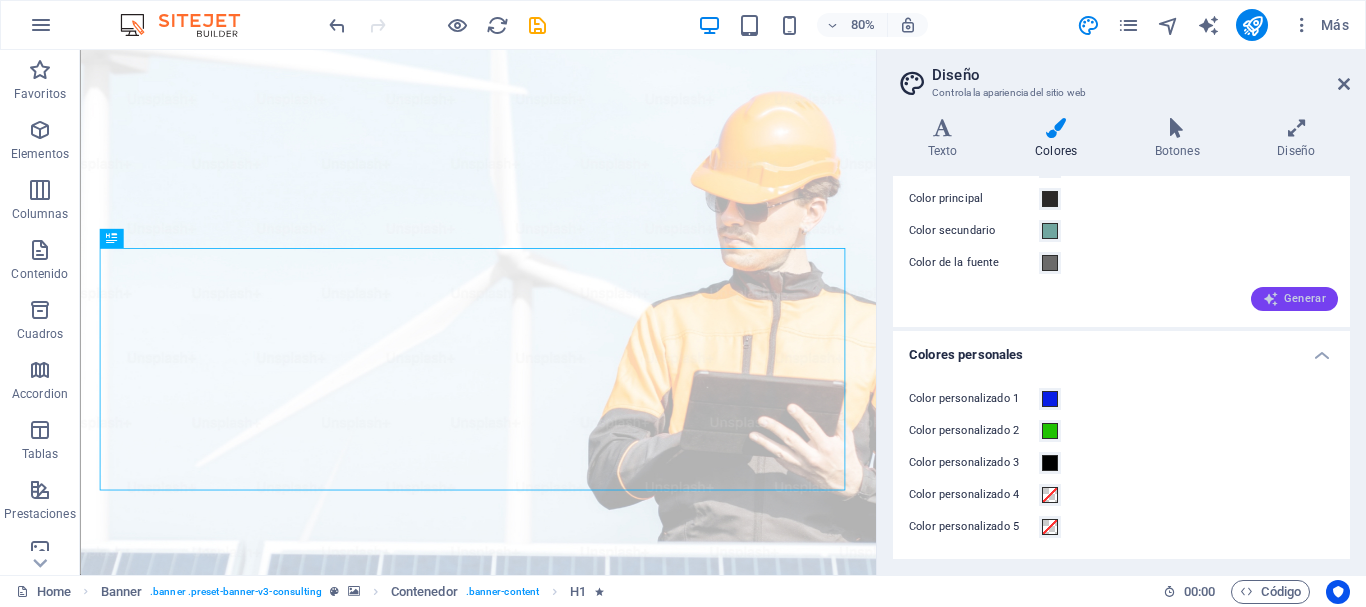 click on "Generar" at bounding box center (1294, 299) 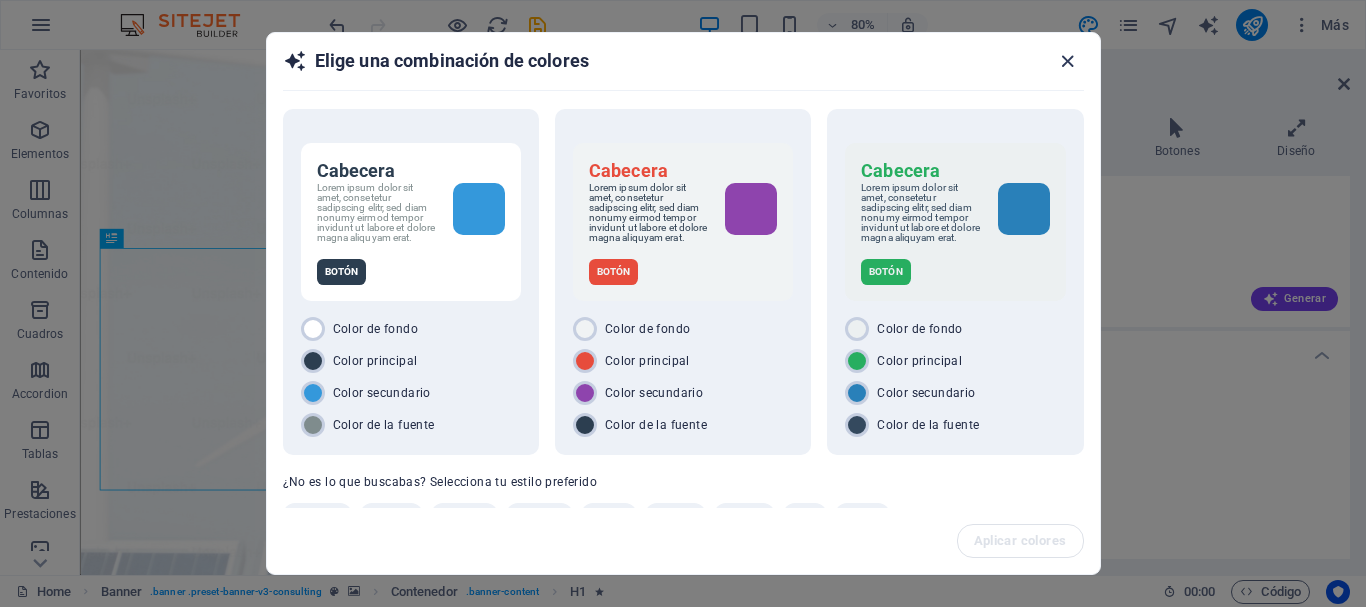 click at bounding box center [1067, 61] 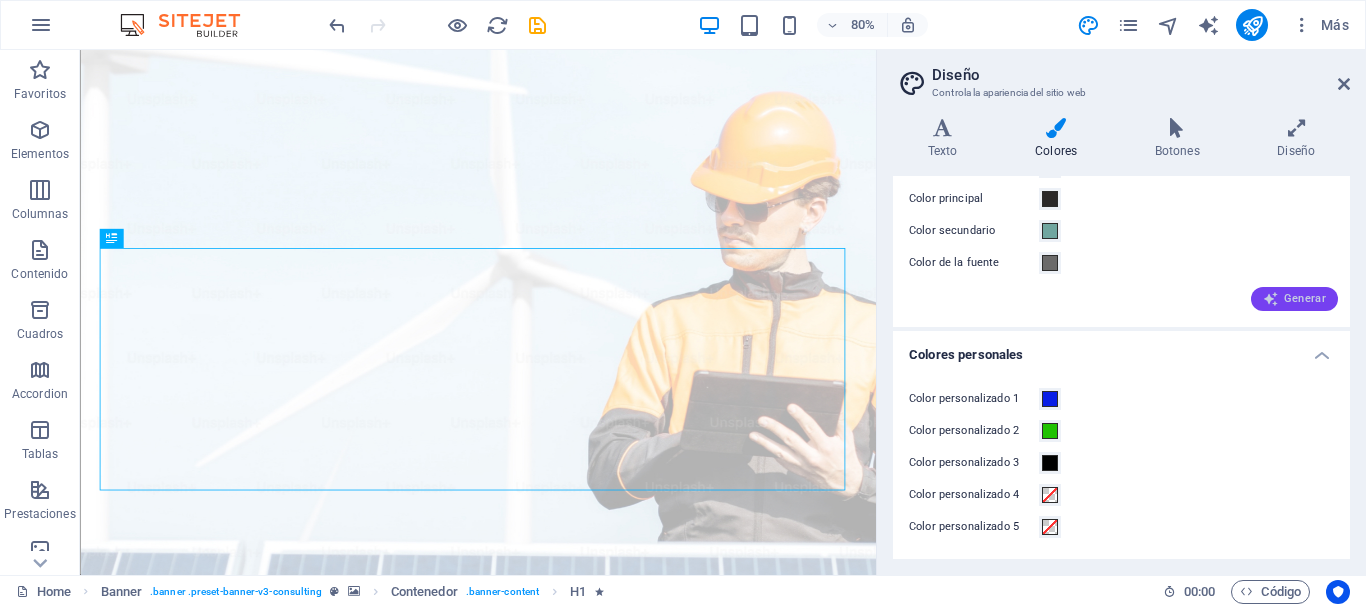 click at bounding box center [1271, 299] 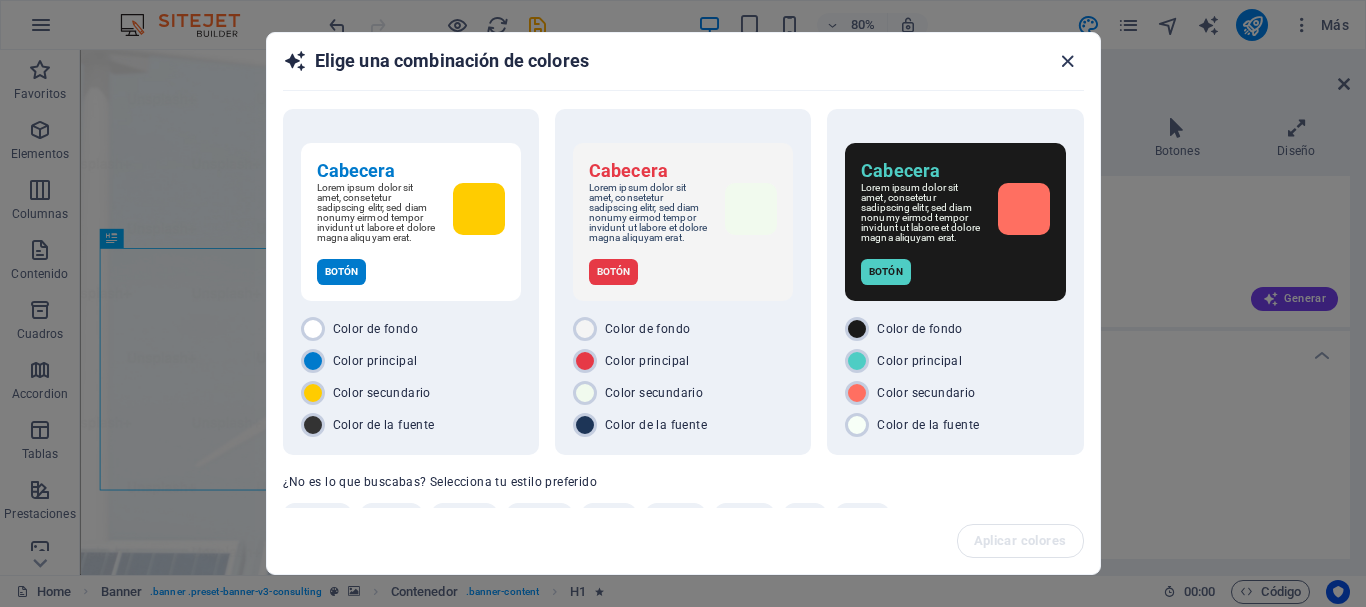 click at bounding box center [1067, 61] 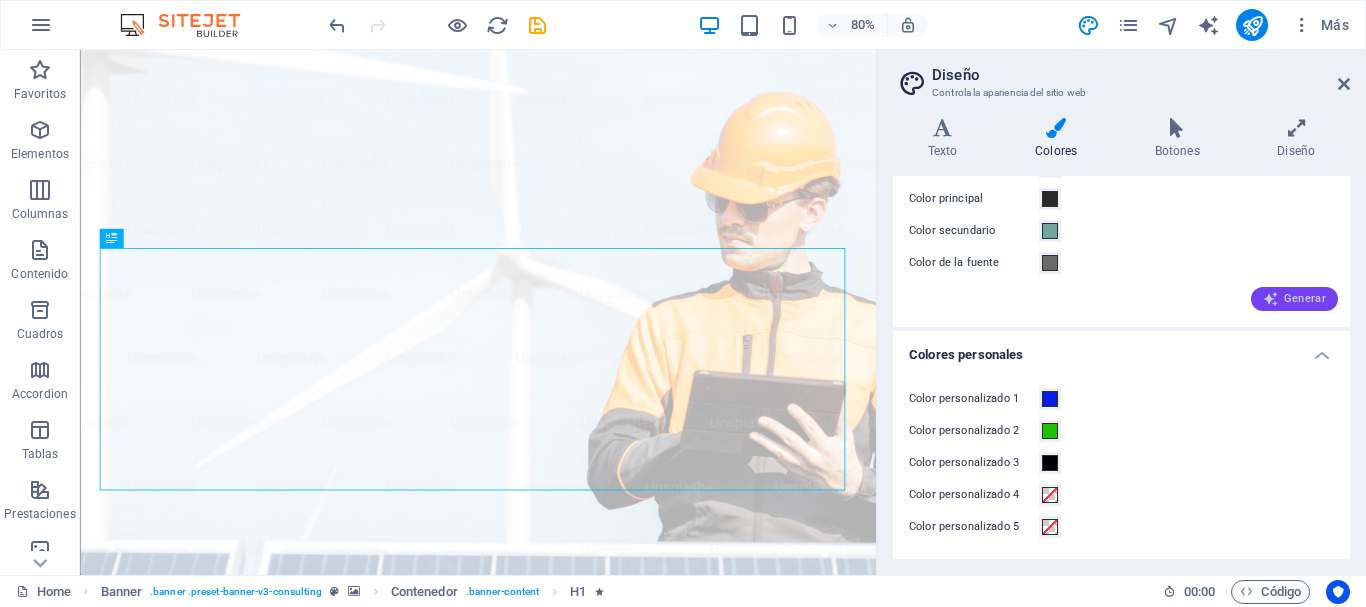click on "Generar" at bounding box center (1294, 299) 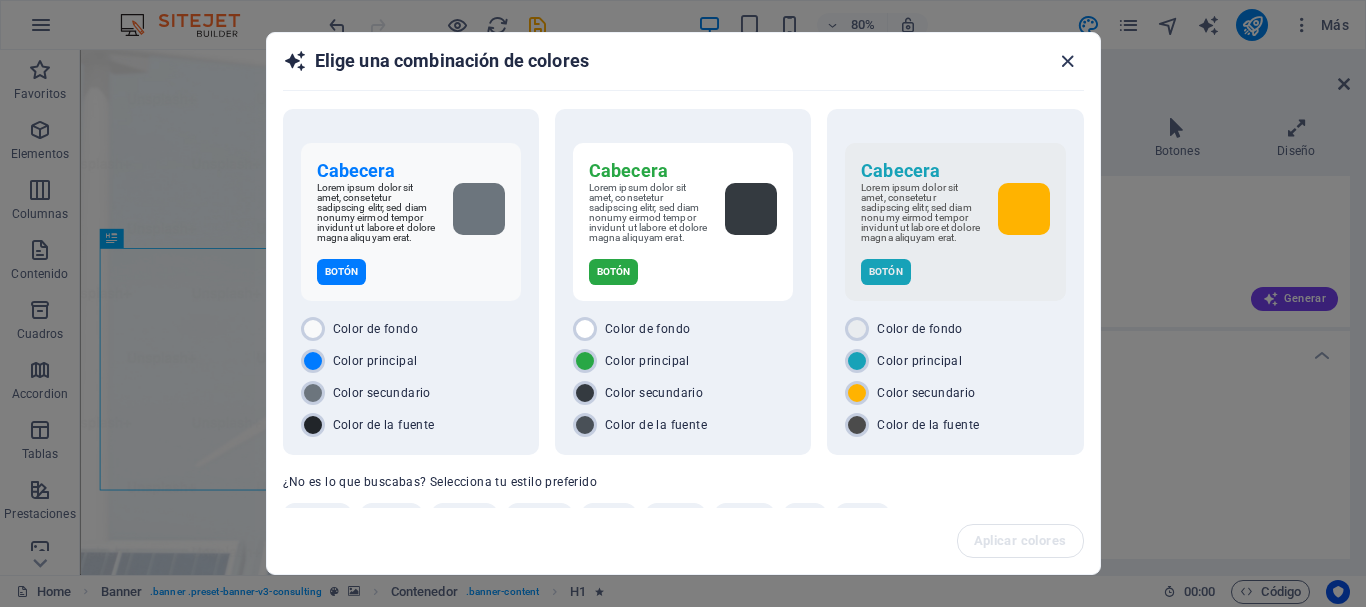 click at bounding box center (1067, 61) 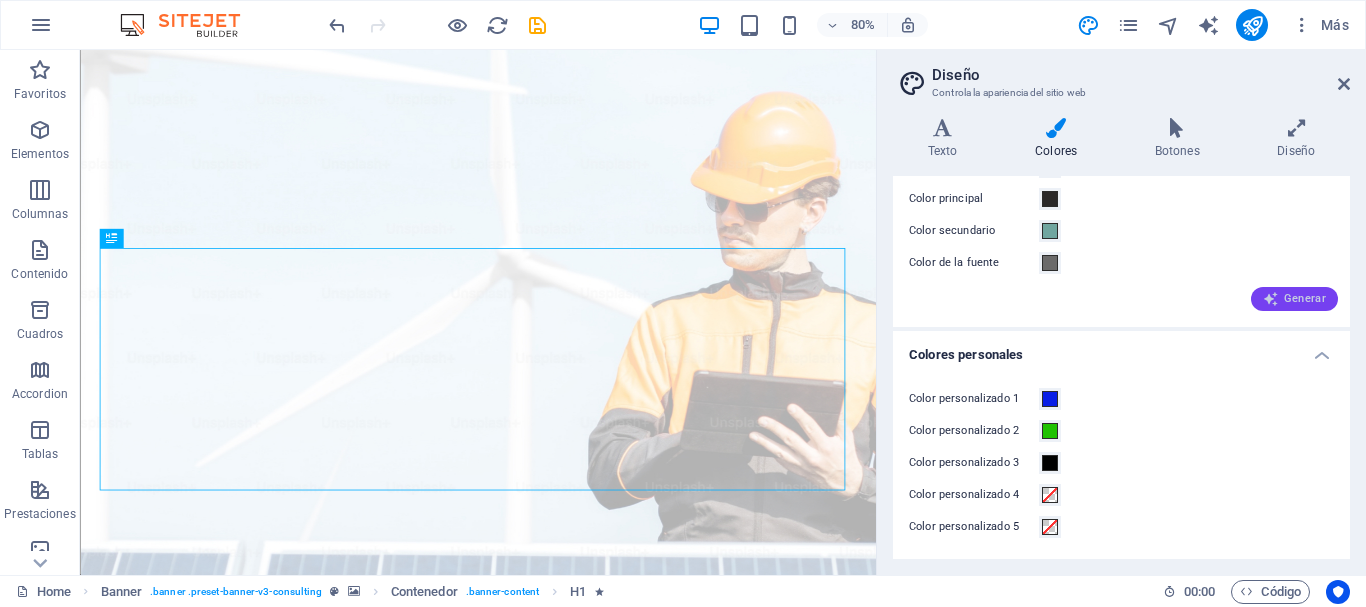 click on "Generar" at bounding box center [1294, 299] 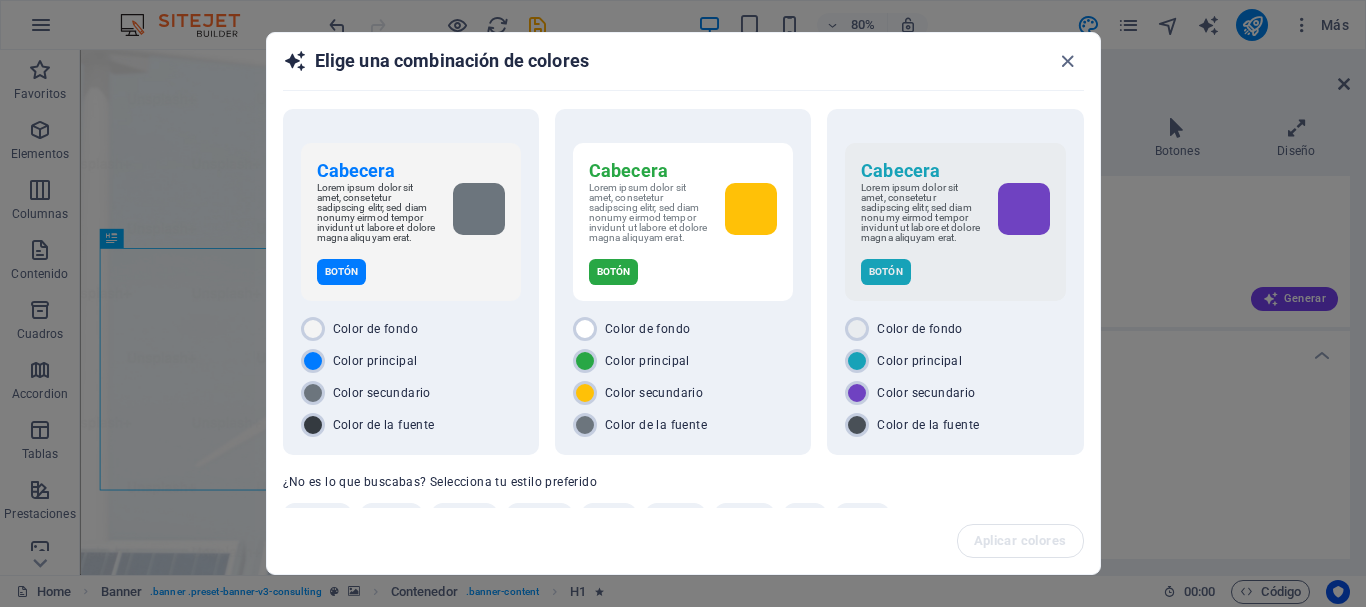 scroll, scrollTop: 55, scrollLeft: 0, axis: vertical 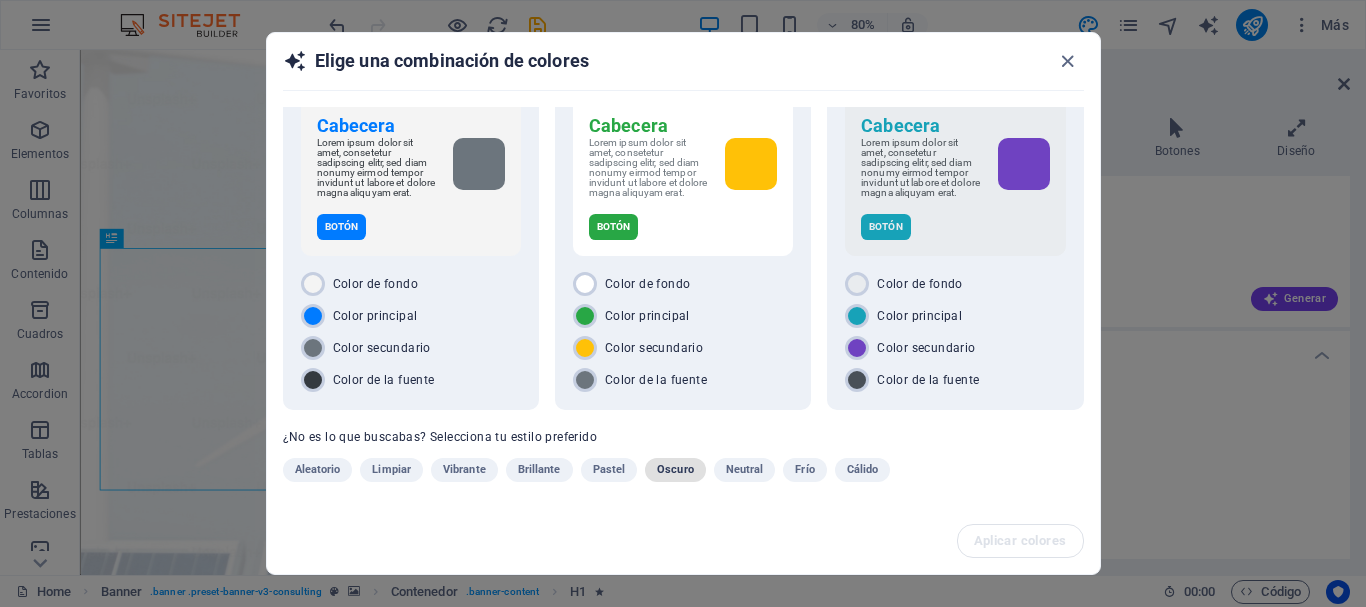 click on "Oscuro" at bounding box center [675, 470] 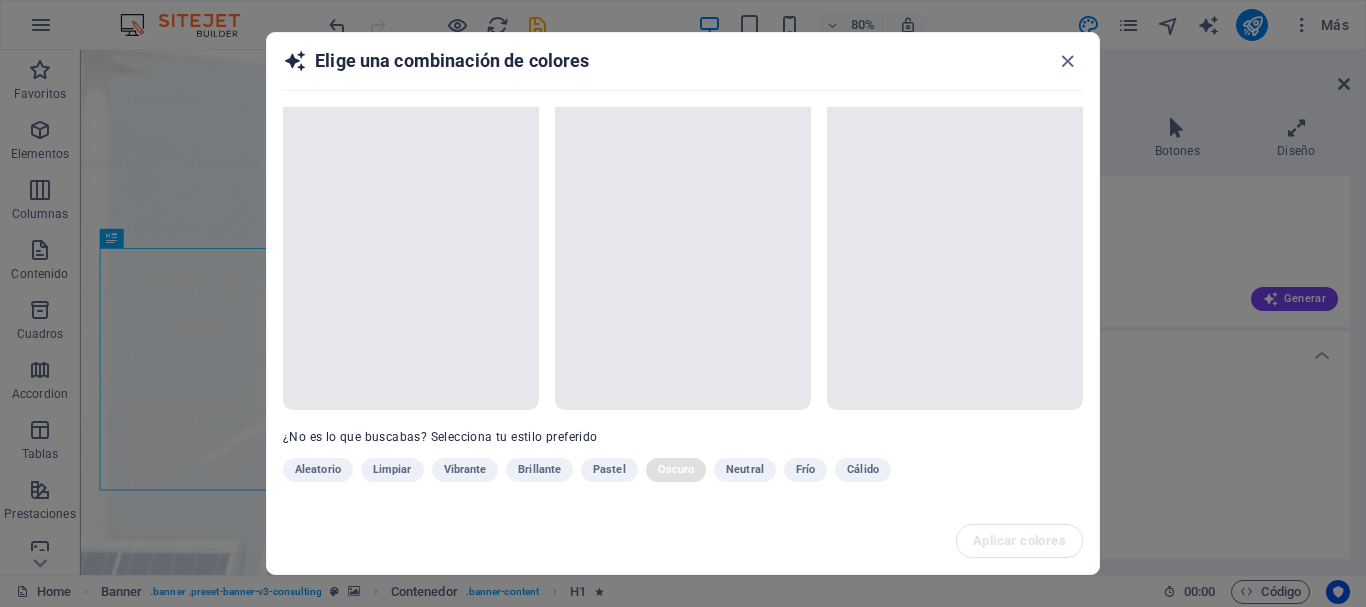scroll, scrollTop: 55, scrollLeft: 0, axis: vertical 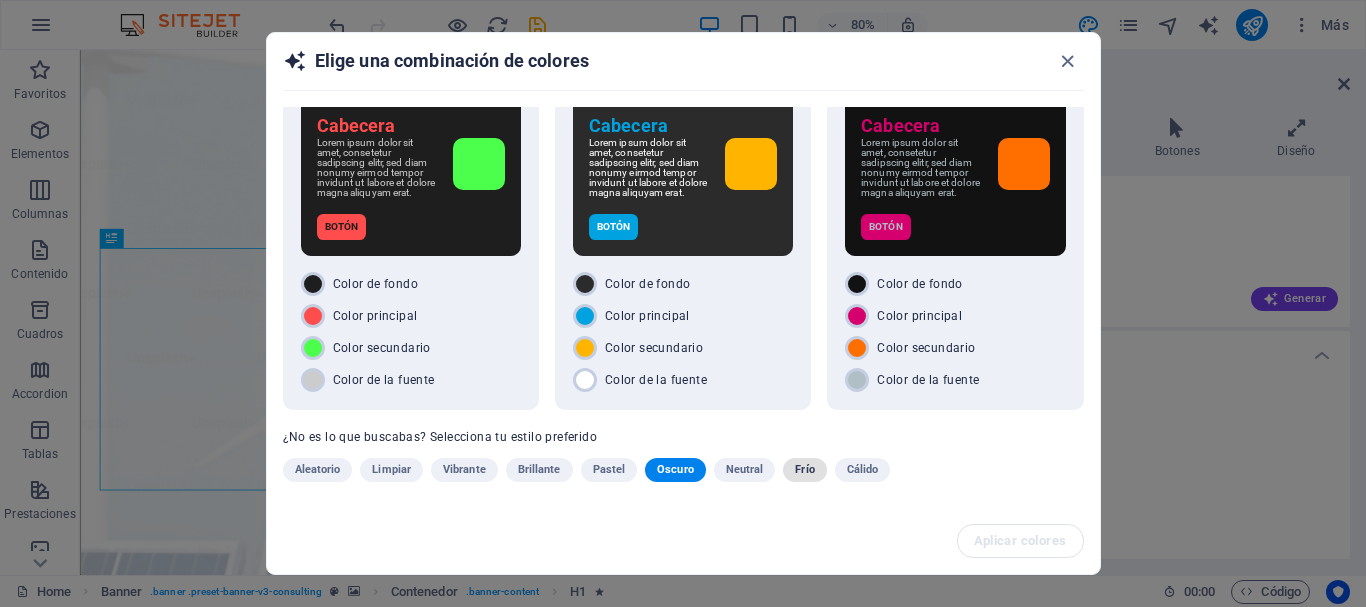 click on "Frío" at bounding box center (804, 470) 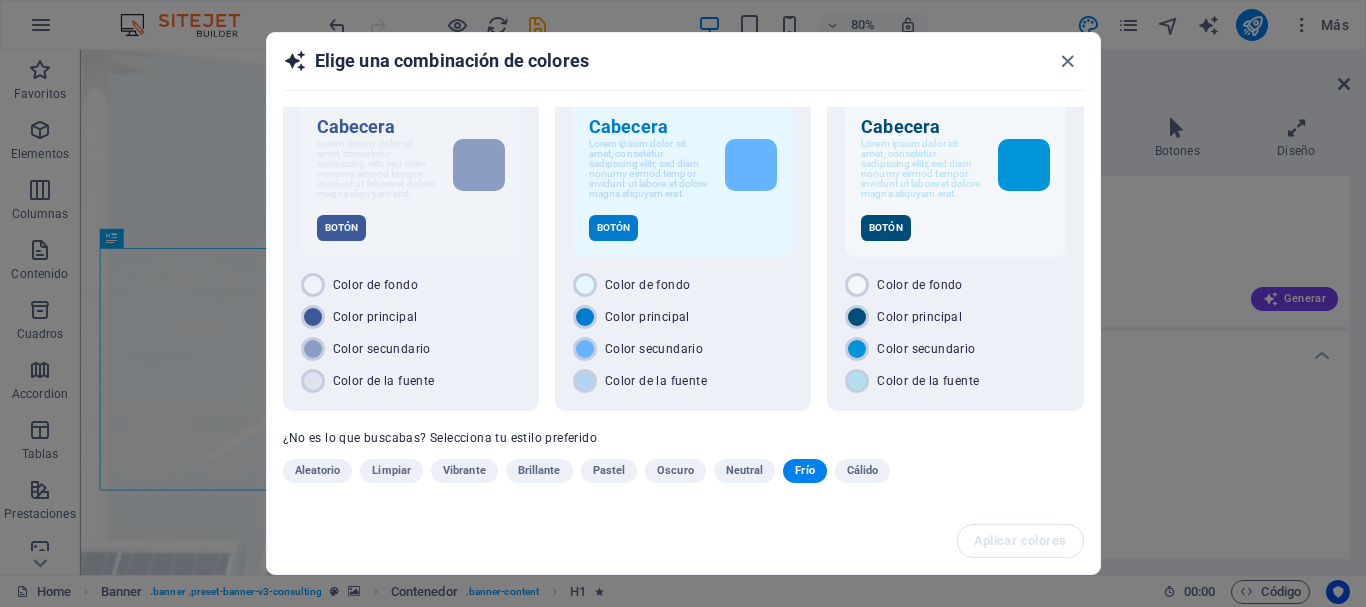 scroll, scrollTop: 55, scrollLeft: 0, axis: vertical 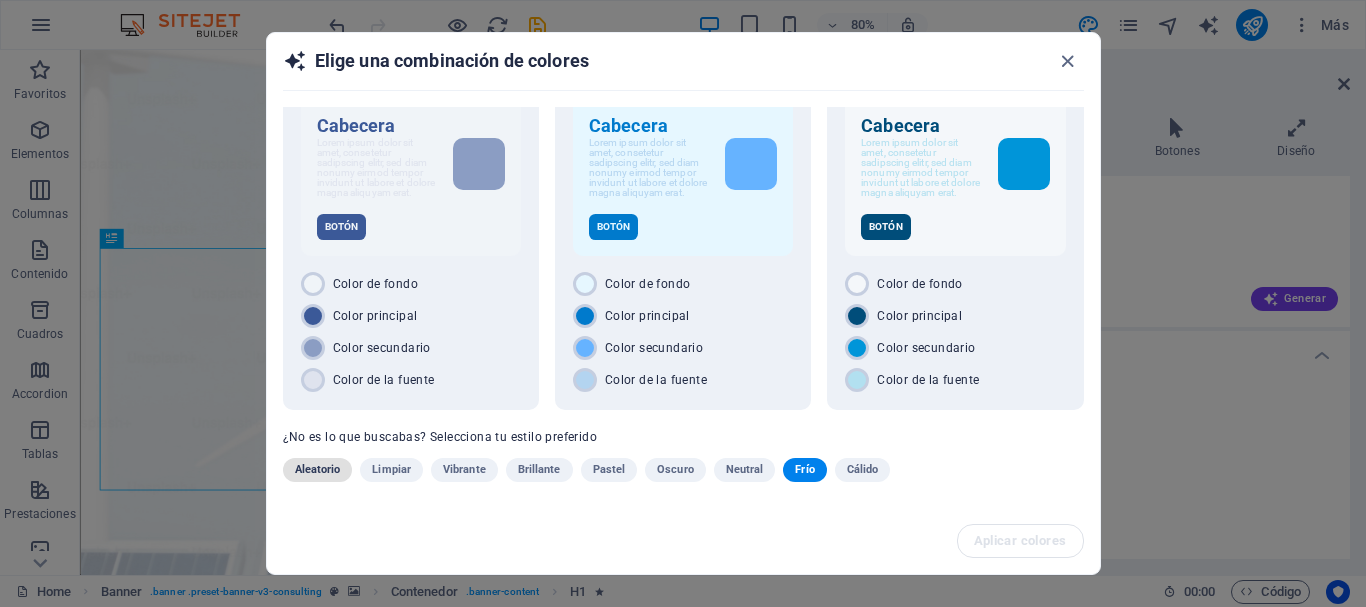 click on "Aleatorio" at bounding box center [318, 470] 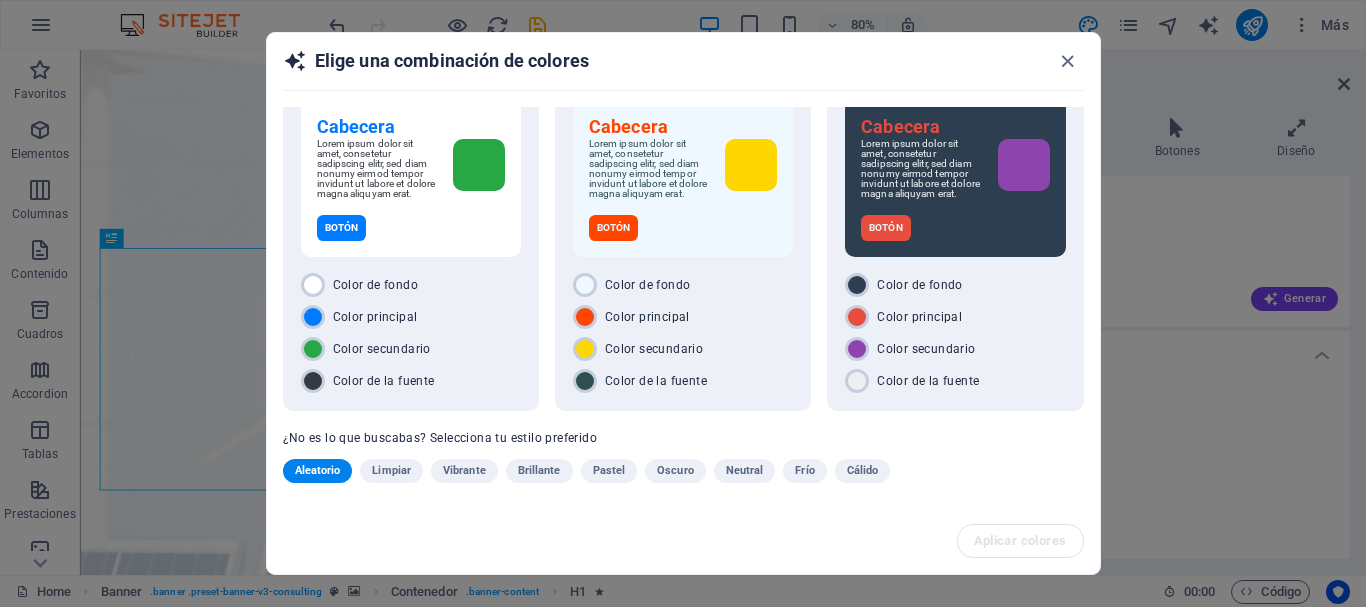 scroll, scrollTop: 55, scrollLeft: 0, axis: vertical 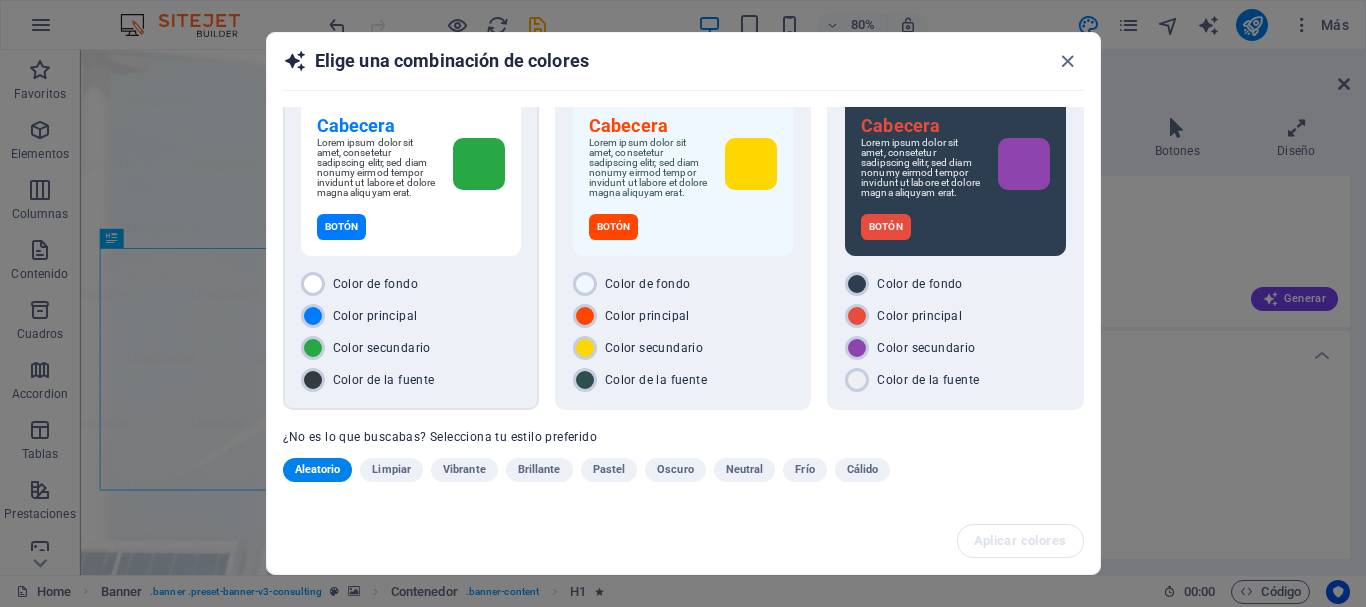 click on "Cabecera Lorem ipsum dolor sit amet, consetetur sadipscing elitr, sed diam nonumy eirmod tempor invidunt ut labore et dolore magna aliquyam erat. Botón" at bounding box center (411, 177) 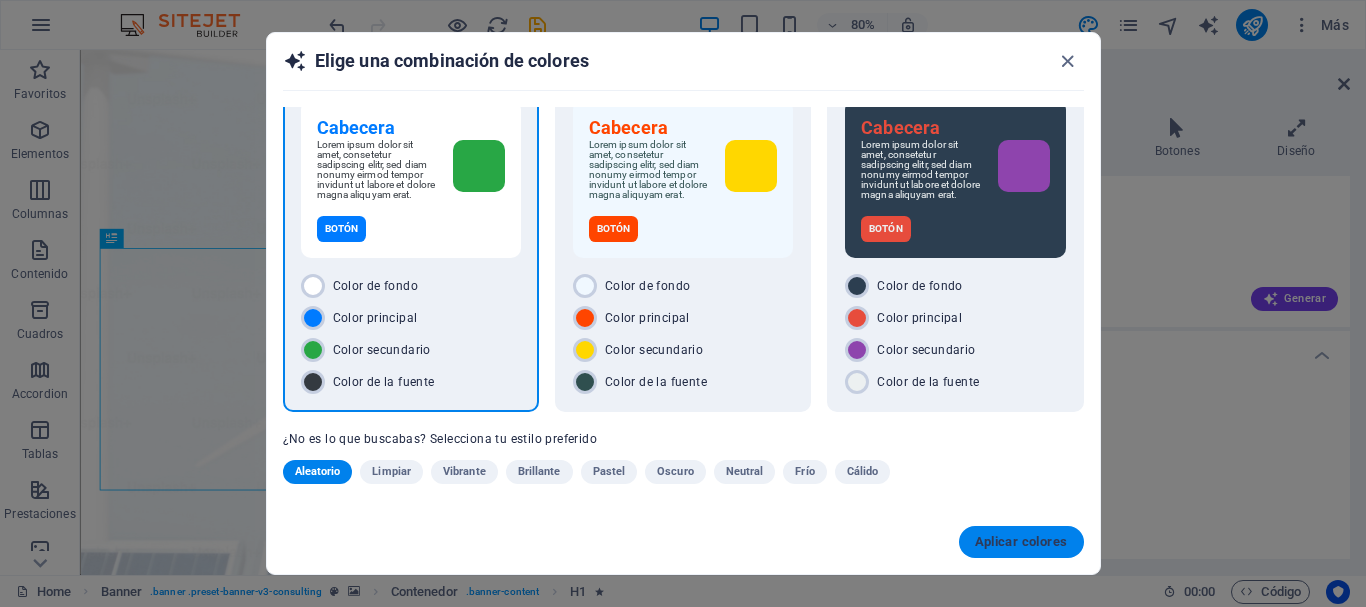 click on "Aplicar colores" at bounding box center (1021, 542) 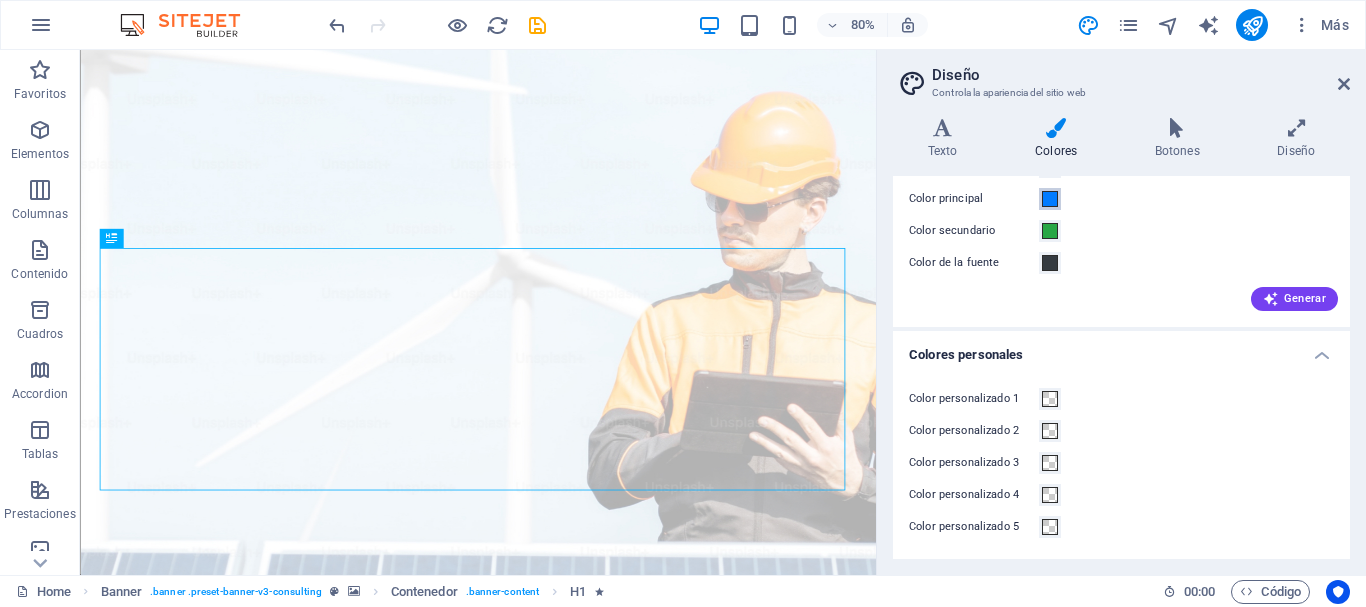 click at bounding box center [1050, 199] 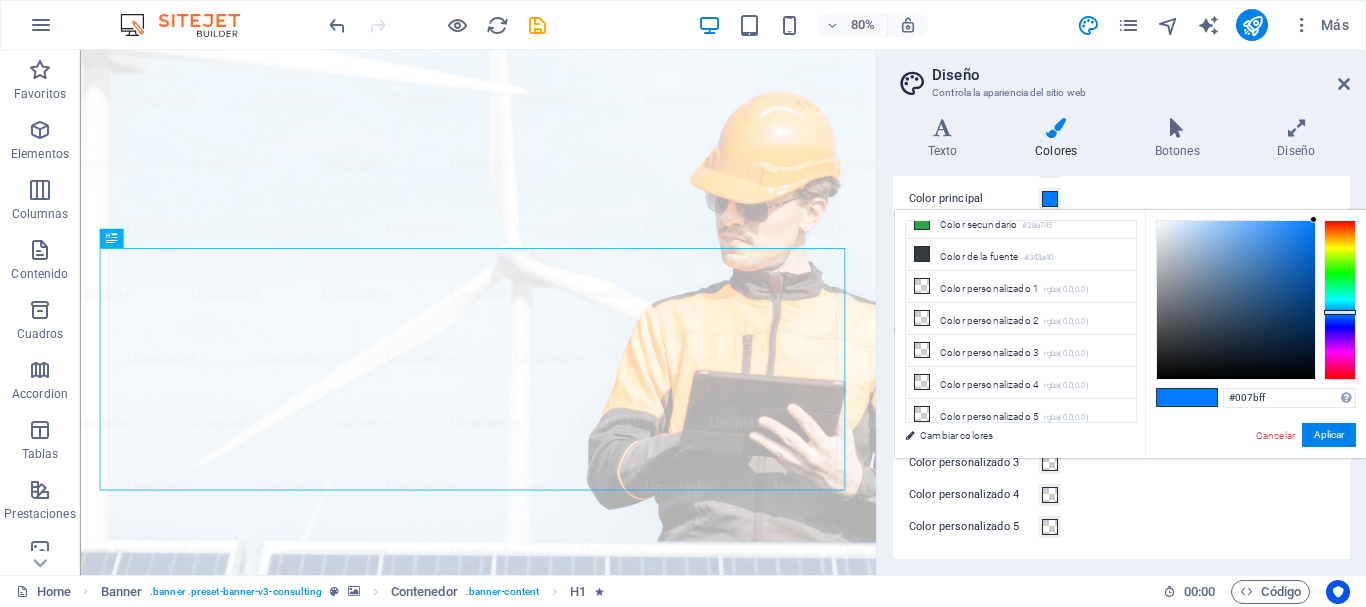 scroll, scrollTop: 0, scrollLeft: 0, axis: both 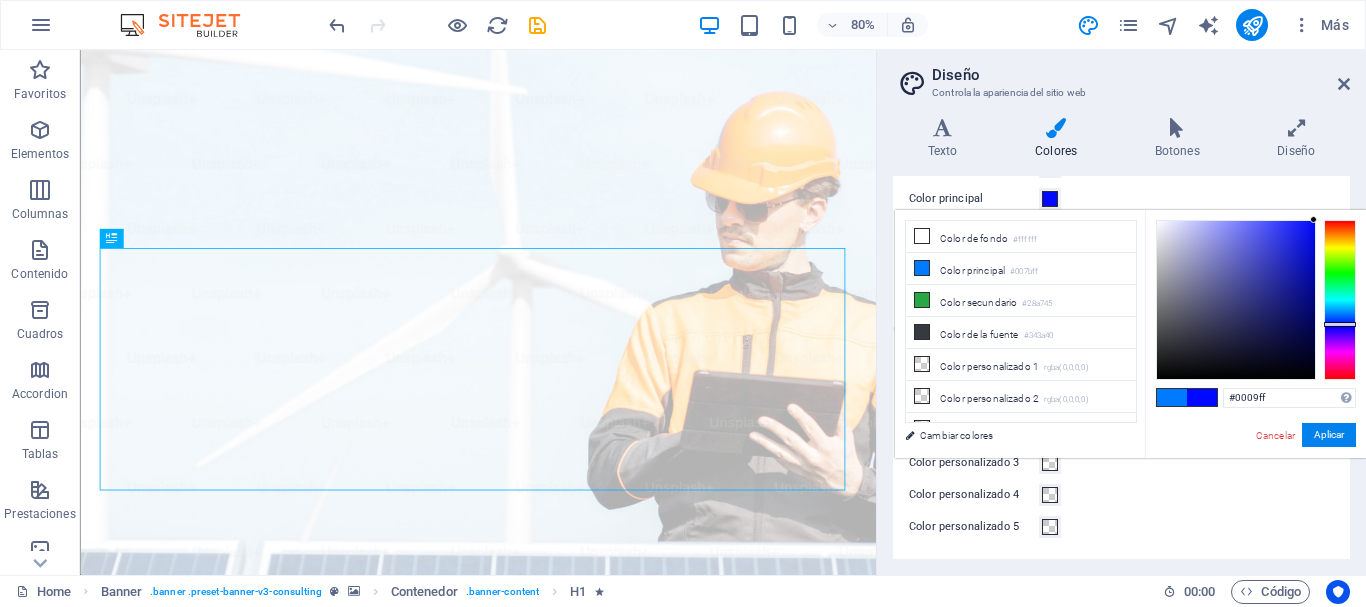 click at bounding box center (1340, 300) 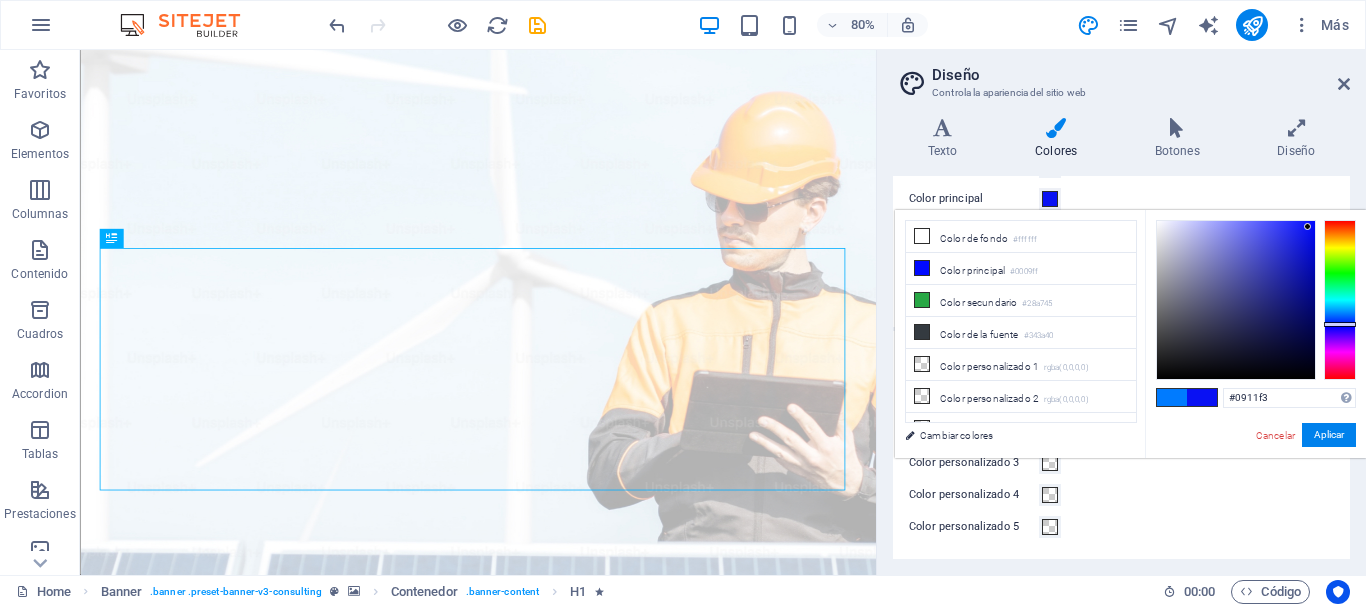 click at bounding box center [1236, 300] 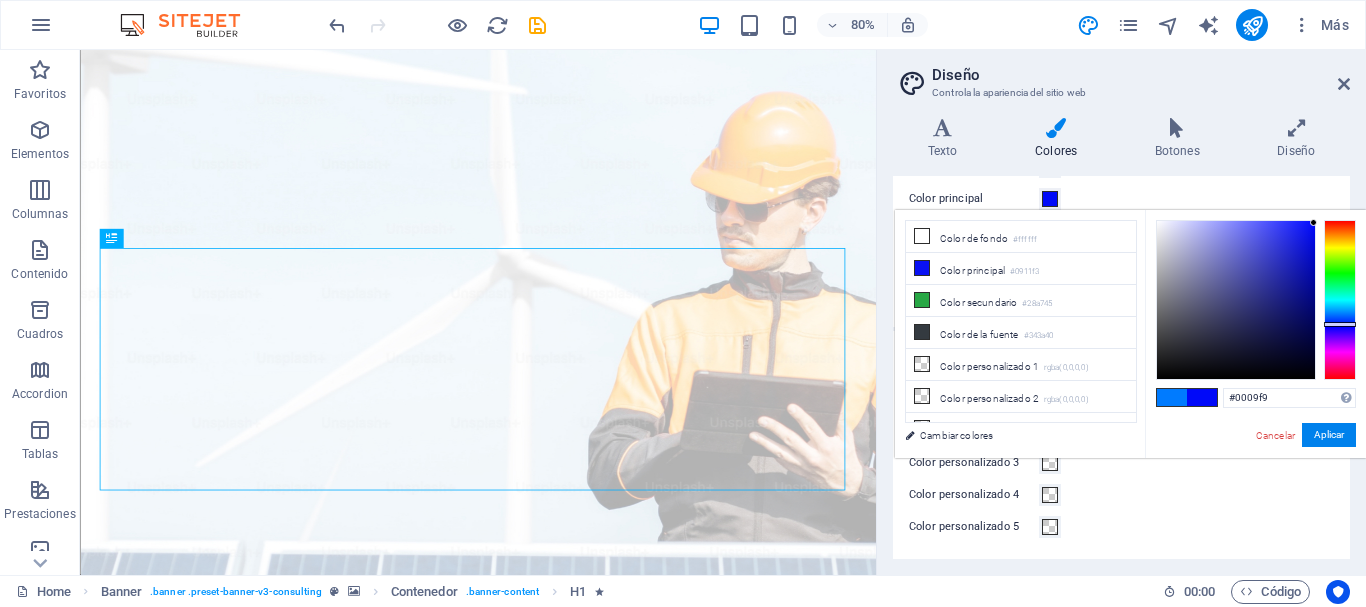 drag, startPoint x: 1308, startPoint y: 227, endPoint x: 1320, endPoint y: 223, distance: 12.649111 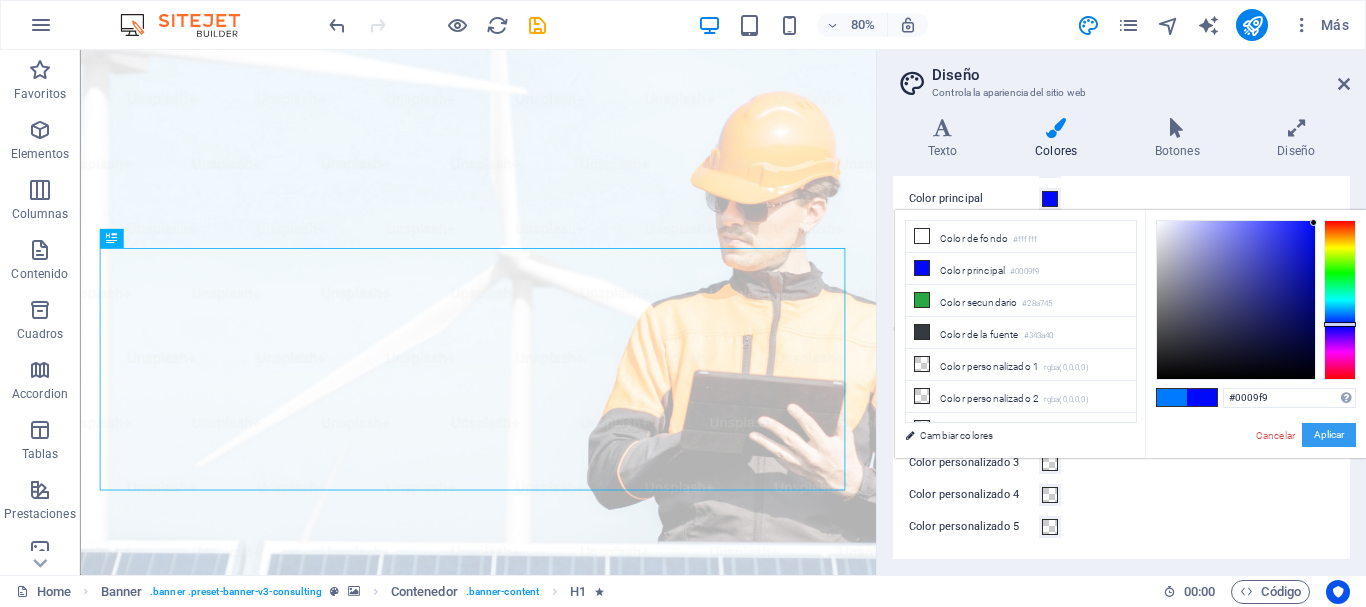 click on "Aplicar" at bounding box center [1329, 435] 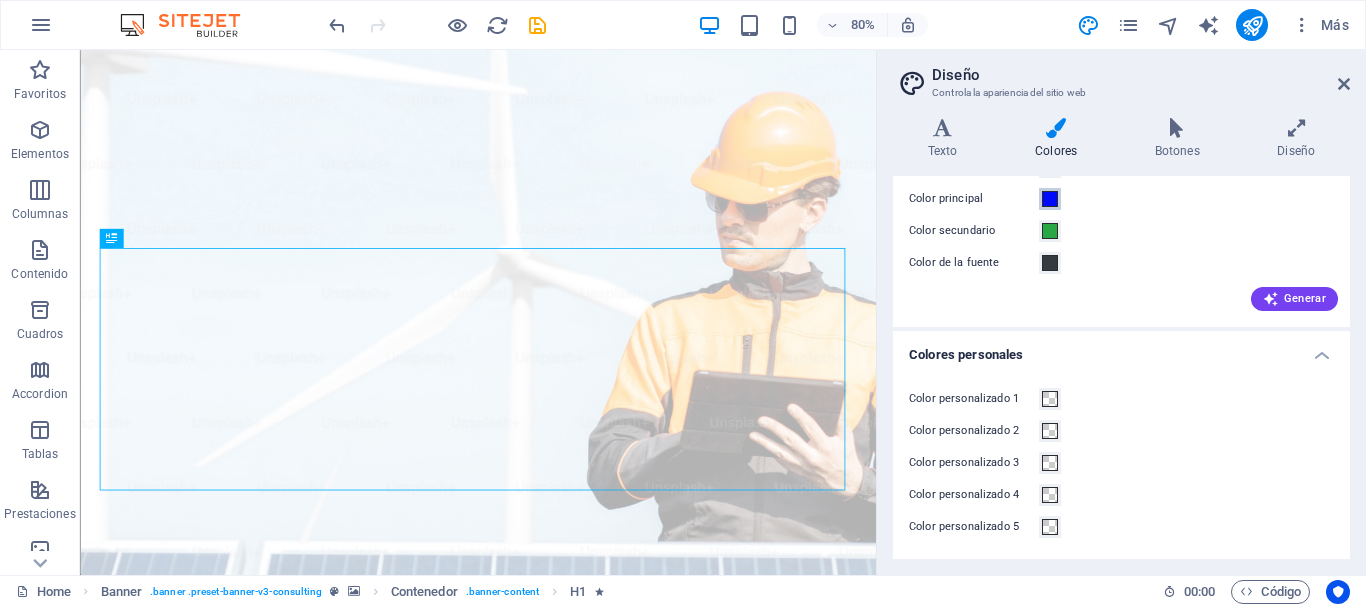 click at bounding box center (1050, 199) 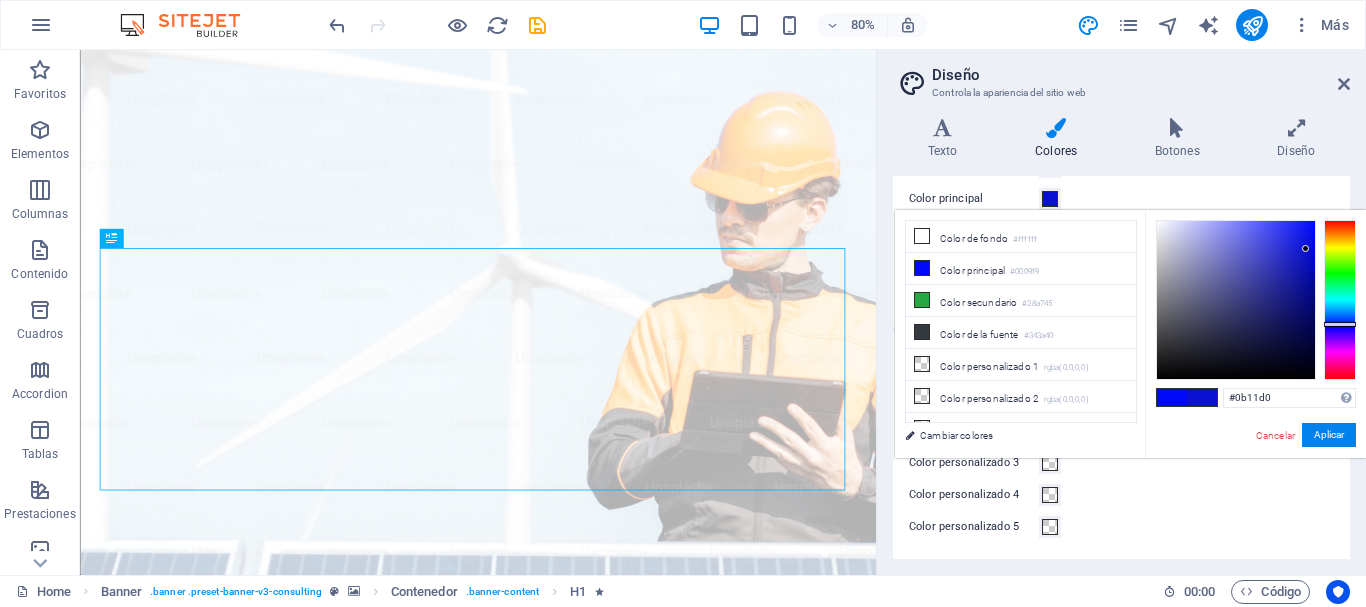 click at bounding box center [1236, 300] 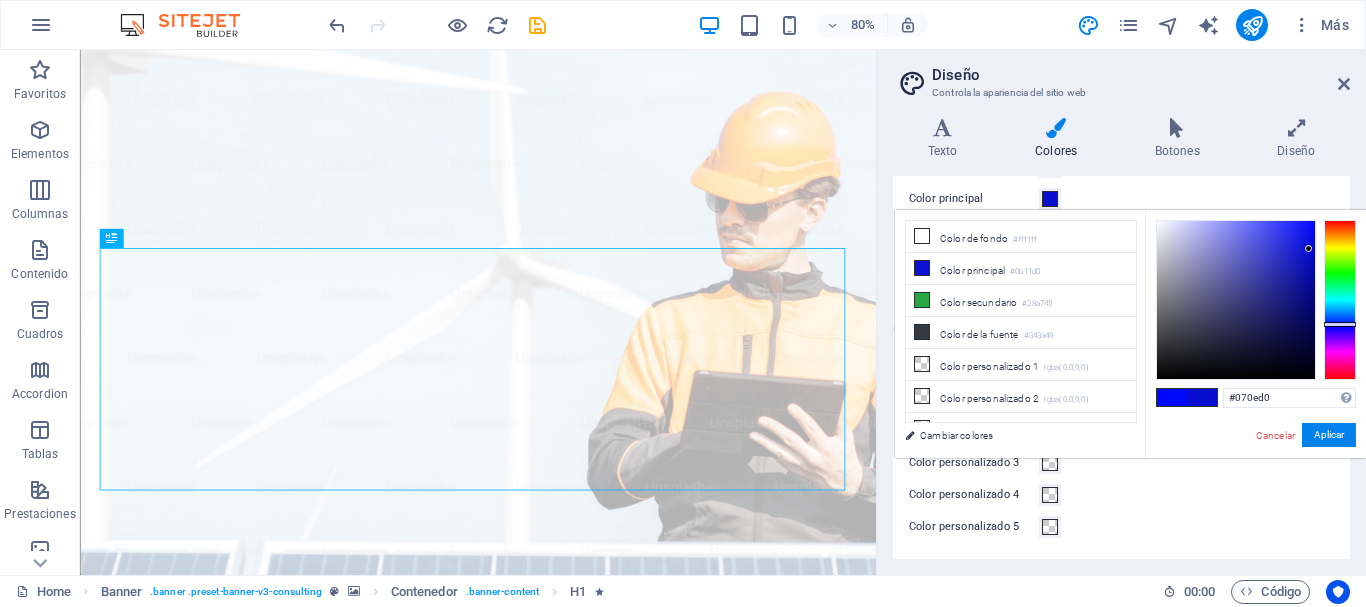 type on "#0007d1" 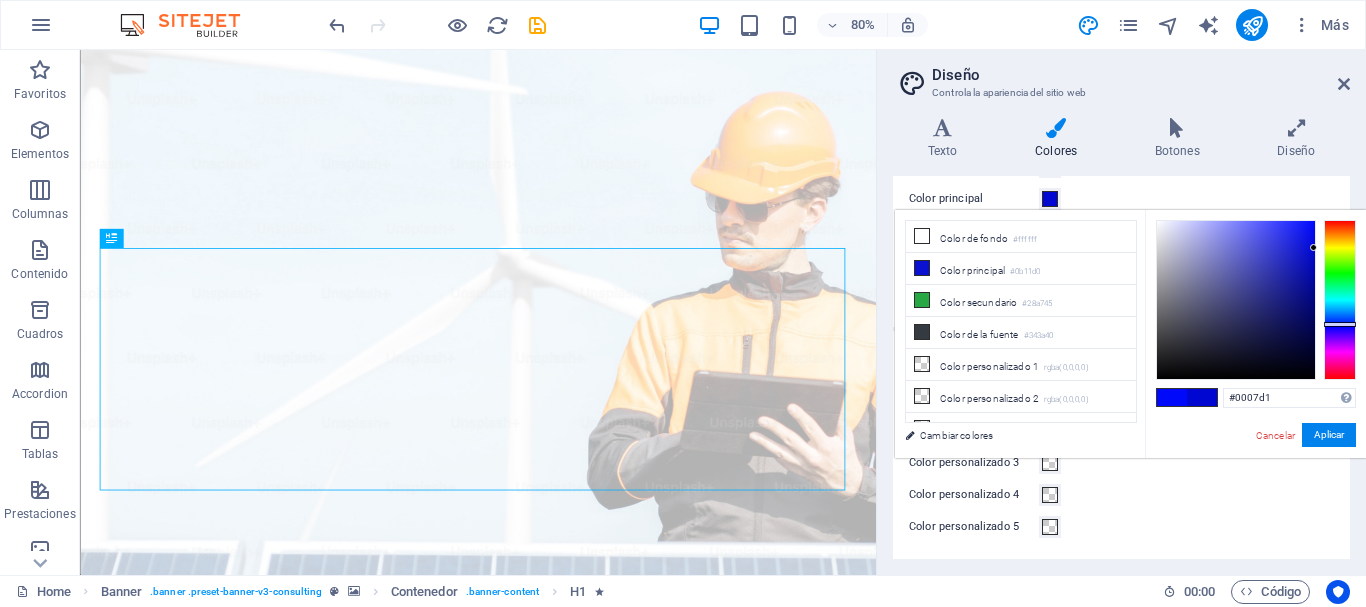 drag, startPoint x: 1306, startPoint y: 249, endPoint x: 1320, endPoint y: 248, distance: 14.035668 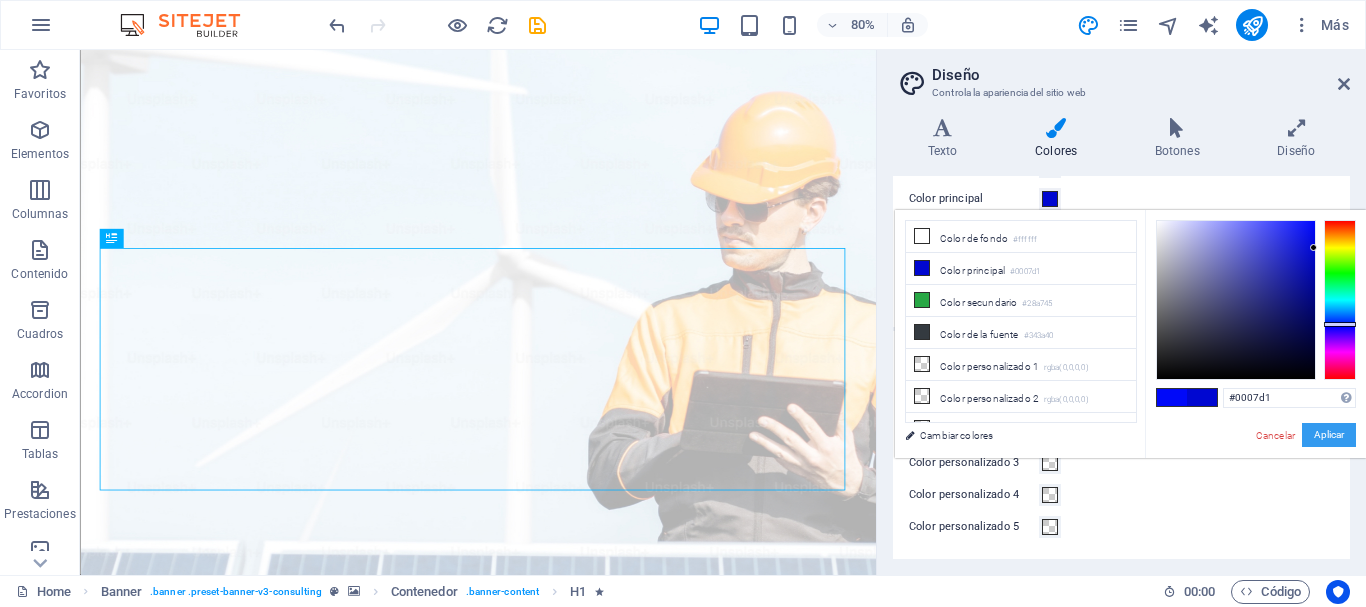 click on "Aplicar" at bounding box center [1329, 435] 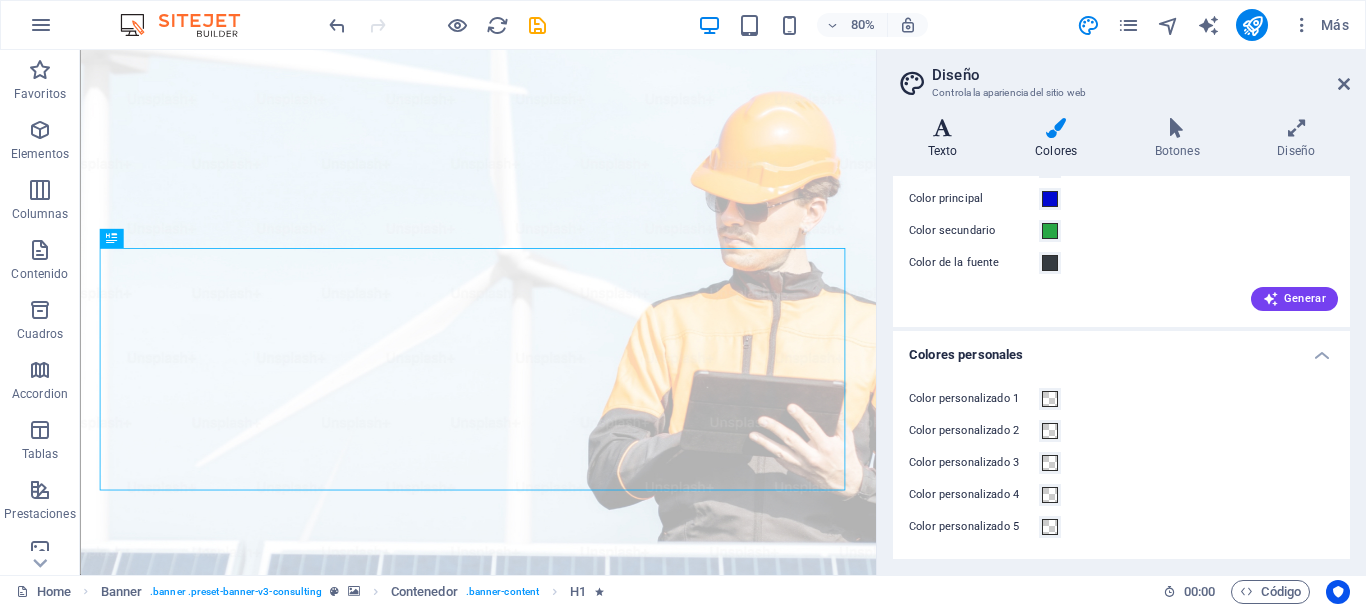 click at bounding box center (942, 128) 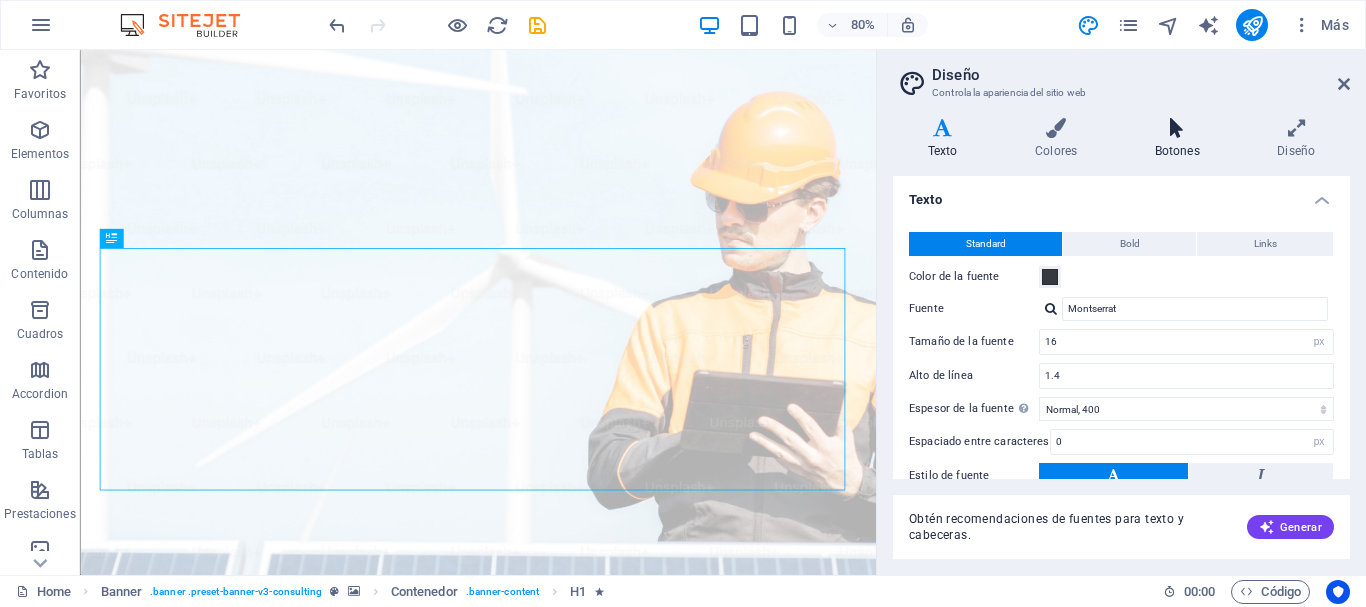 click at bounding box center (1177, 128) 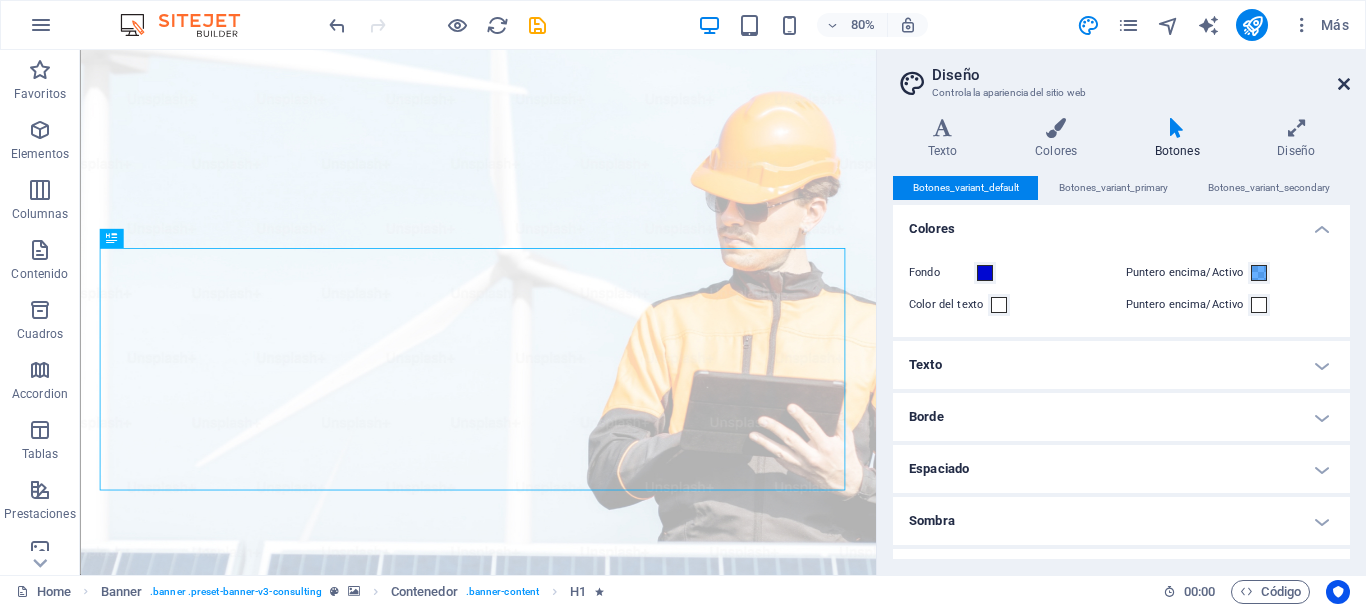 click at bounding box center (1344, 84) 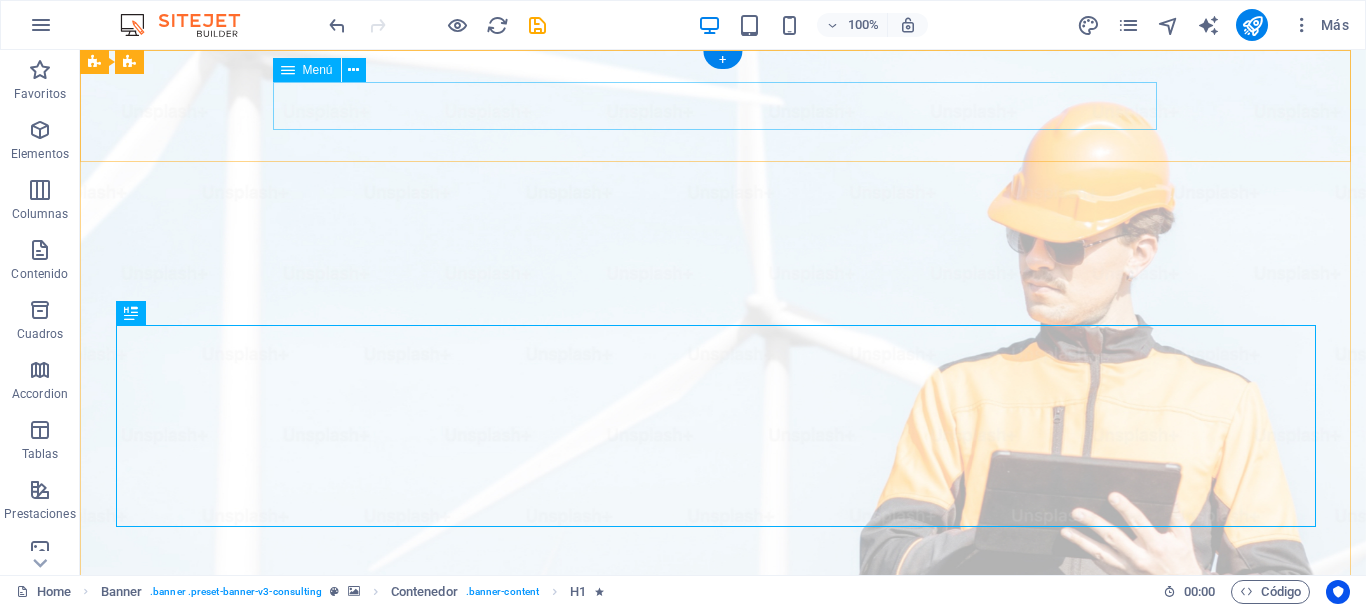 click on "Our Story Our Team Our Strengths Projects Contact Us" at bounding box center (723, 1036) 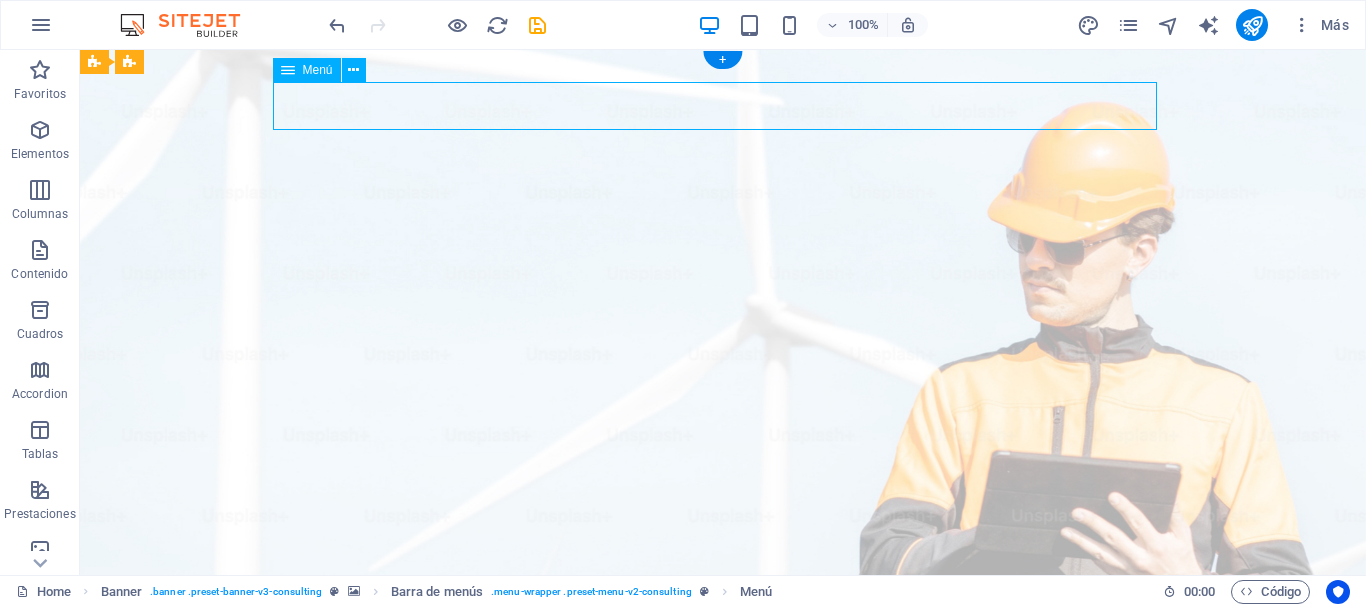 click on "Our Story Our Team Our Strengths Projects Contact Us" at bounding box center (723, 1036) 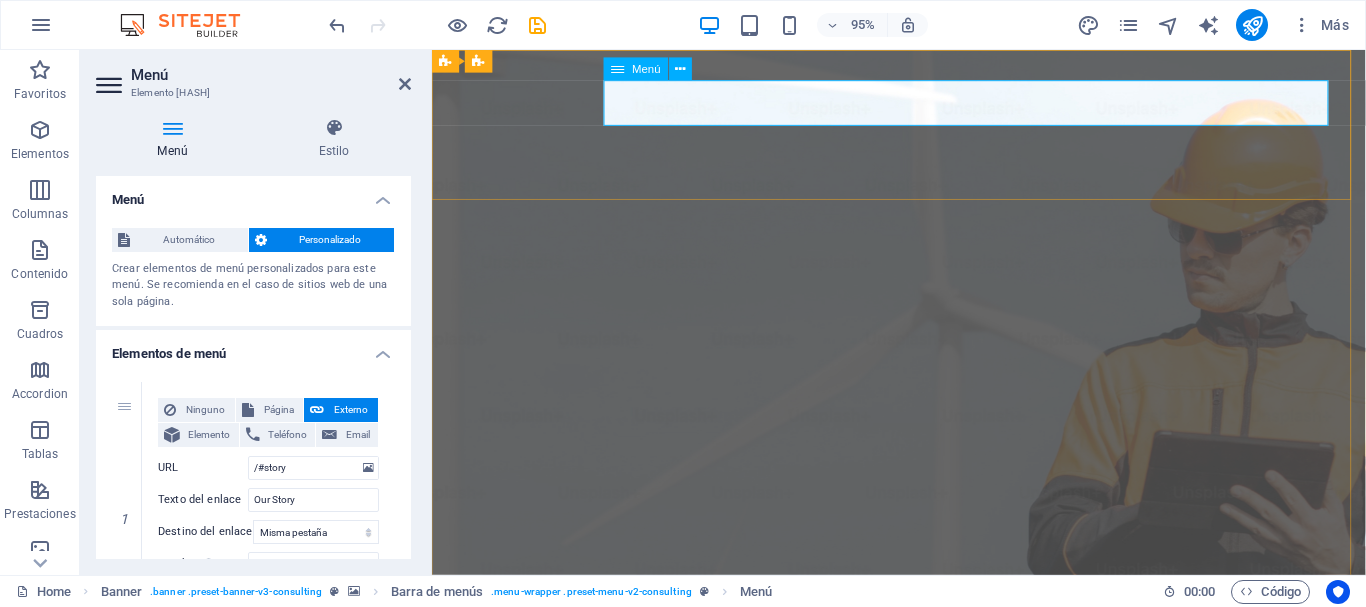 click on "Our Story Our Team Our Strengths Projects Contact Us" at bounding box center (923, 1036) 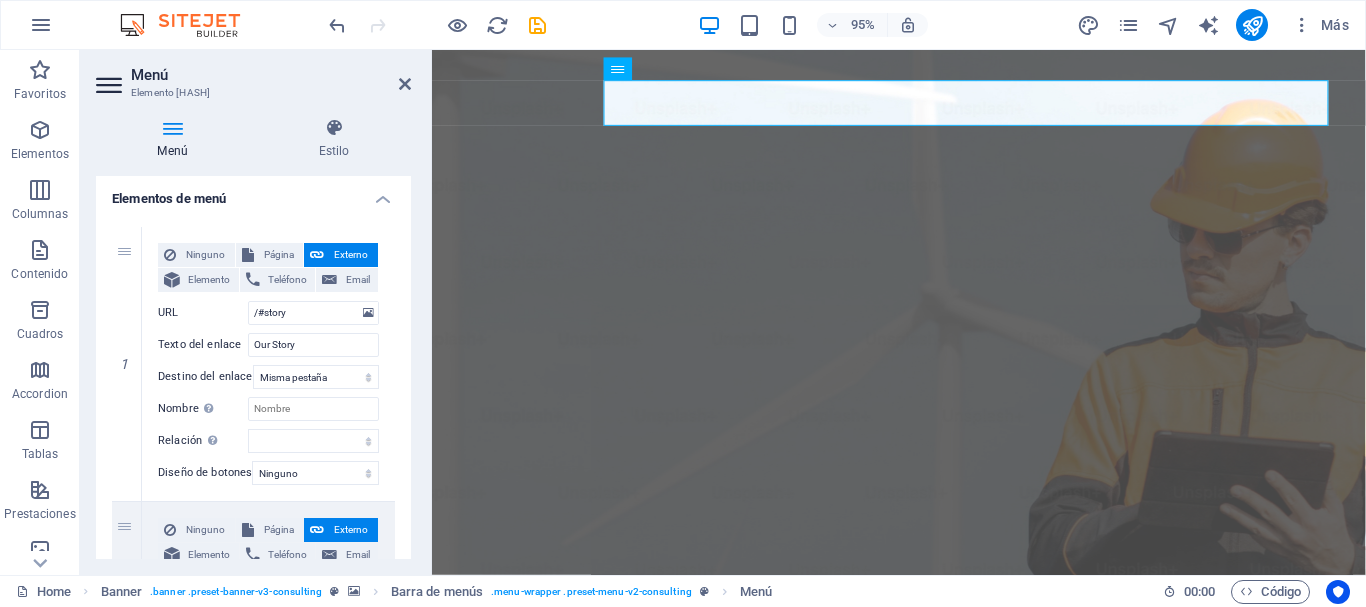 scroll, scrollTop: 160, scrollLeft: 0, axis: vertical 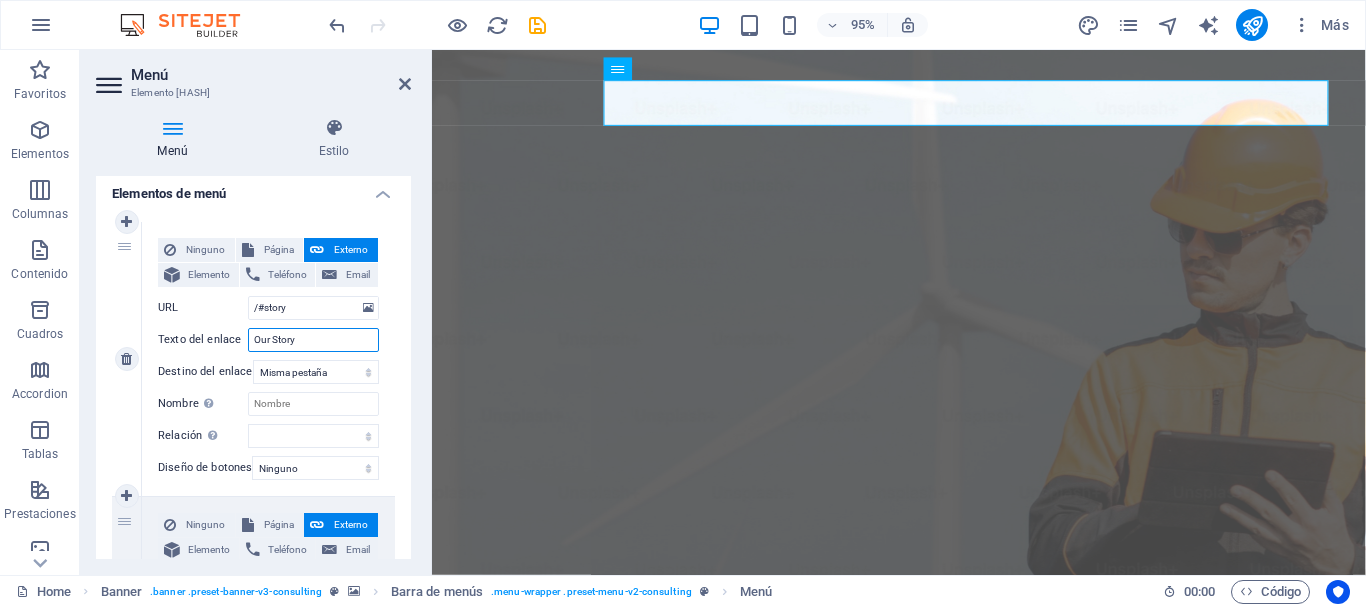 click on "Our Story" at bounding box center (313, 340) 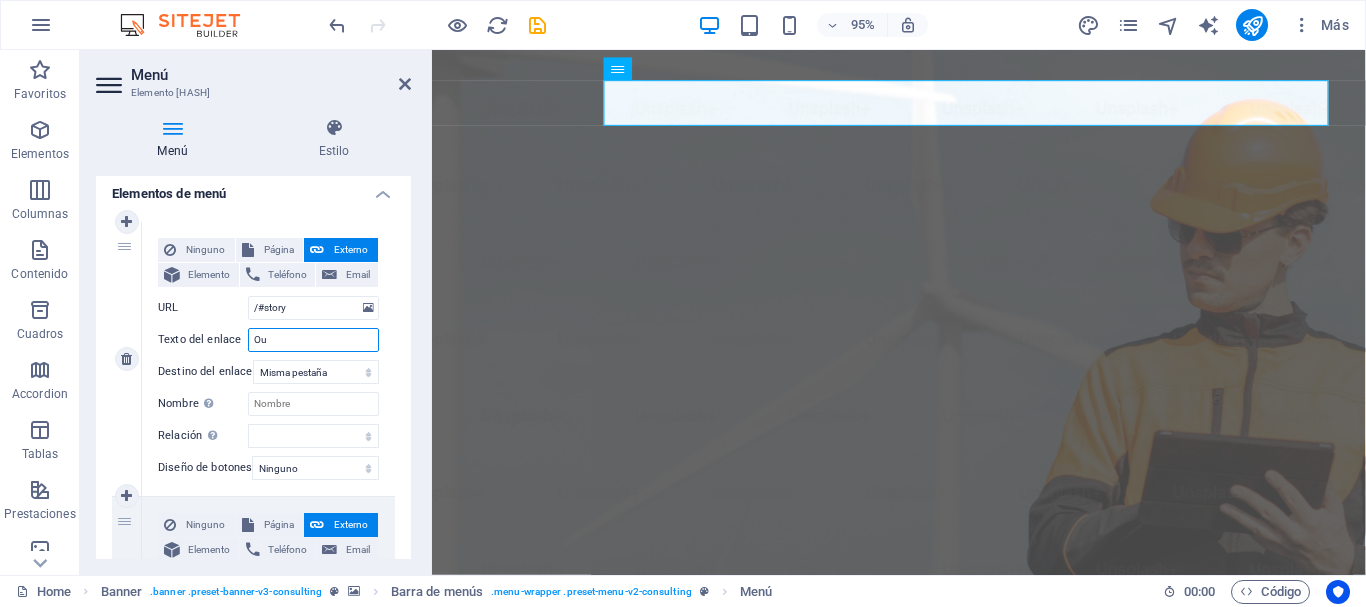 type on "O" 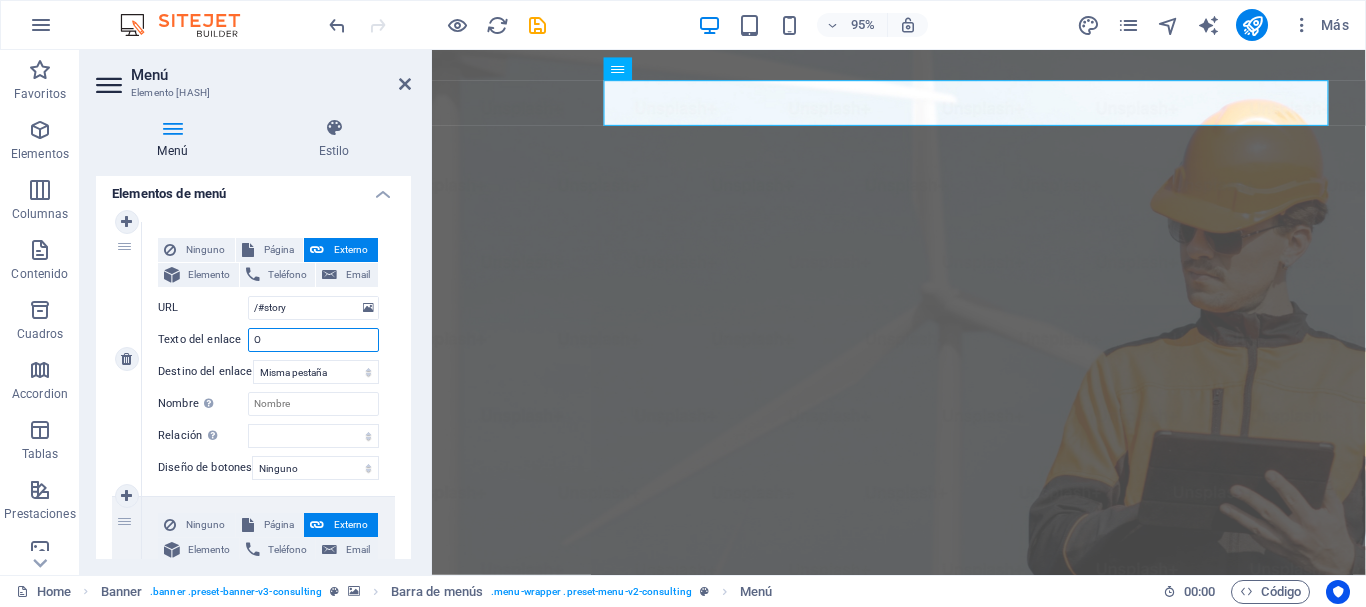 type 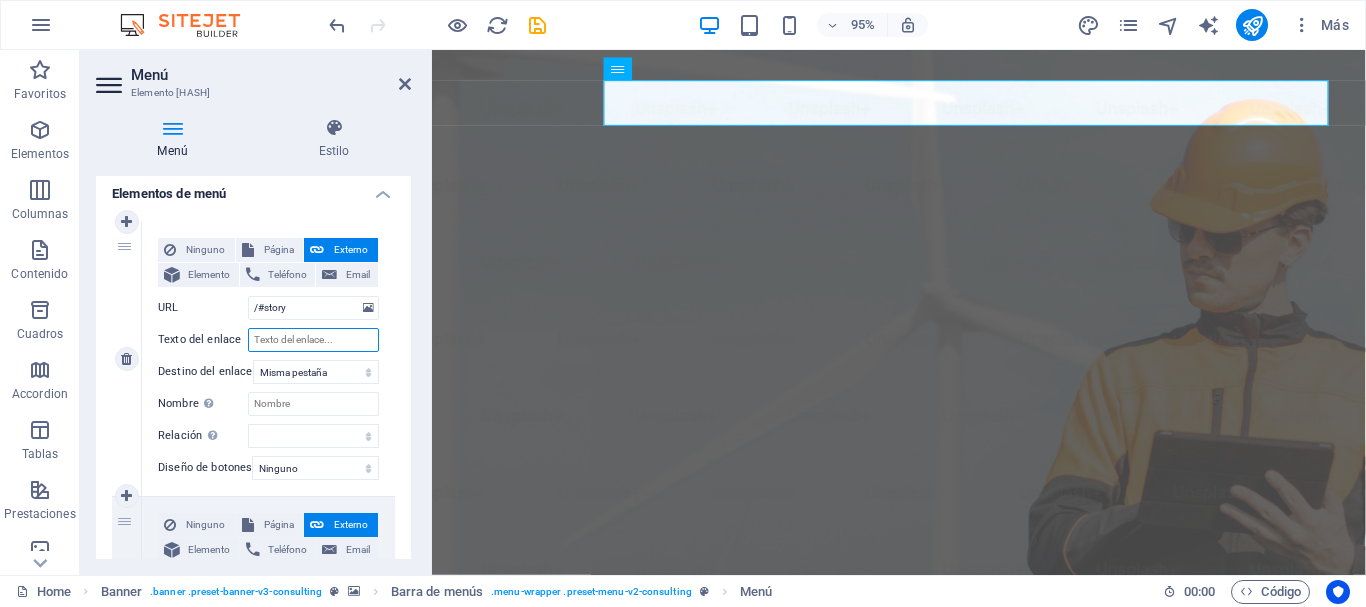 select 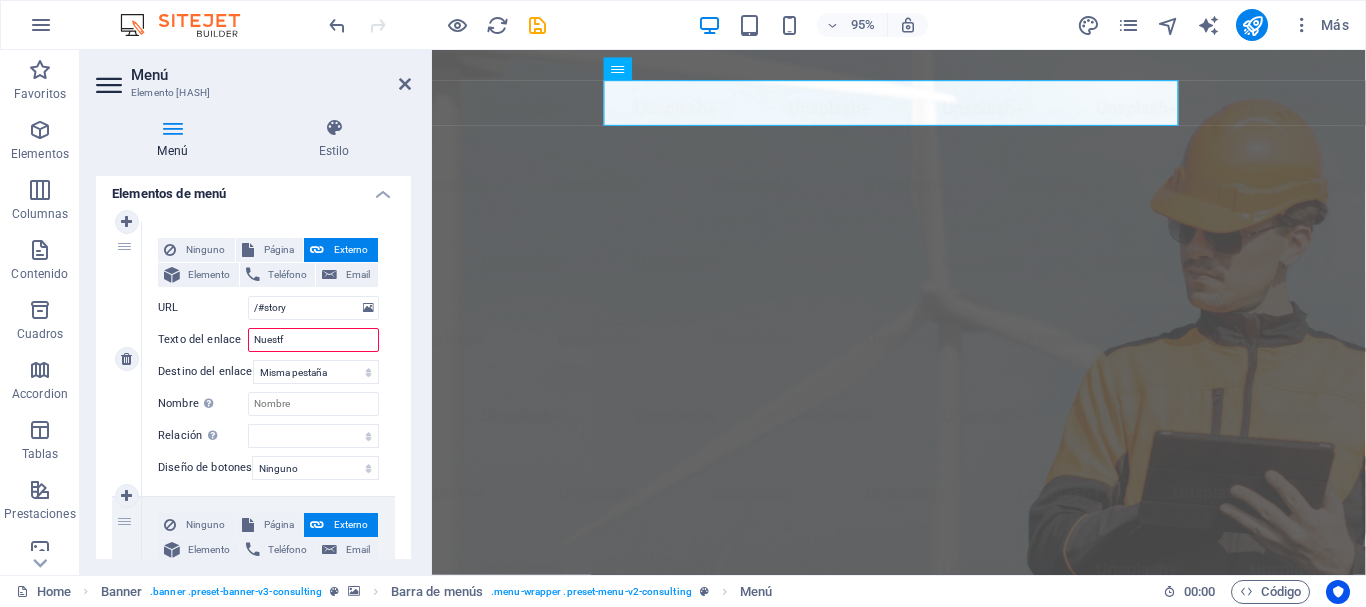 type on "Nuestfa" 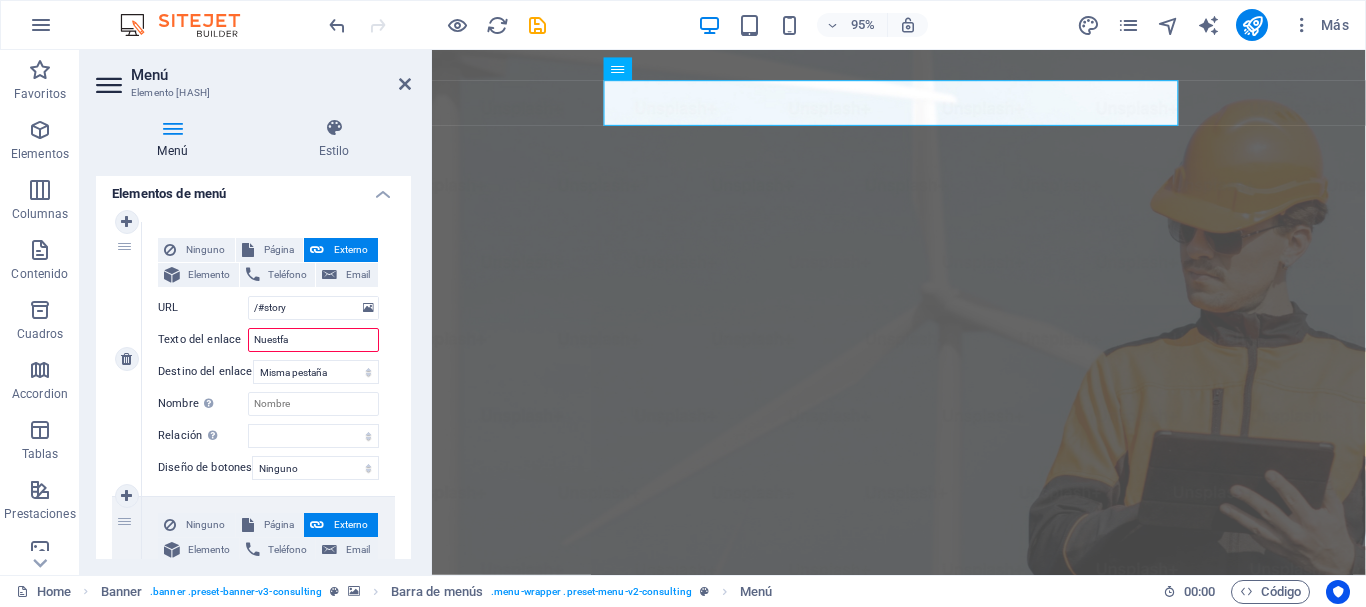 select 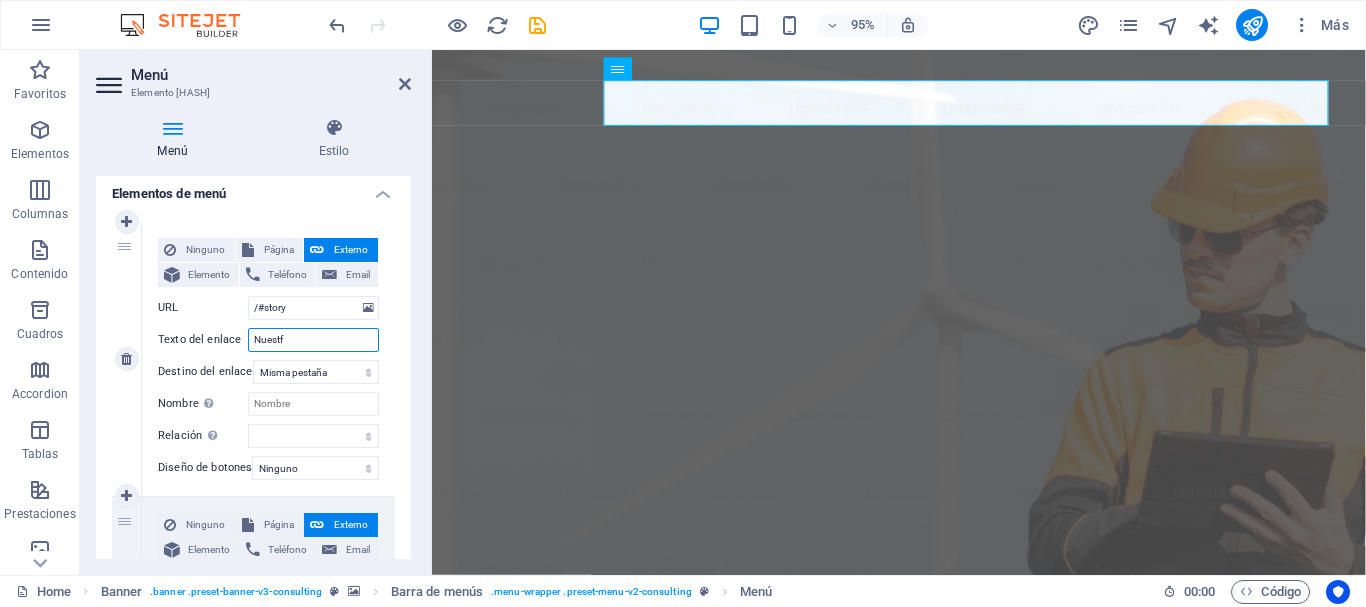 type on "Nuest" 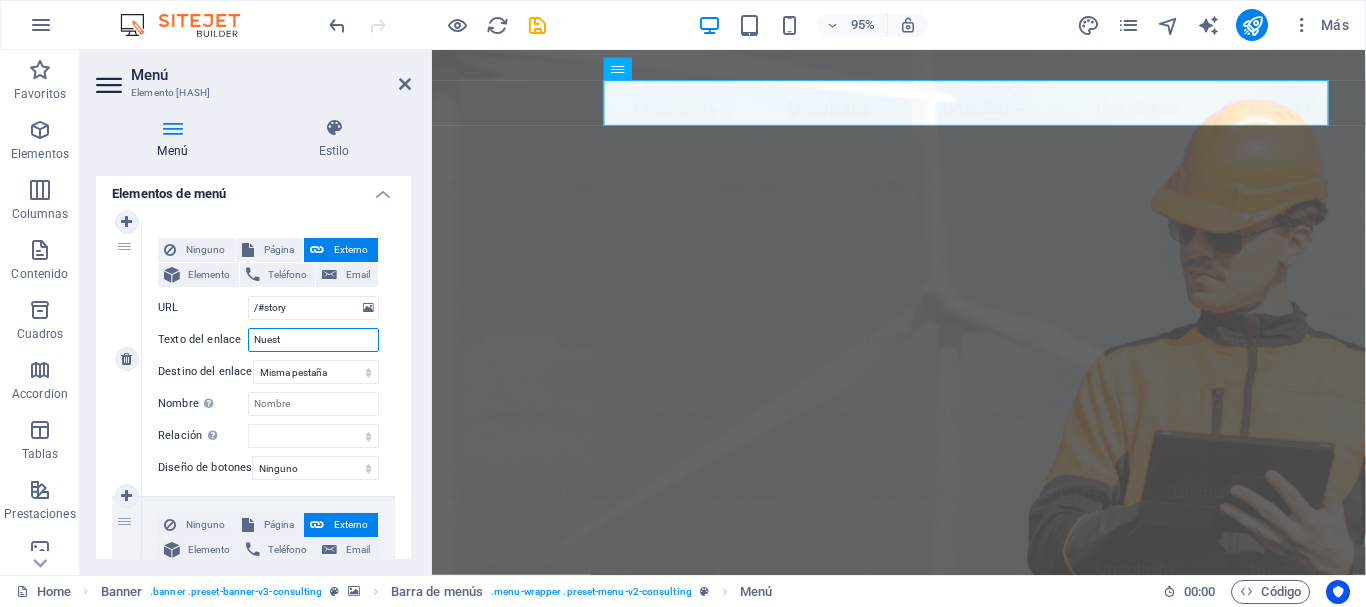 select 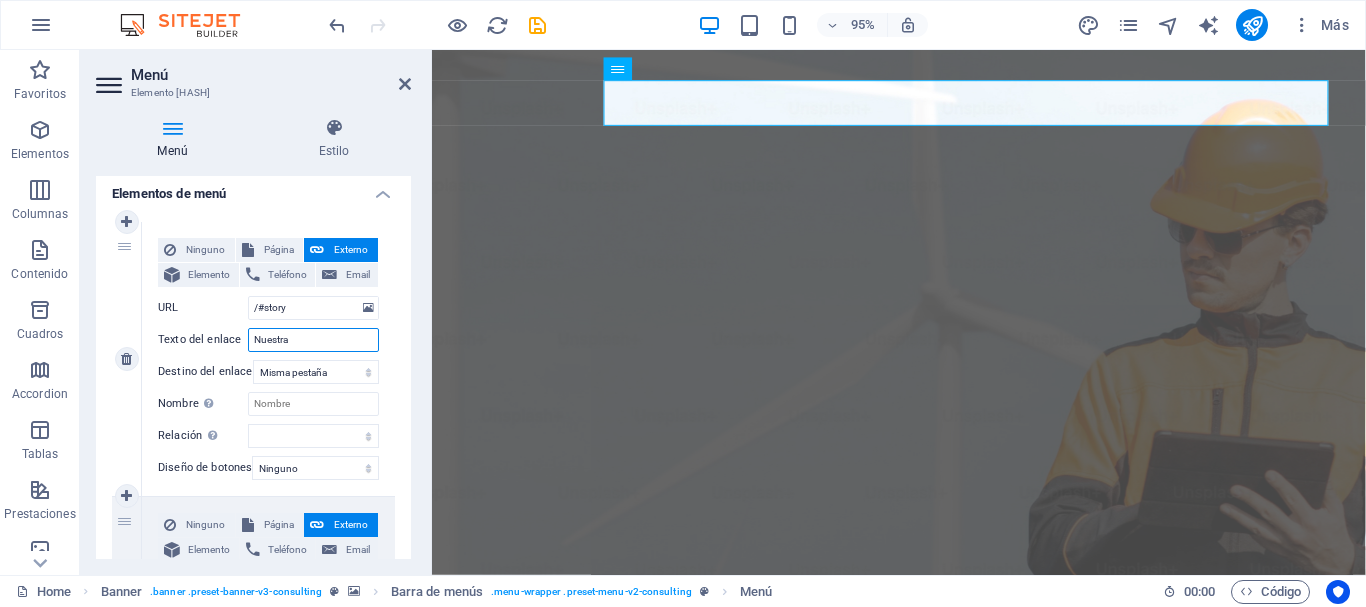 type on "Nuestra" 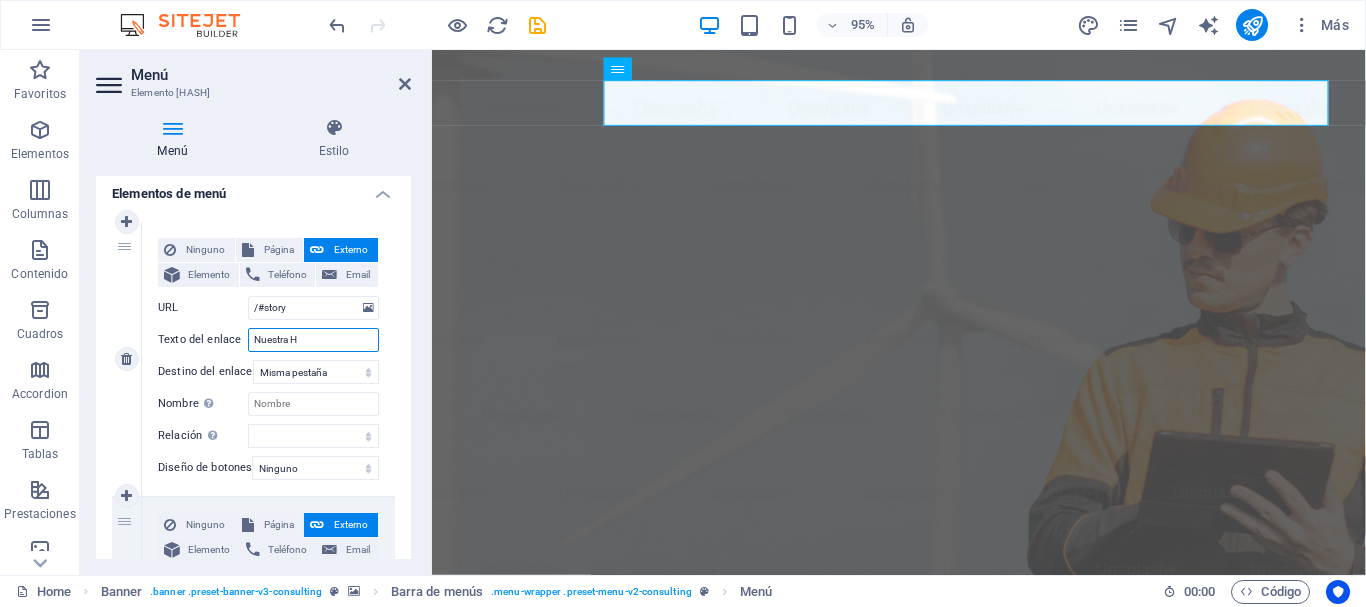 type on "Nuestra Hi" 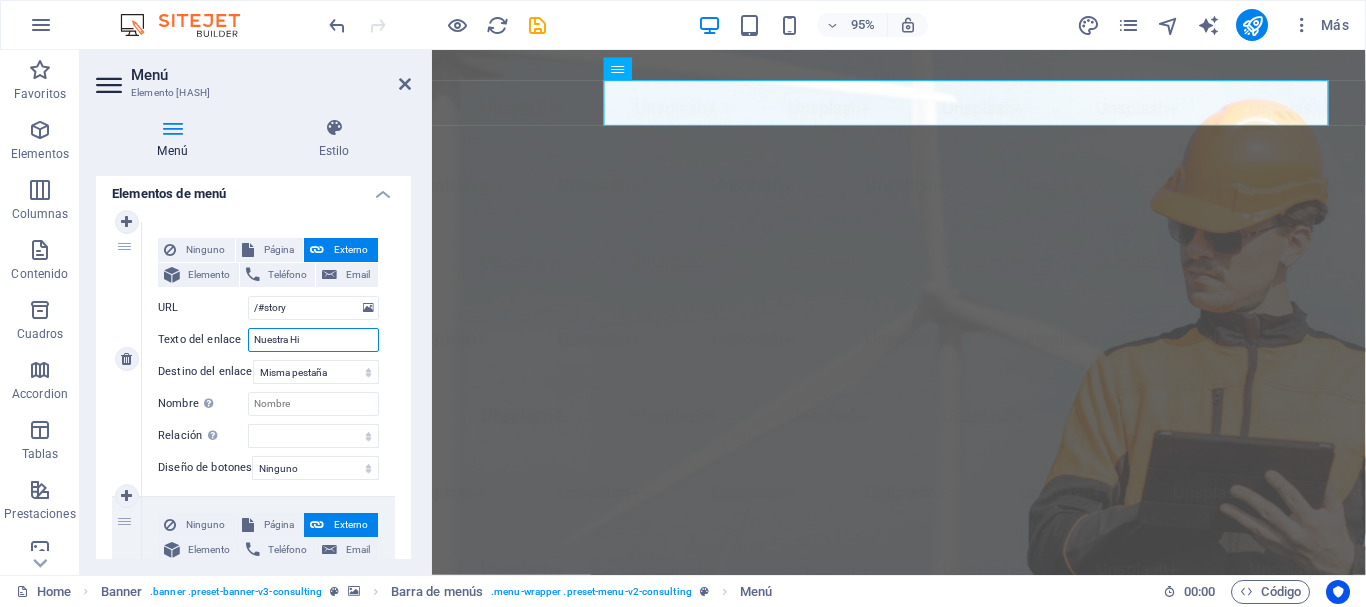 select 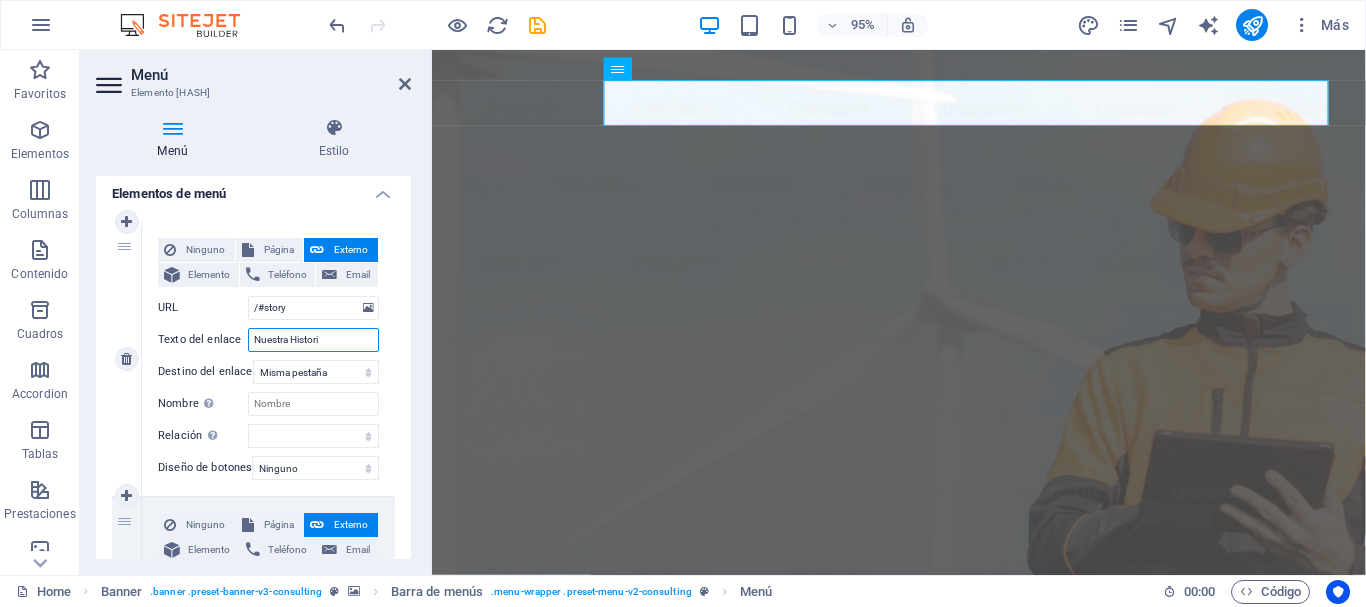 type on "Nuestra Historia" 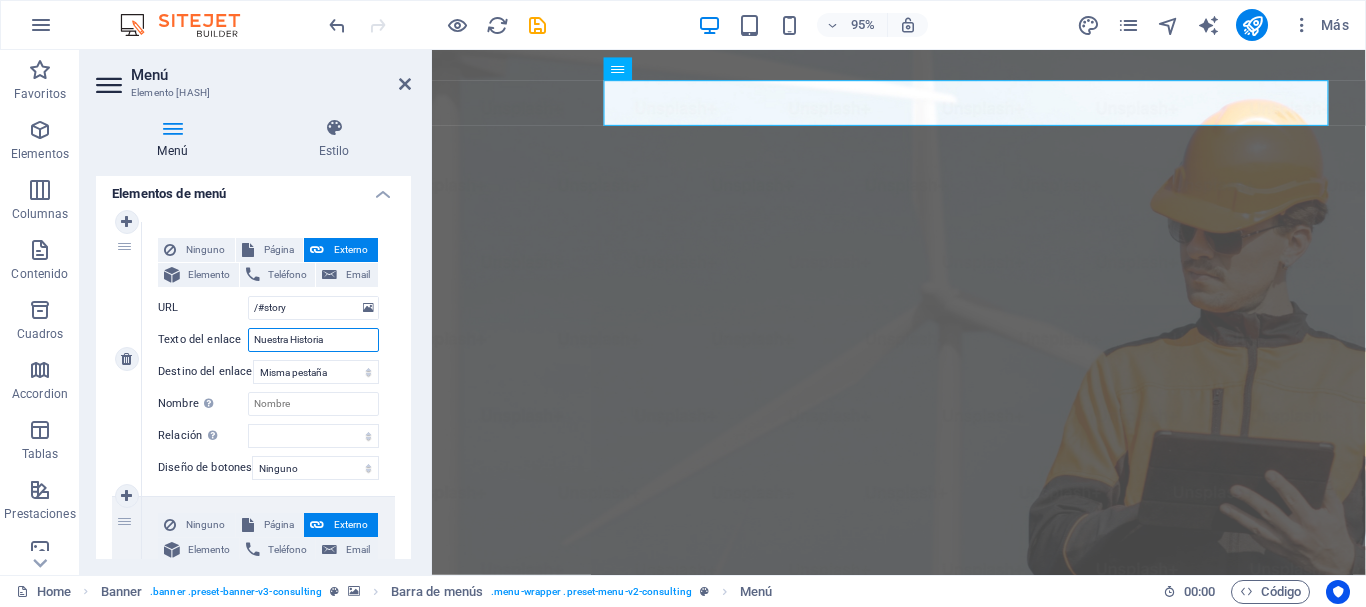 select 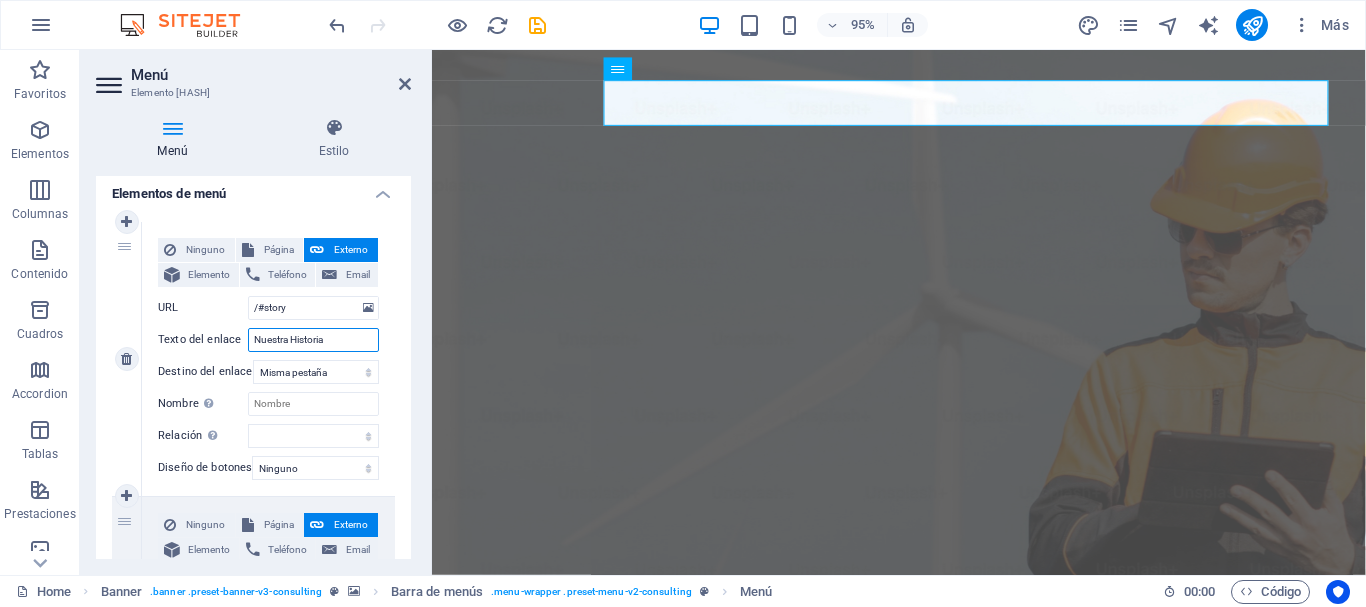 select 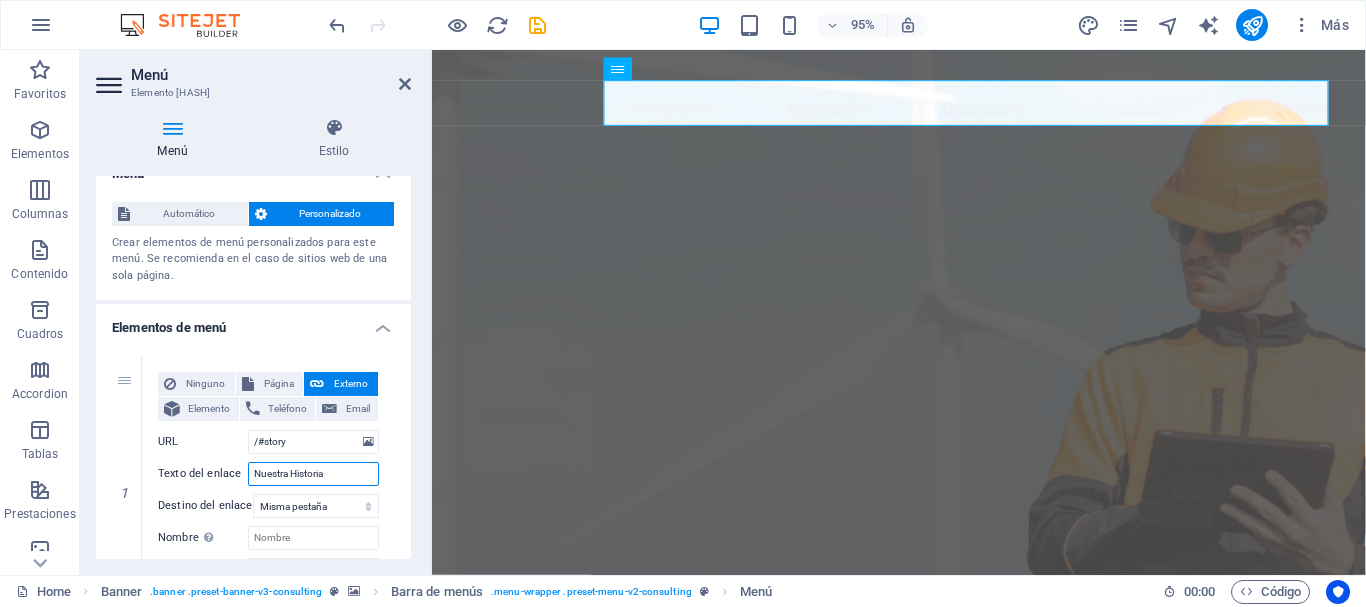 scroll, scrollTop: 0, scrollLeft: 0, axis: both 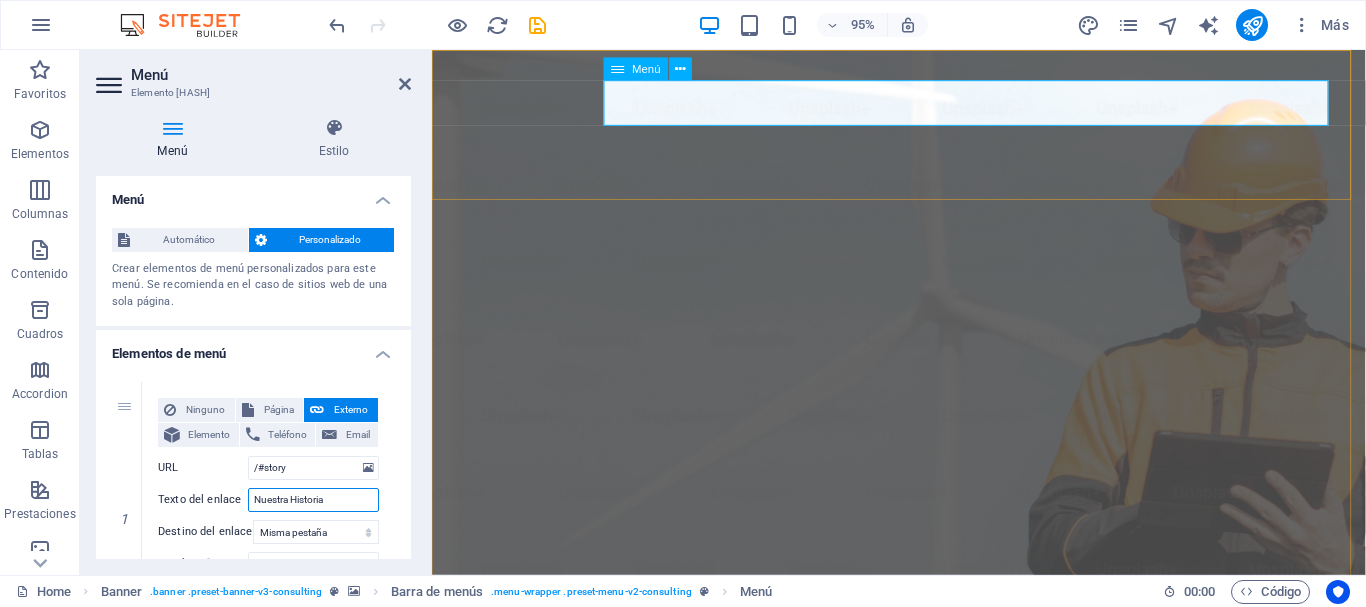 type on "Nuestra Historia" 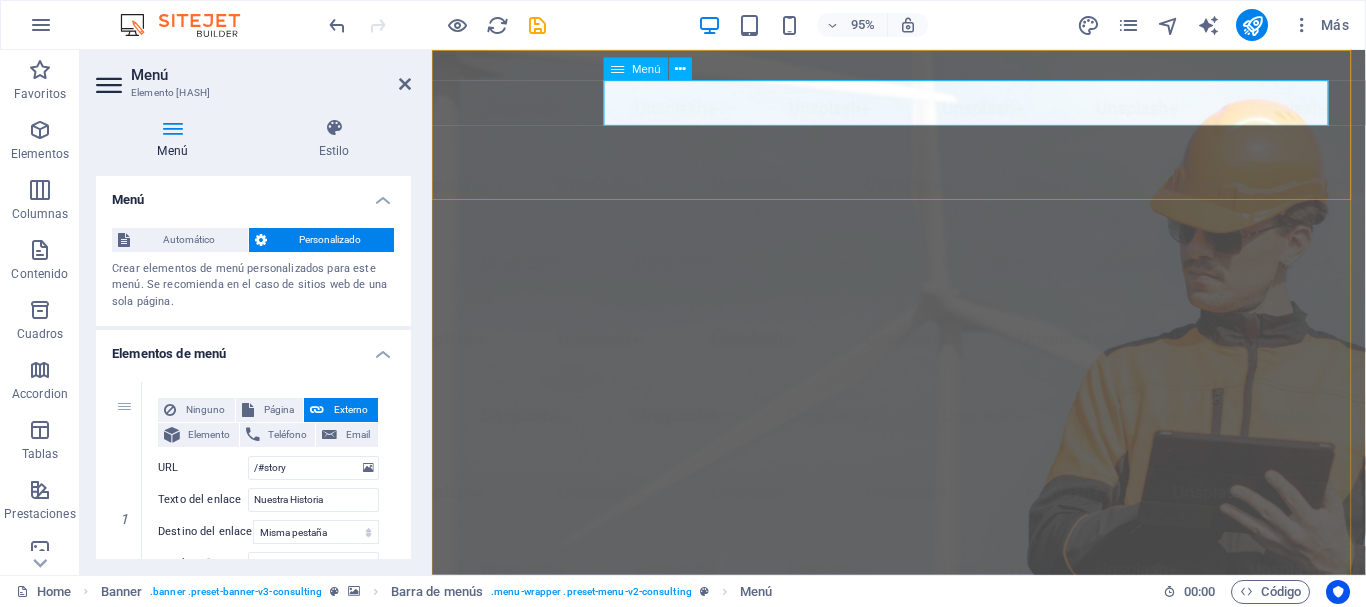 click on "Nuestra Historia Our Team Our Strengths Projects Contact Us" at bounding box center (923, 1036) 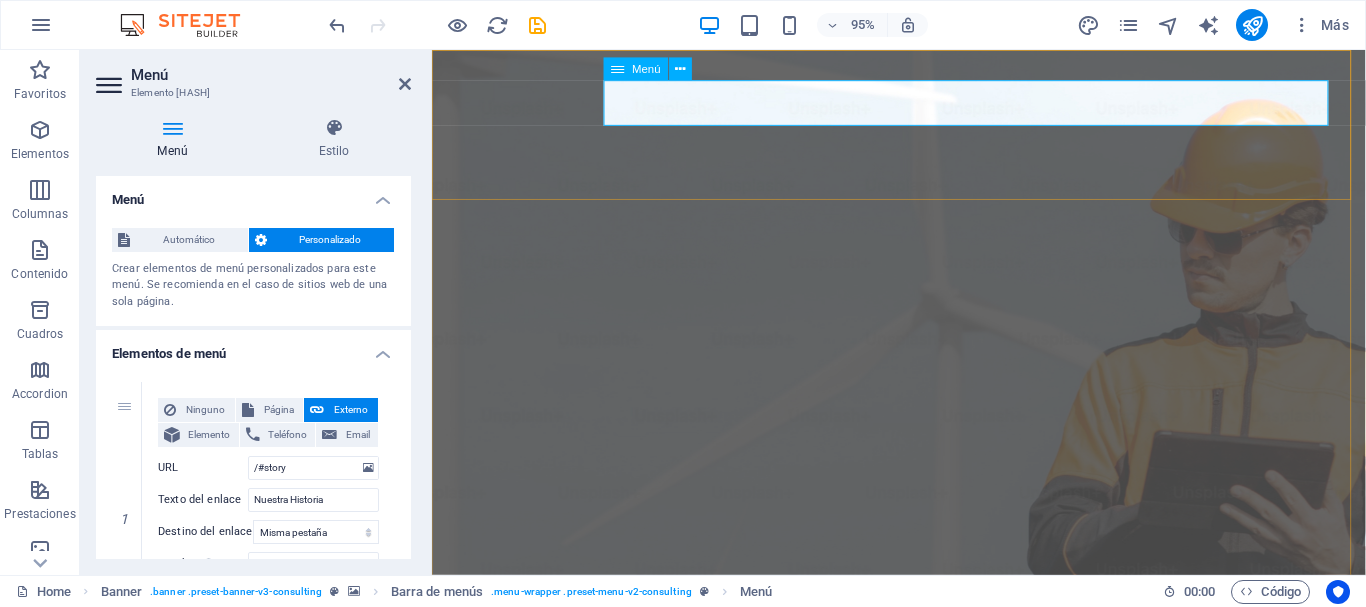 click on "Nuestra Historia Our Team Our Strengths Projects Contact Us" at bounding box center [923, 1036] 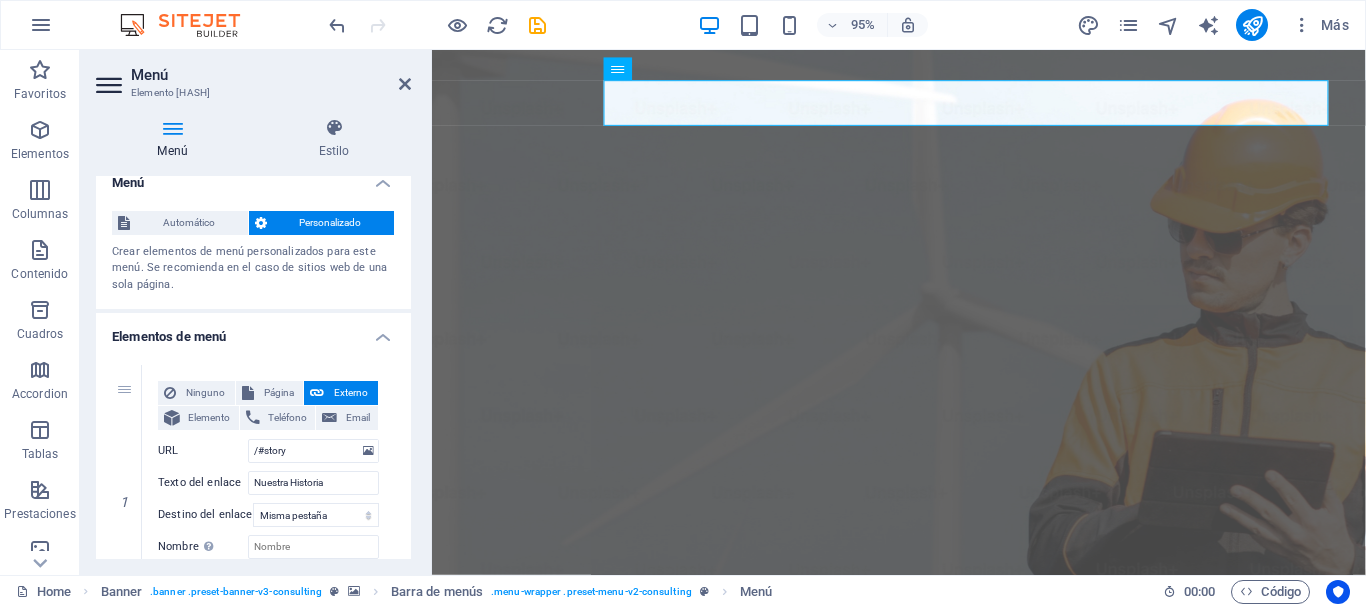 scroll, scrollTop: 0, scrollLeft: 0, axis: both 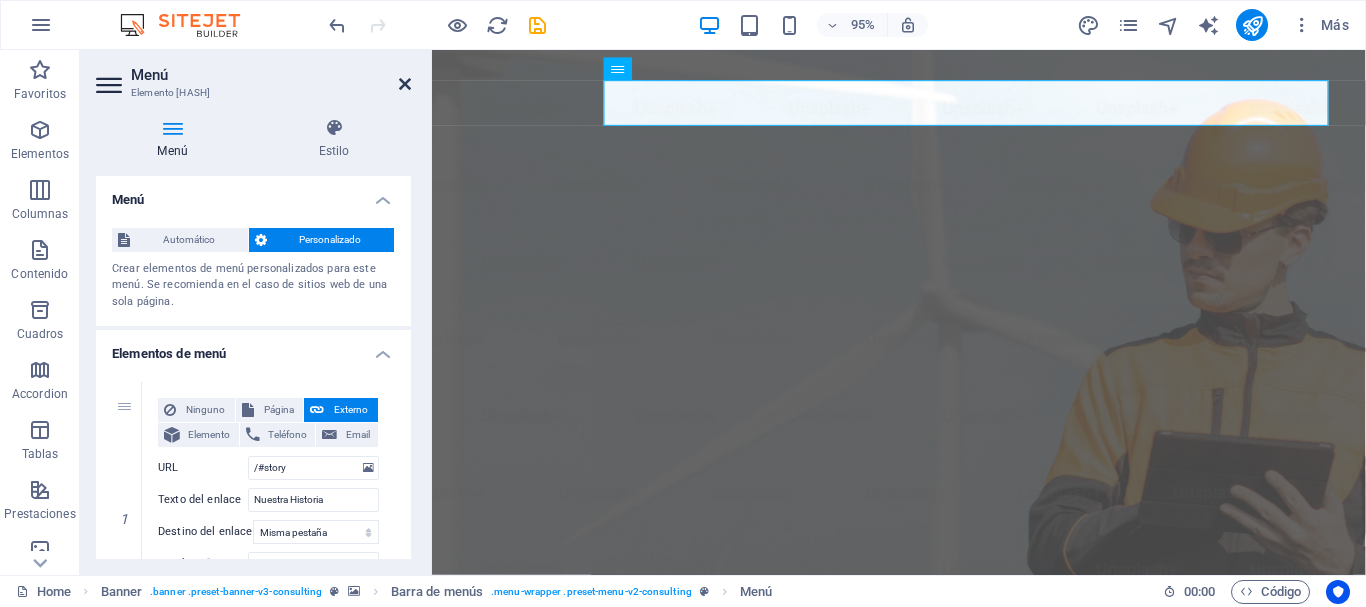 click on "Menú Elemento #ed-828164504" at bounding box center (253, 76) 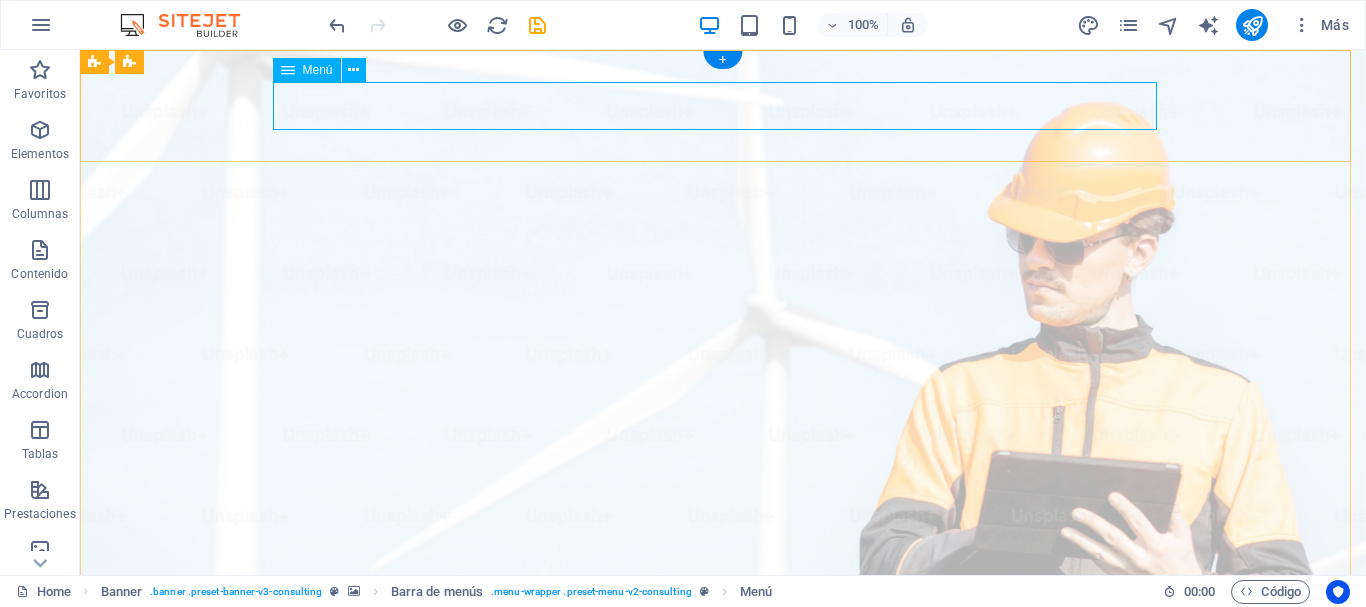 click on "Nuestra Historia Our Team Our Strengths Projects Contact Us" at bounding box center [723, 1036] 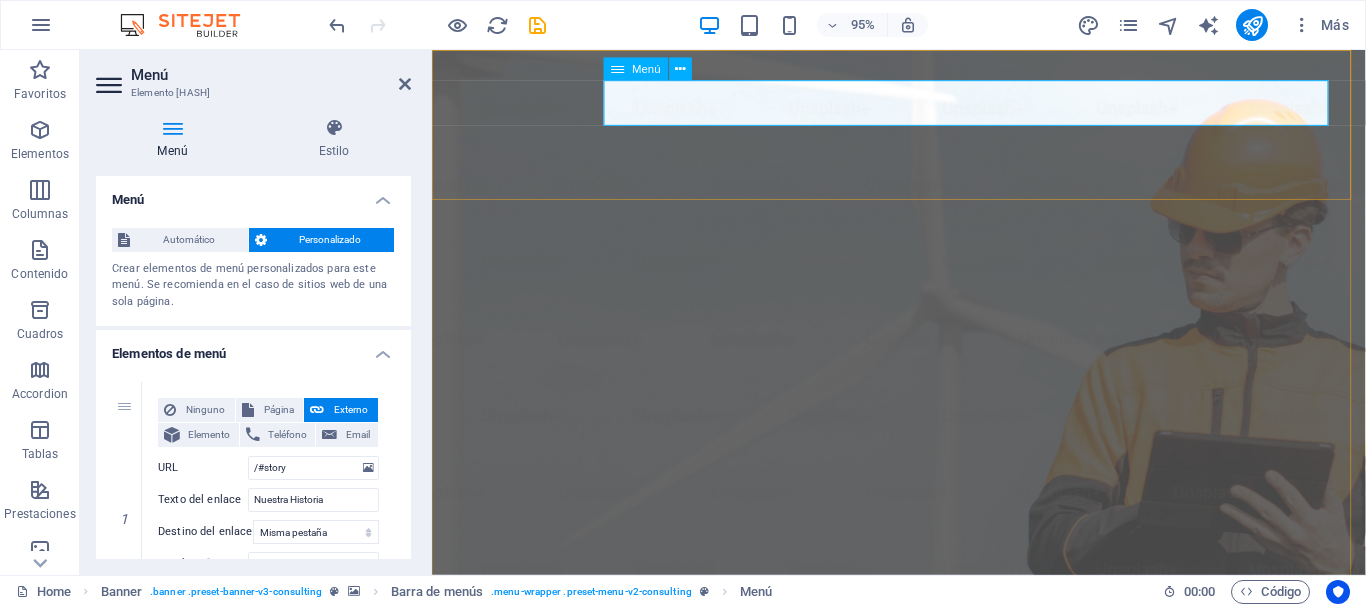 click on "Nuestra Historia Our Team Our Strengths Projects Contact Us" at bounding box center [923, 1036] 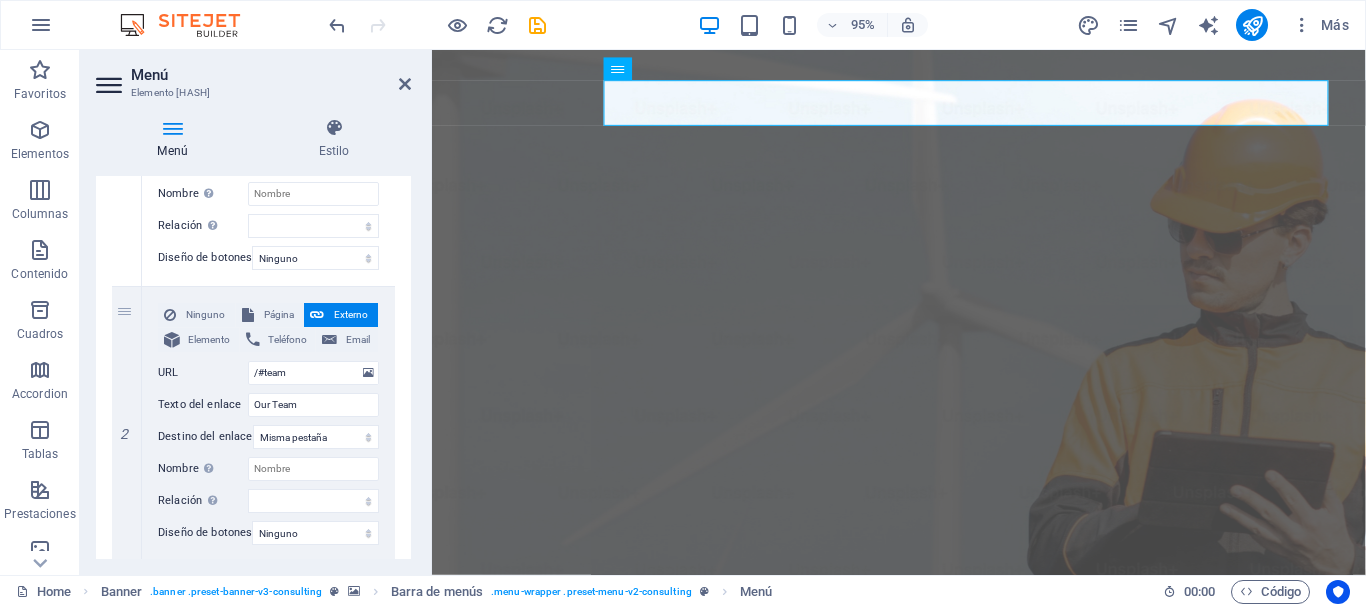 scroll, scrollTop: 375, scrollLeft: 0, axis: vertical 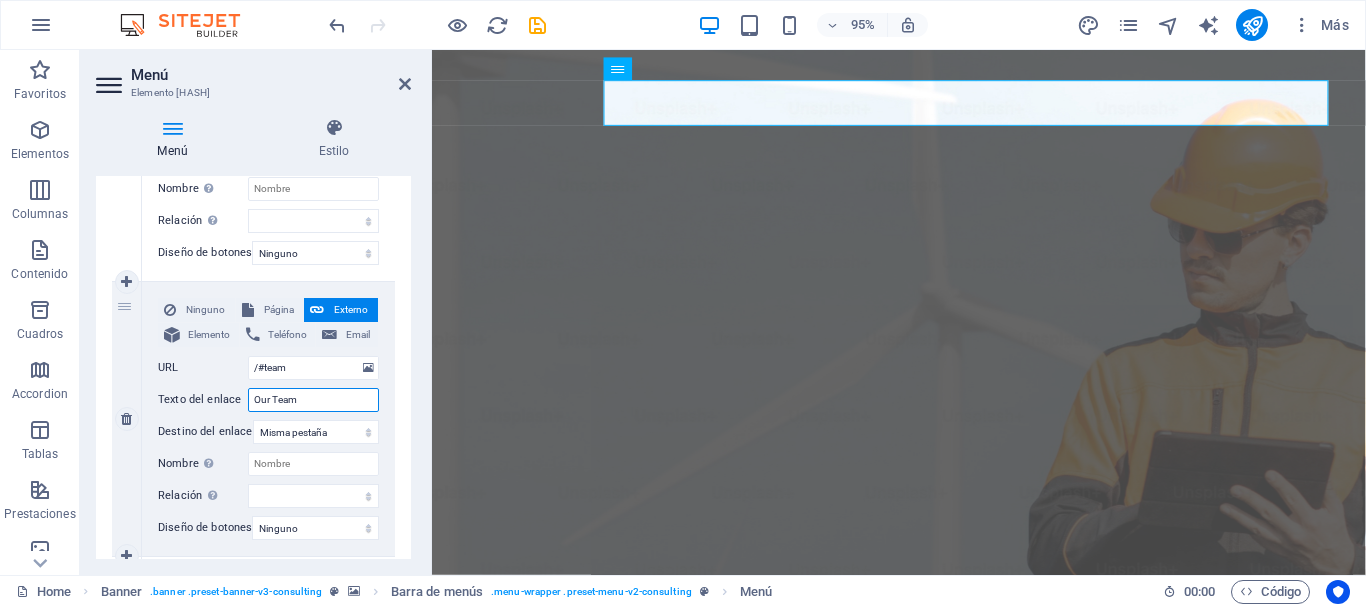 drag, startPoint x: 342, startPoint y: 394, endPoint x: 235, endPoint y: 403, distance: 107.37784 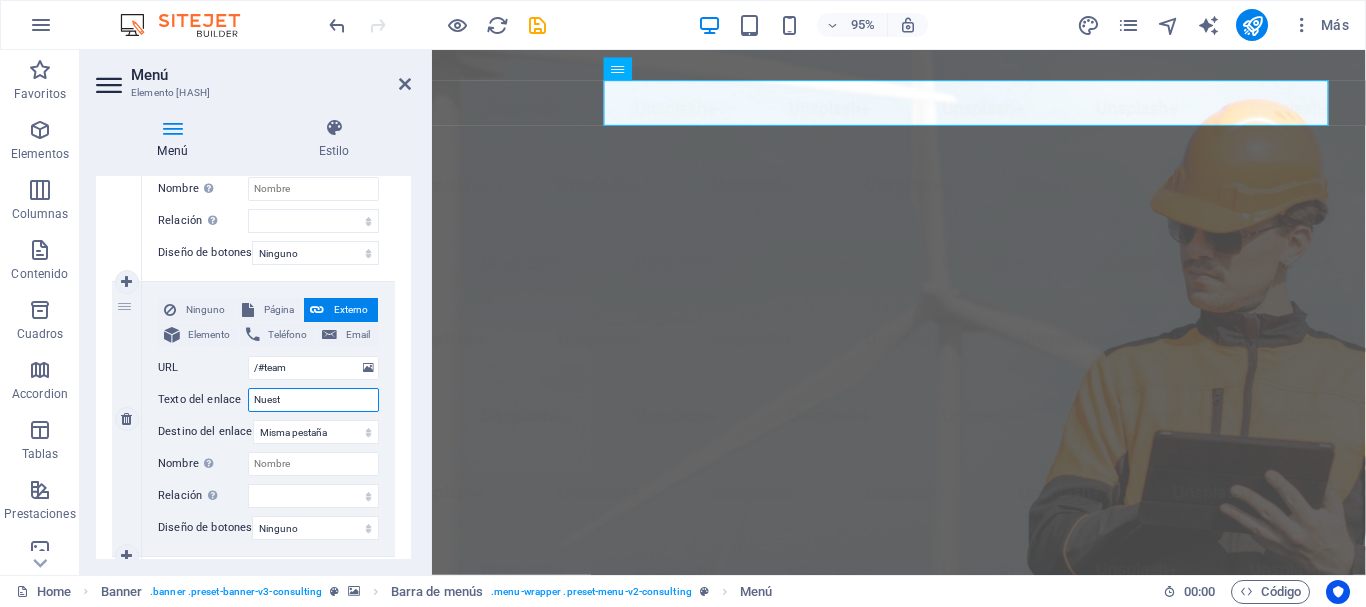 type on "Nuestr" 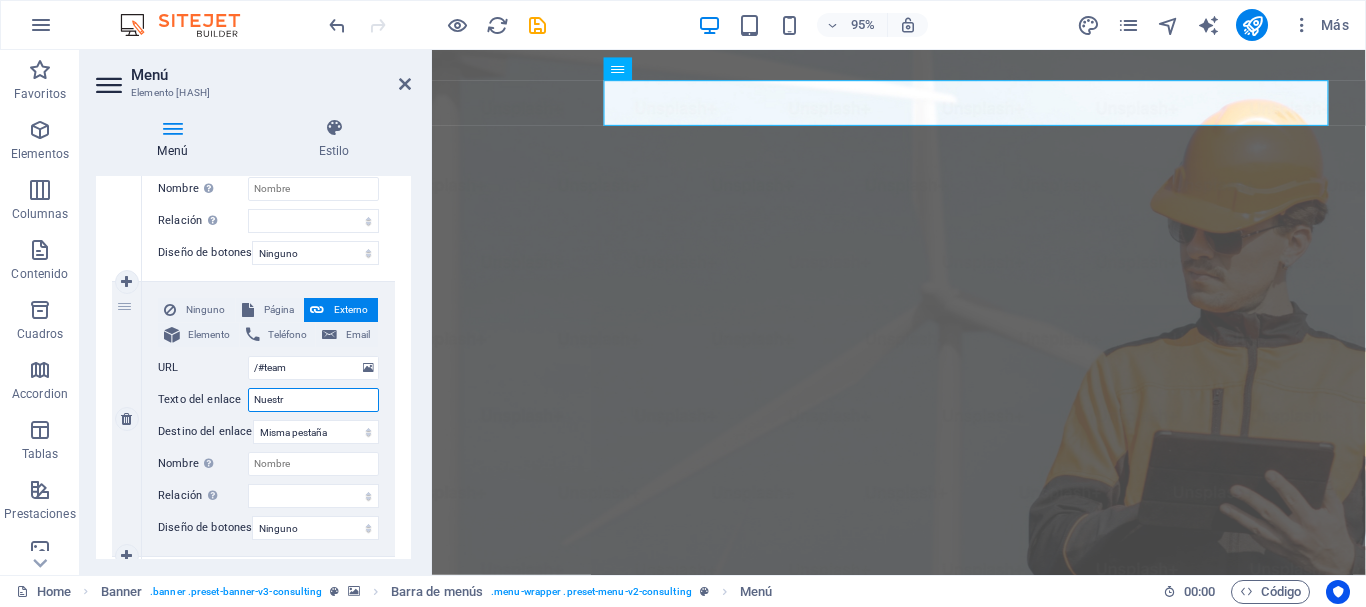 select 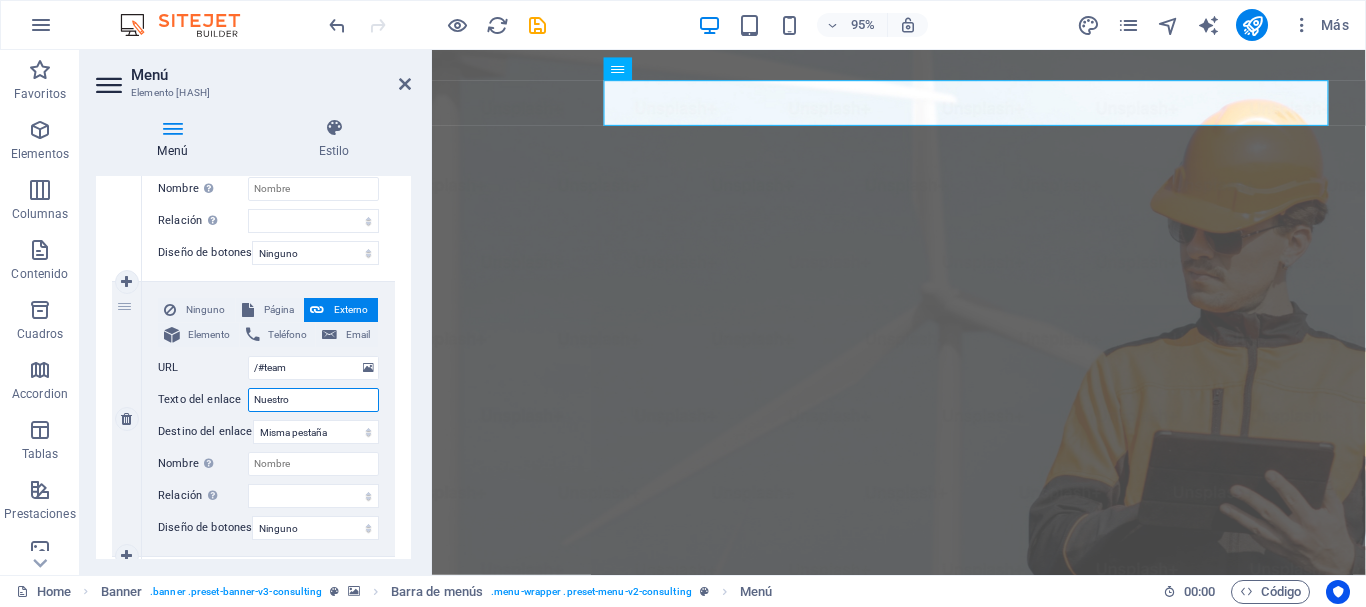 type on "Nuestro E" 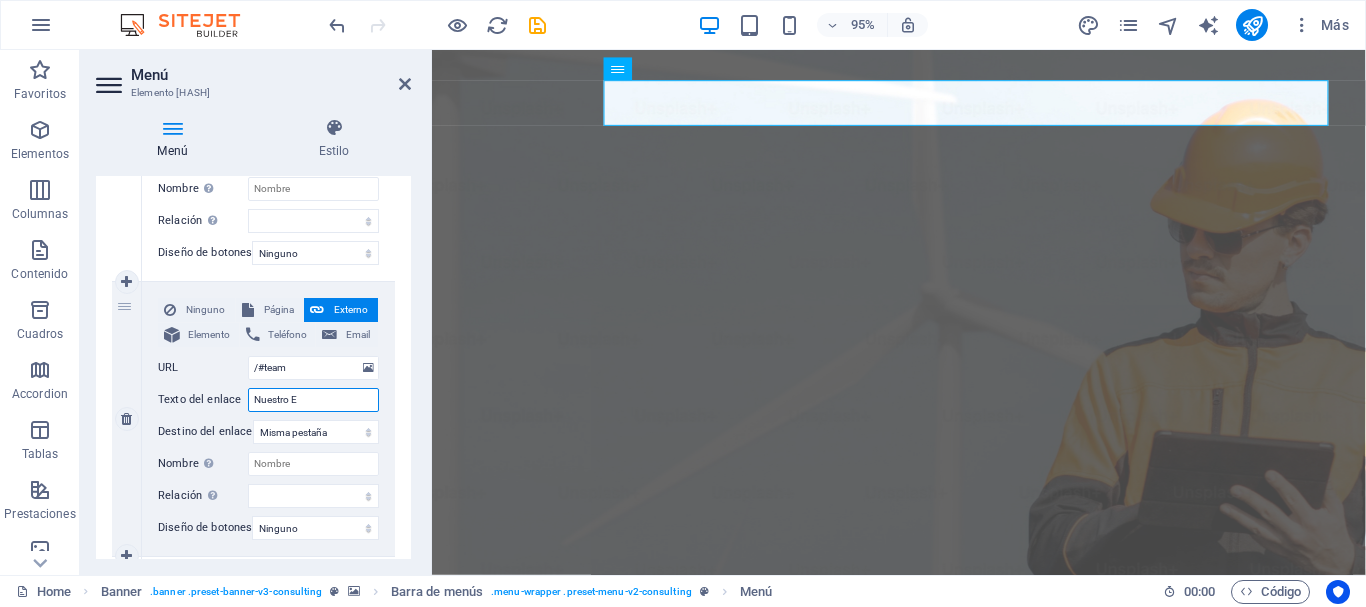 select 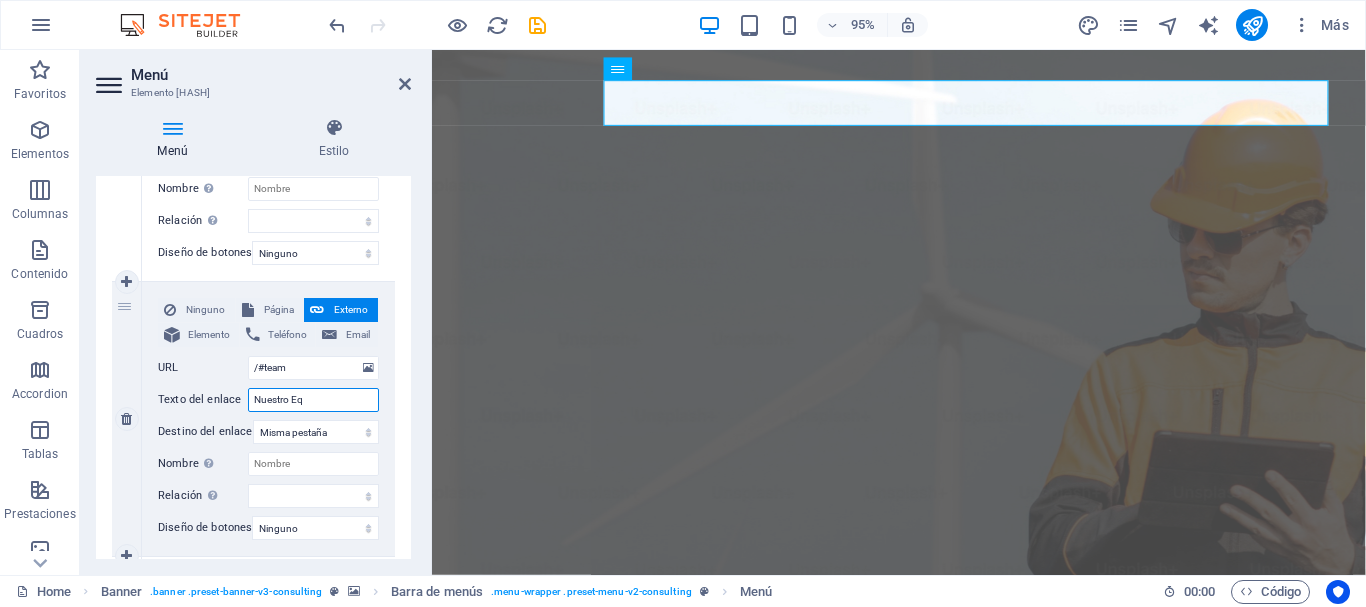 type on "Nuestro Eqy" 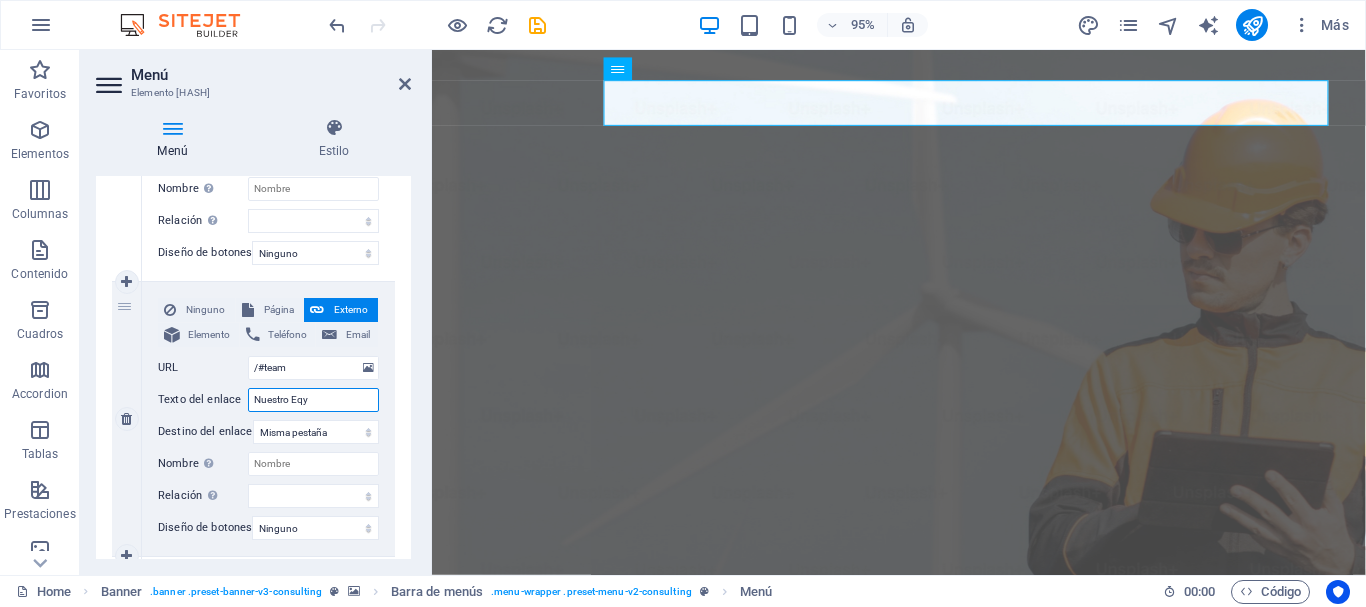 select 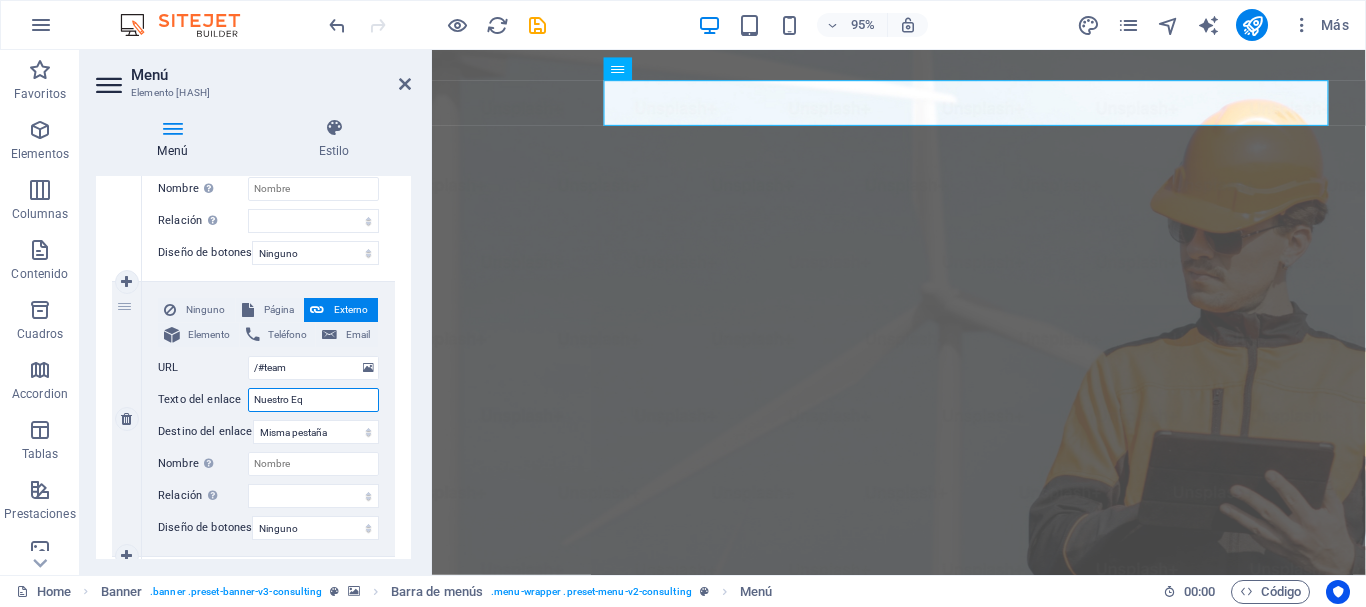 type on "Nuestro Equ" 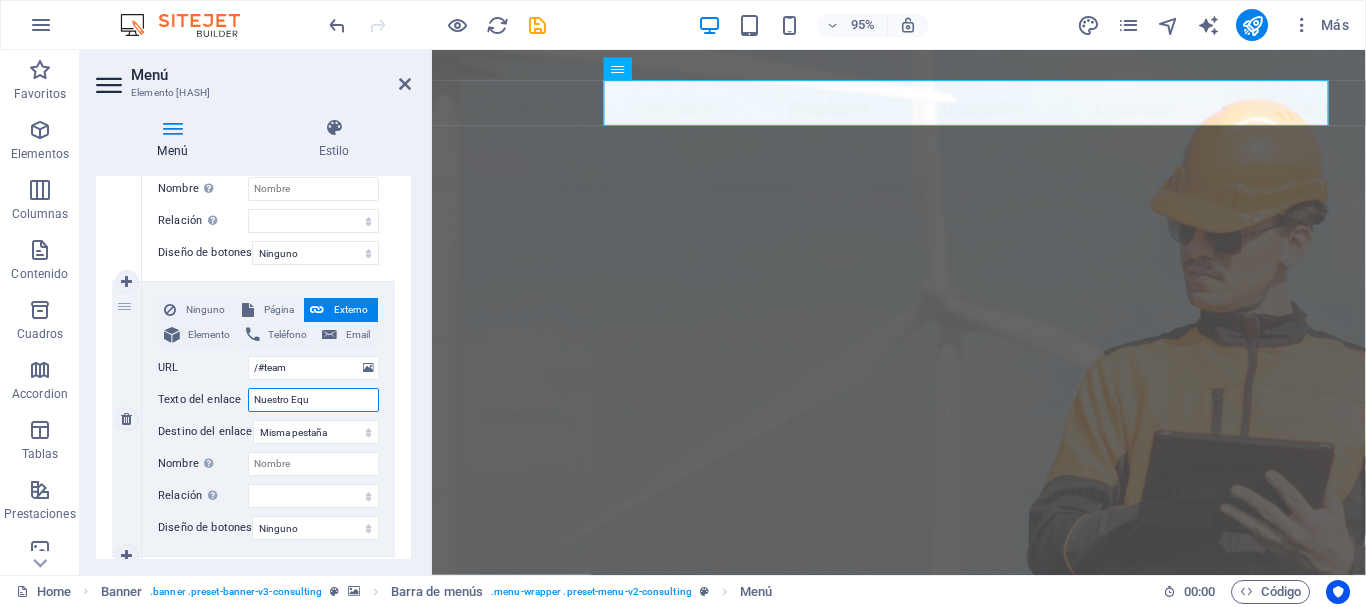 select 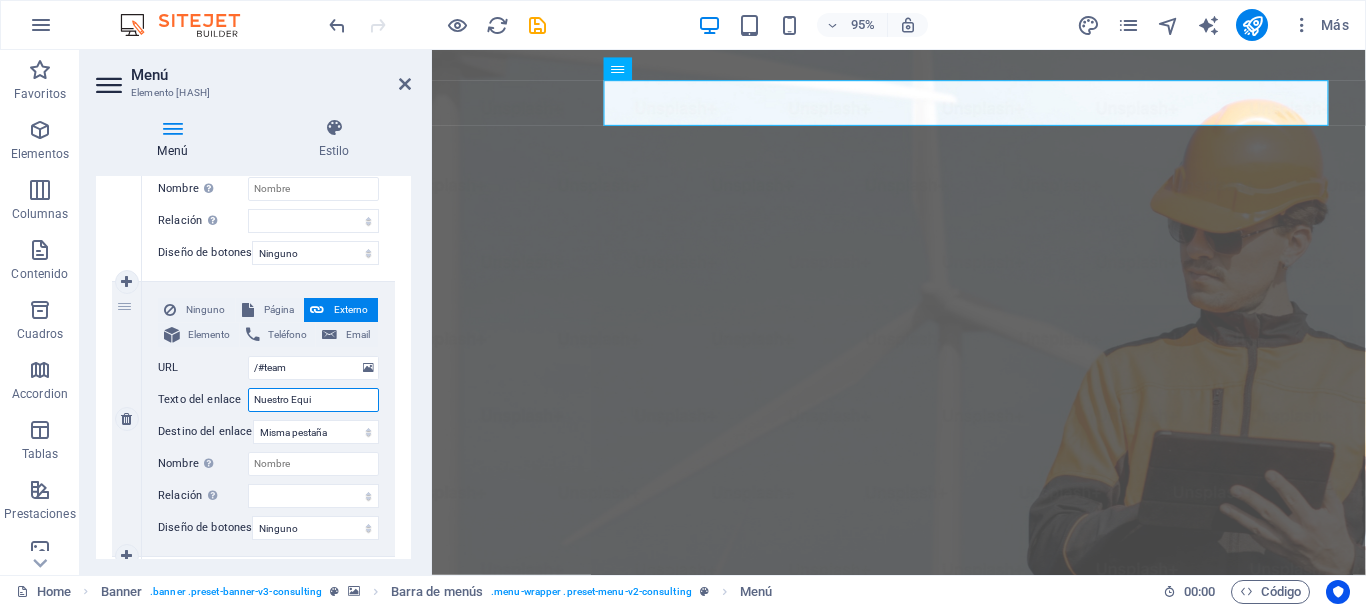 type on "Nuestro Equip" 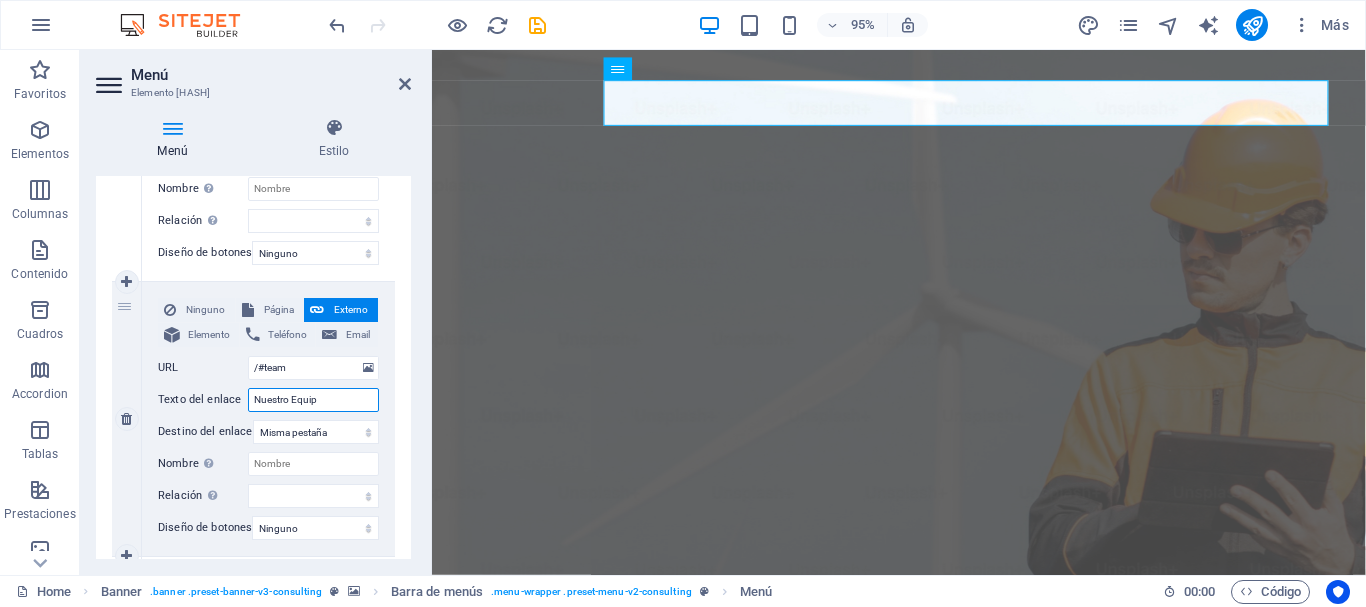 select 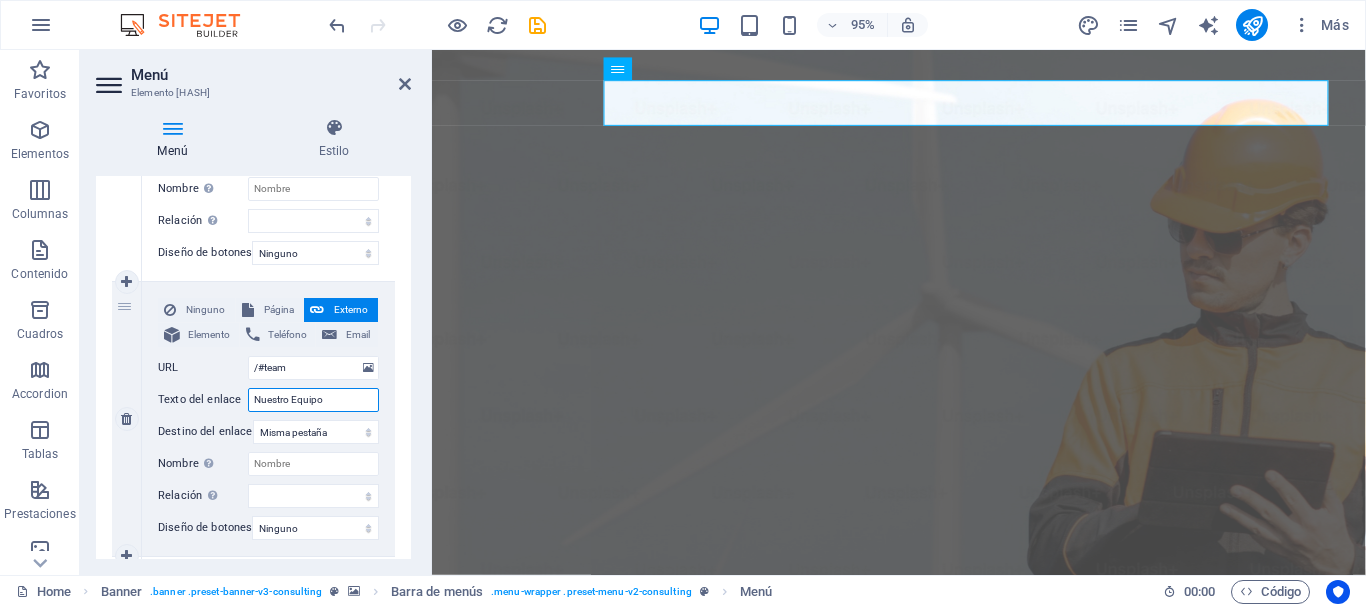select 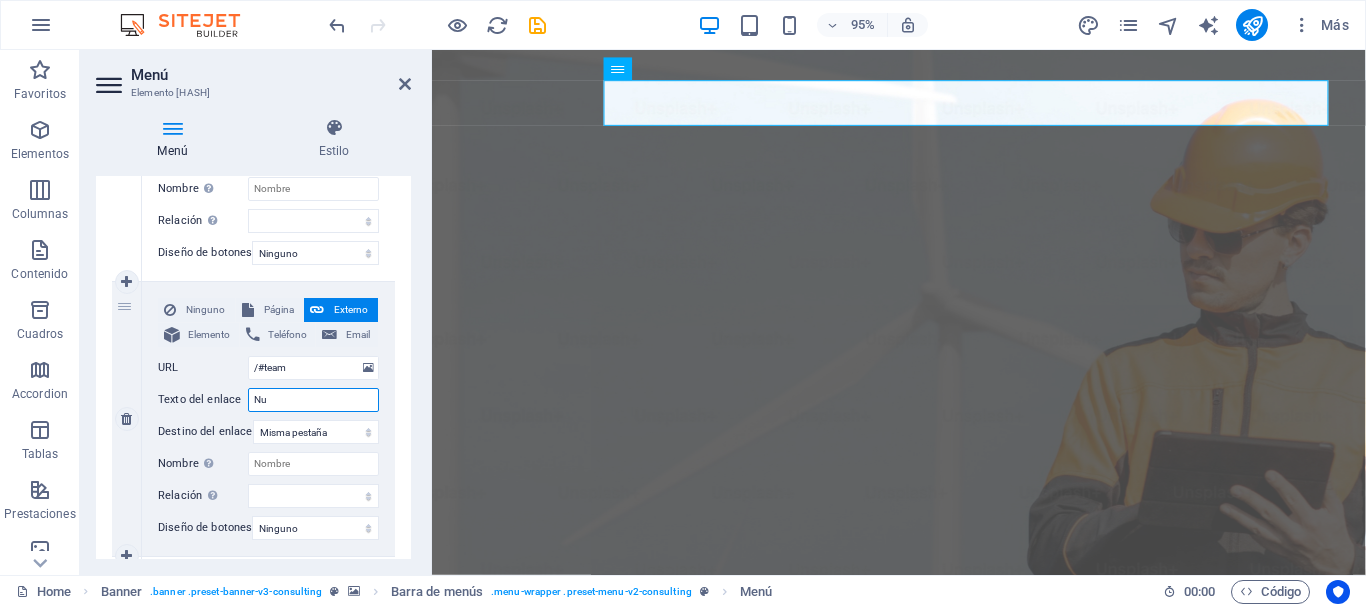 type on "N" 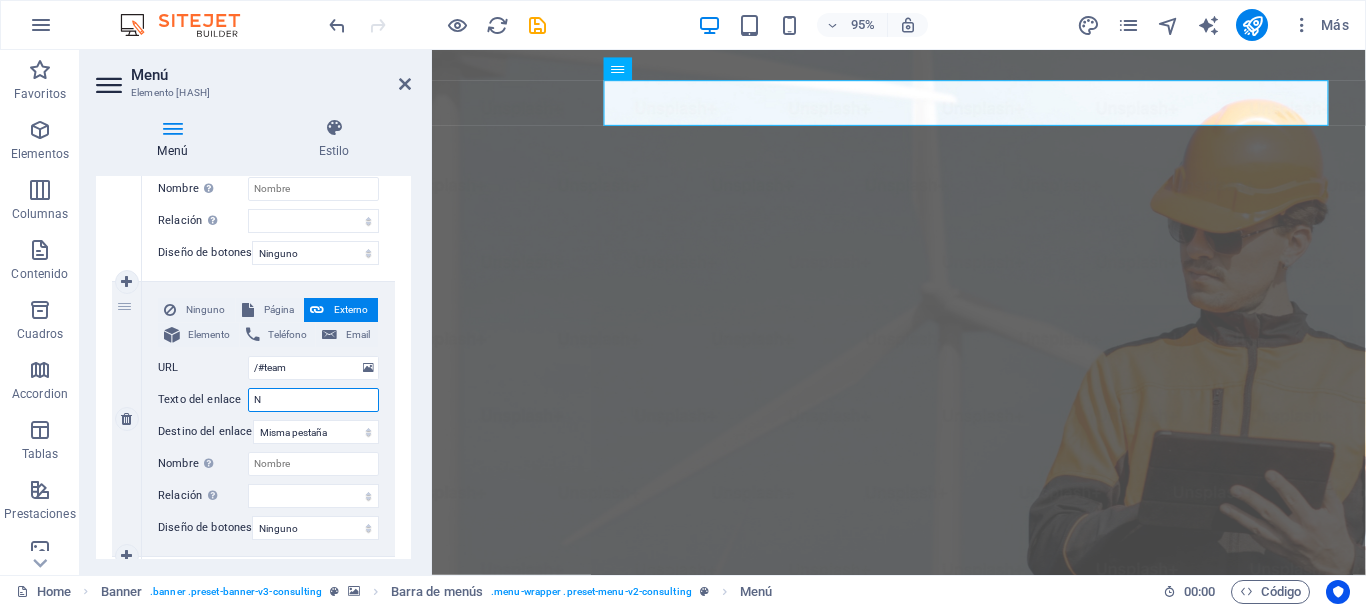 type 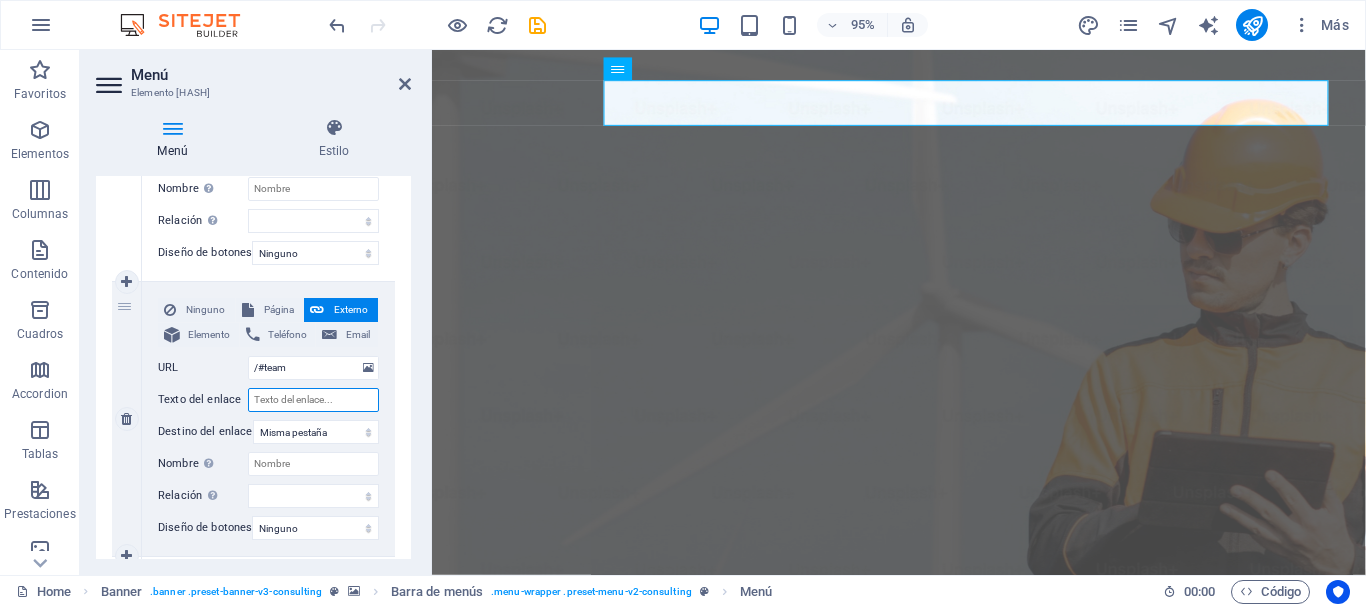 select 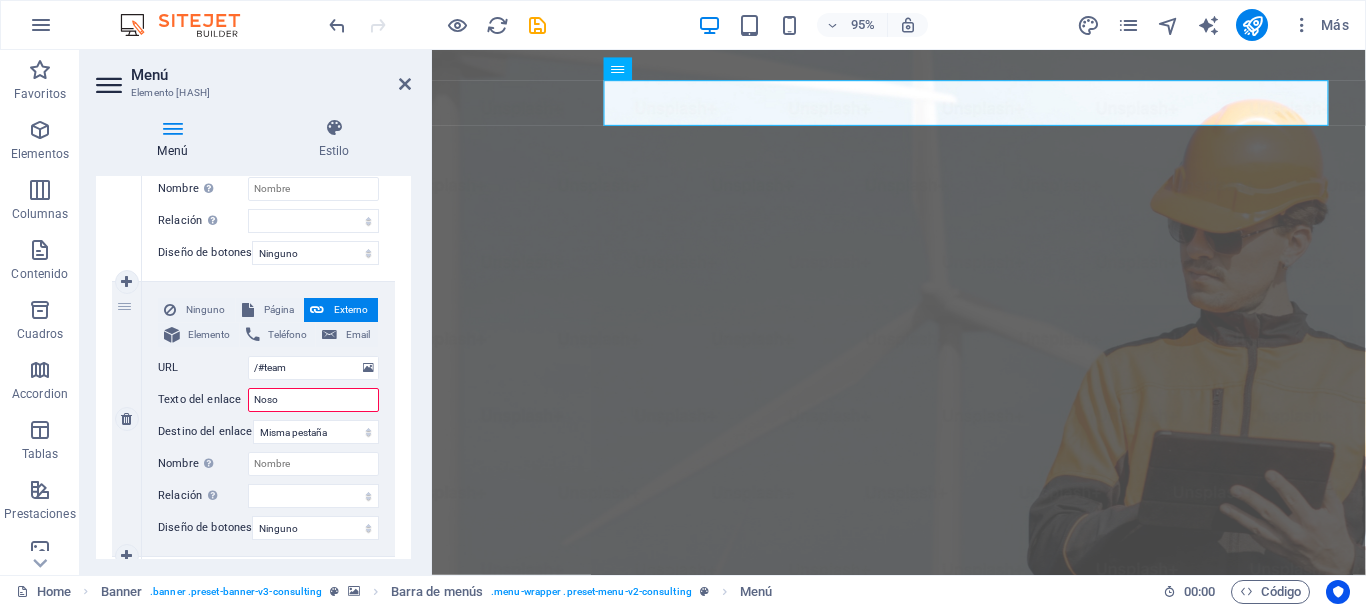 type on "Nosot" 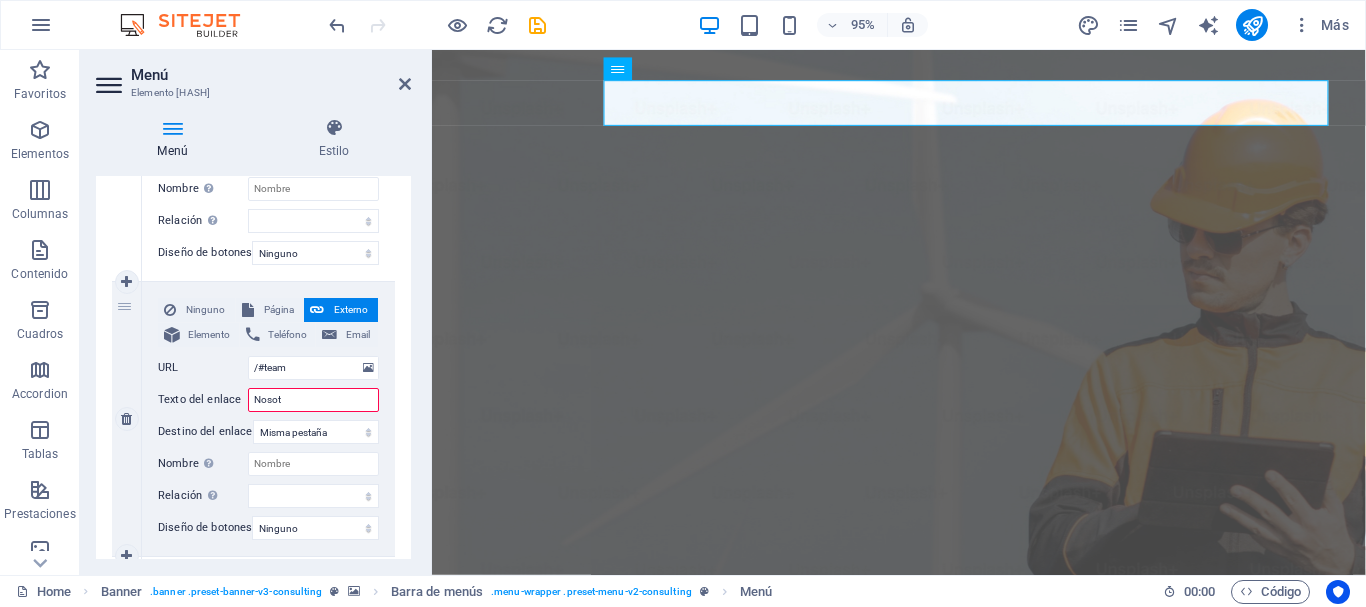 select 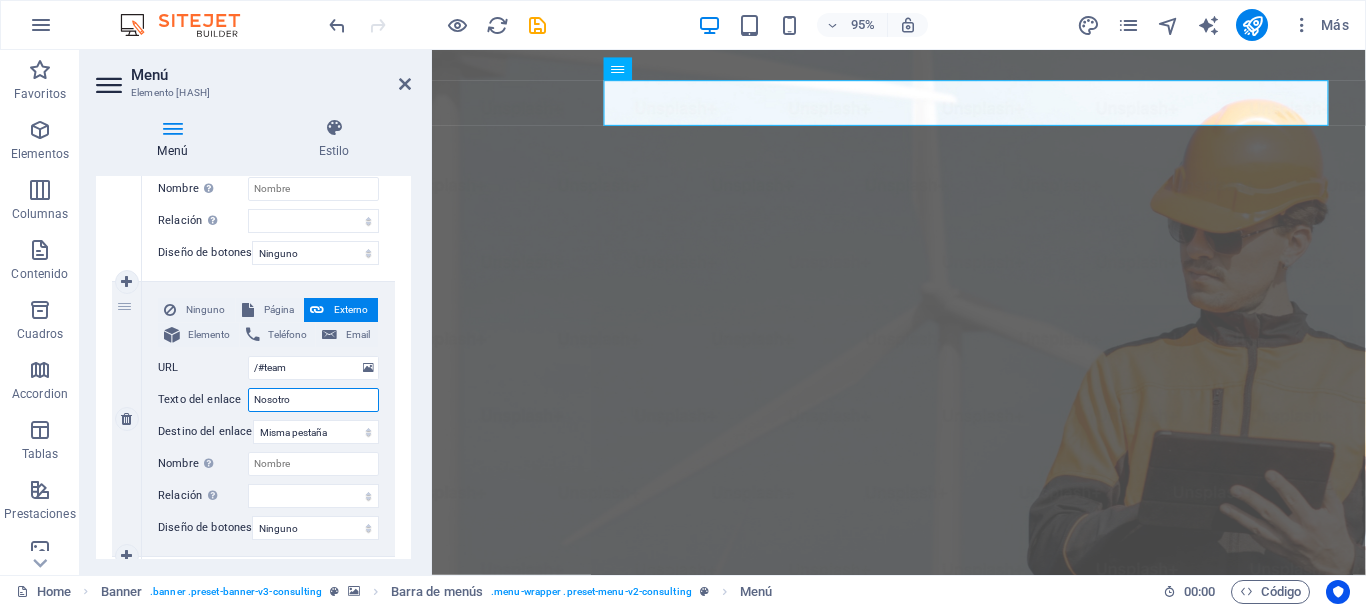 type on "Nosotros" 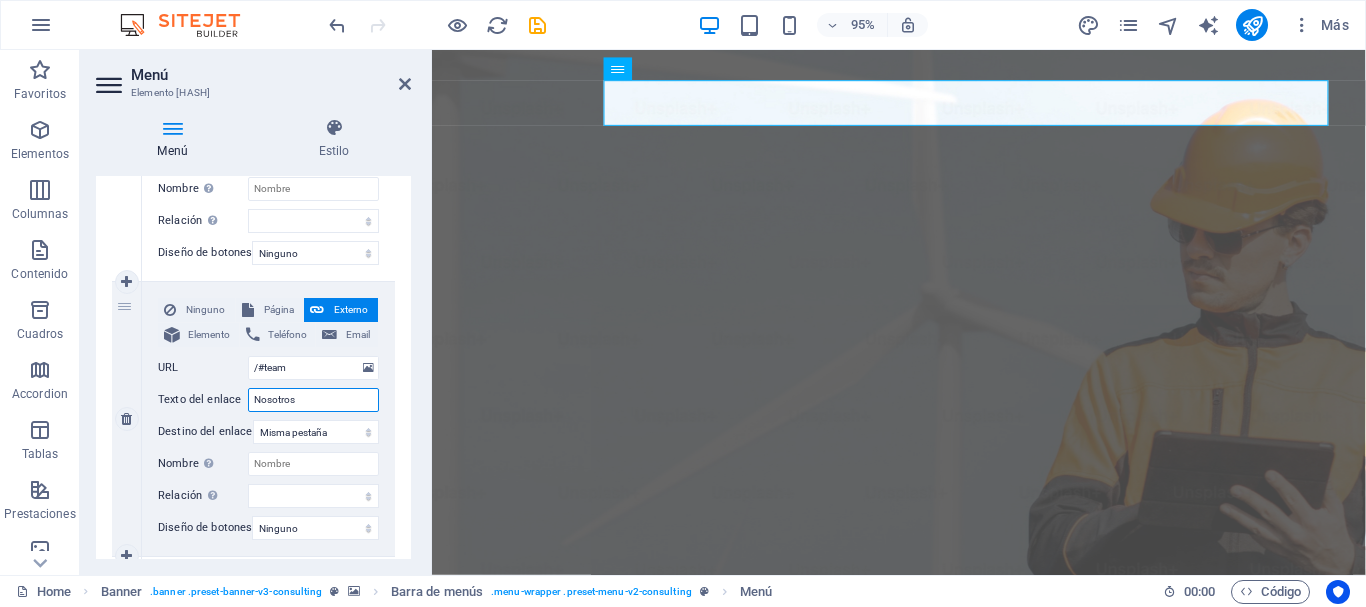 select 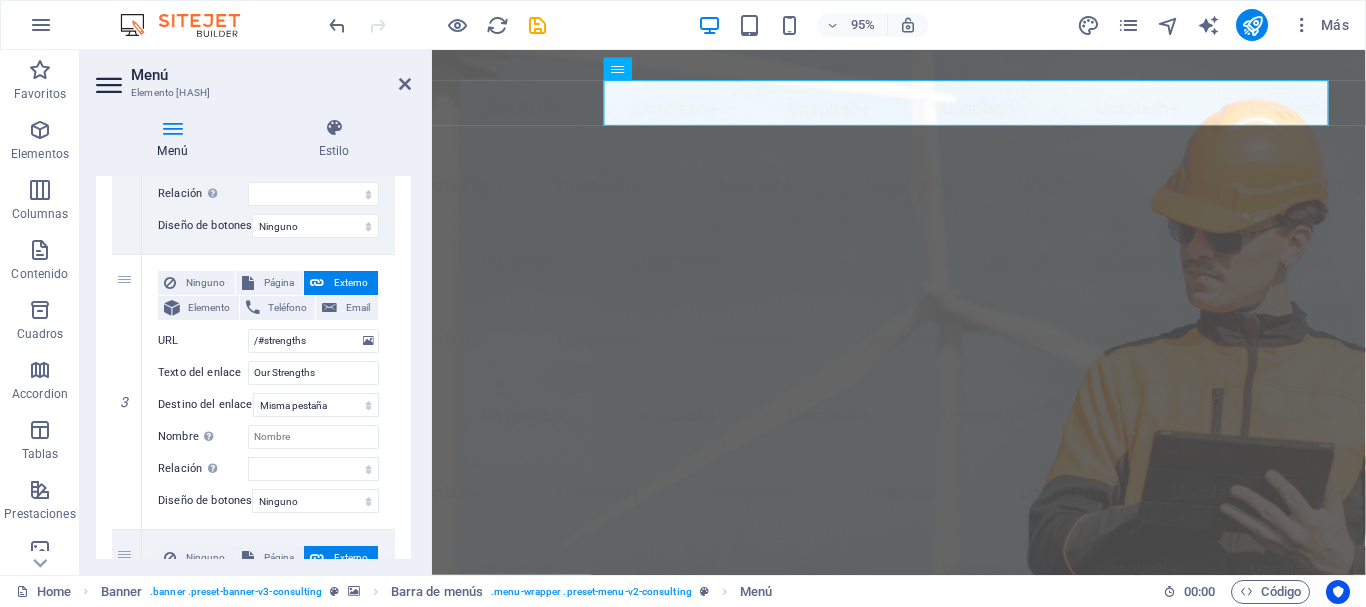 scroll, scrollTop: 689, scrollLeft: 0, axis: vertical 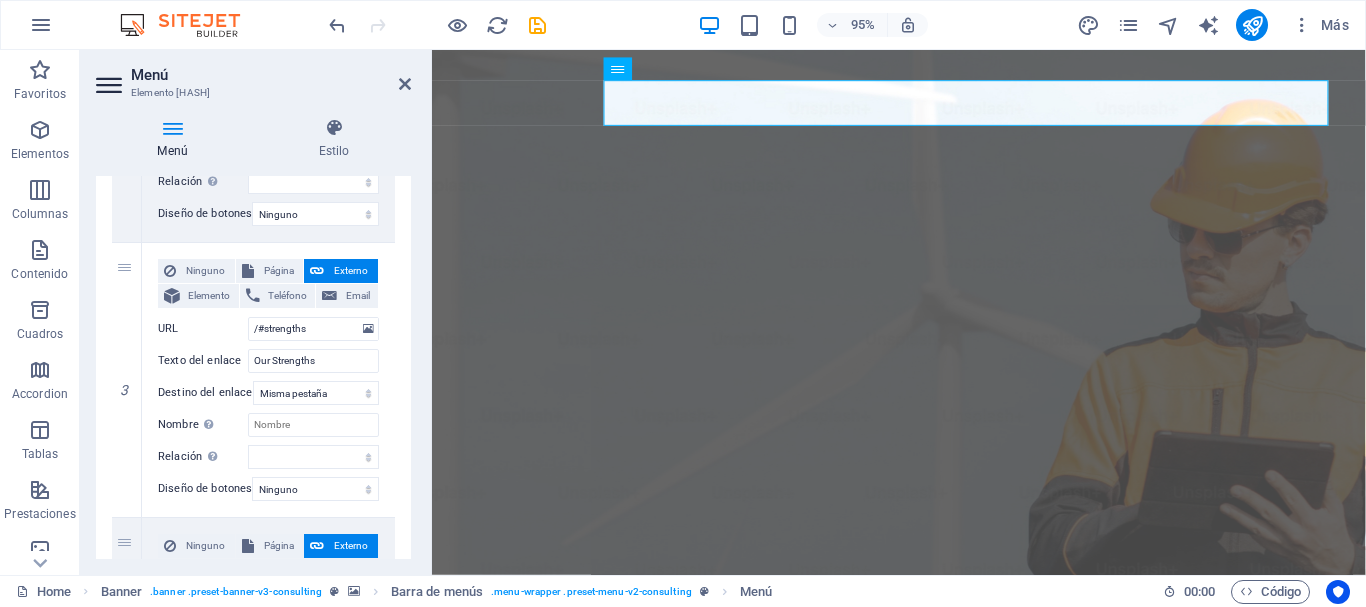 type on "Nosotros" 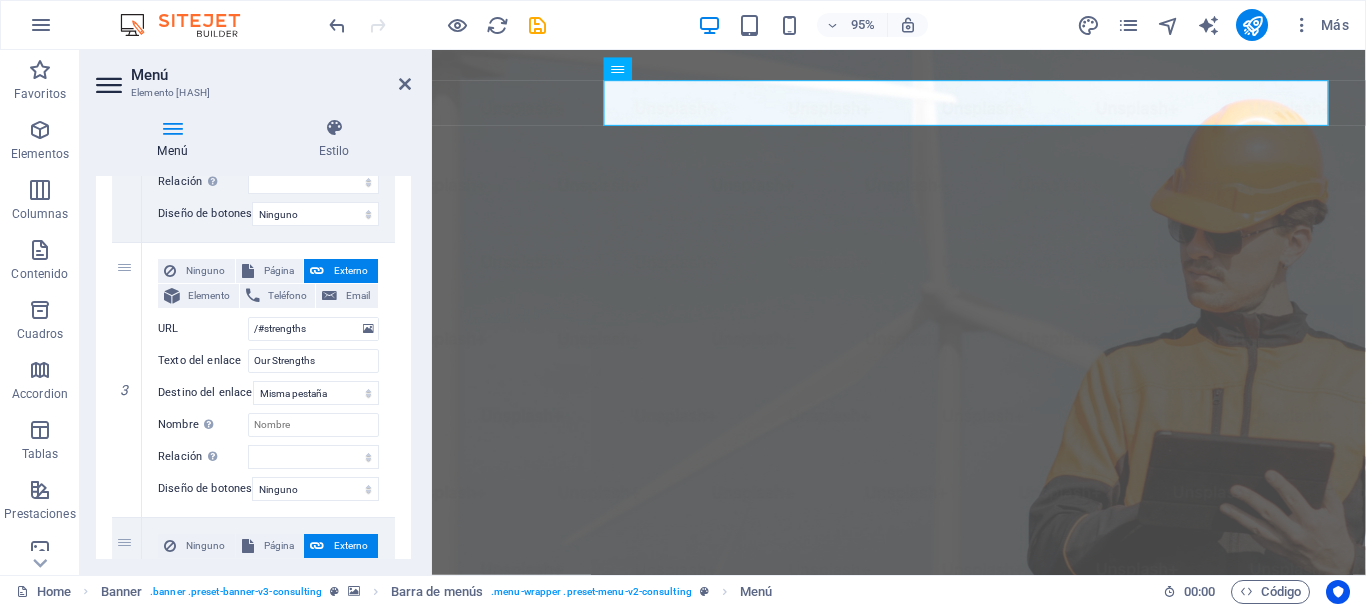 drag, startPoint x: 411, startPoint y: 409, endPoint x: 406, endPoint y: 440, distance: 31.400637 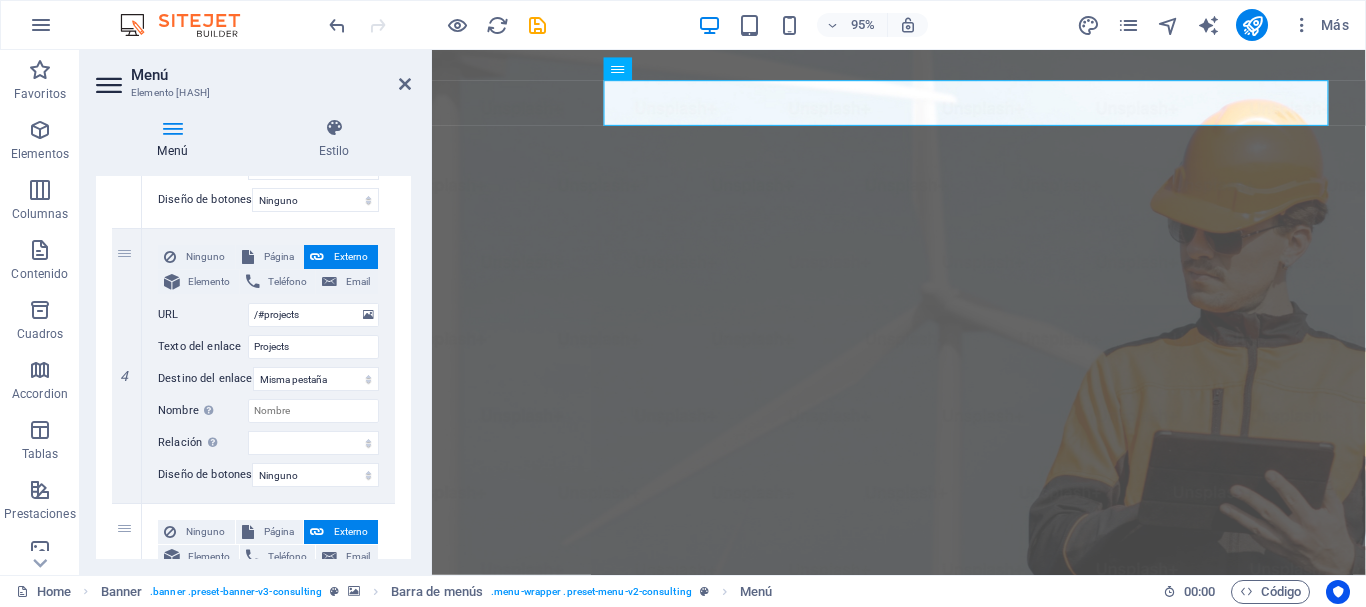 scroll, scrollTop: 983, scrollLeft: 0, axis: vertical 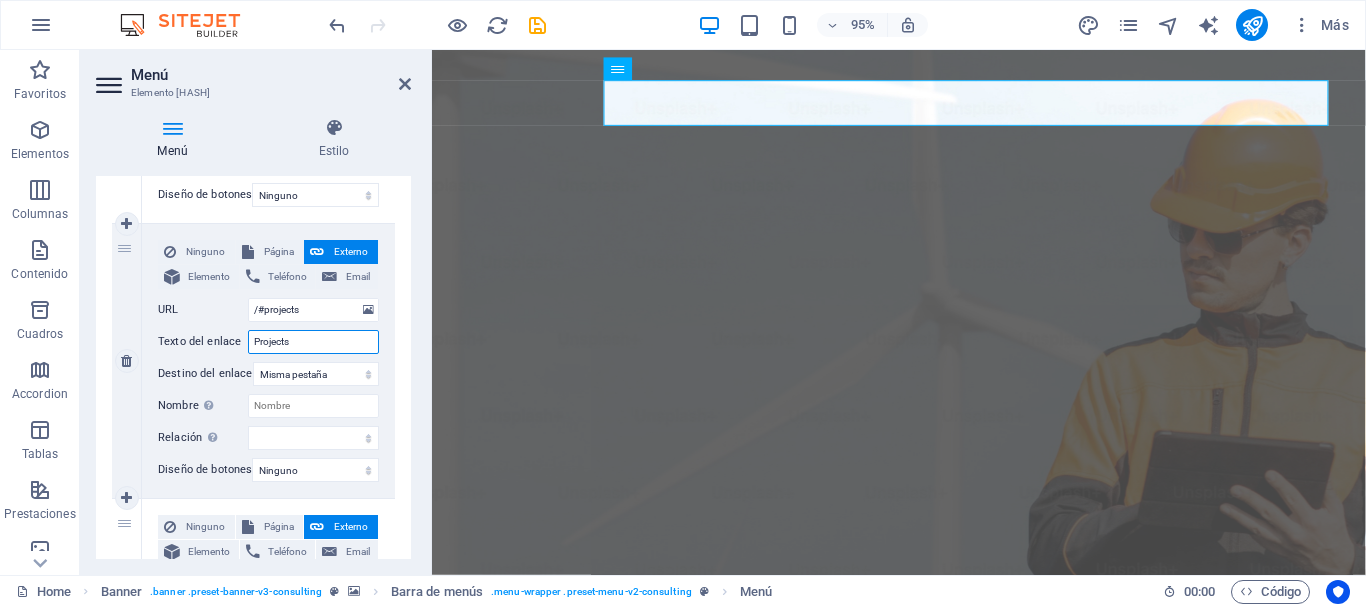 click on "Projects" at bounding box center (313, 342) 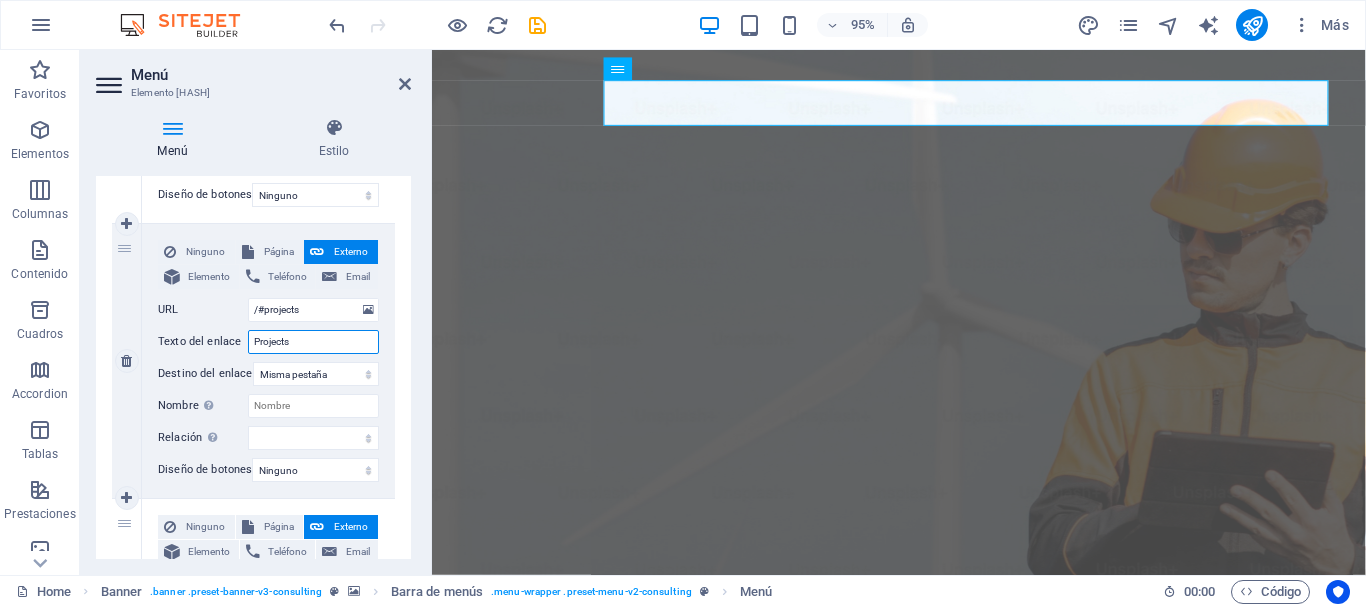 type on "Project" 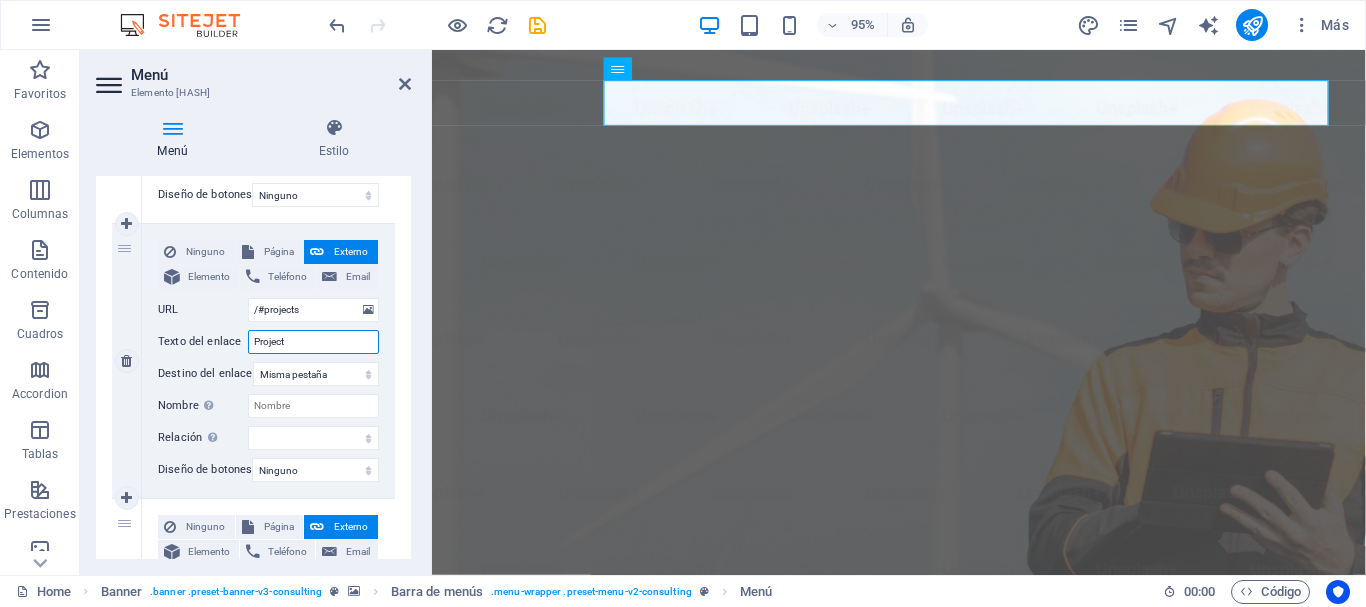 select 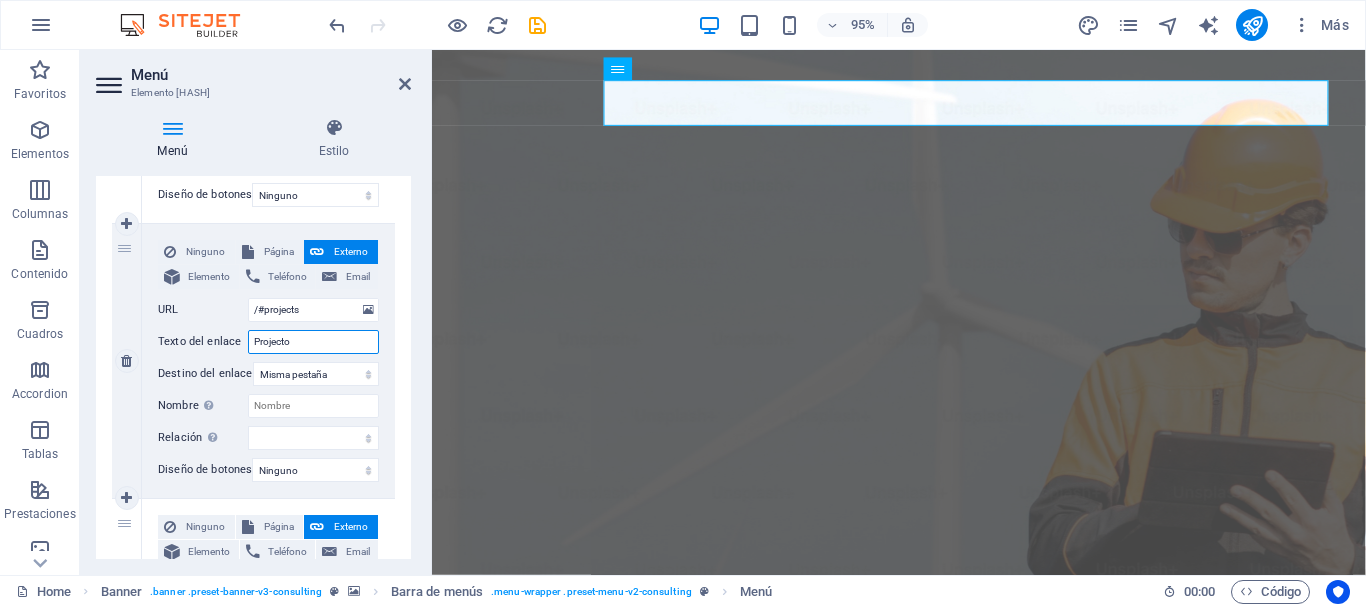 type on "Projectos" 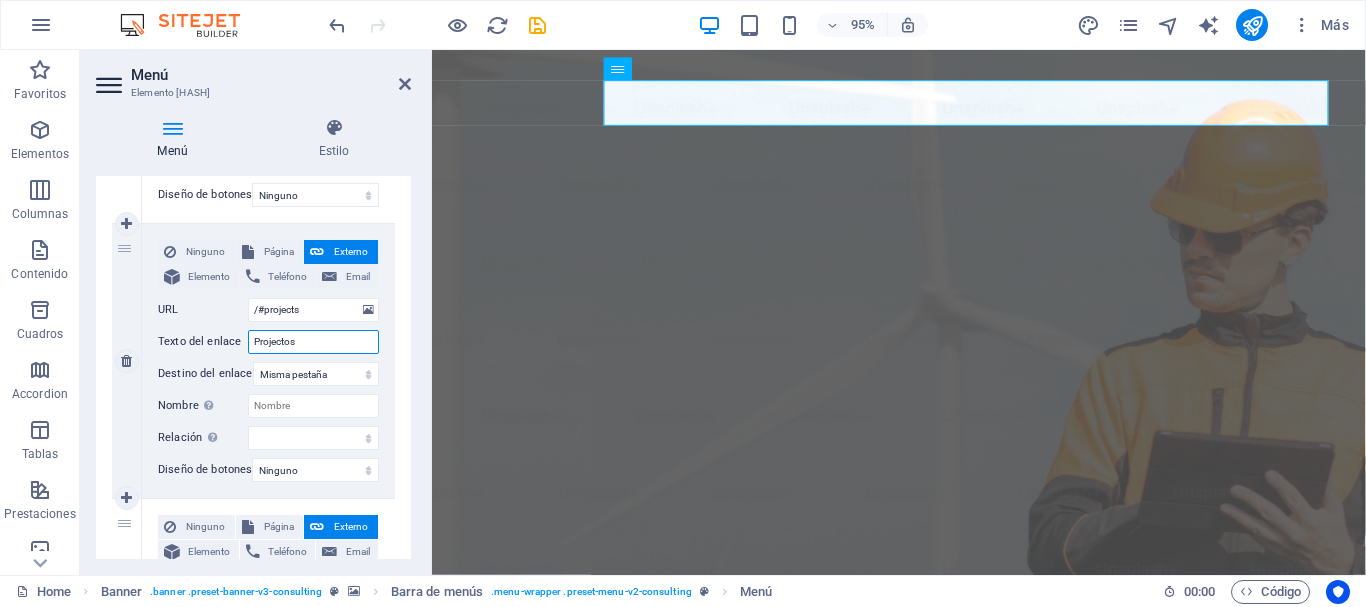 select 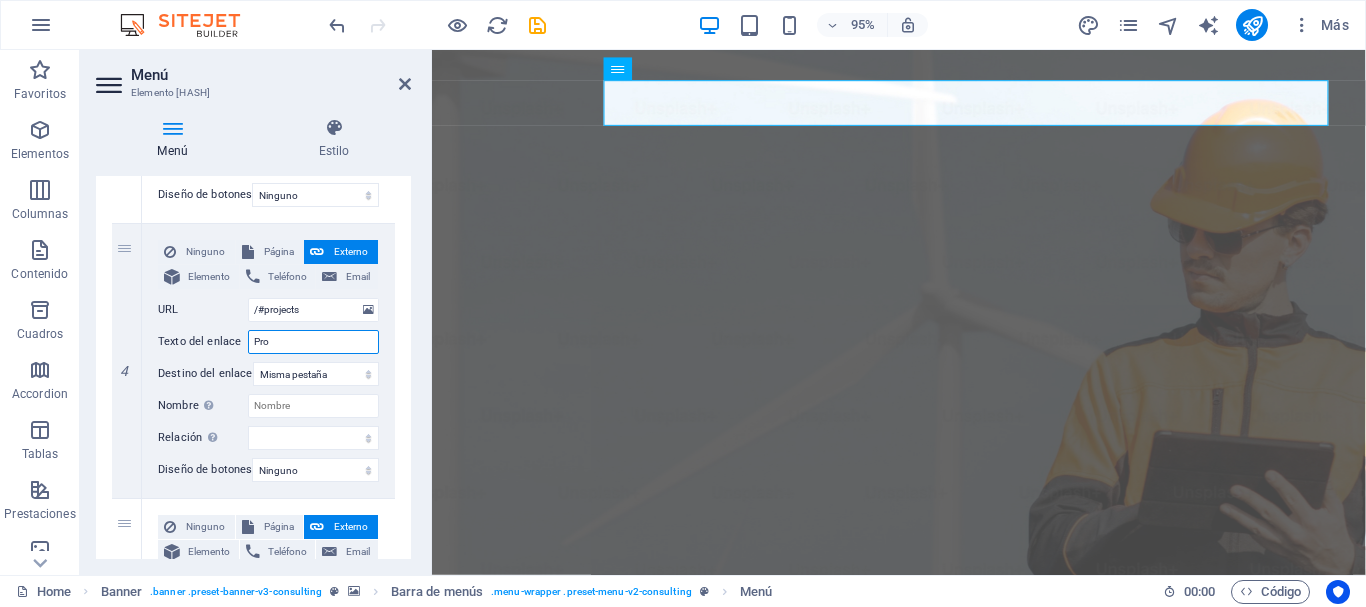 type on "Proy" 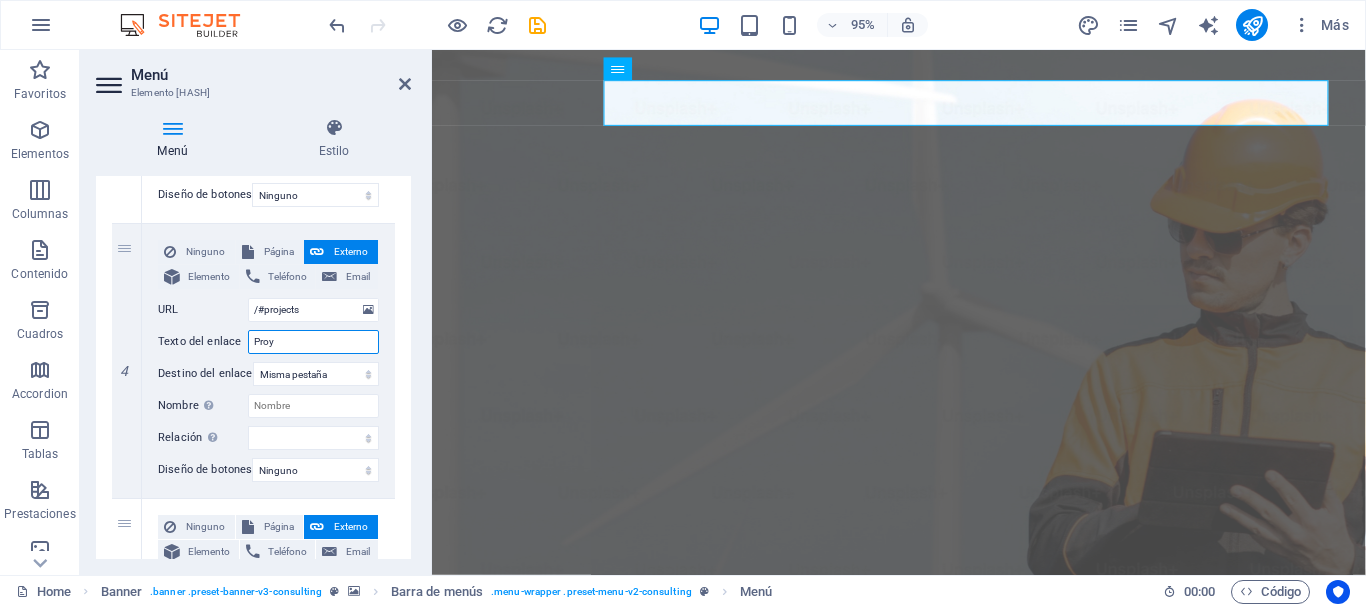 select 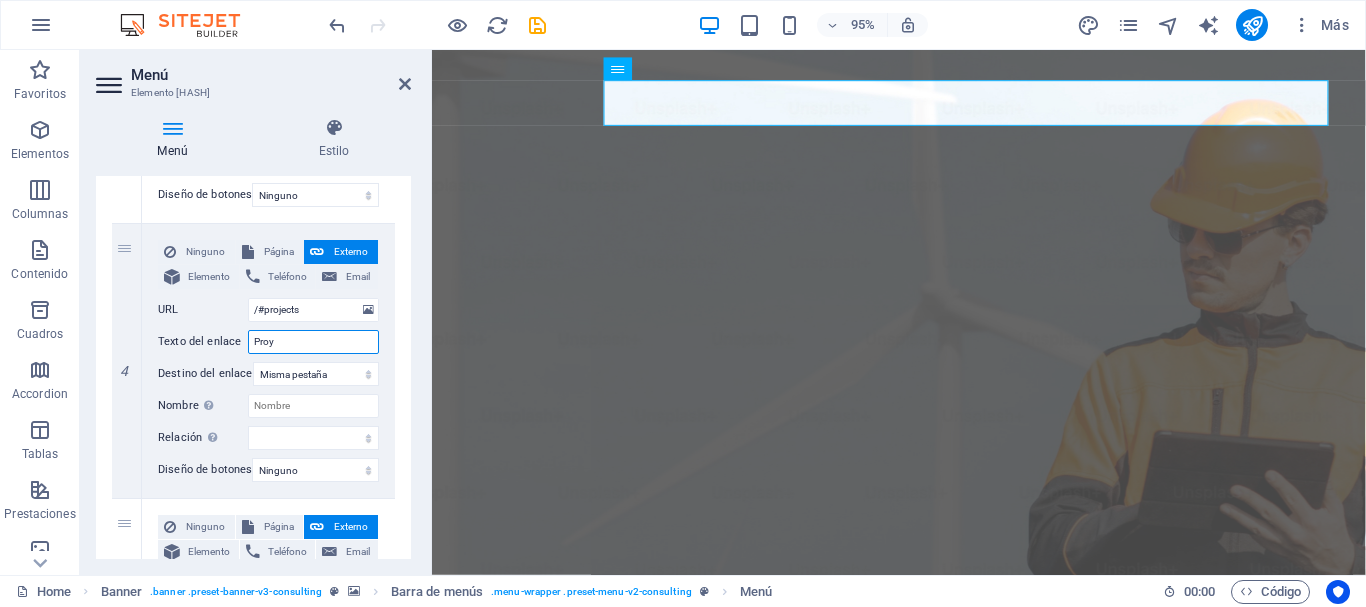 select 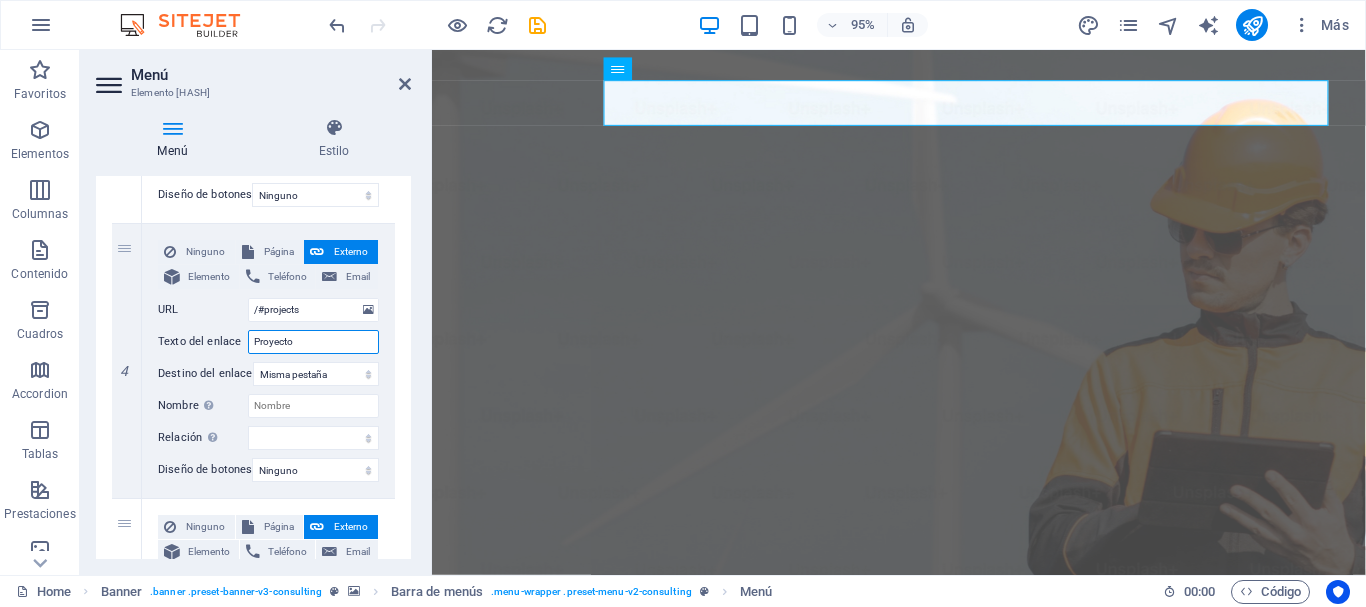 type on "Proyectos" 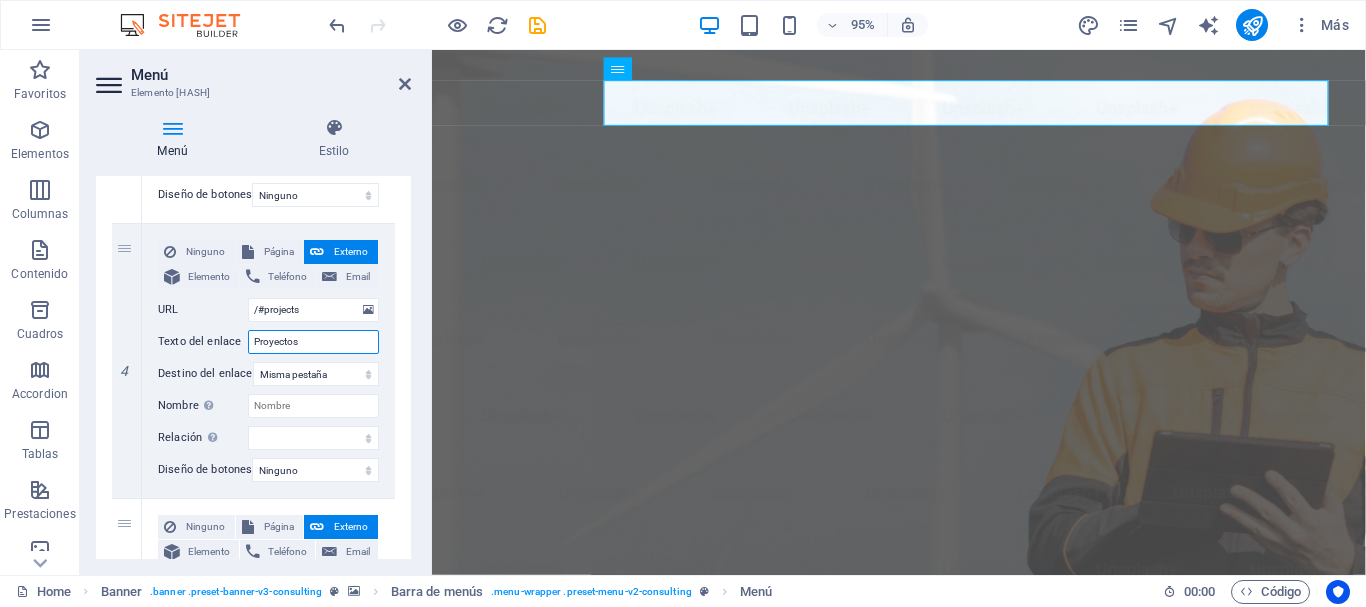 select 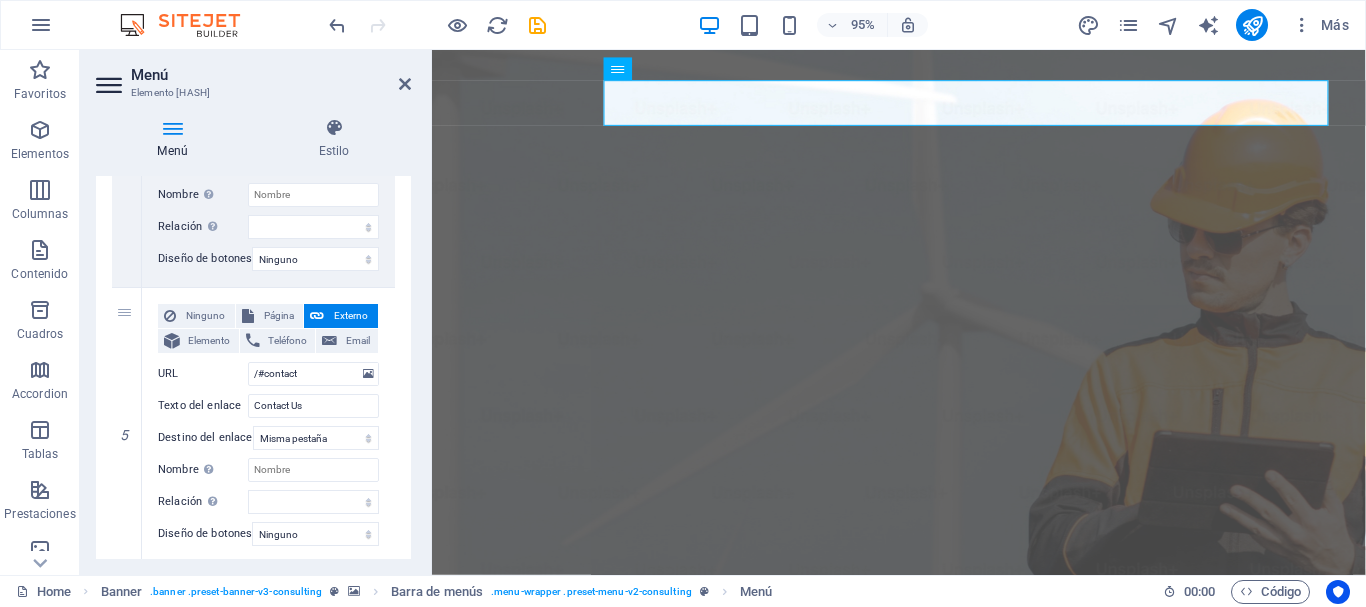 scroll, scrollTop: 1202, scrollLeft: 0, axis: vertical 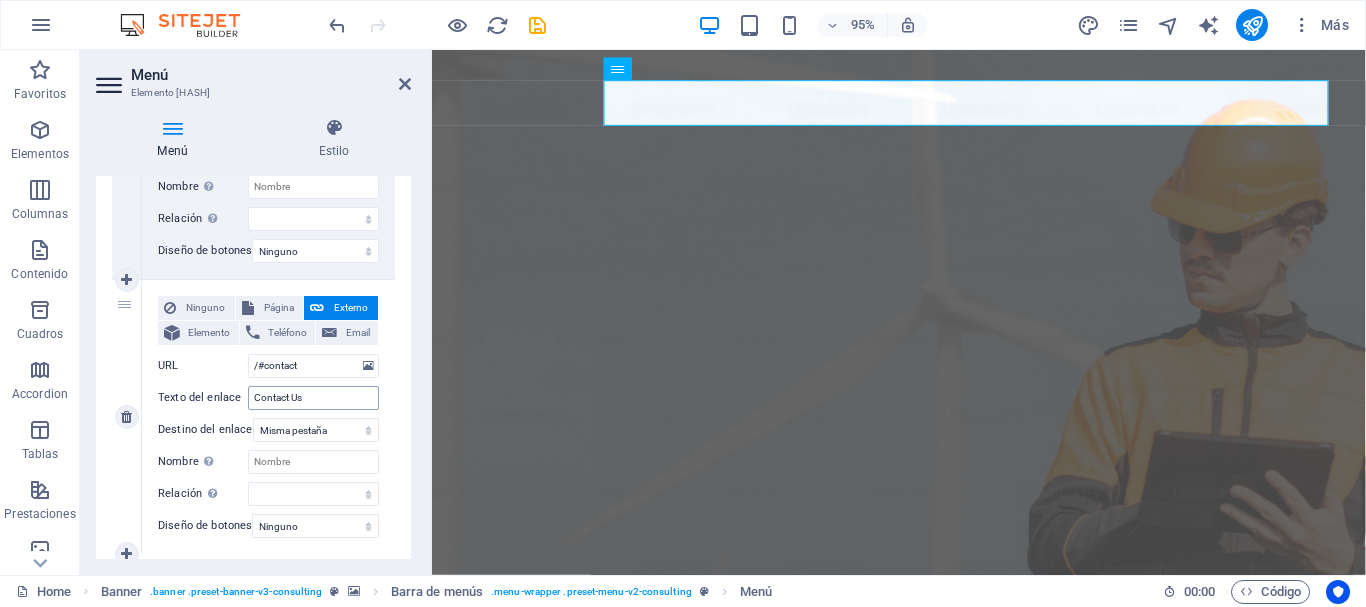 type on "Proyectos" 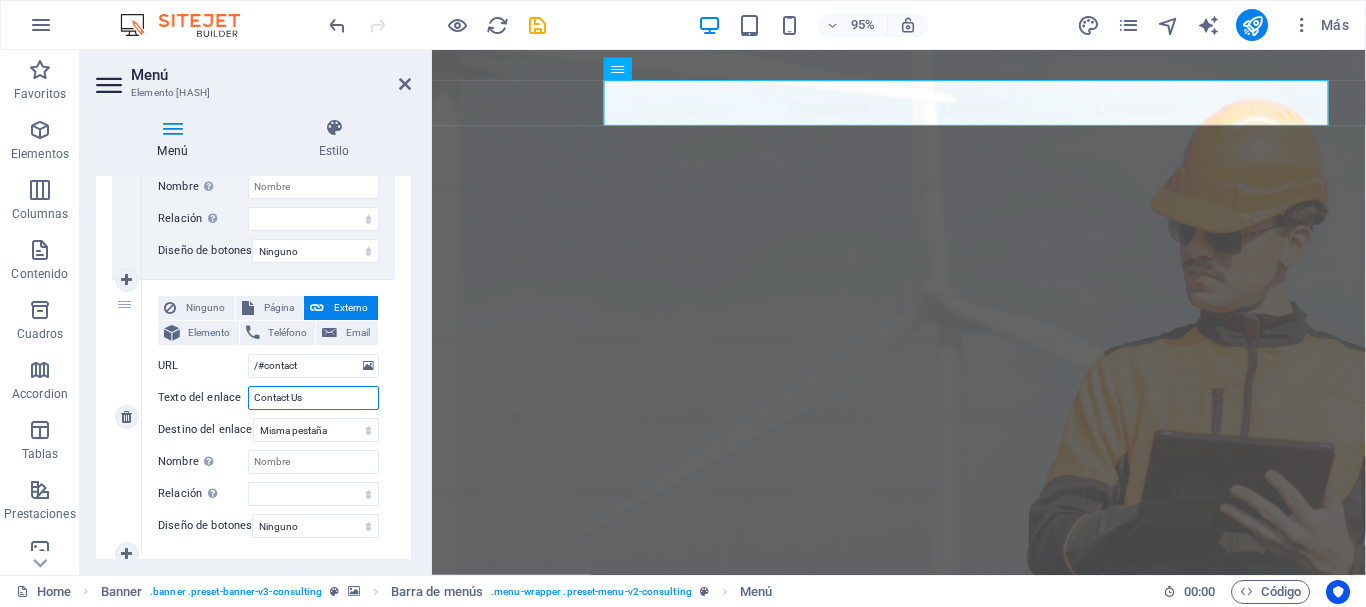 click on "Contact Us" at bounding box center (313, 398) 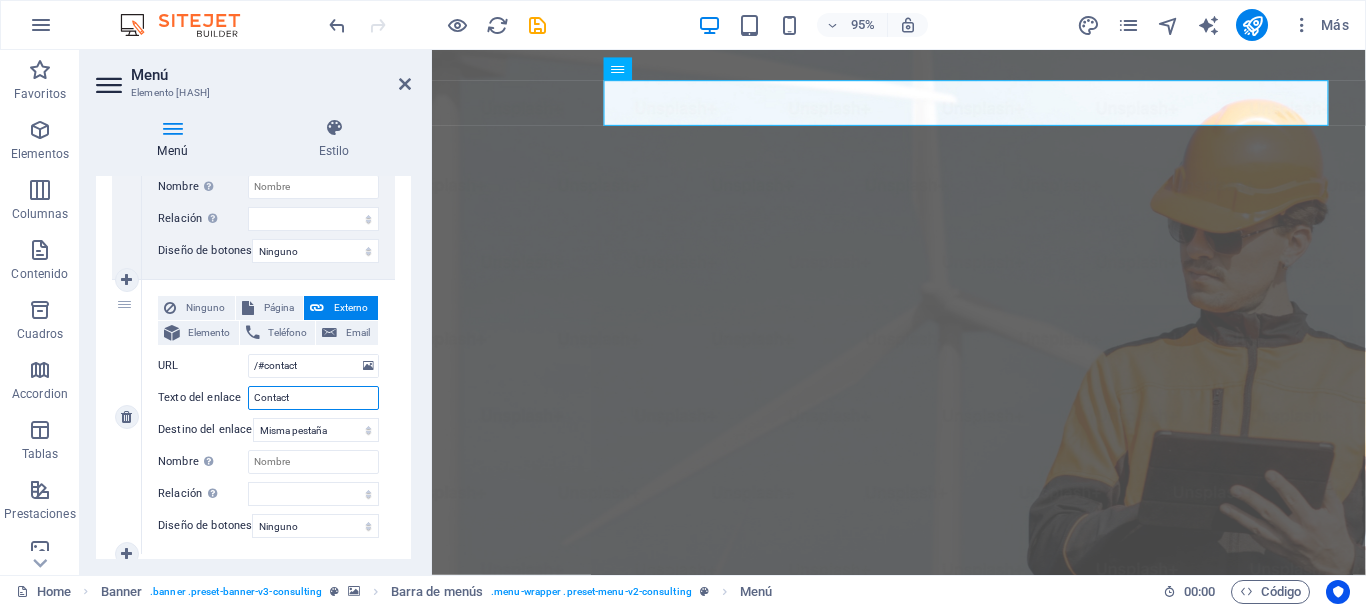 type on "Contact" 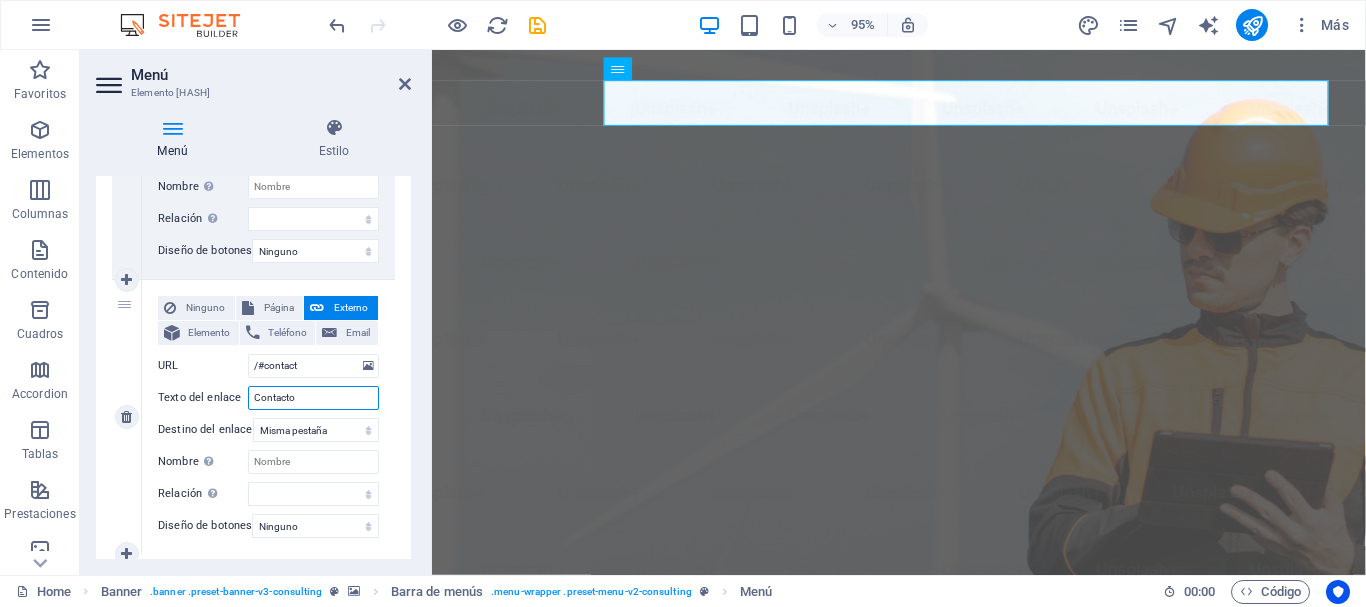 select 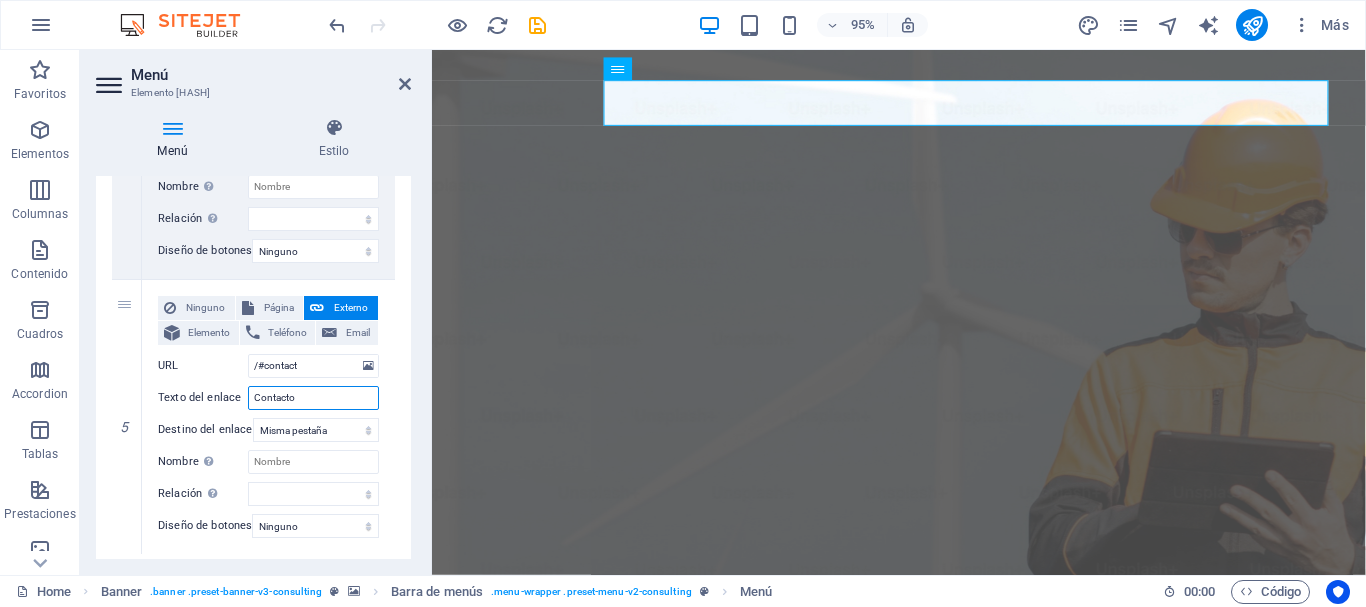 type on "Contacto" 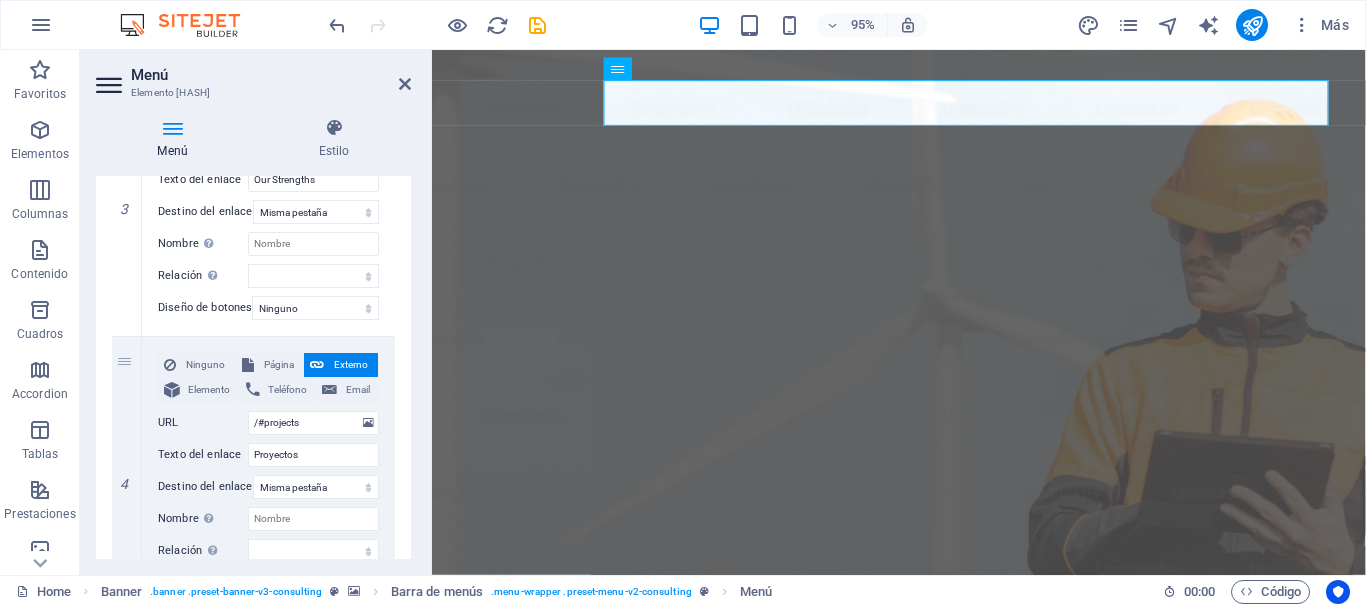 scroll, scrollTop: 776, scrollLeft: 0, axis: vertical 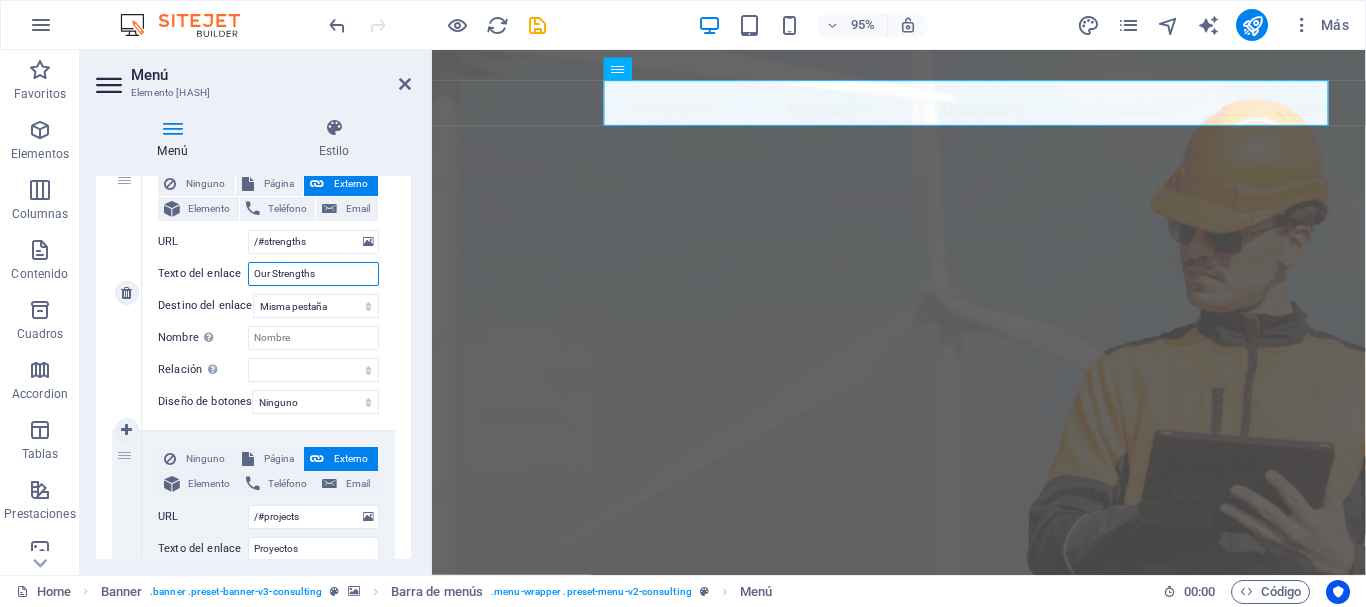 drag, startPoint x: 319, startPoint y: 272, endPoint x: 240, endPoint y: 275, distance: 79.05694 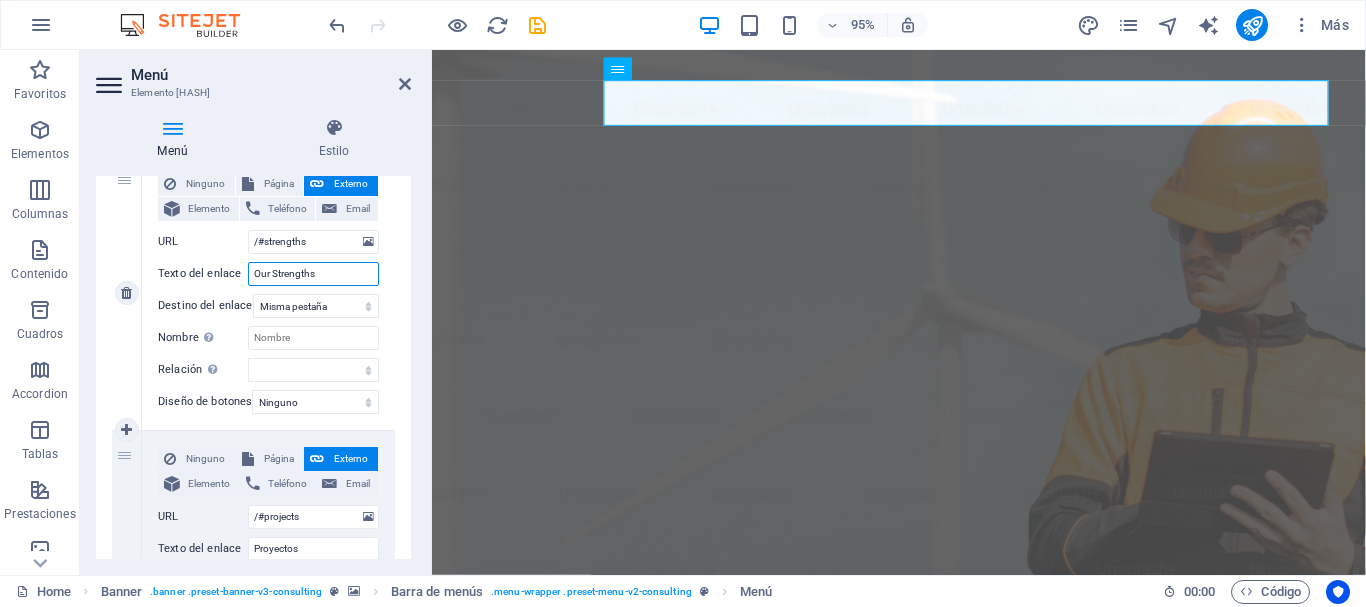 click on "Our Strengths" at bounding box center [313, 274] 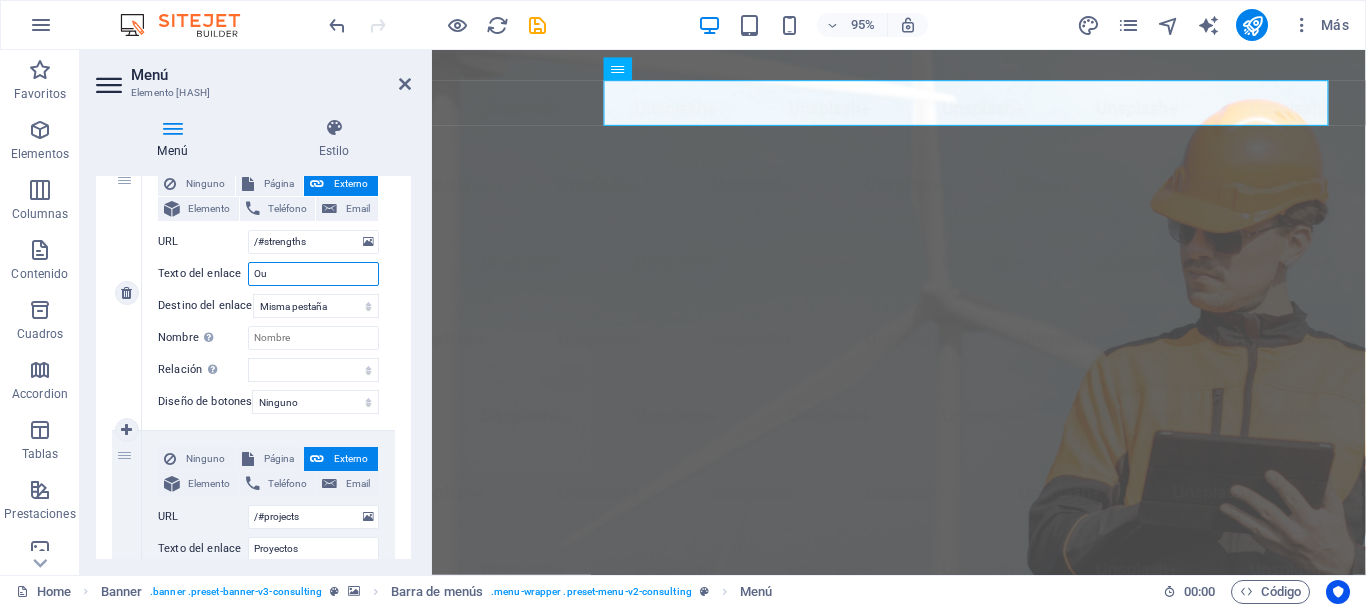 type on "O" 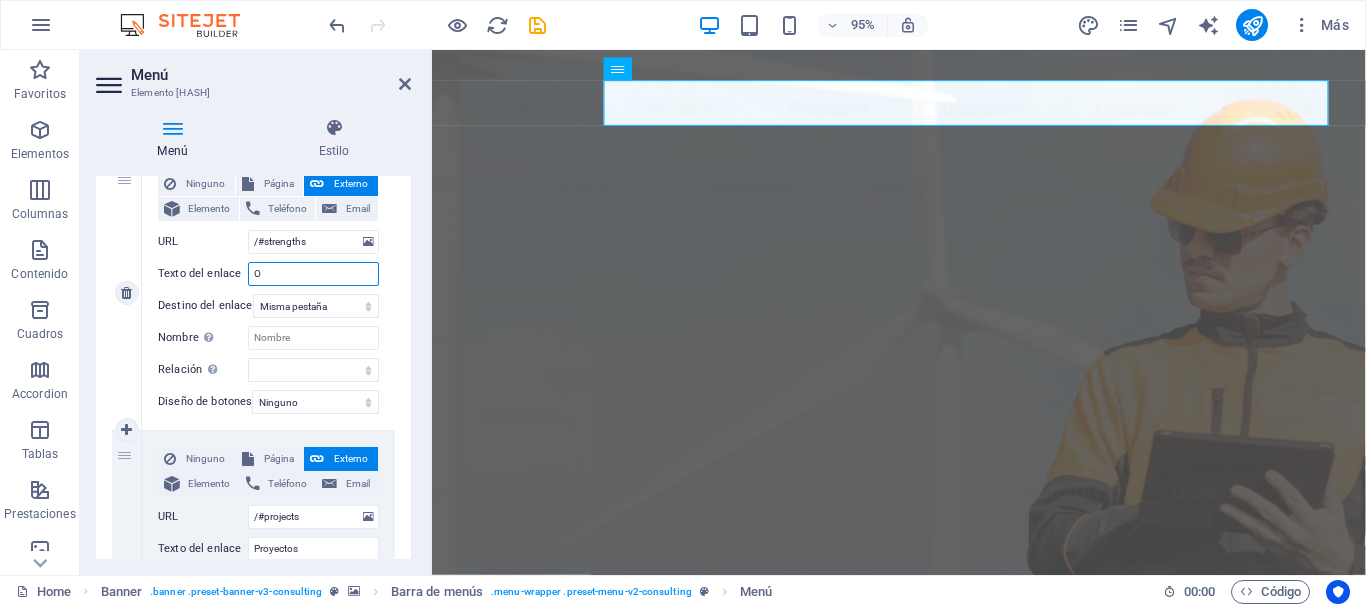select 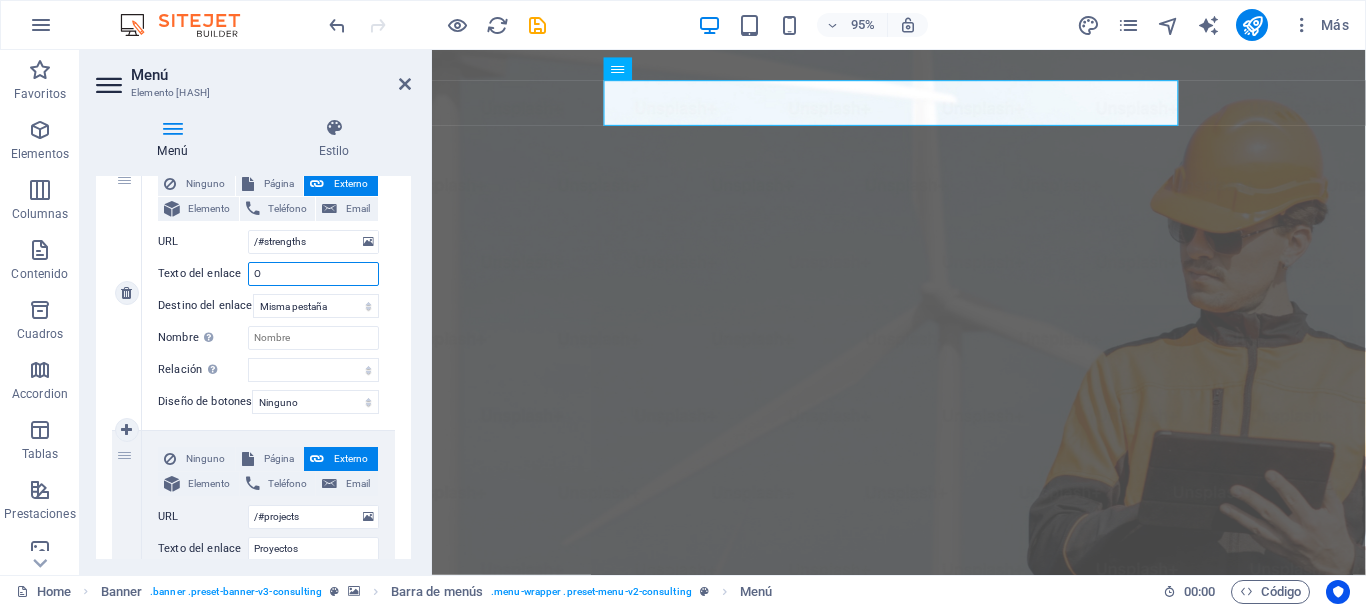 type 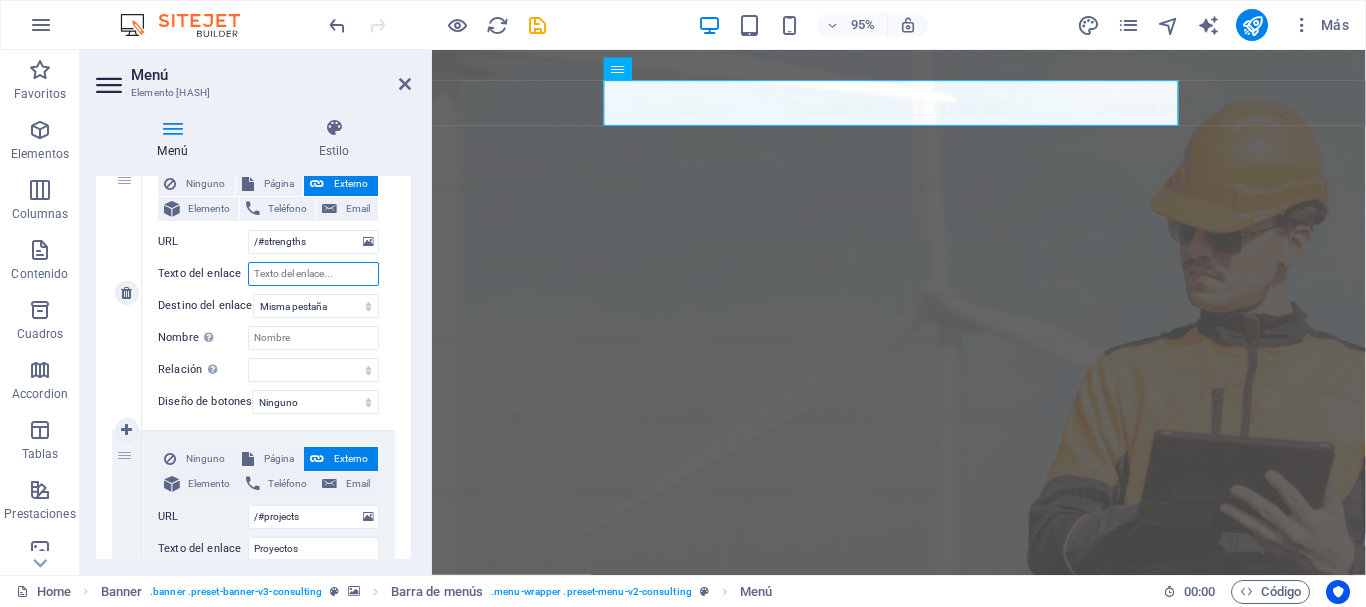 select 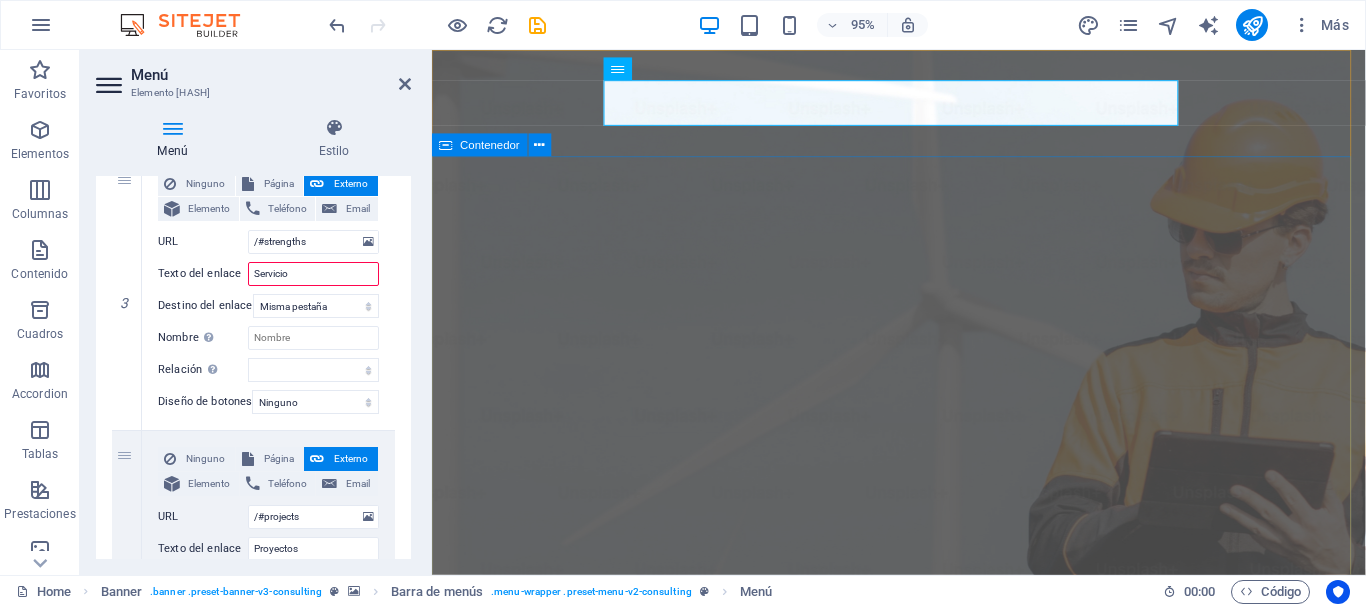 type on "Servicios" 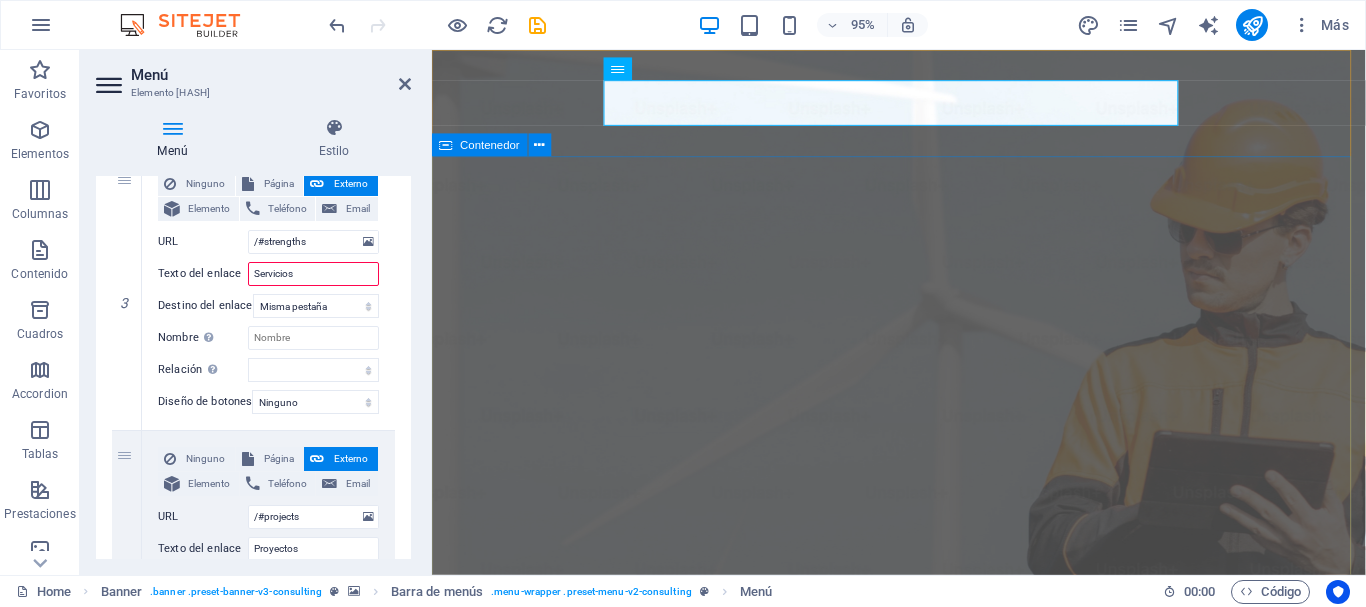 select 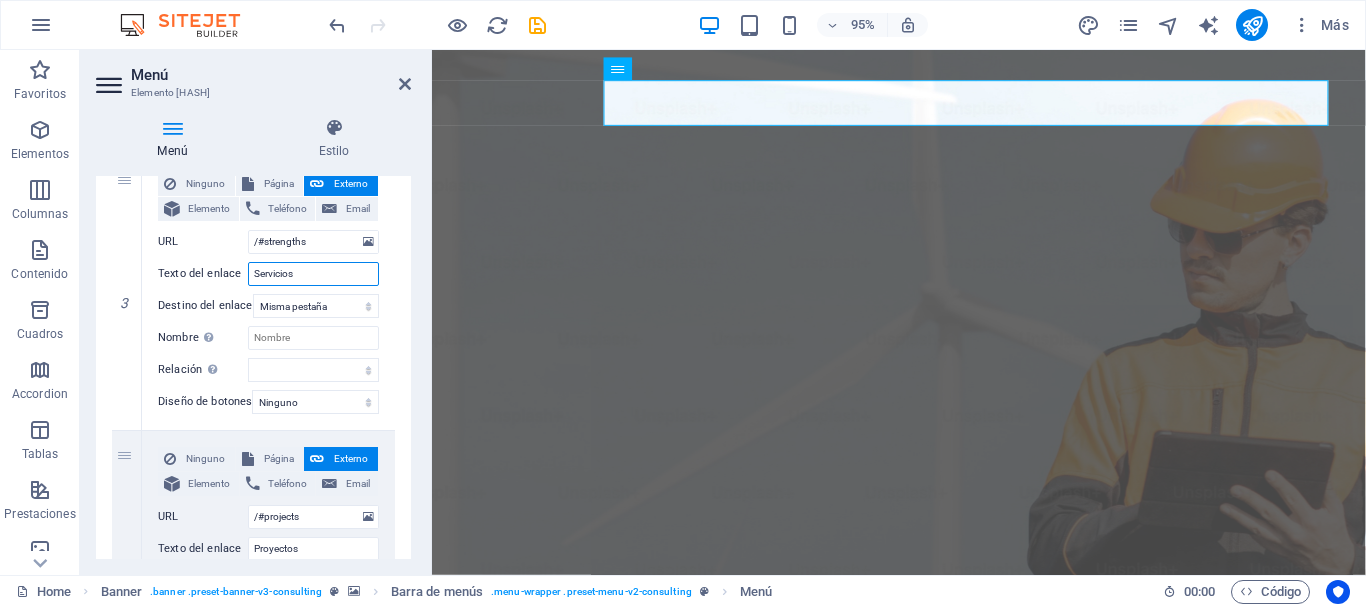 type on "Servicios" 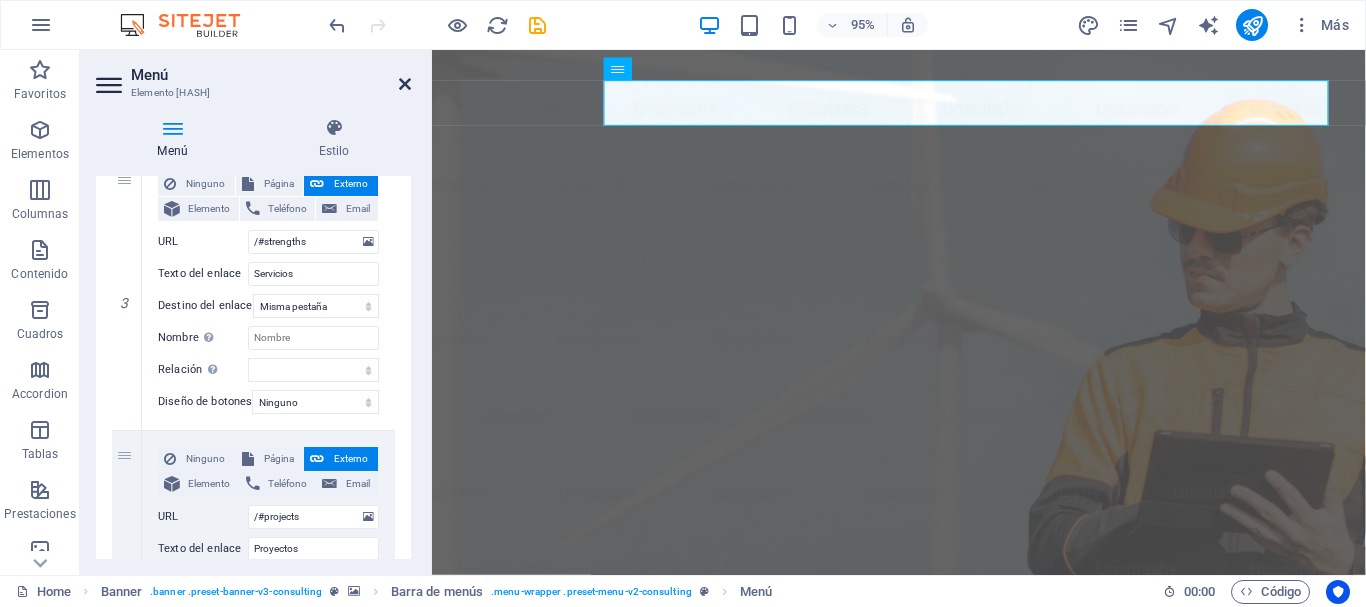 click at bounding box center [405, 84] 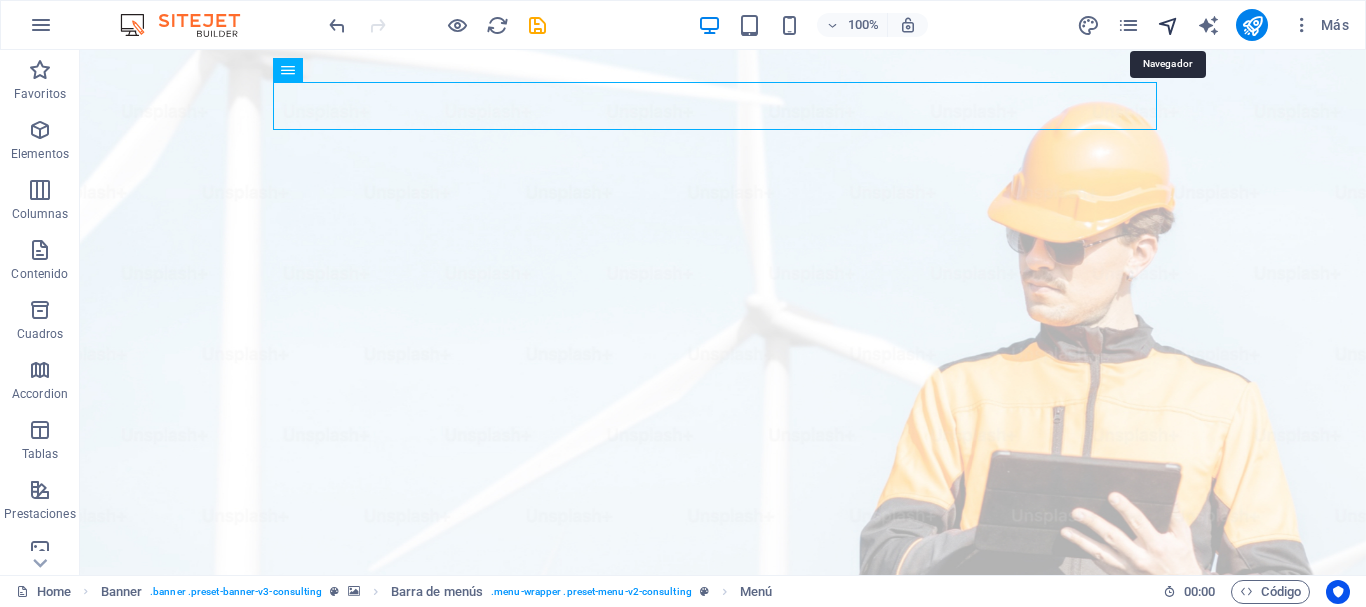 click at bounding box center [1168, 25] 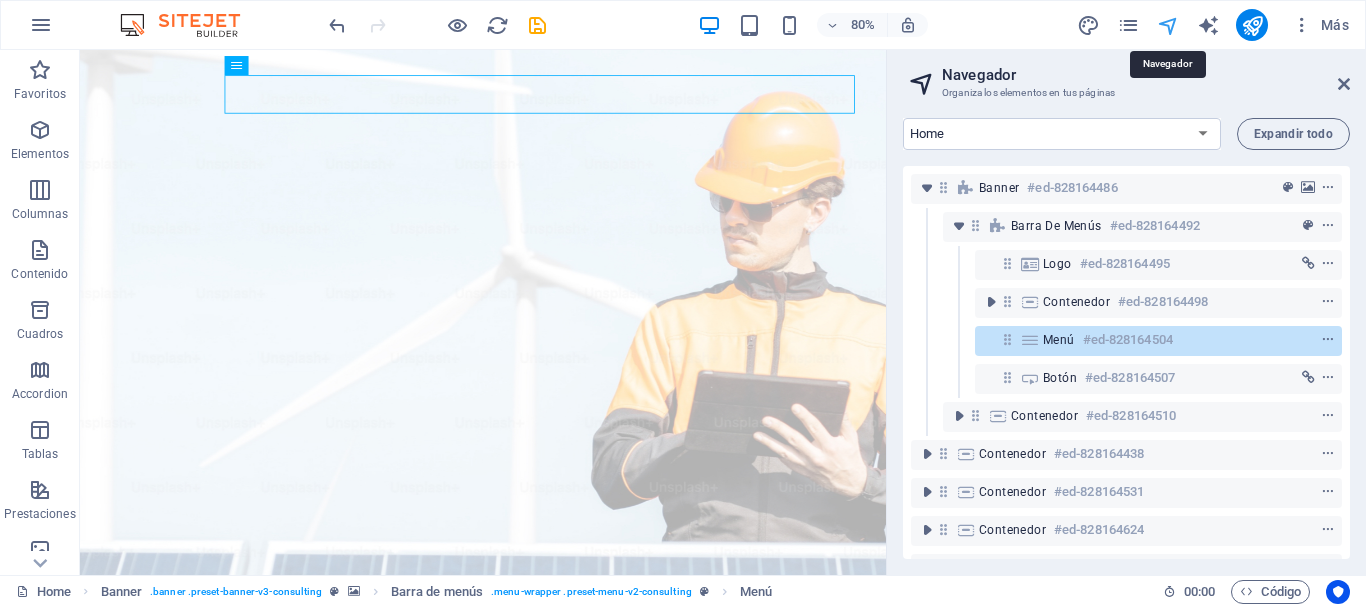 click at bounding box center [1168, 25] 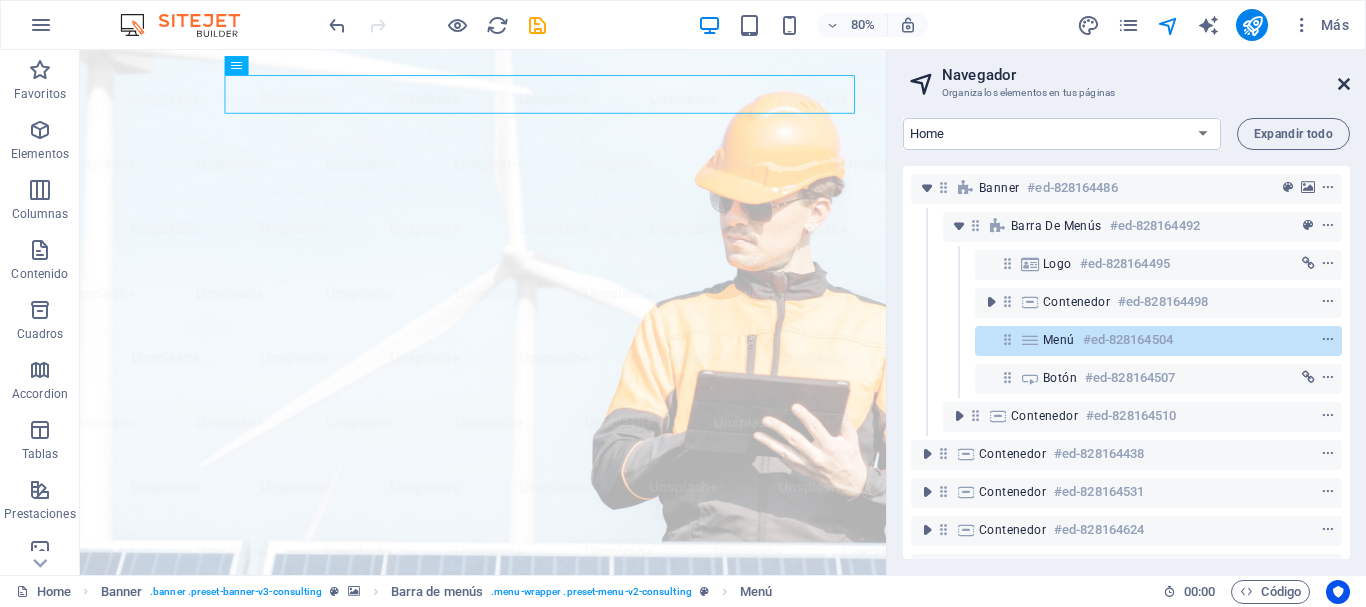 click at bounding box center (1344, 84) 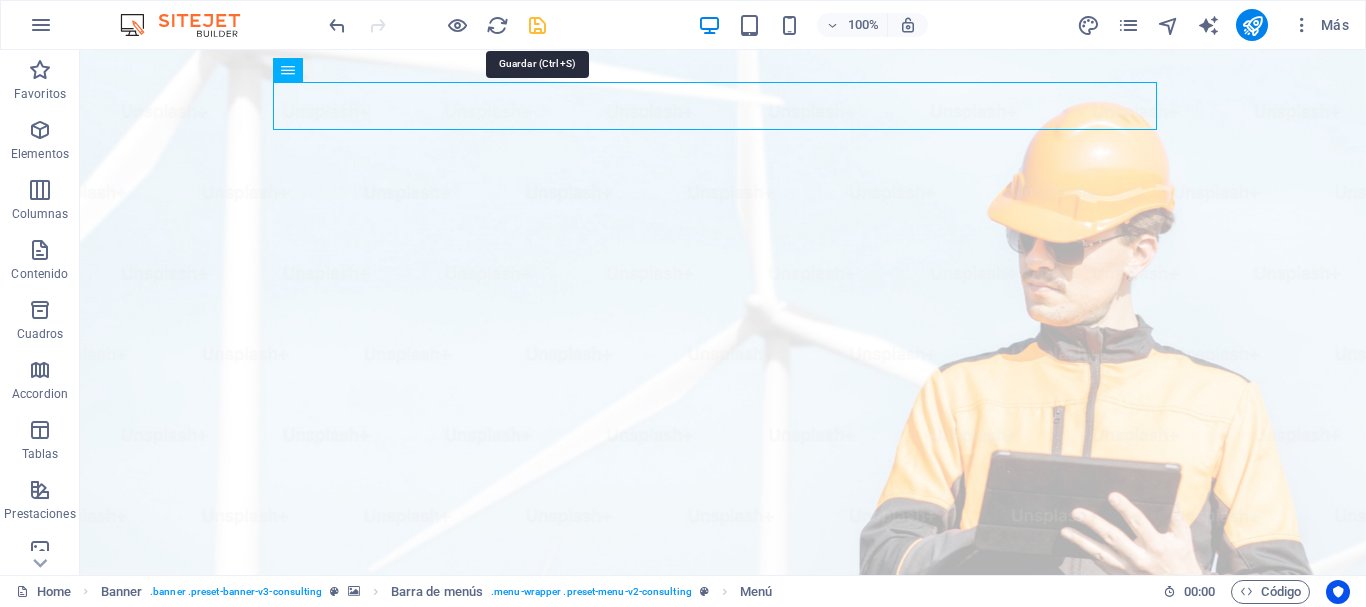 click at bounding box center (537, 25) 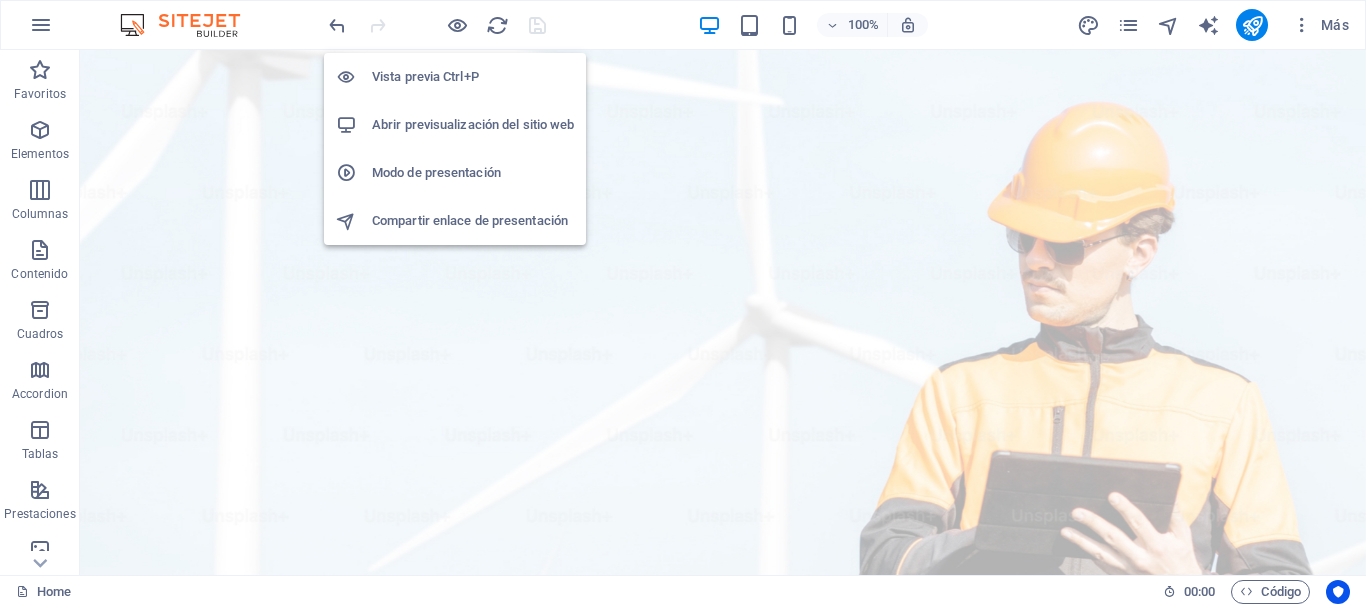 click on "Vista previa Ctrl+P" at bounding box center [473, 77] 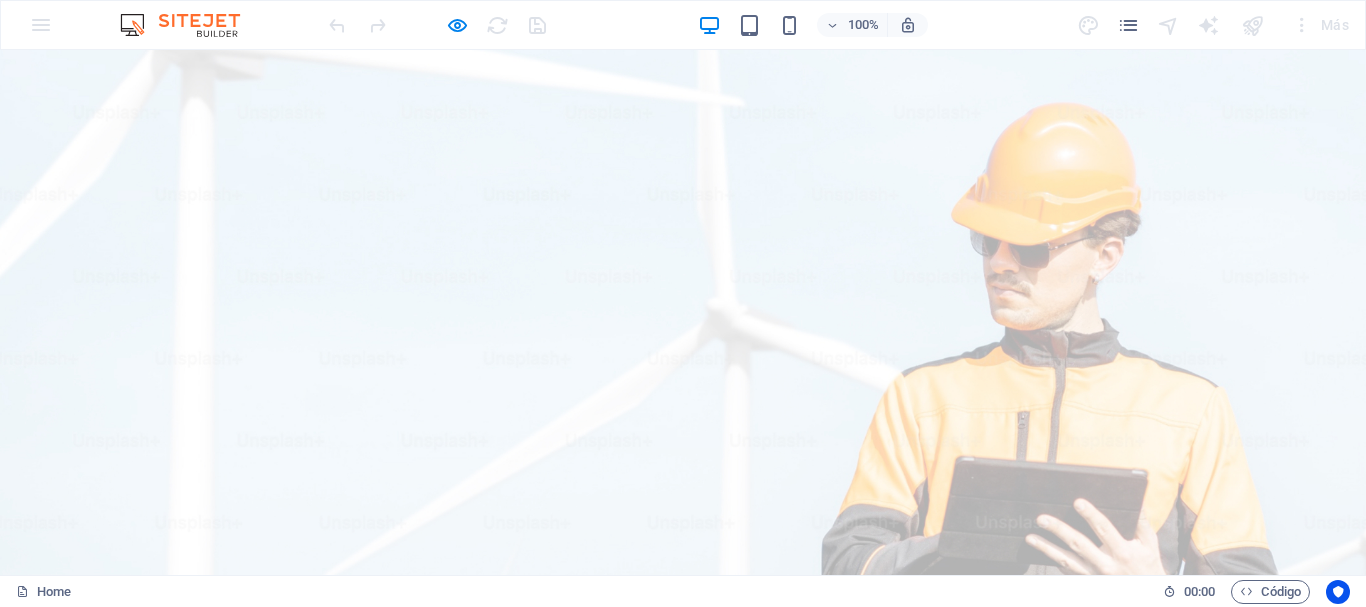 click on "Nuestra Historia" at bounding box center [415, 1036] 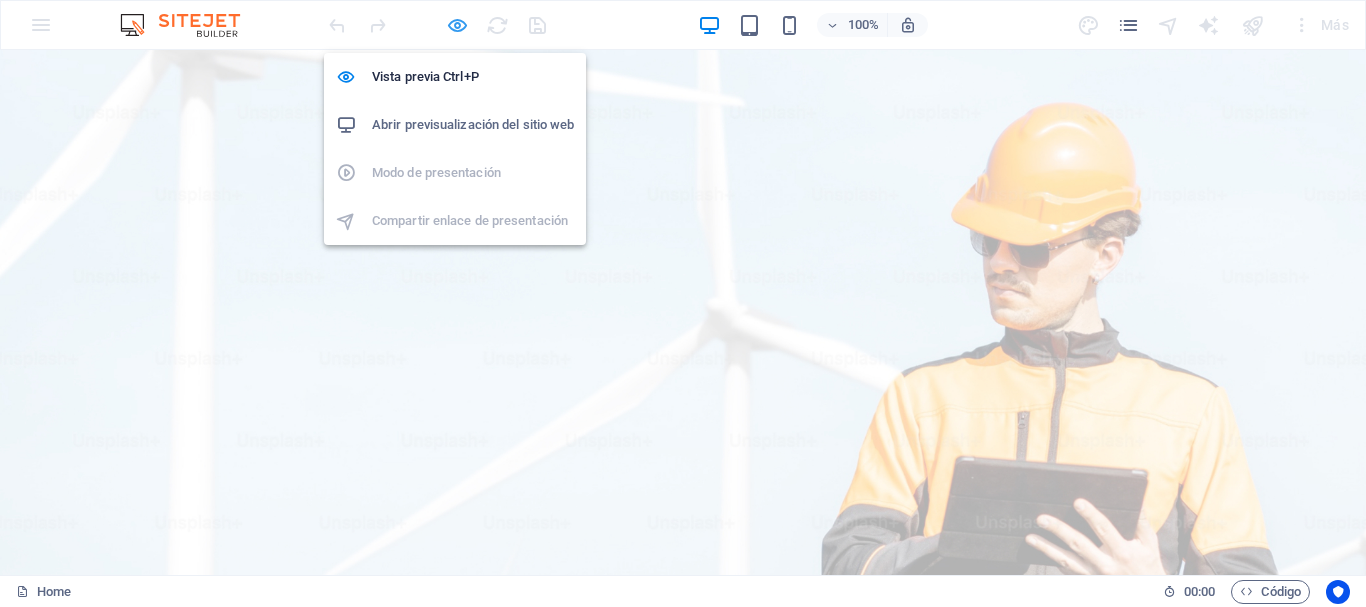 click at bounding box center (457, 25) 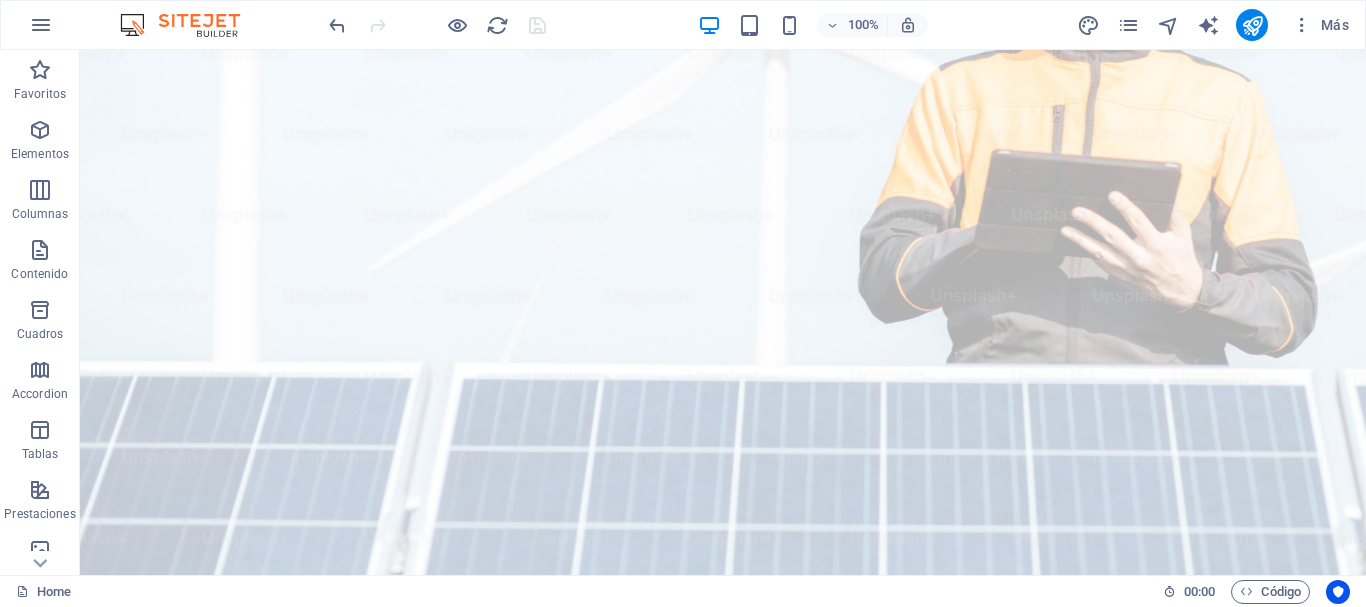 scroll, scrollTop: 0, scrollLeft: 0, axis: both 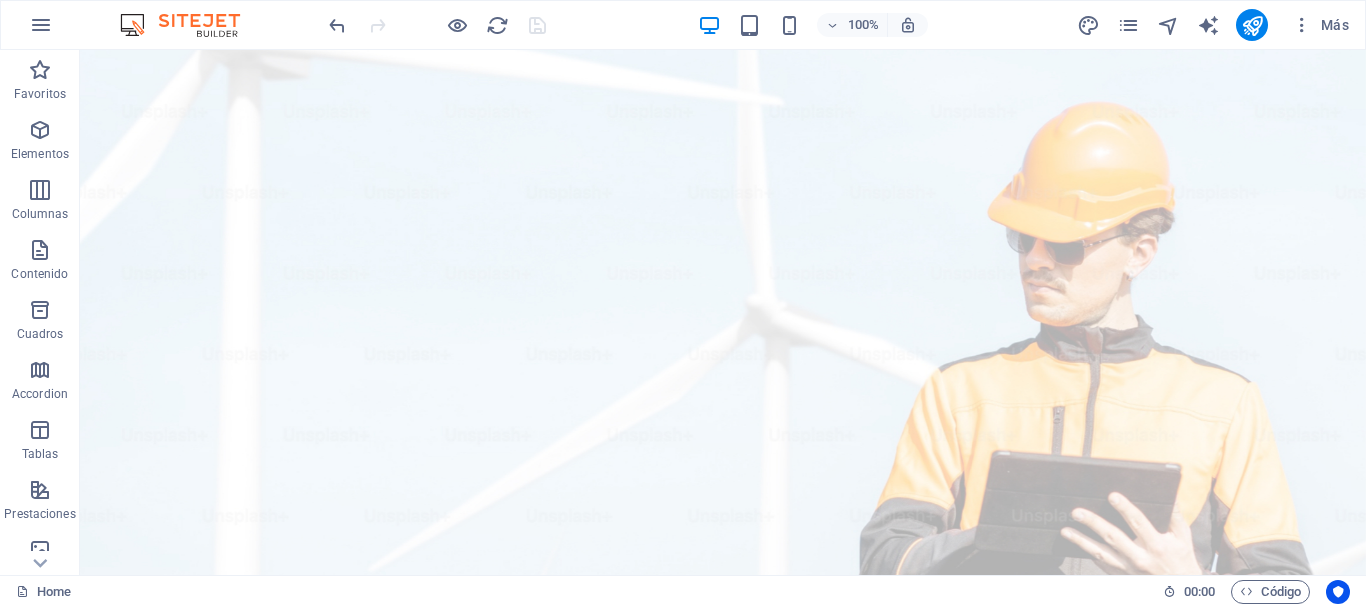 drag, startPoint x: 1359, startPoint y: 74, endPoint x: 1445, endPoint y: 99, distance: 89.560036 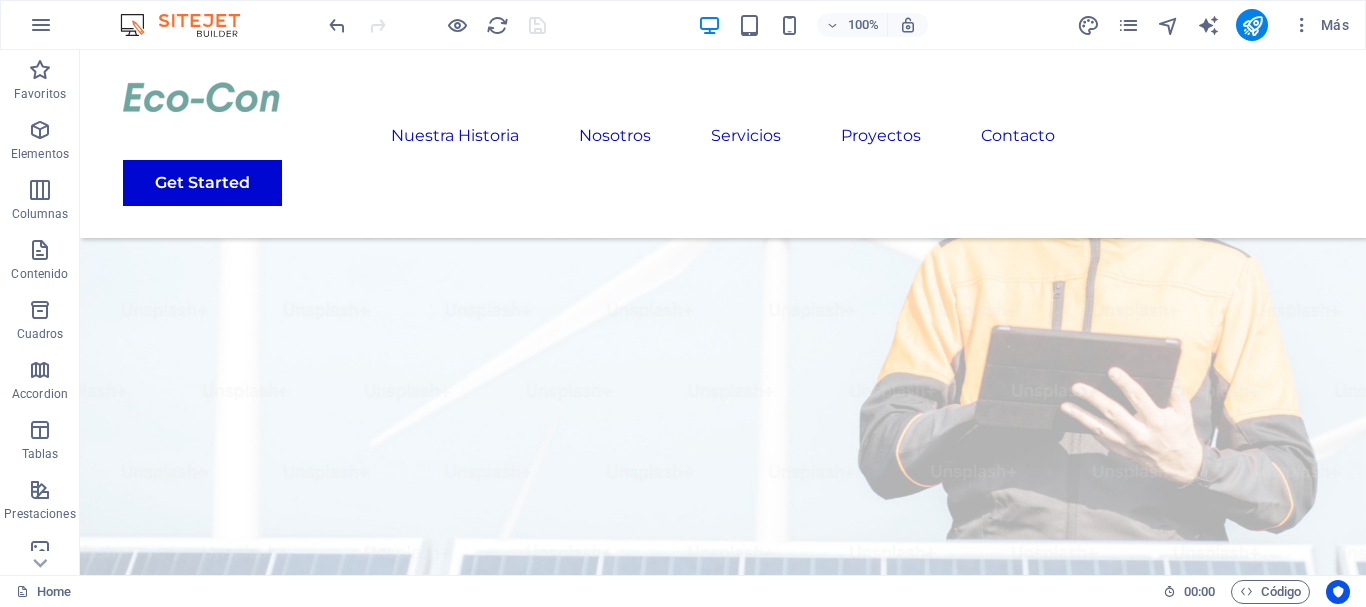 scroll, scrollTop: 0, scrollLeft: 0, axis: both 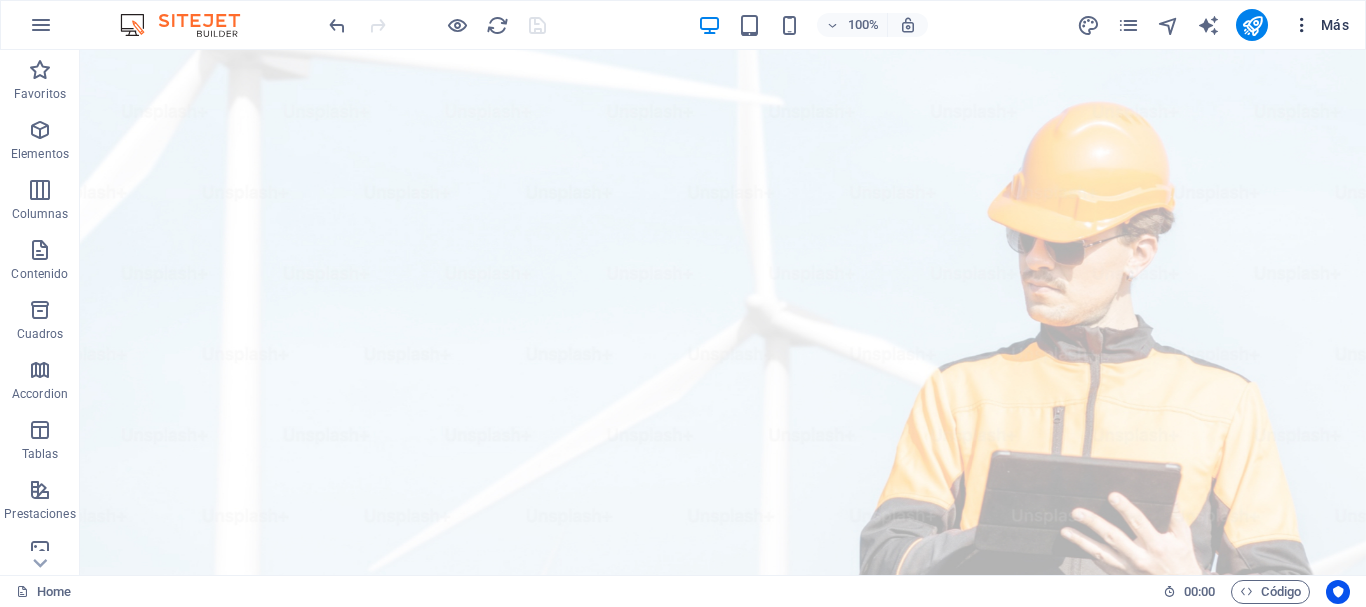 click at bounding box center [1302, 25] 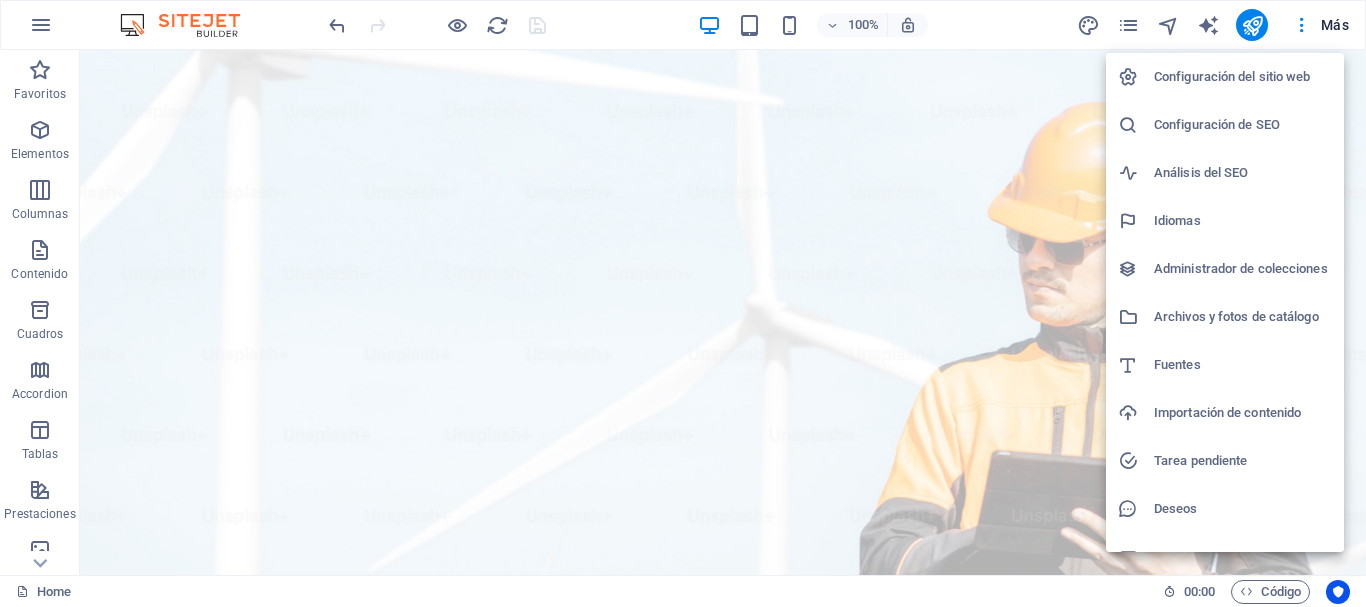scroll, scrollTop: 29, scrollLeft: 0, axis: vertical 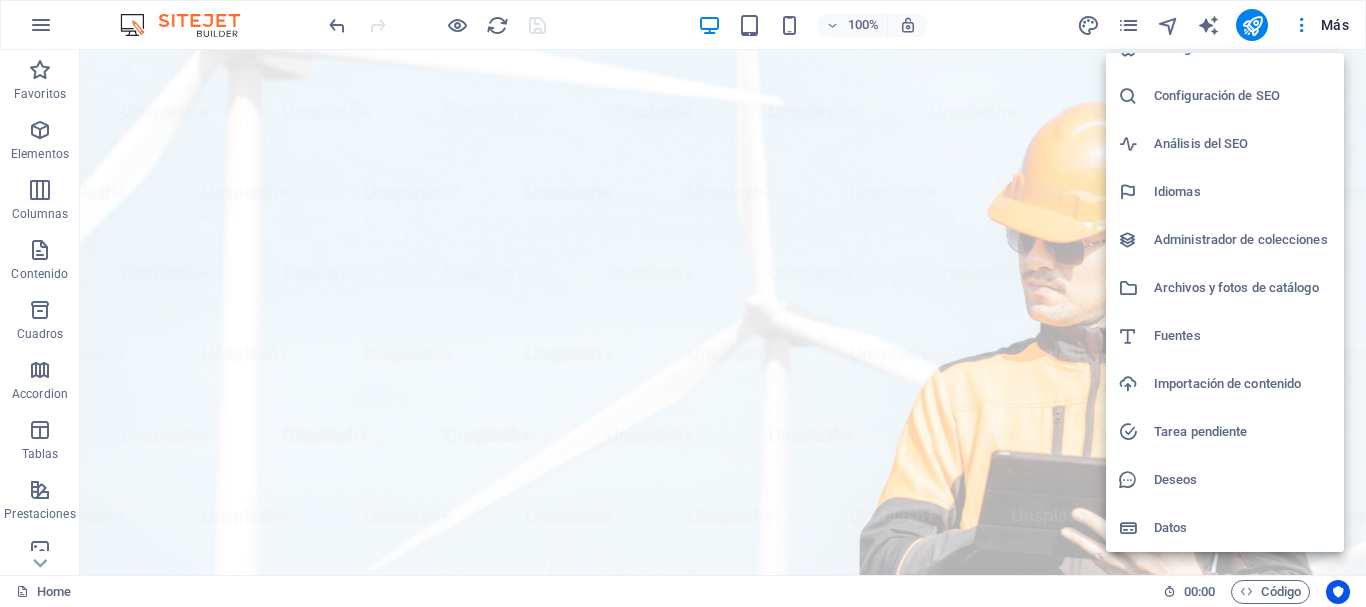 click on "Administrador de colecciones" at bounding box center (1243, 240) 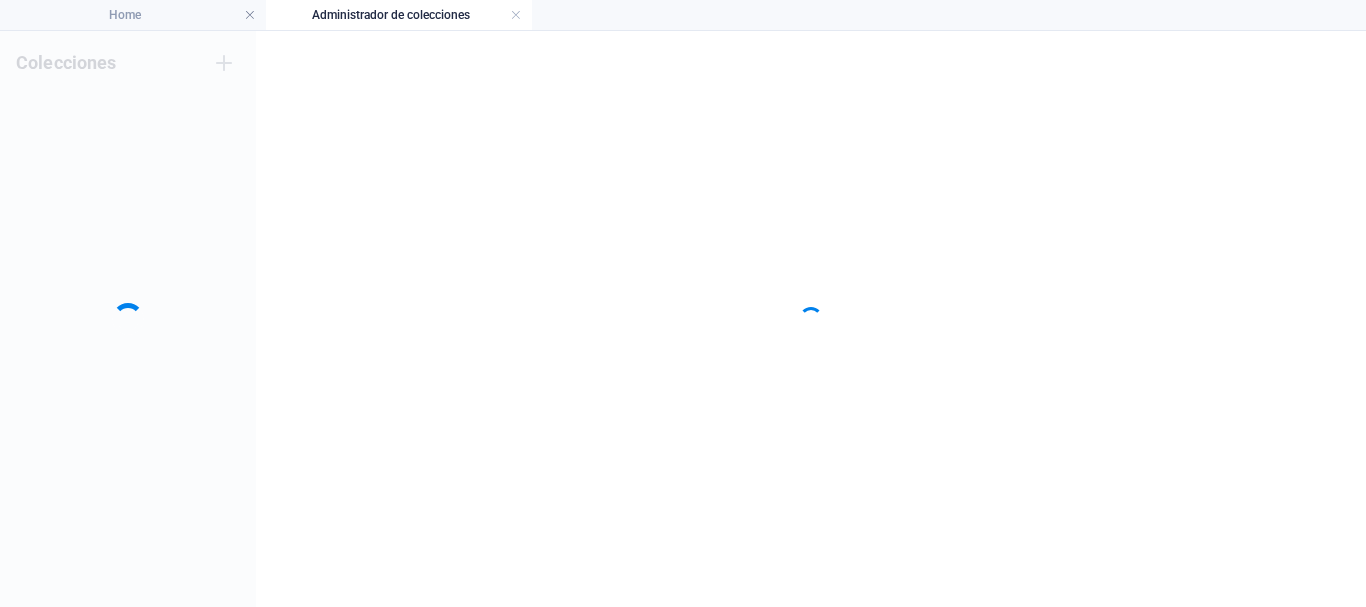 scroll, scrollTop: 0, scrollLeft: 0, axis: both 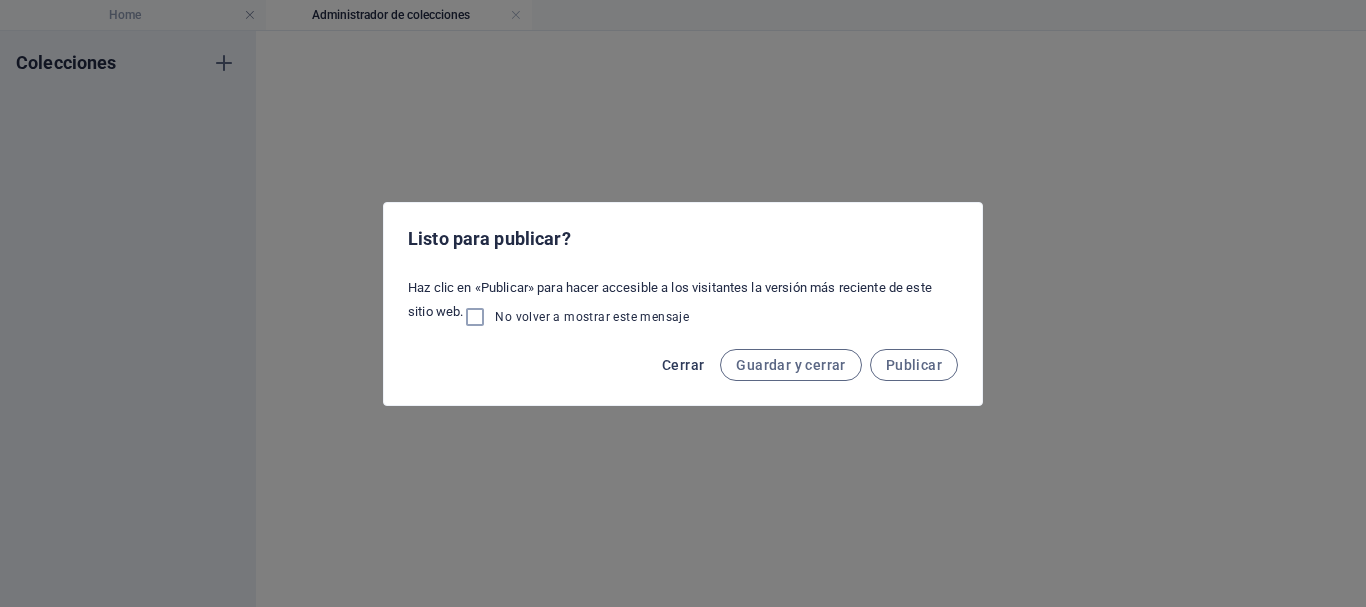 click on "Cerrar" at bounding box center (683, 365) 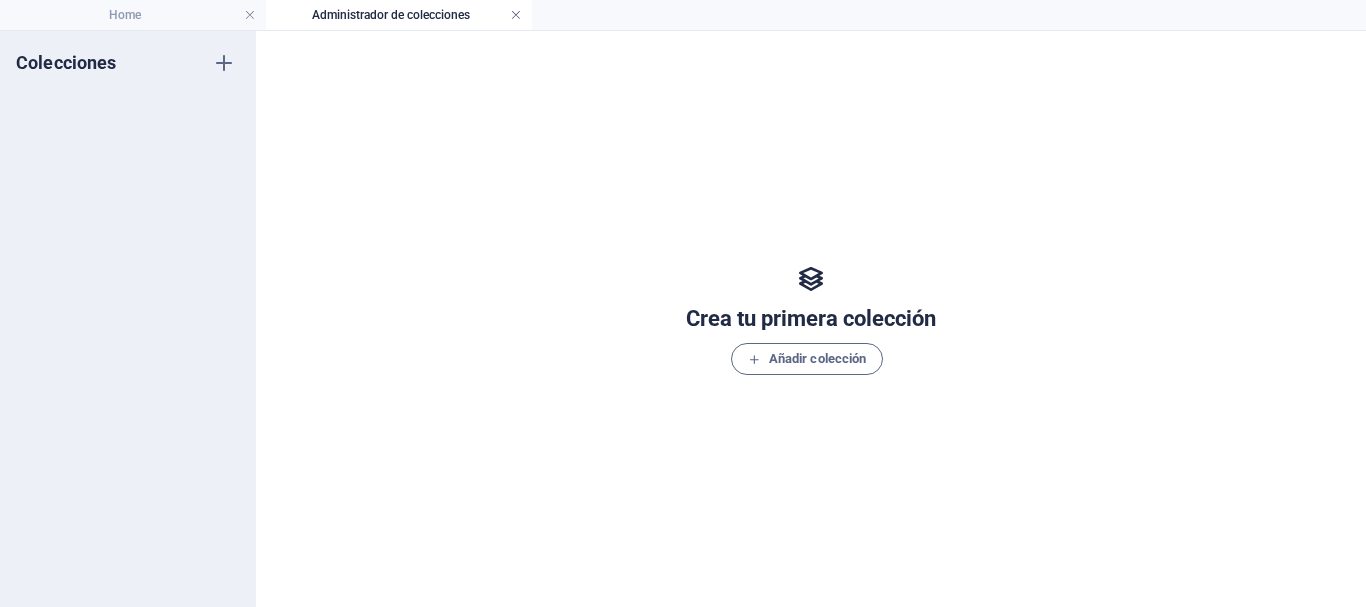 click at bounding box center [516, 15] 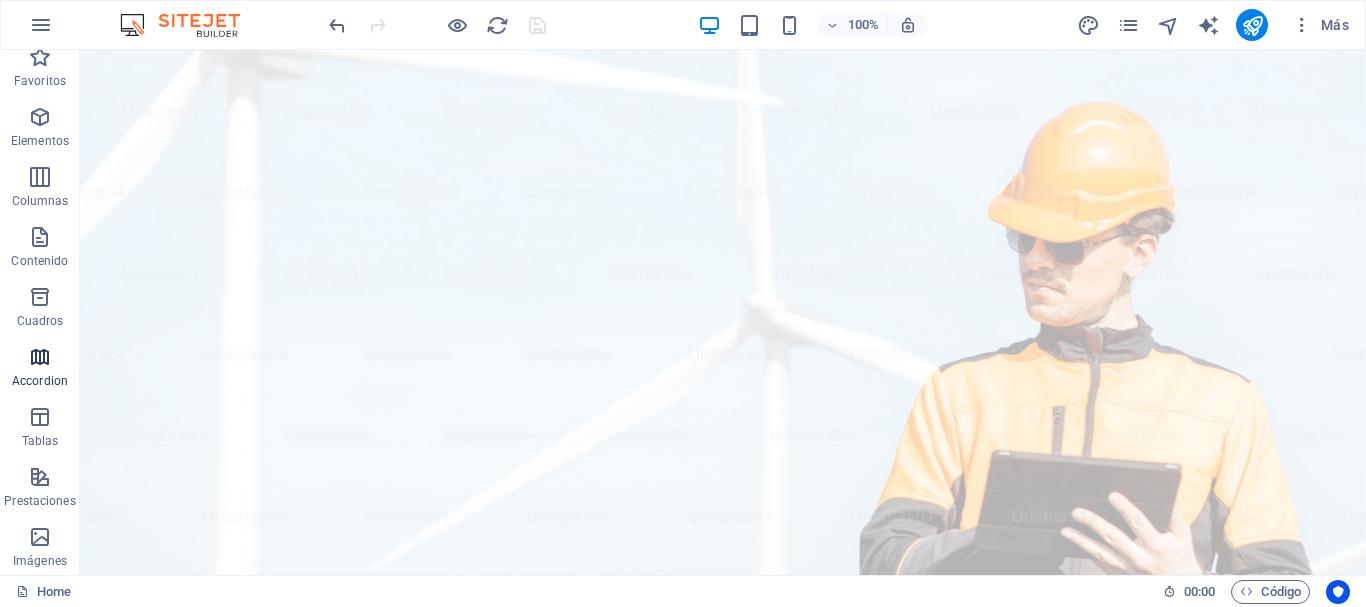 scroll, scrollTop: 0, scrollLeft: 0, axis: both 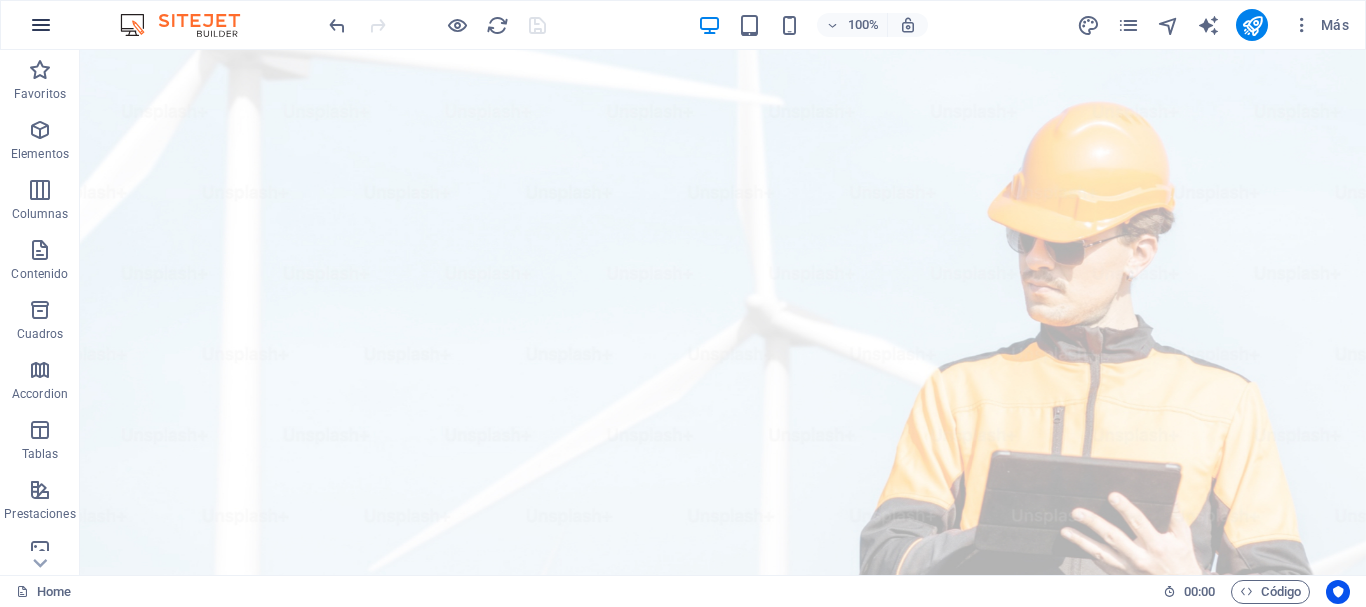 click at bounding box center (41, 25) 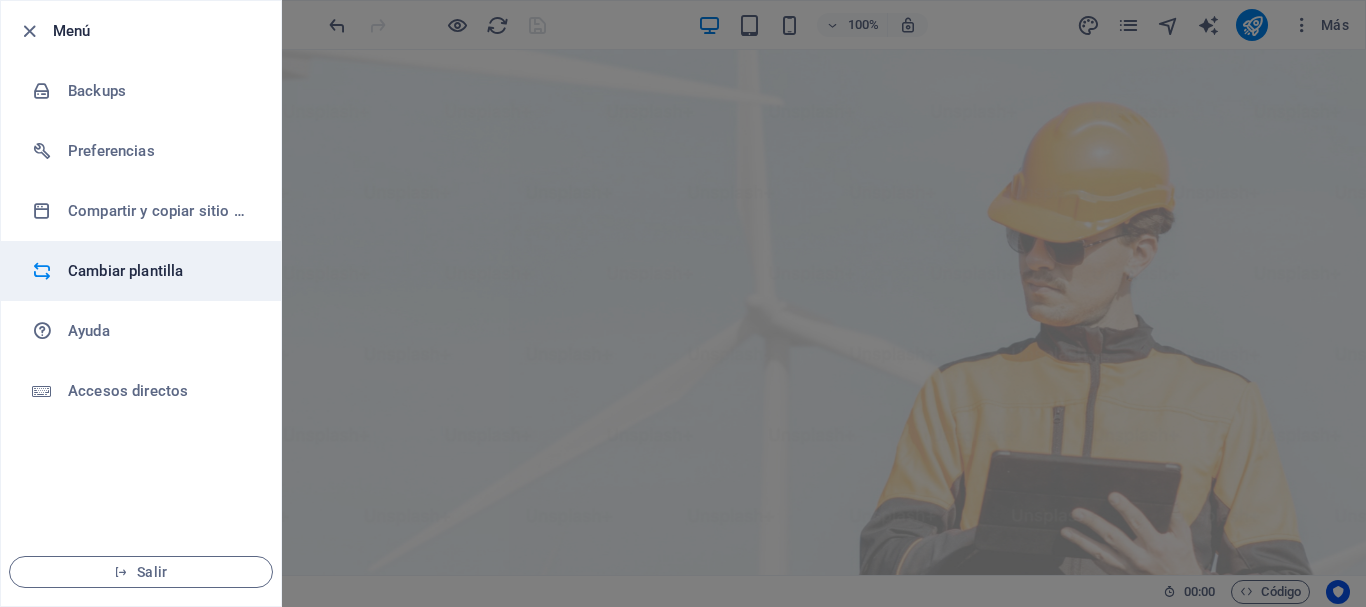 click on "Cambiar plantilla" at bounding box center (141, 271) 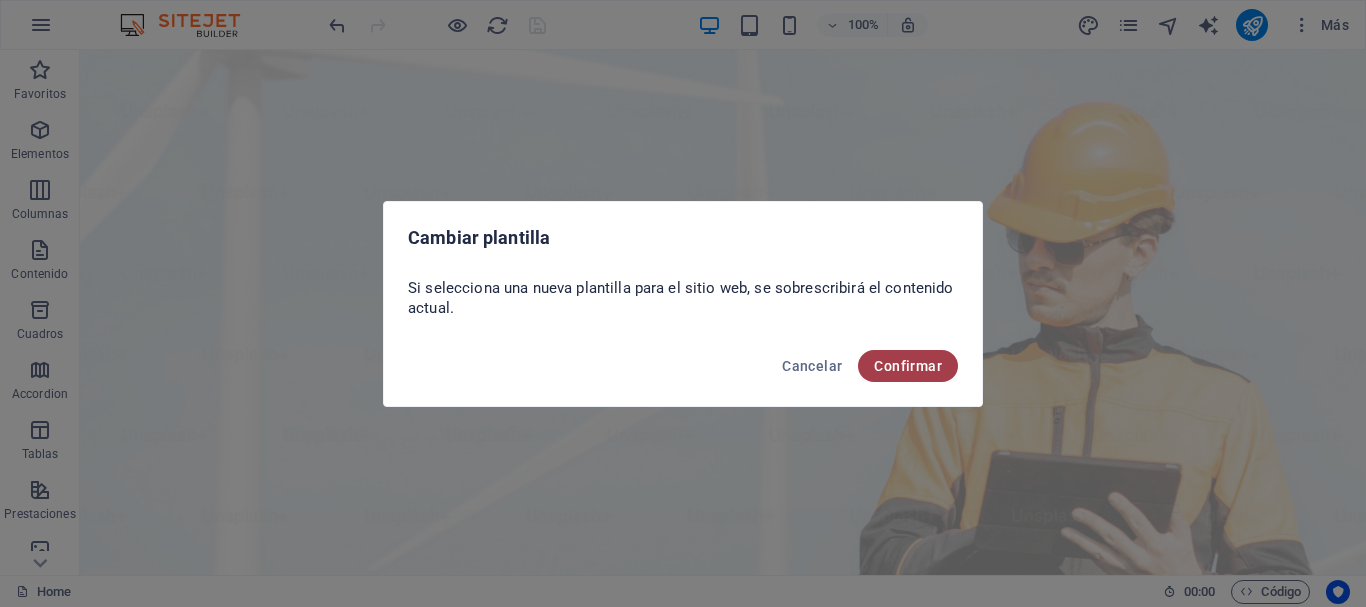 click on "Confirmar" at bounding box center (908, 366) 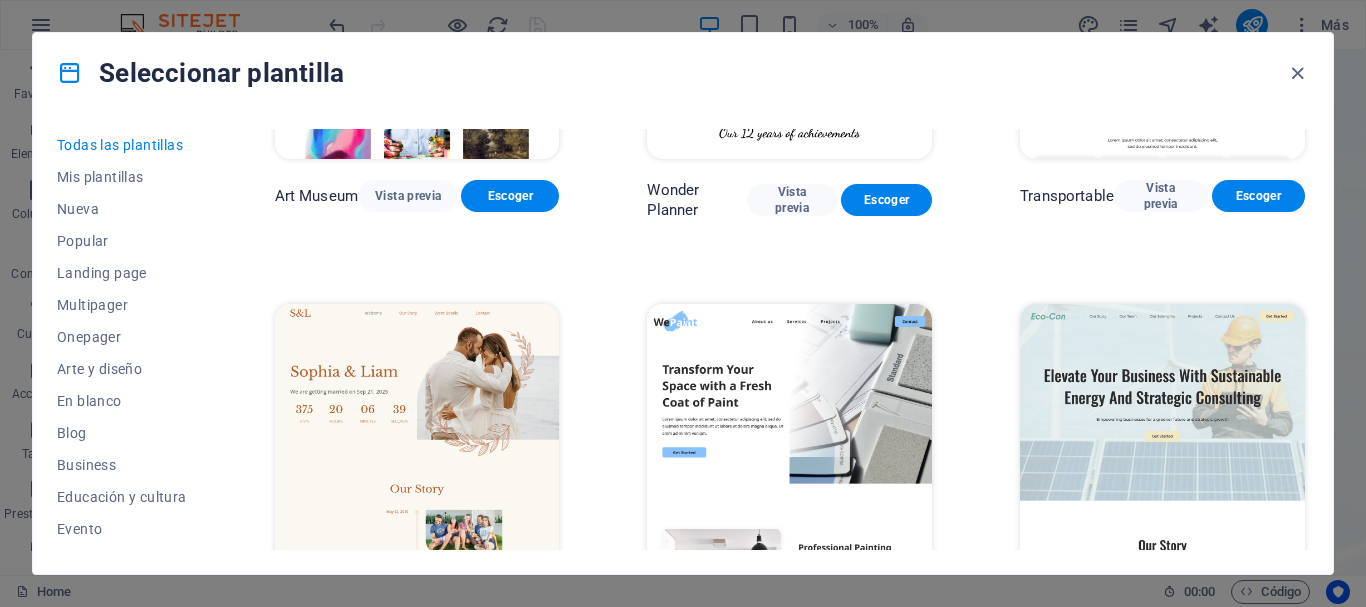 scroll, scrollTop: 477, scrollLeft: 0, axis: vertical 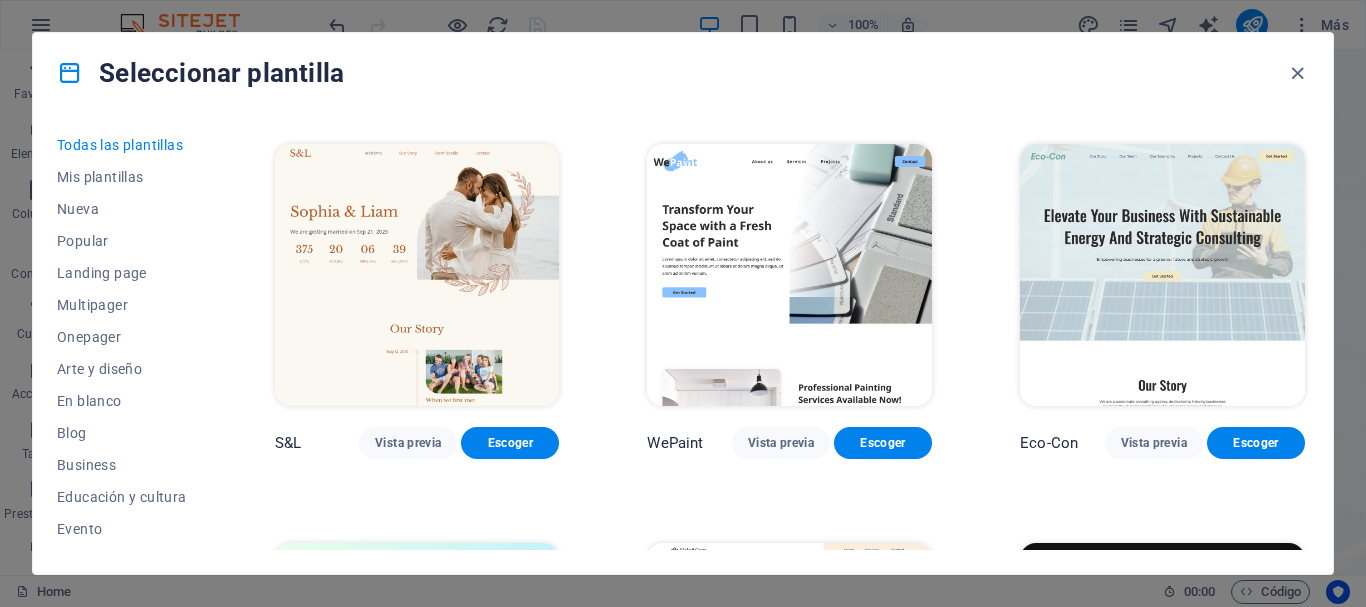 click at bounding box center [789, 275] 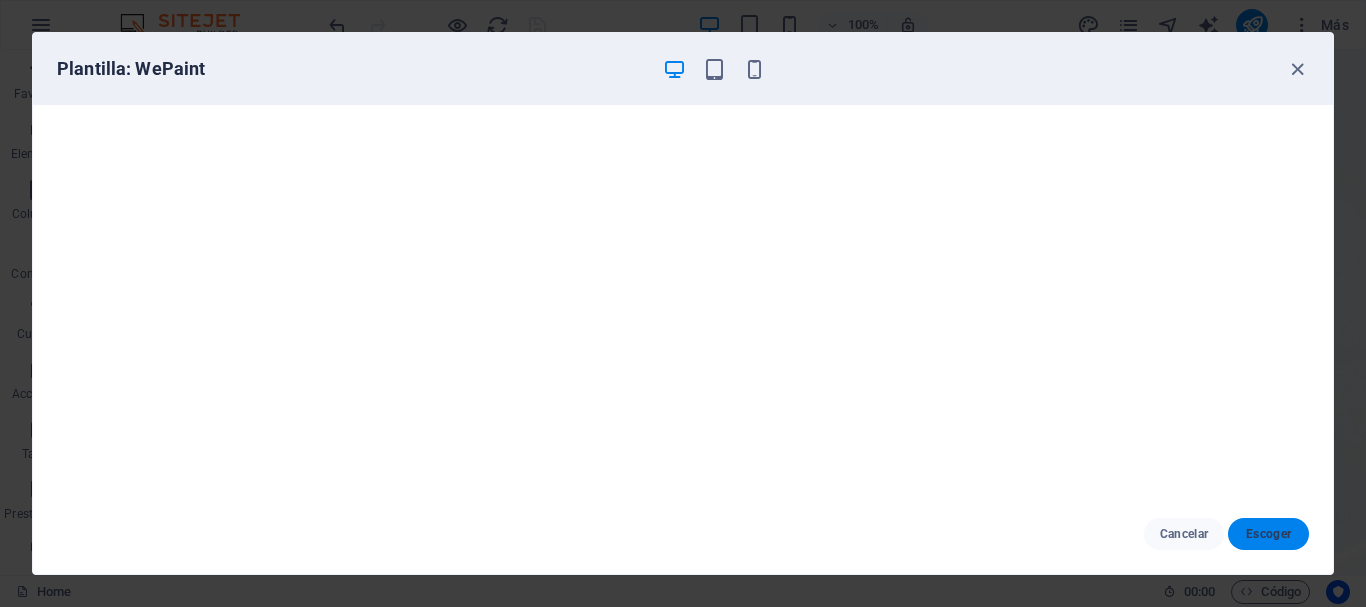 click on "Escoger" at bounding box center (1268, 534) 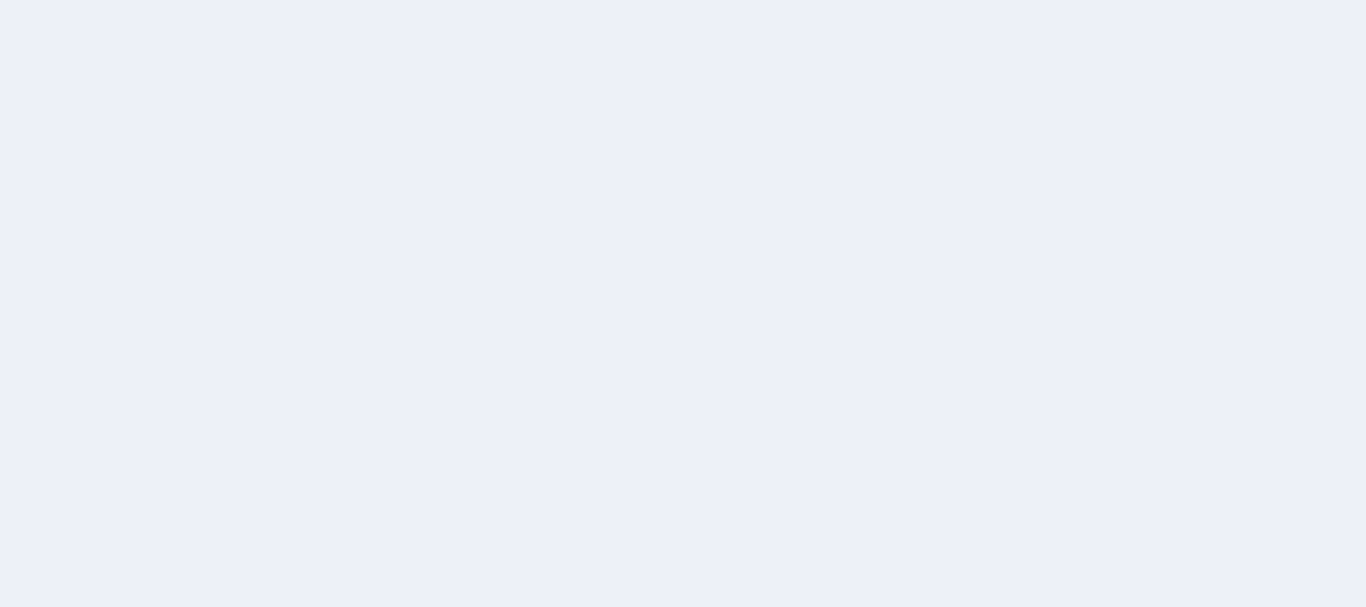 scroll, scrollTop: 0, scrollLeft: 0, axis: both 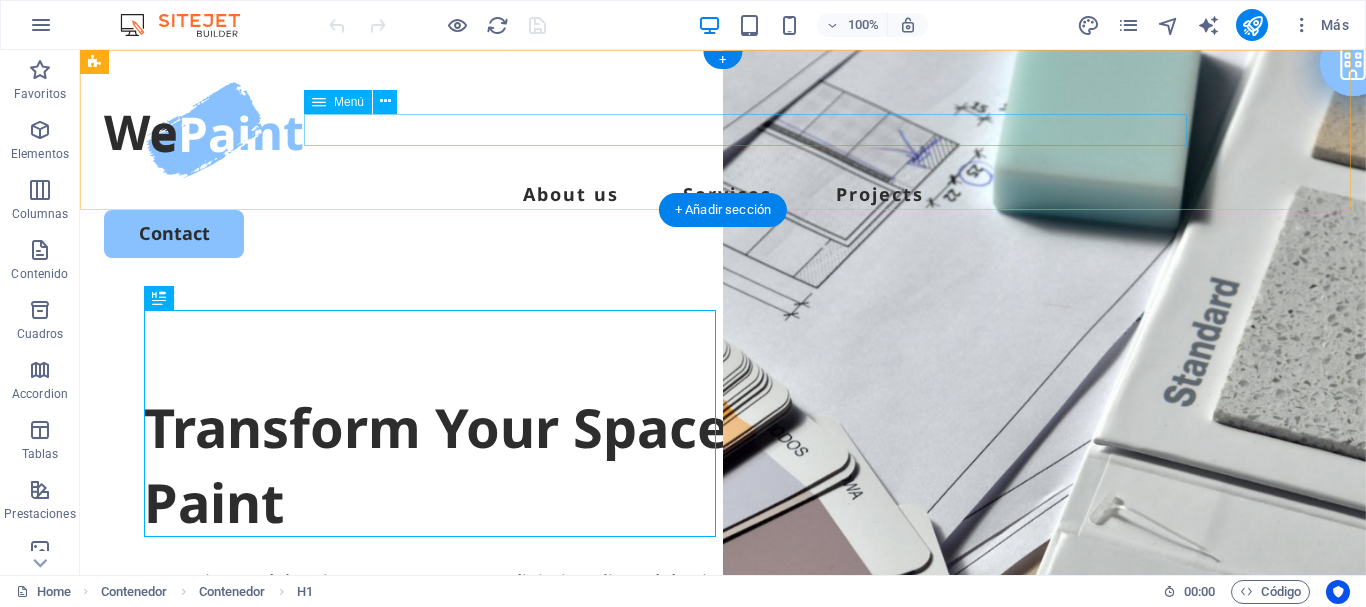 click on "About us Services Projects" at bounding box center (723, 194) 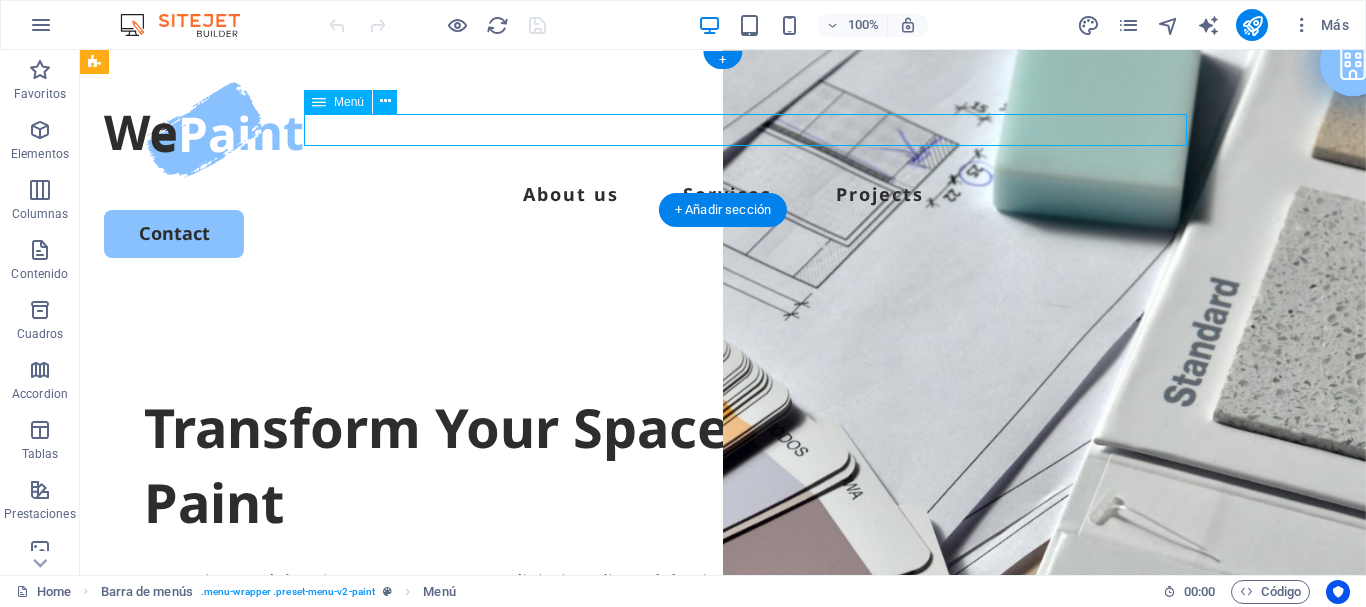 click on "About us Services Projects" at bounding box center (723, 194) 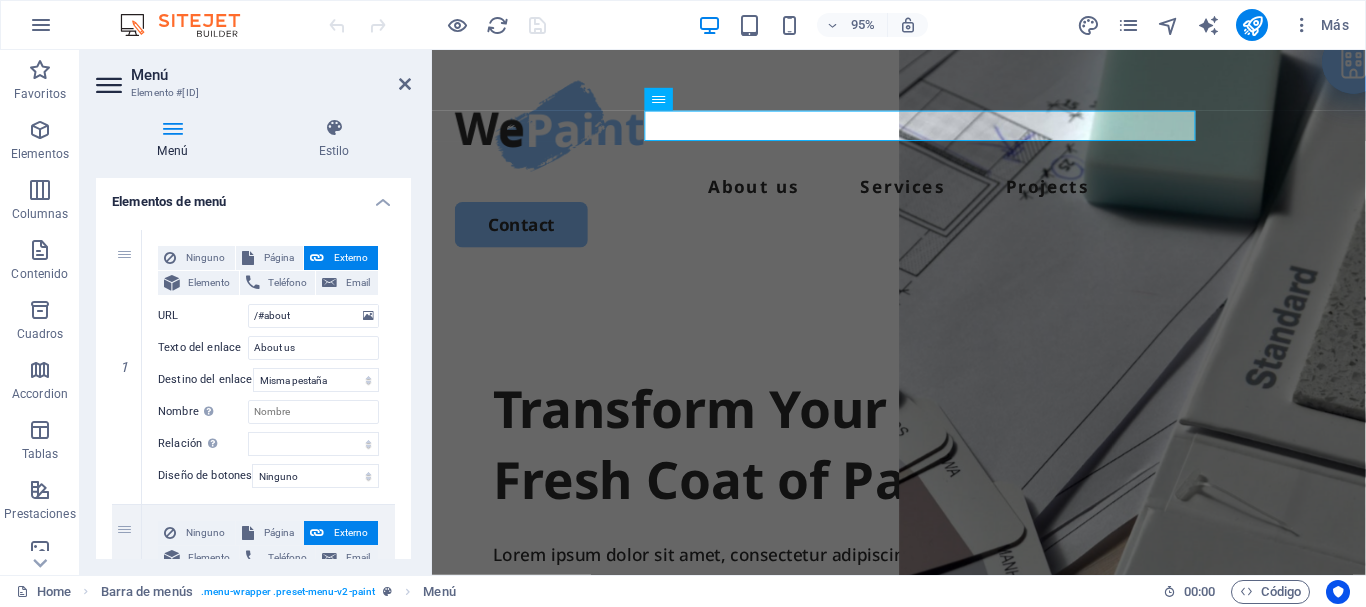 scroll, scrollTop: 157, scrollLeft: 0, axis: vertical 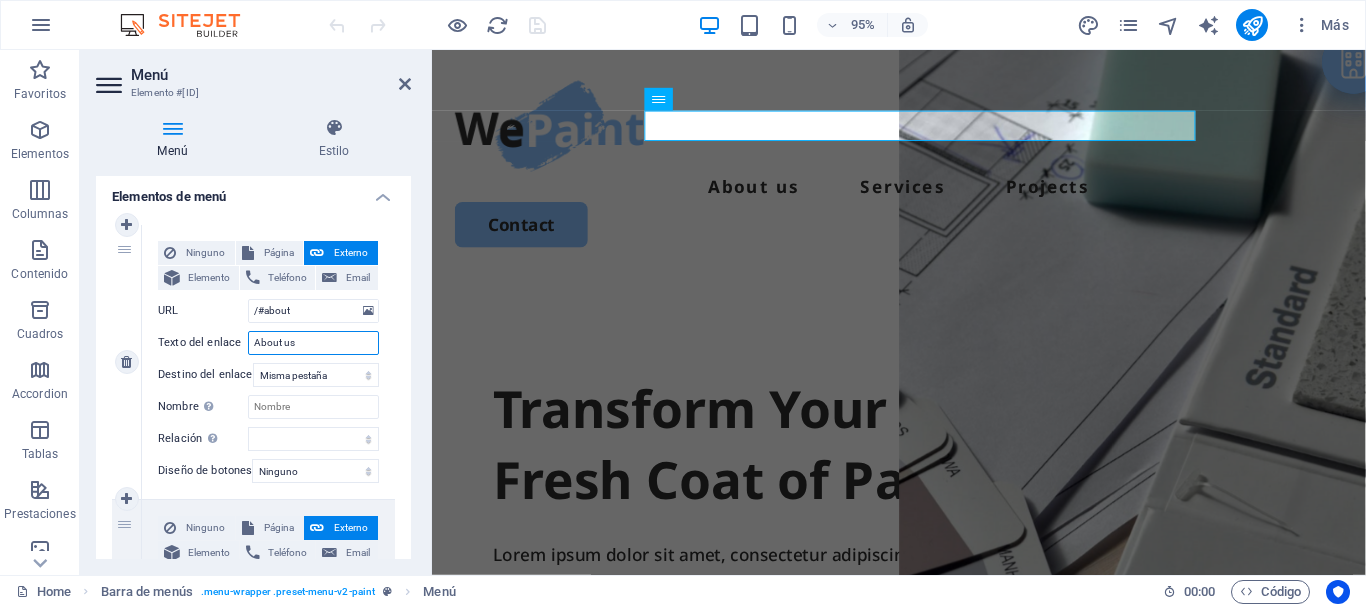 drag, startPoint x: 333, startPoint y: 343, endPoint x: 214, endPoint y: 344, distance: 119.0042 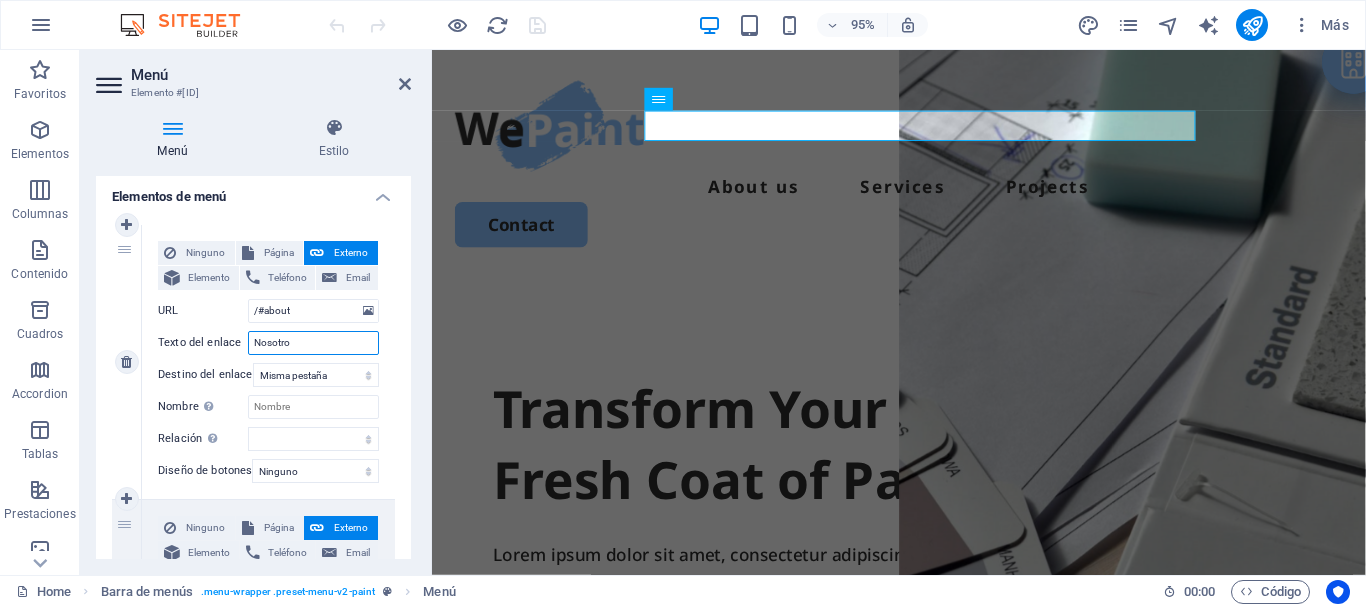 type on "Nosotros" 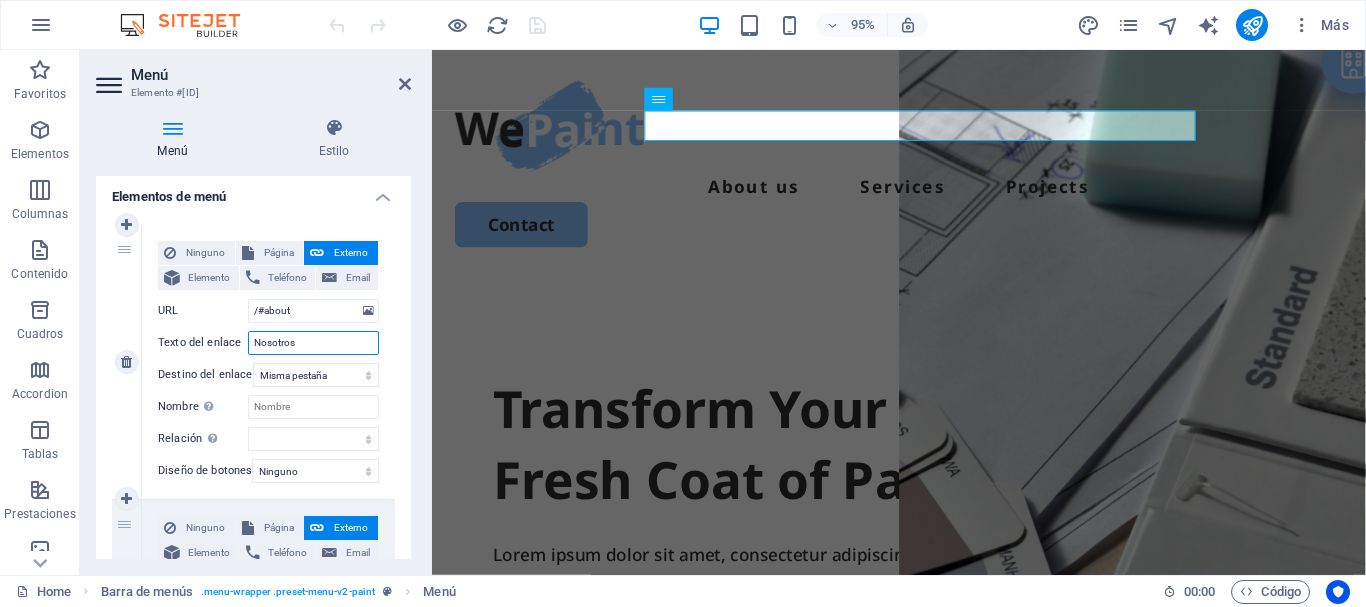 select 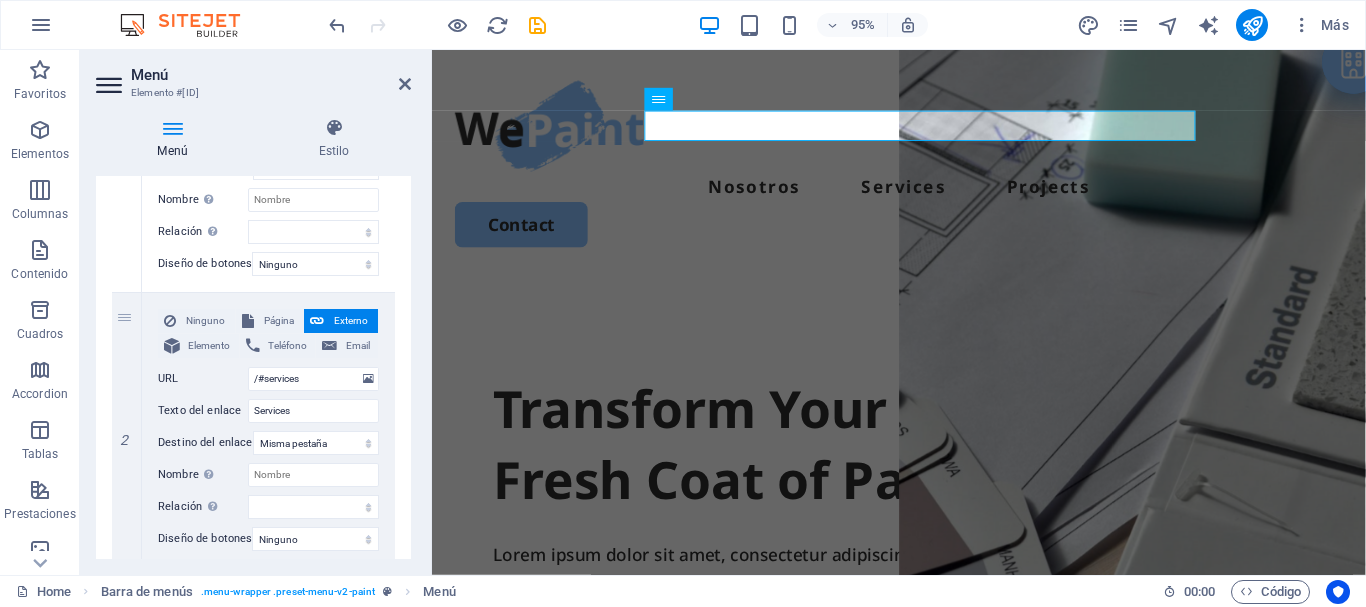 scroll, scrollTop: 399, scrollLeft: 0, axis: vertical 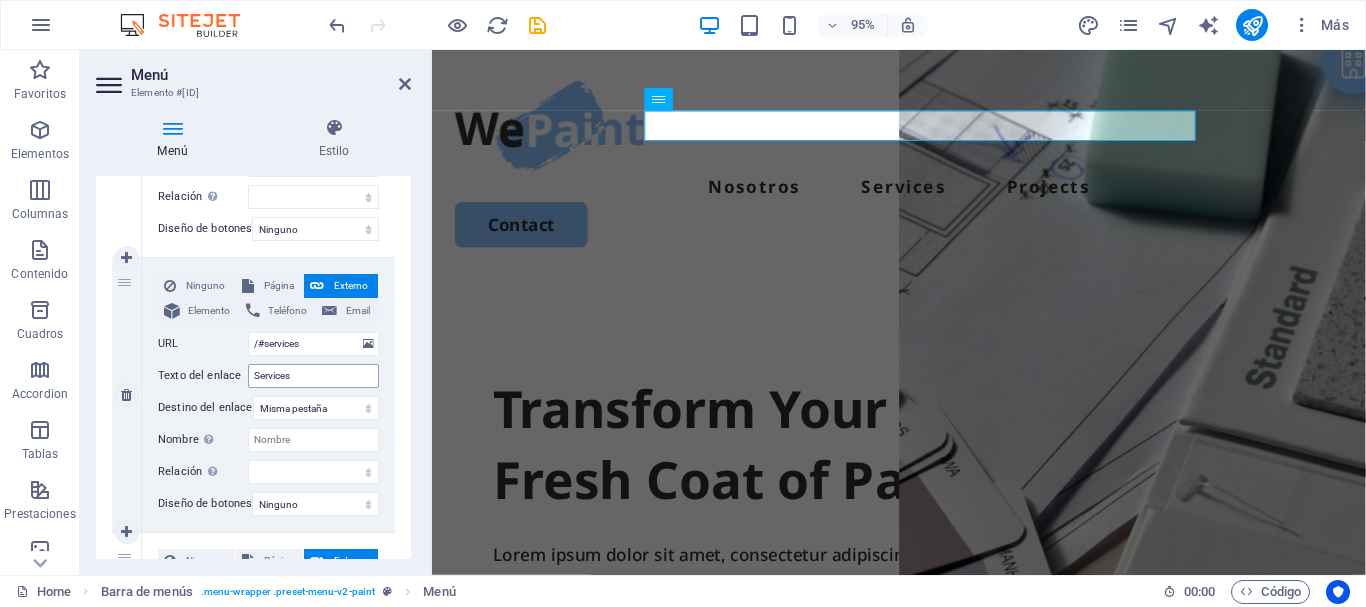 type on "Nosotros" 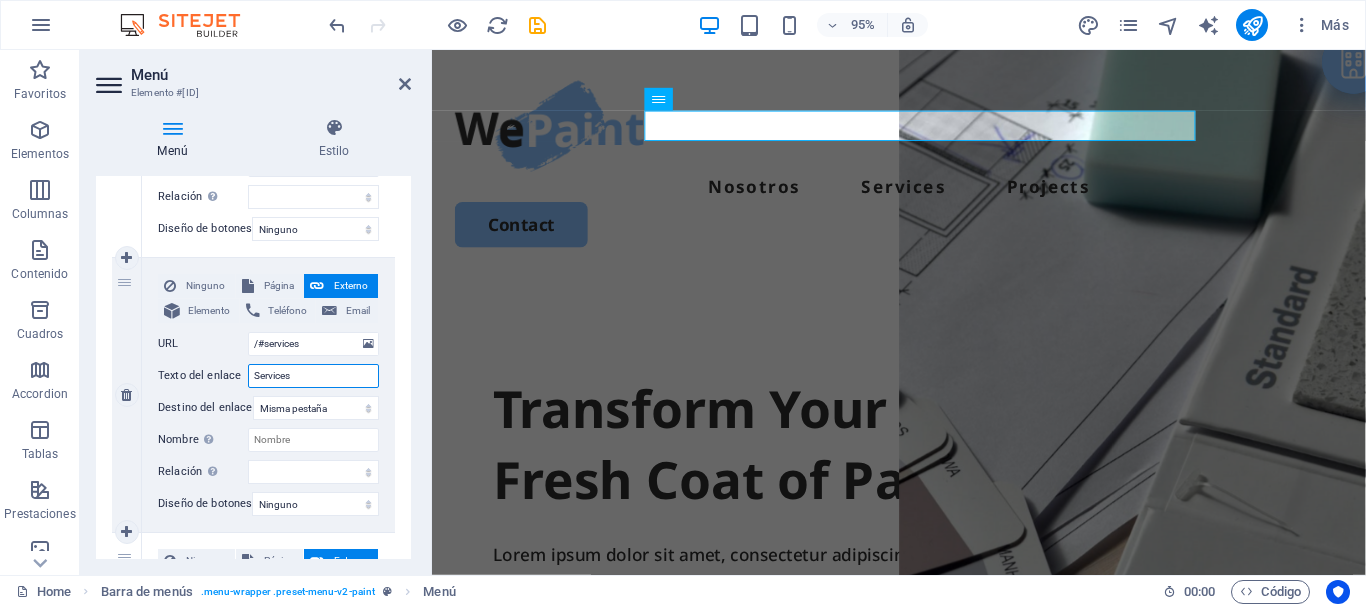 click on "Services" at bounding box center [313, 376] 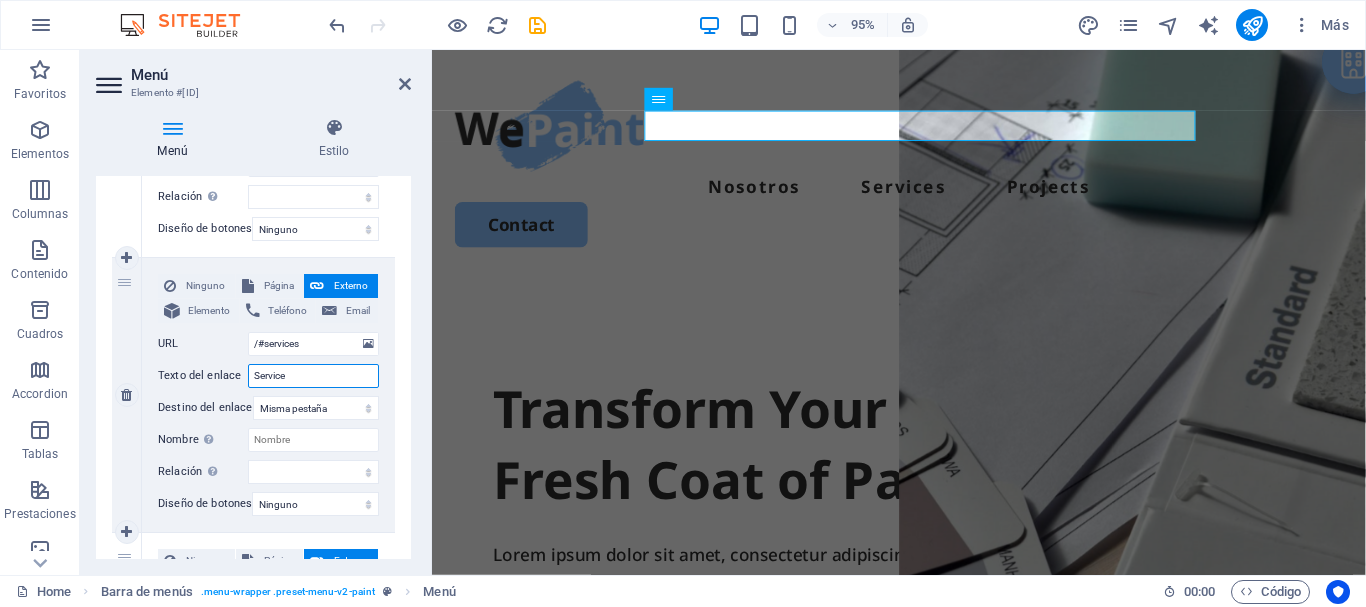 type on "Servic" 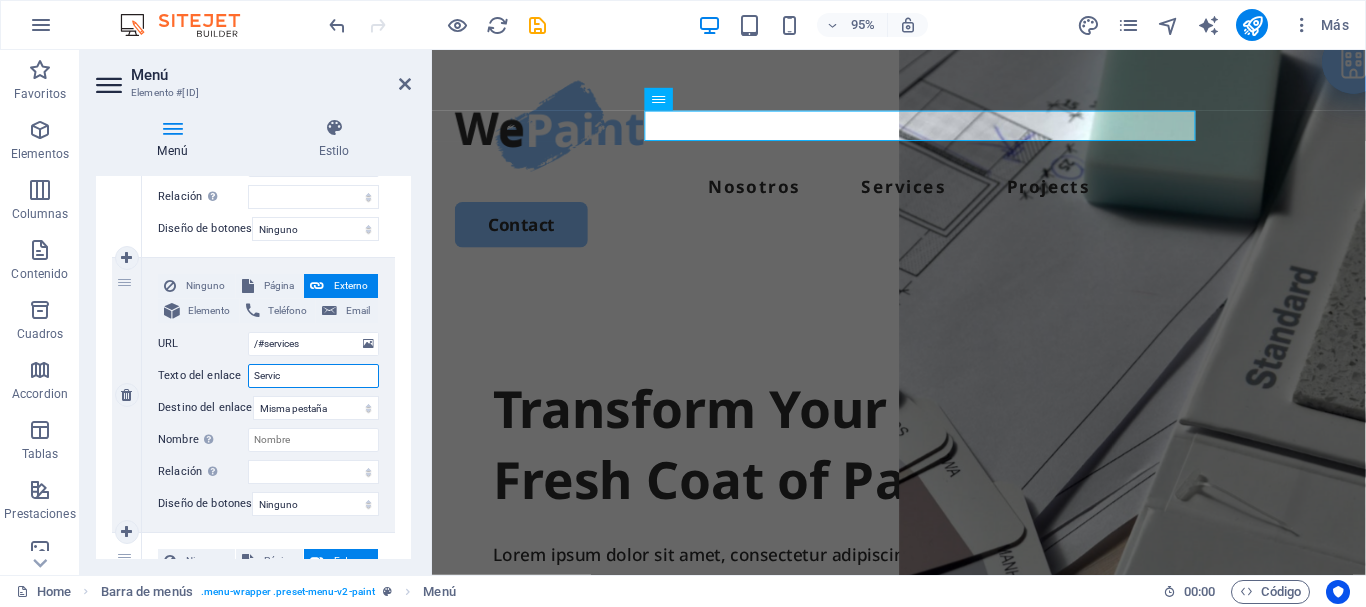 select 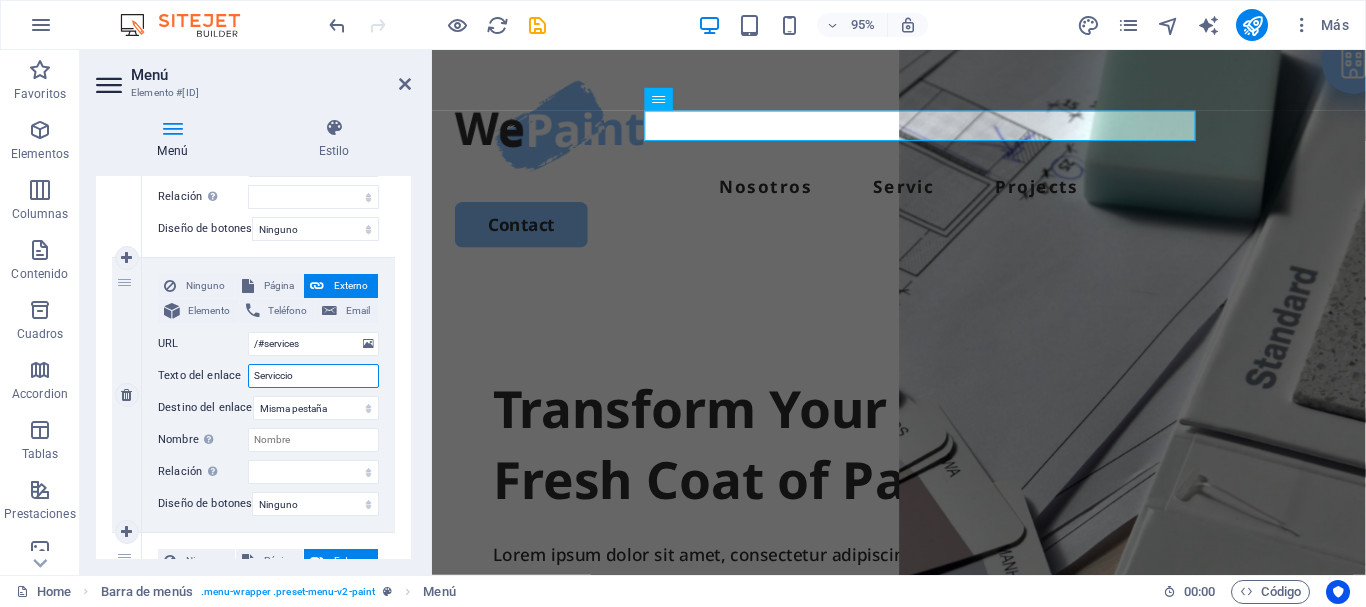 type on "Serviccios" 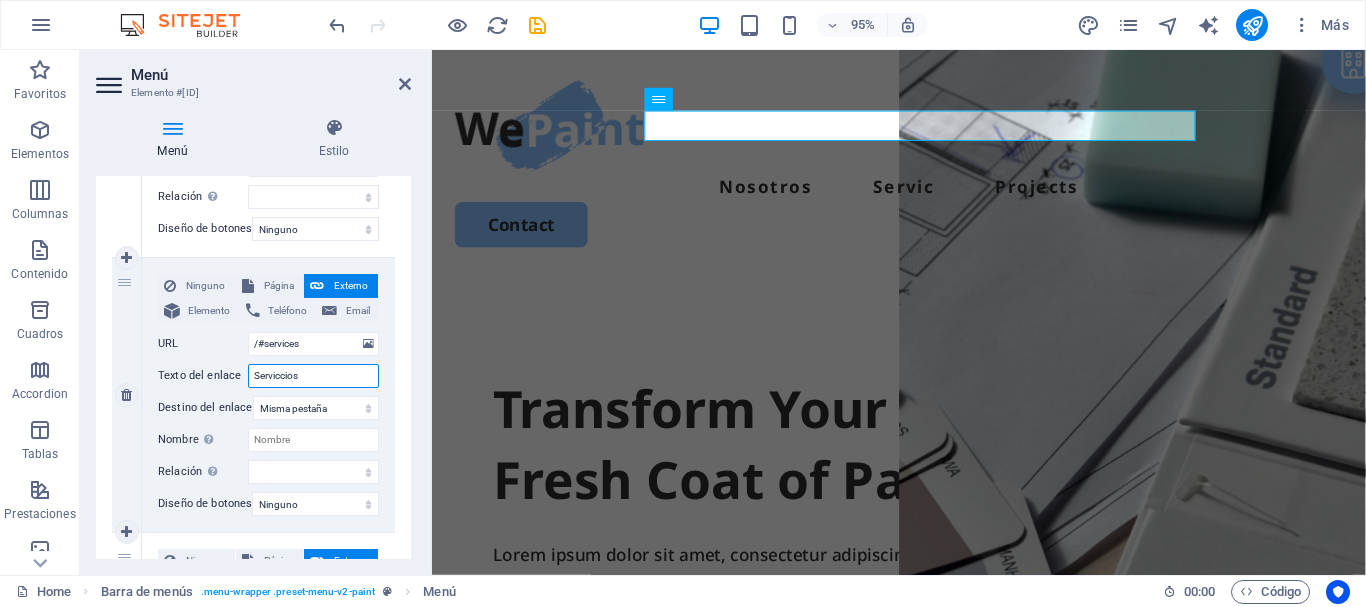 select 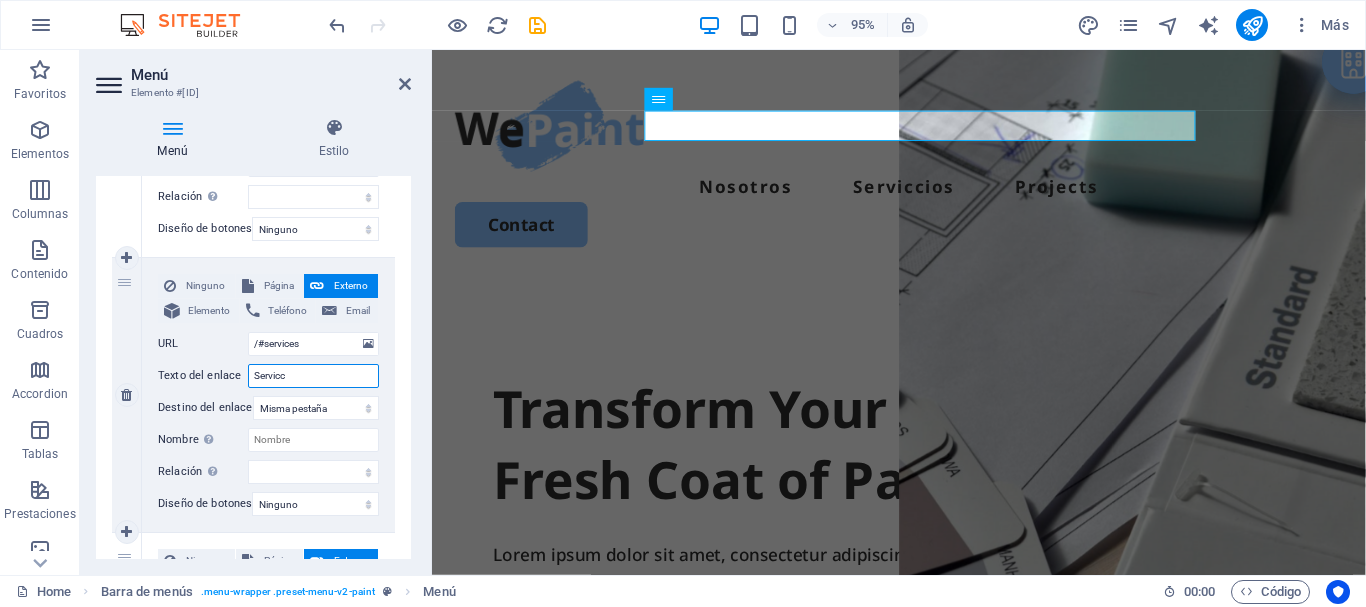 type on "Servic" 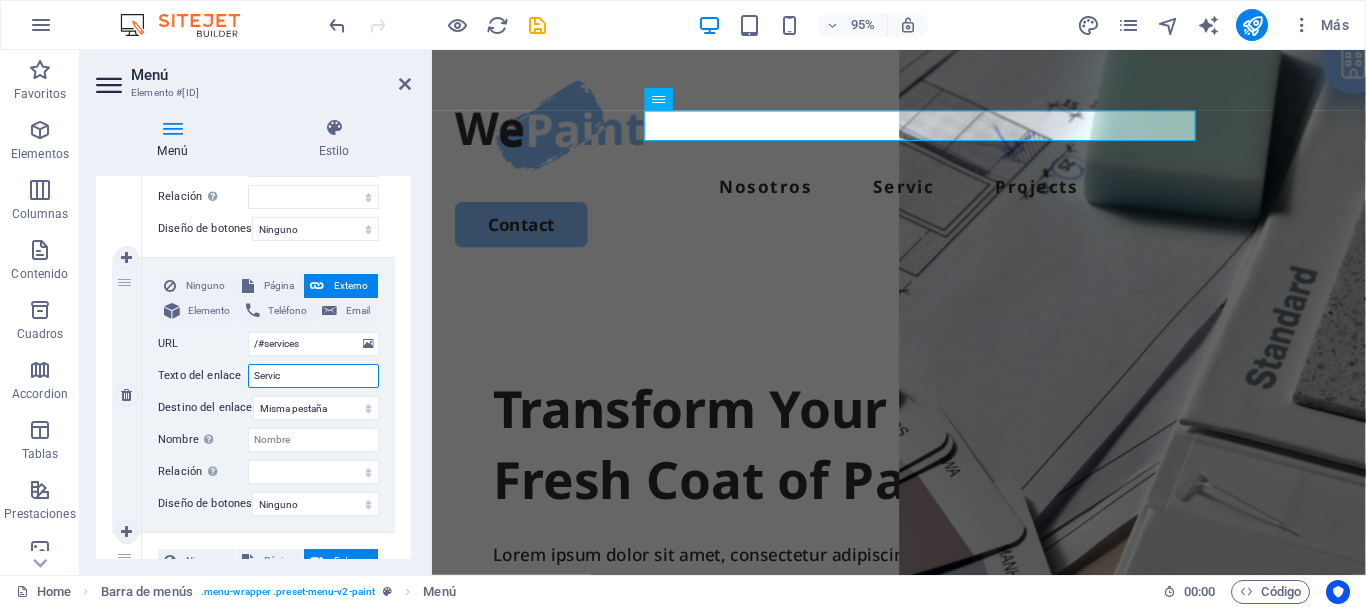 select 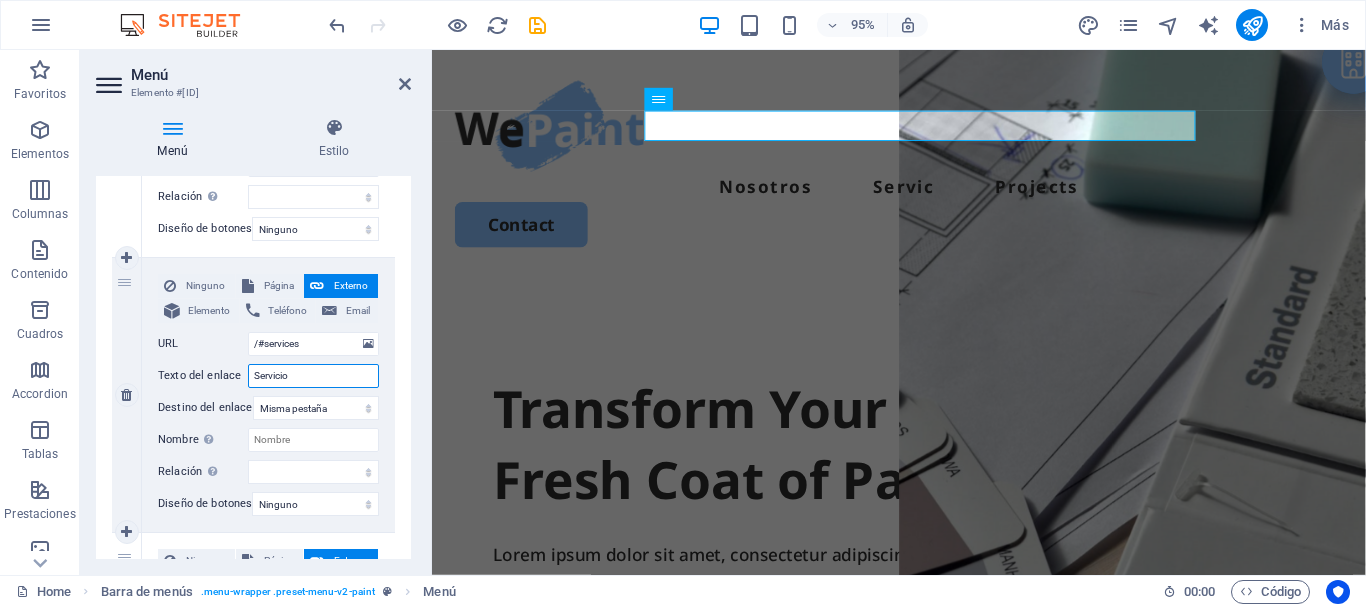 type on "Servicios" 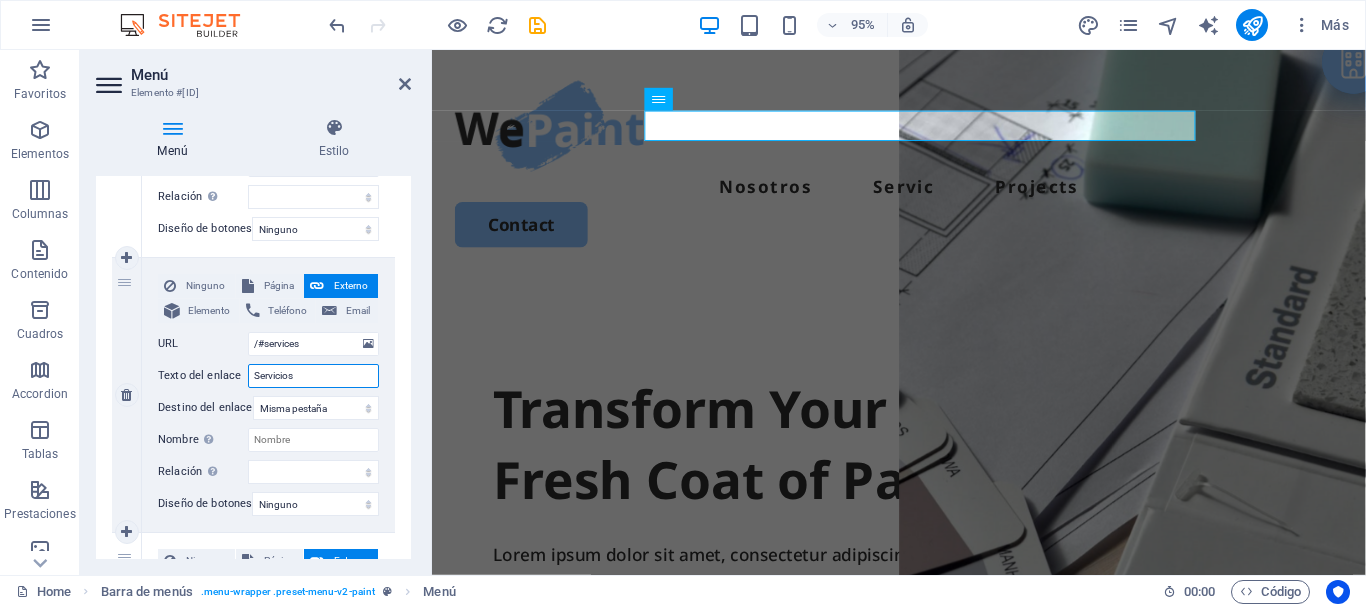 select 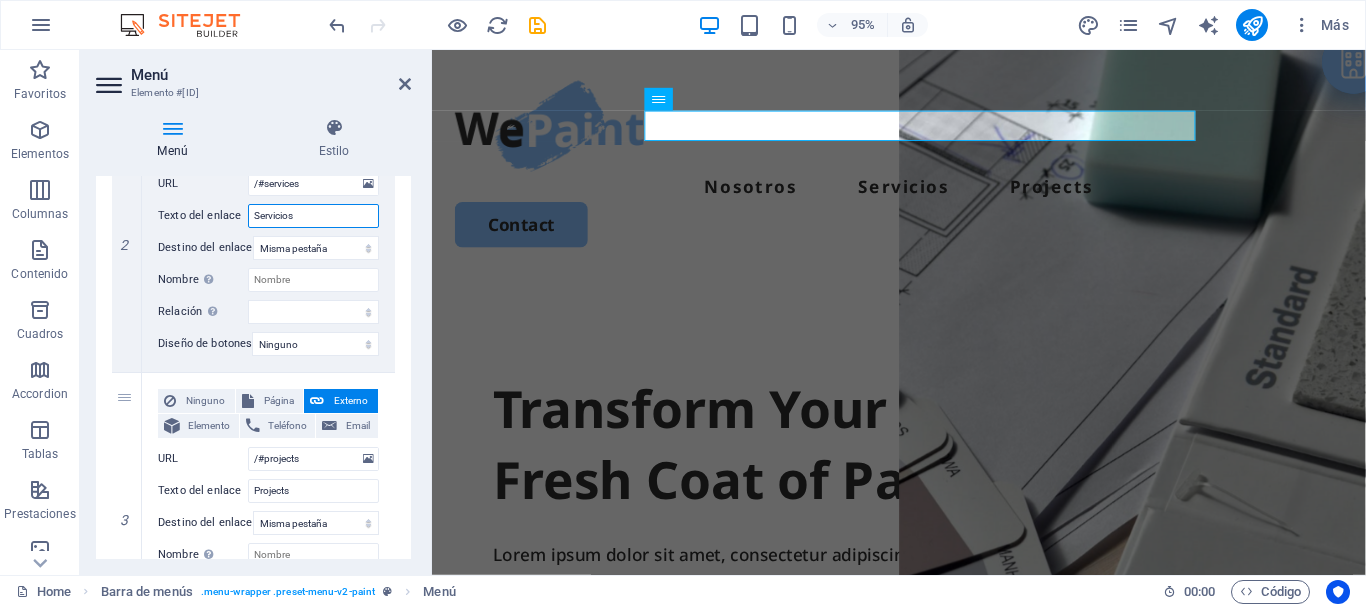 scroll, scrollTop: 565, scrollLeft: 0, axis: vertical 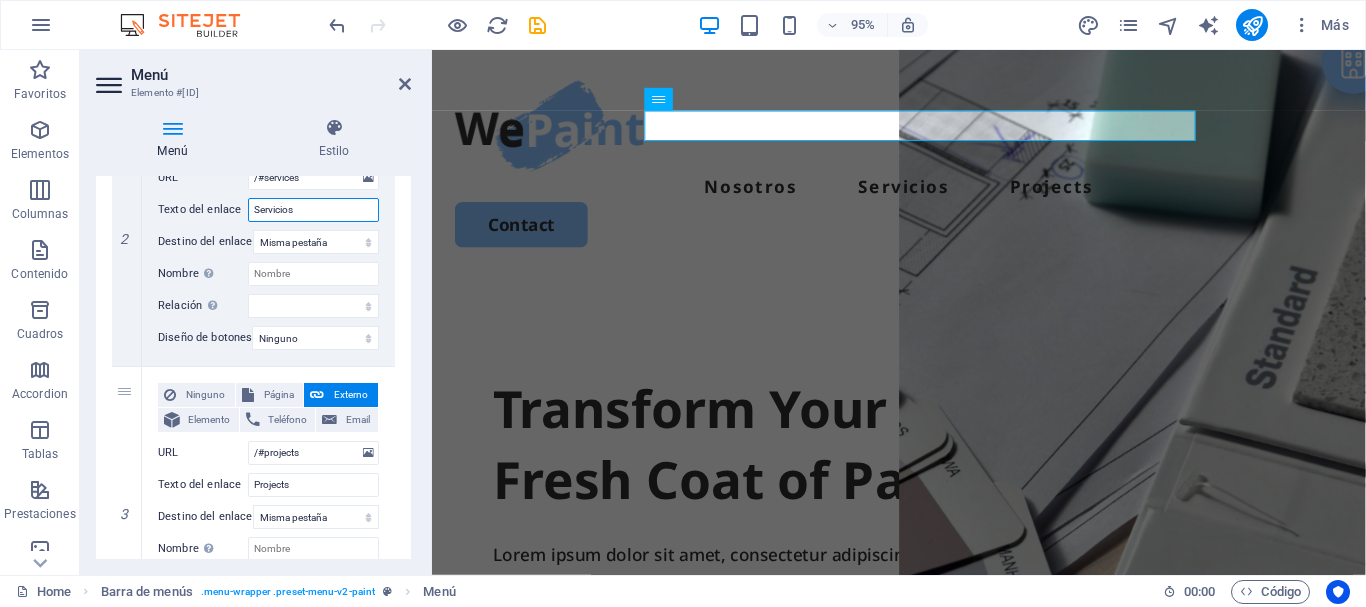 type on "Servicios" 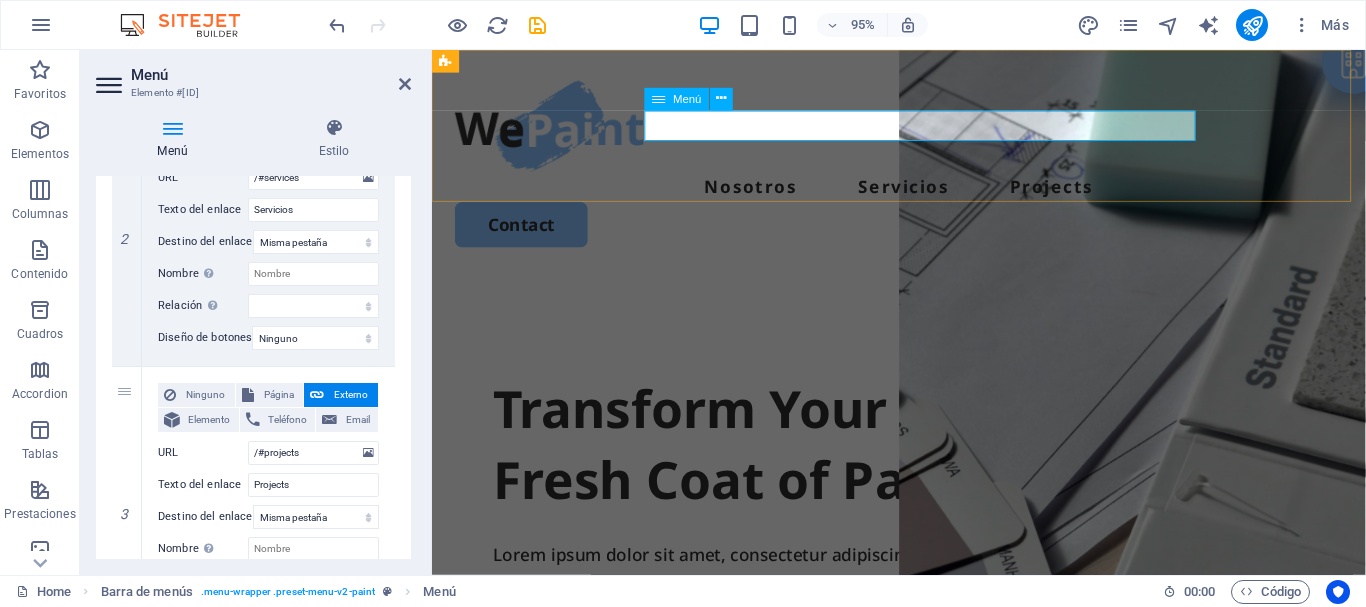 click on "Nosotros Servicios Projects" at bounding box center [923, 194] 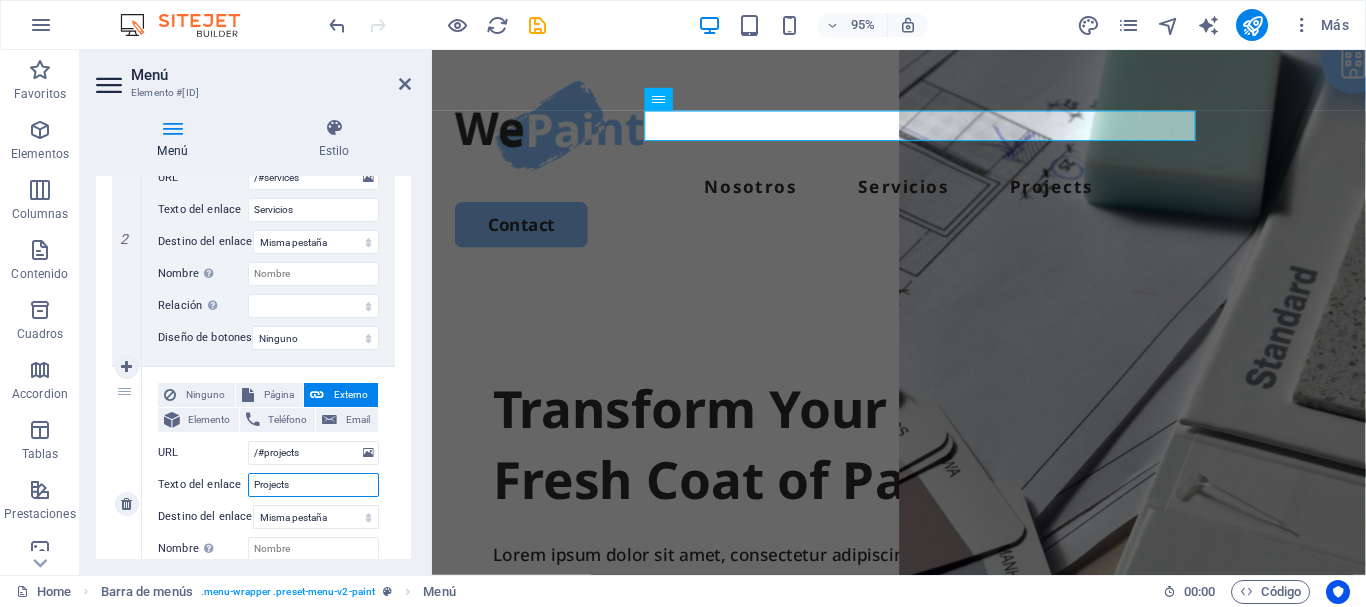 click on "Projects" at bounding box center [313, 485] 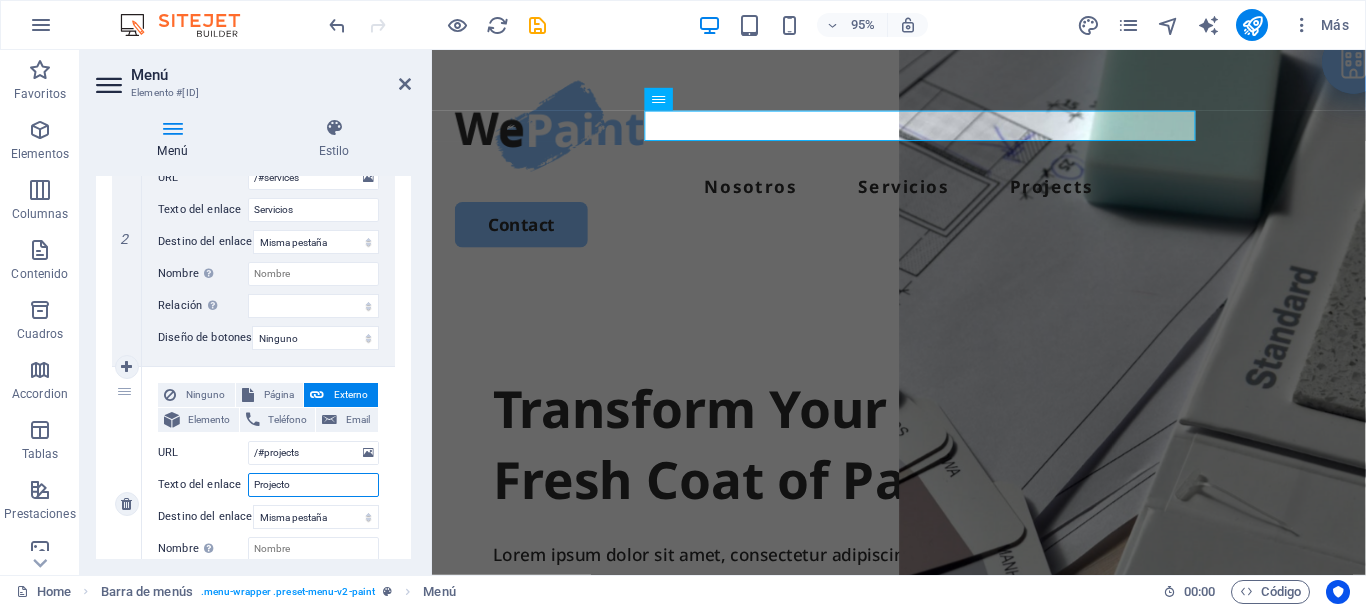 type on "Projectos" 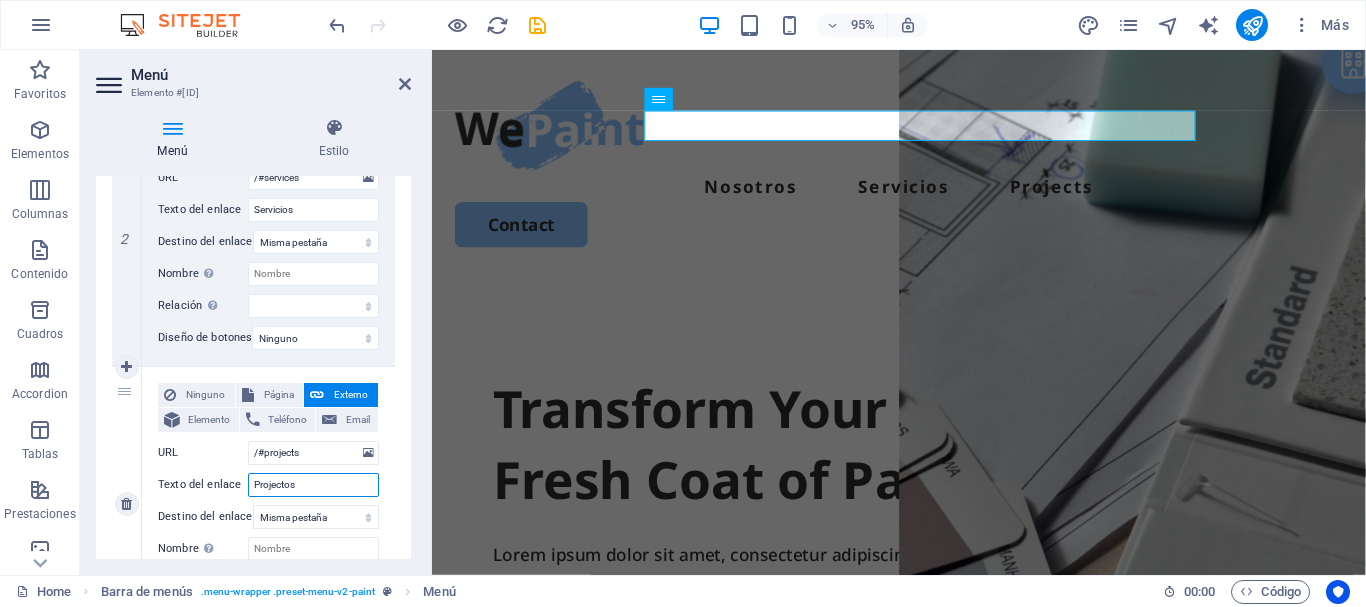 select 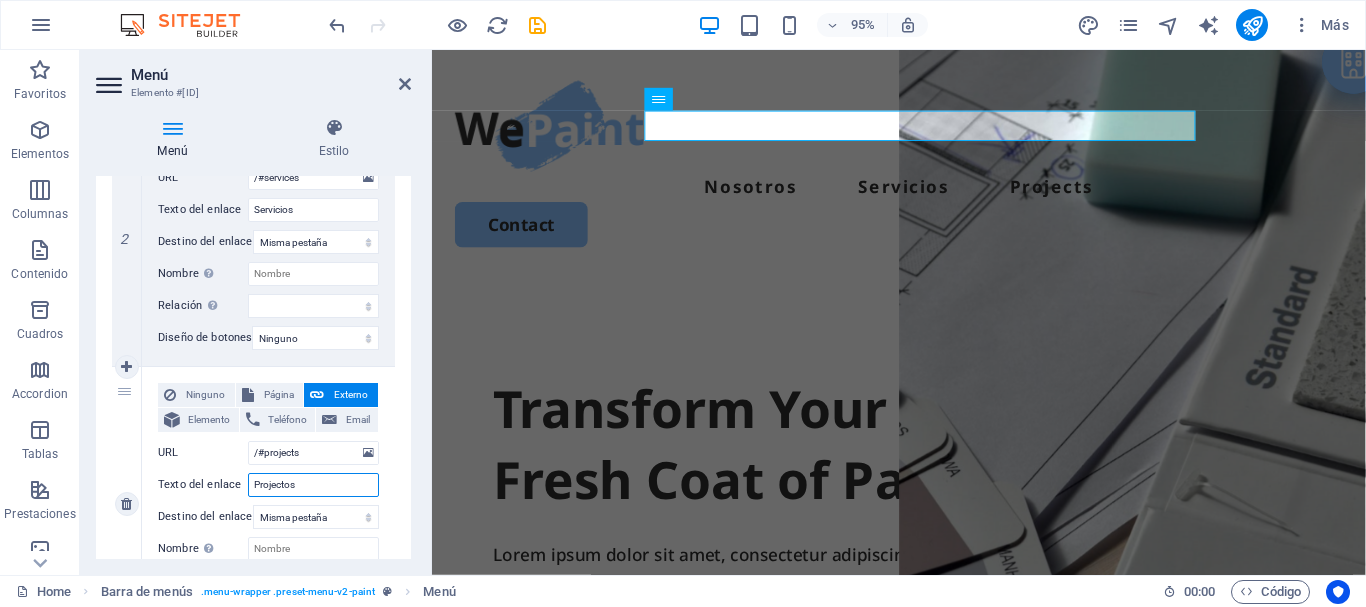 select 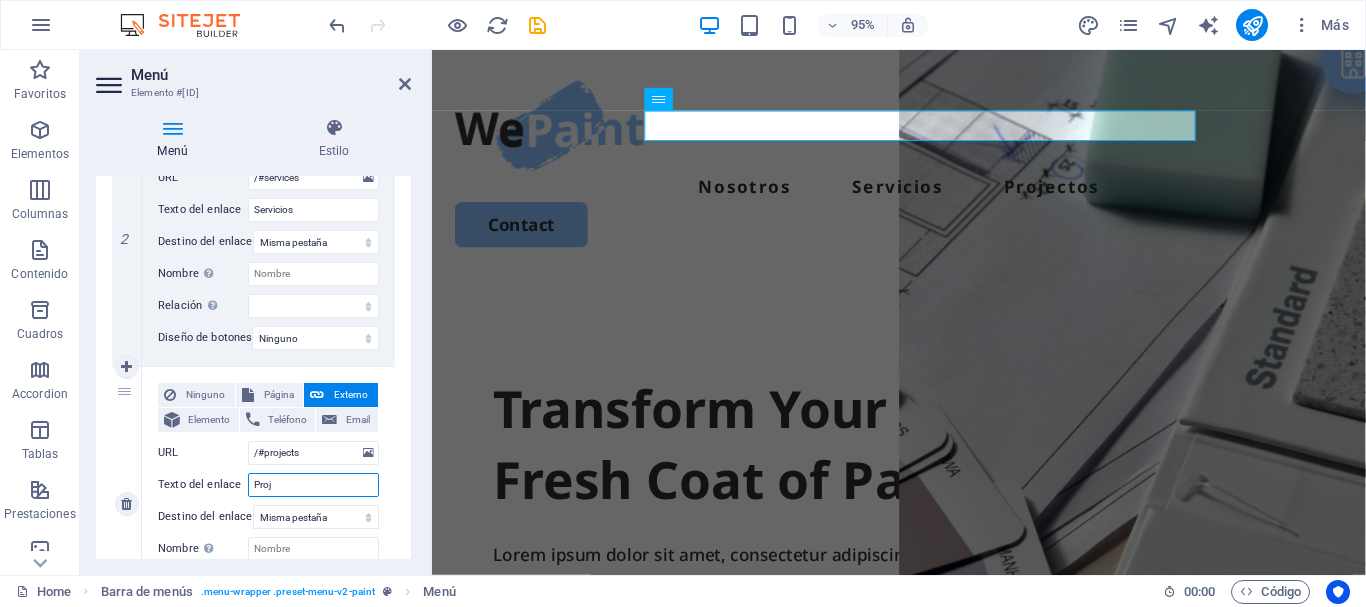 type on "Pro" 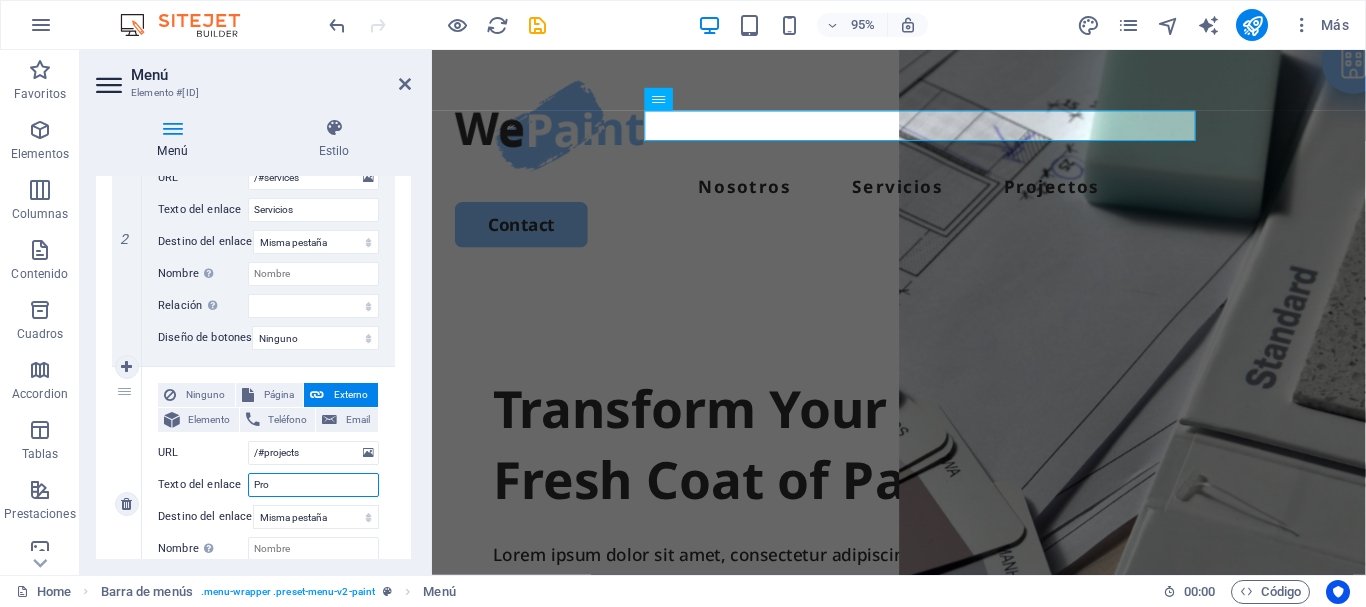select 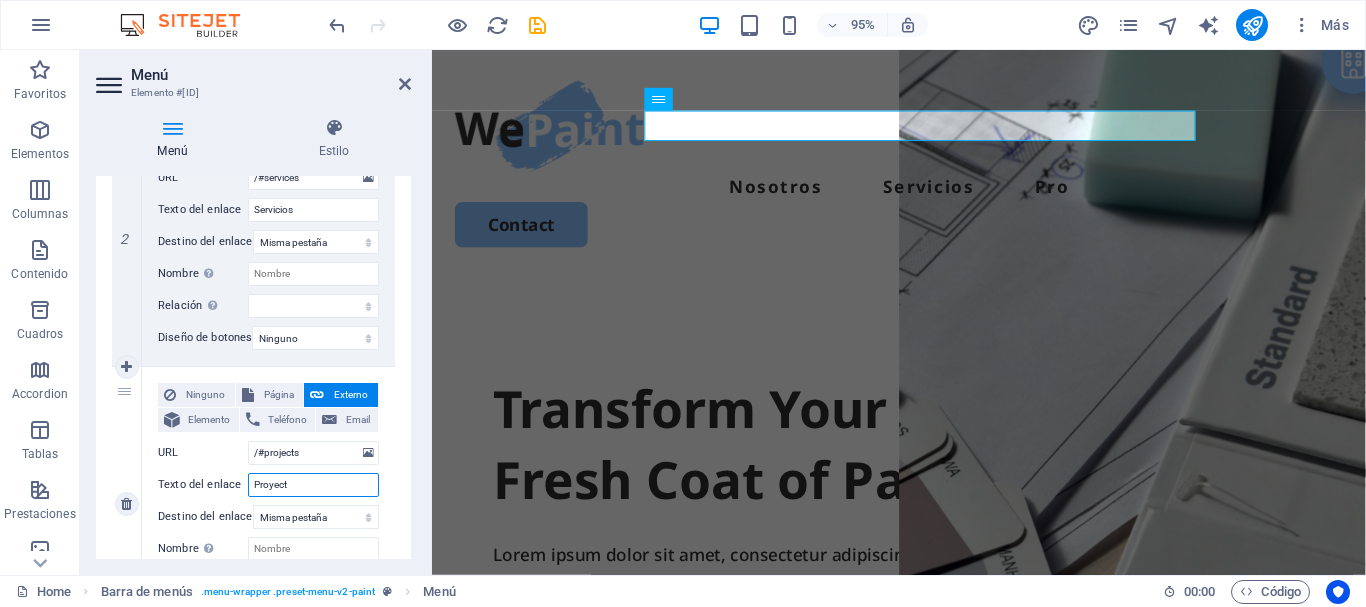 type on "Proyecto" 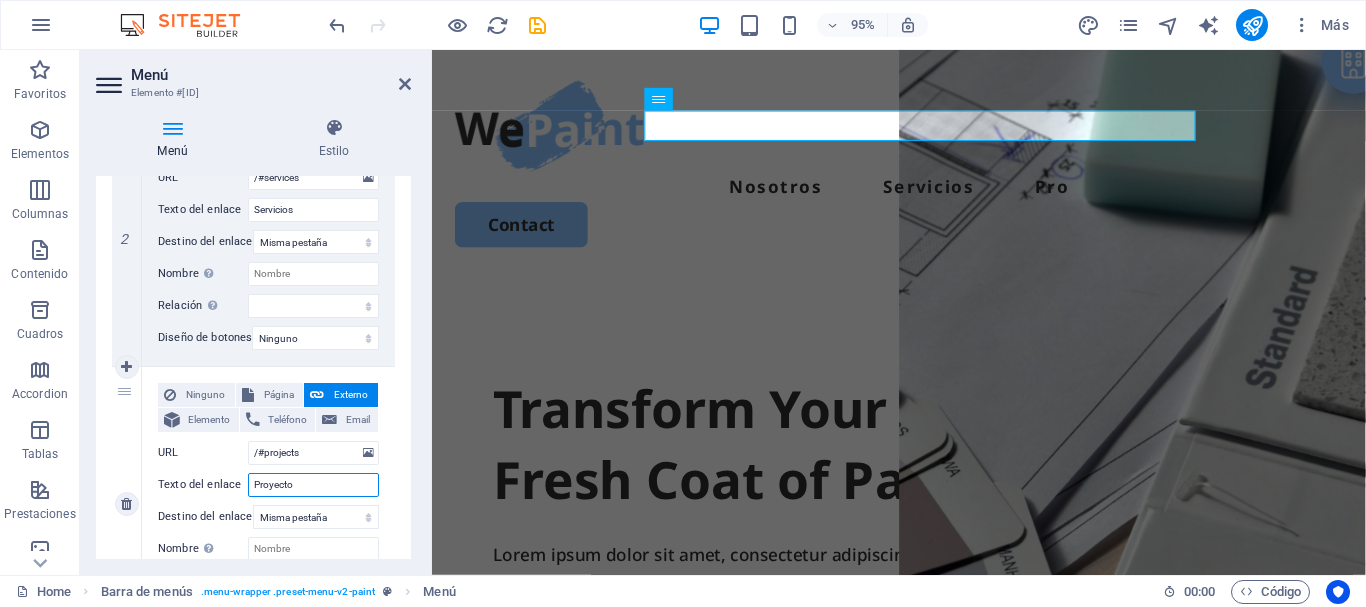 select 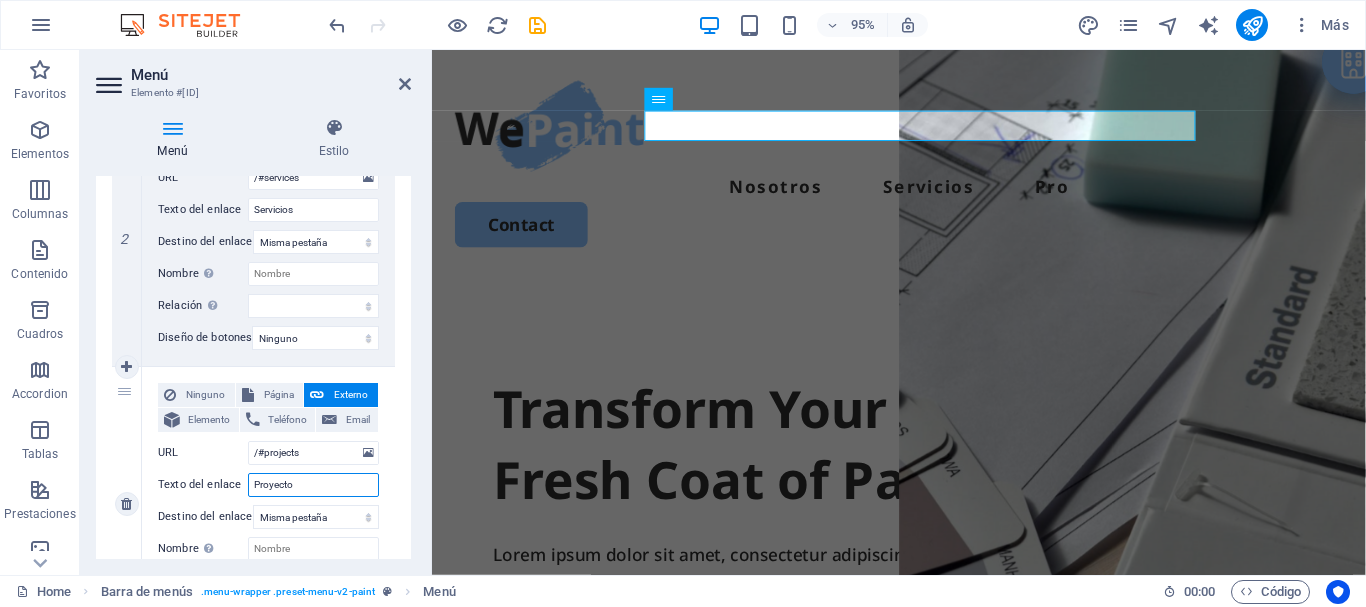 type on "Proyectos" 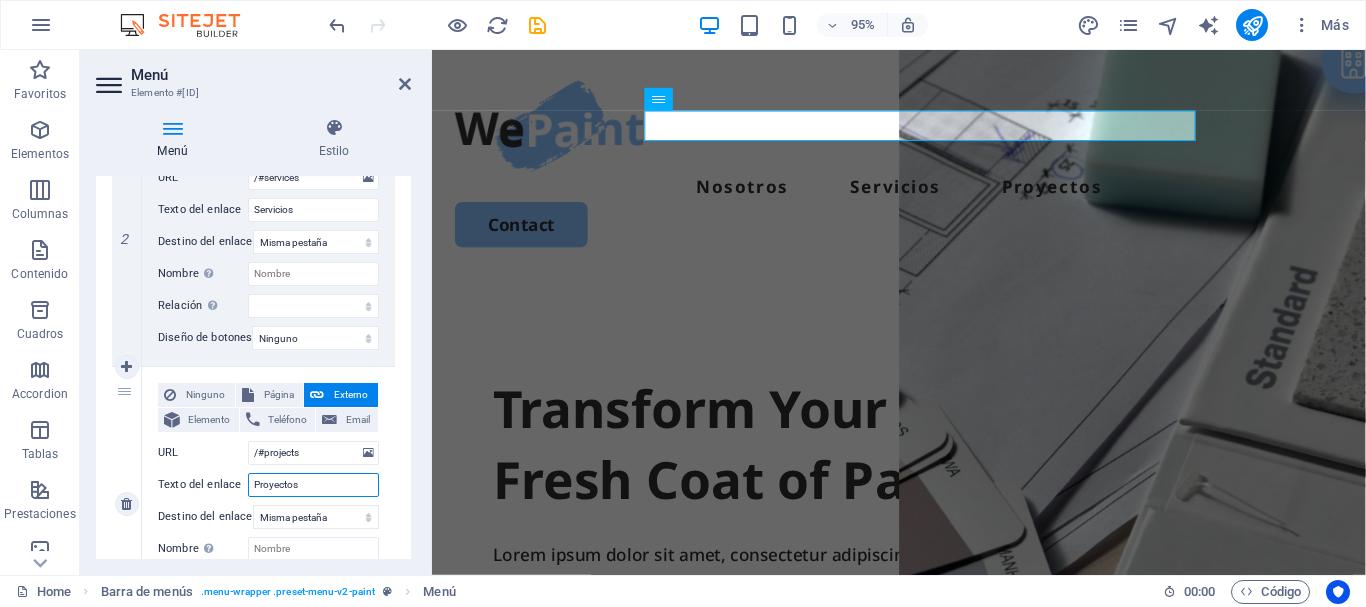 select 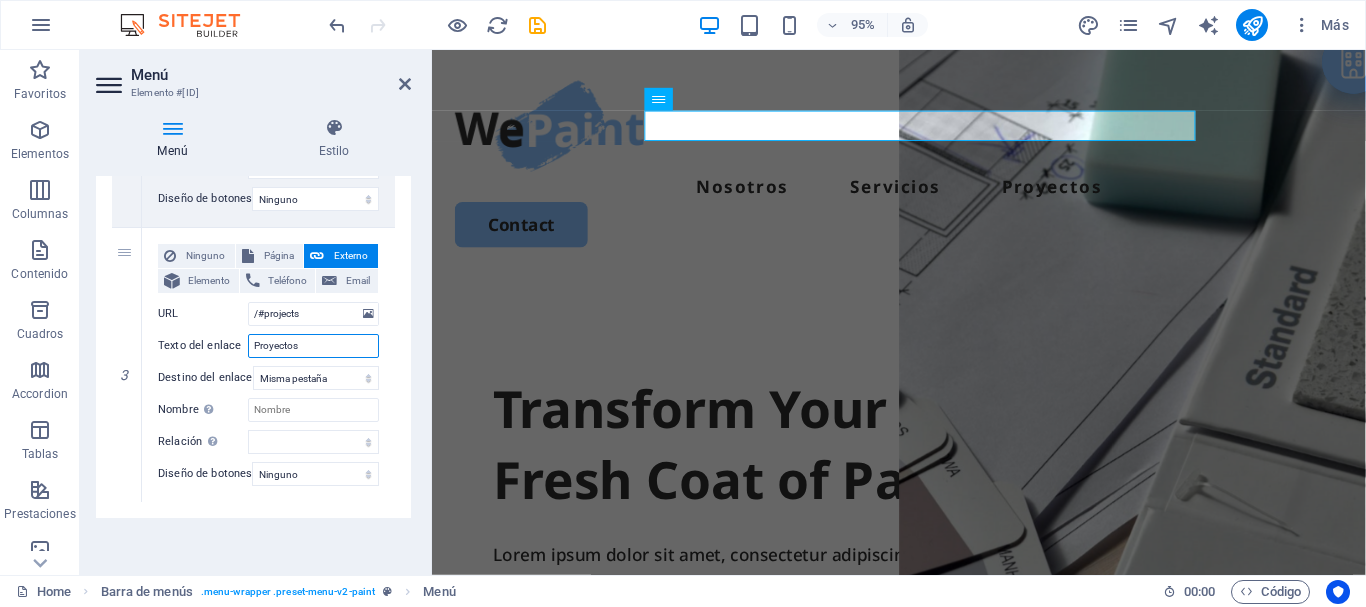 scroll, scrollTop: 716, scrollLeft: 0, axis: vertical 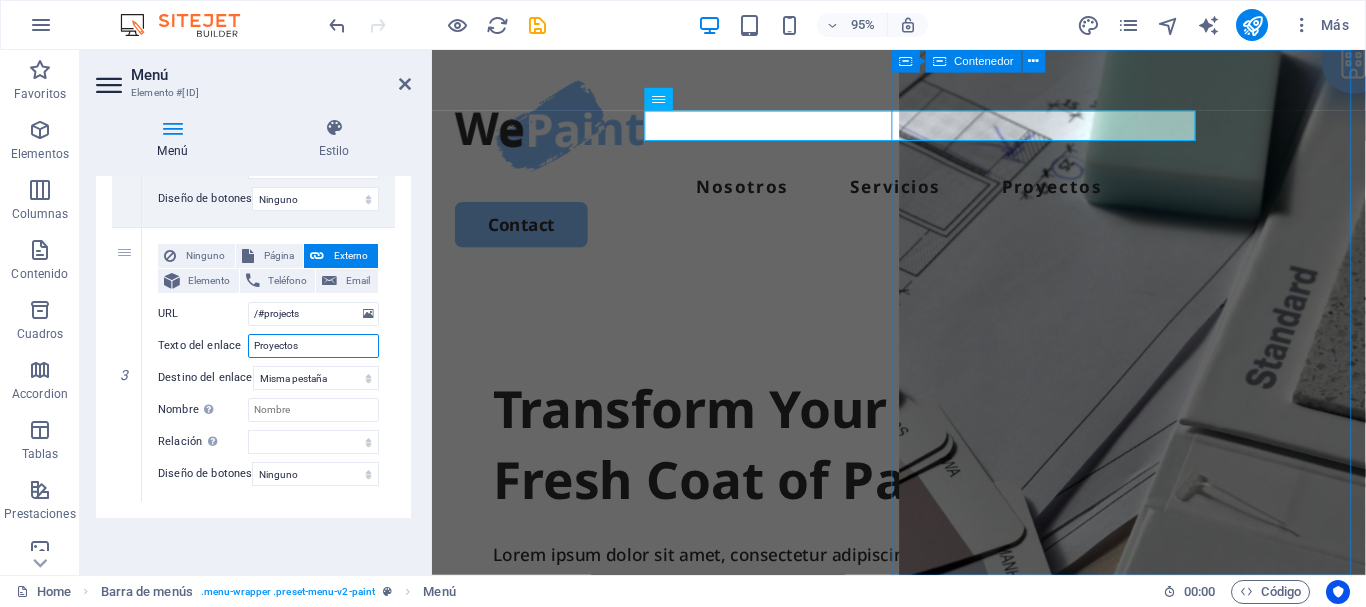 type on "Proyectos" 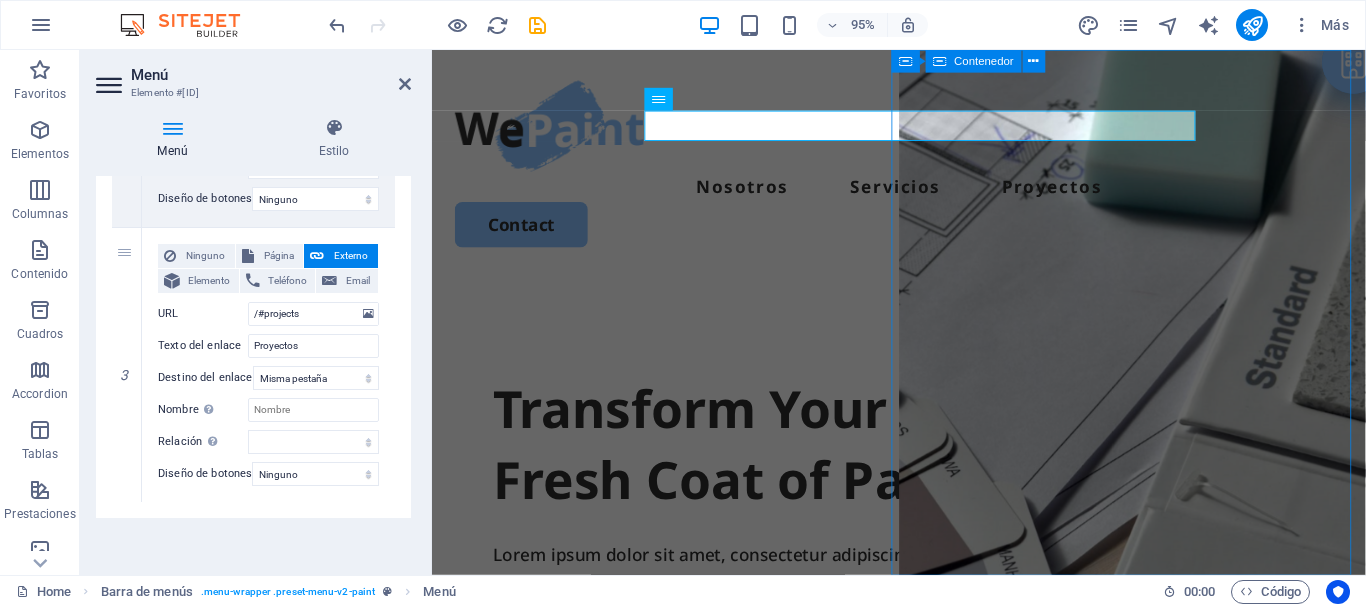 click on "Suelta el contenido aquí o  Añadir elementos  Pegar portapapeles" at bounding box center (1170, 1149) 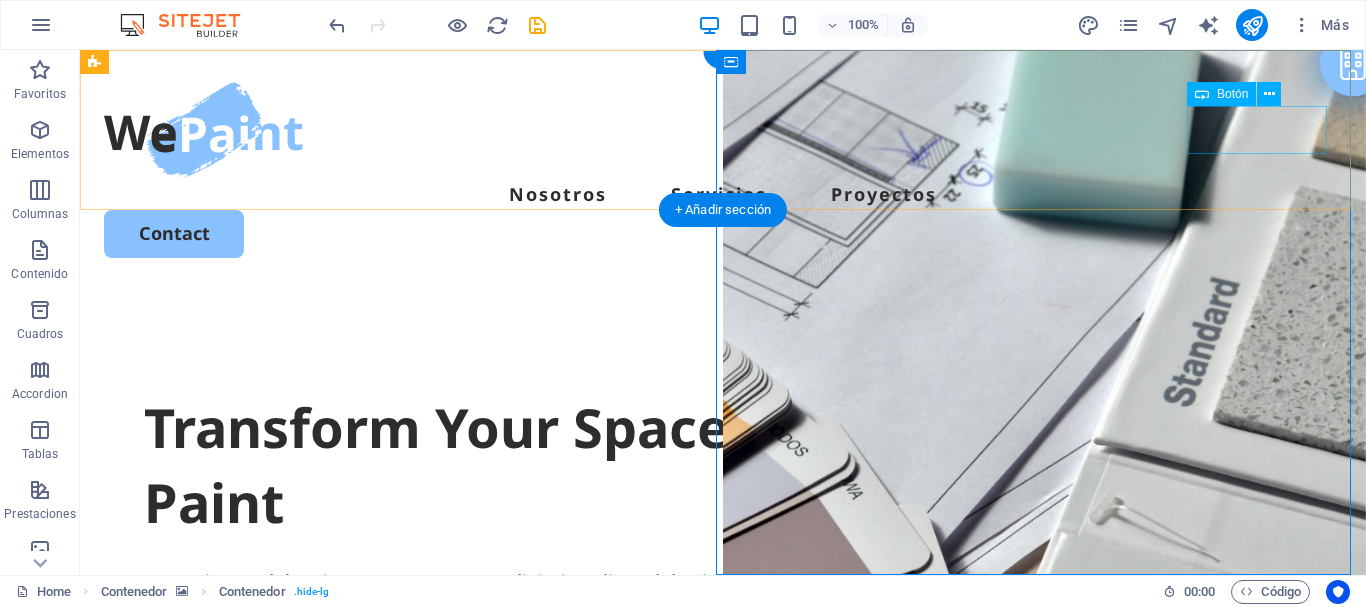 click on "Contact" at bounding box center (723, 233) 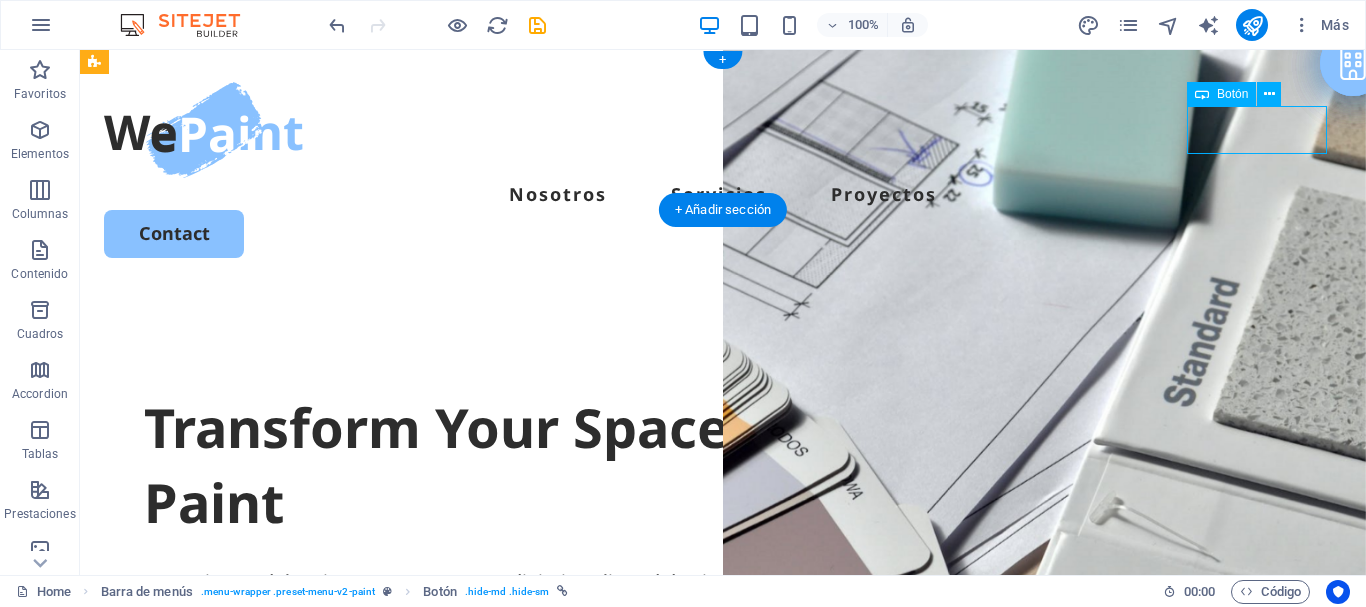 click on "Contact" at bounding box center [723, 233] 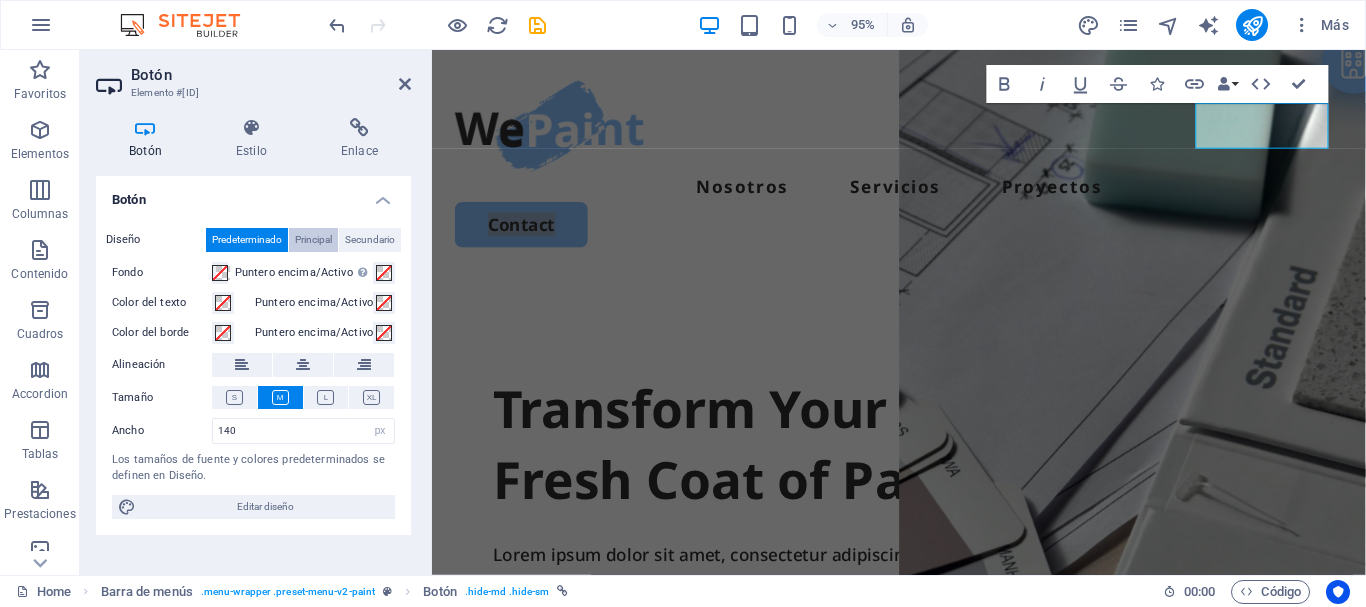 click on "Principal" at bounding box center [313, 240] 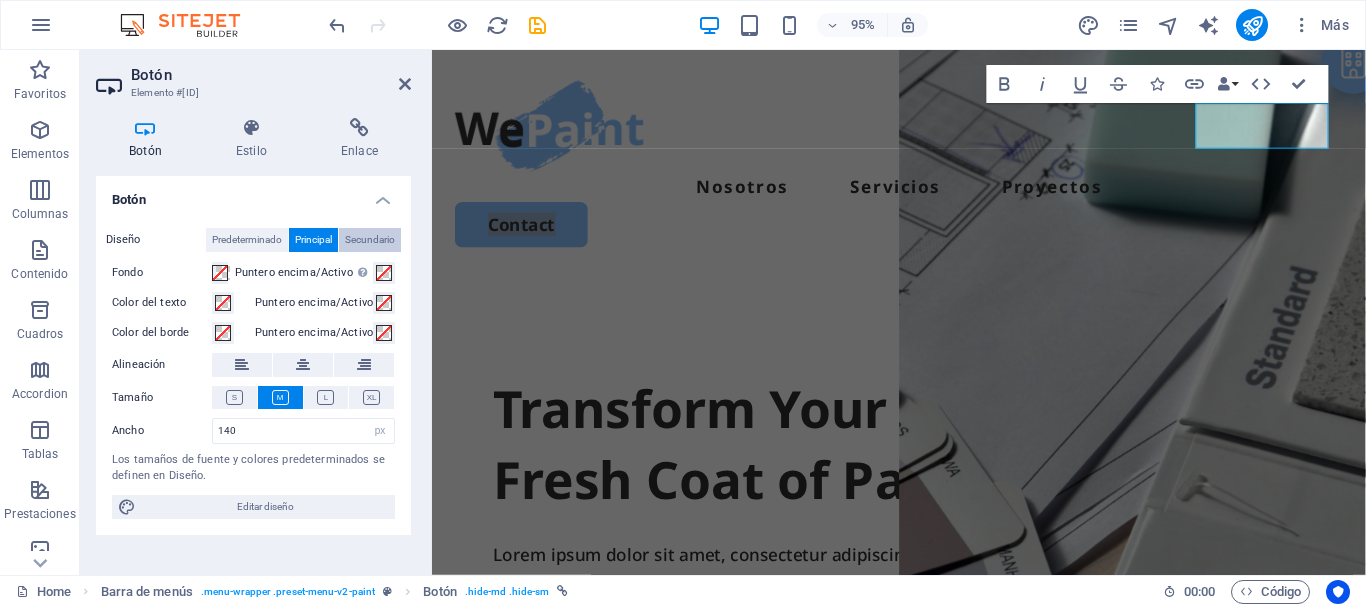 click on "Secundario" at bounding box center (370, 240) 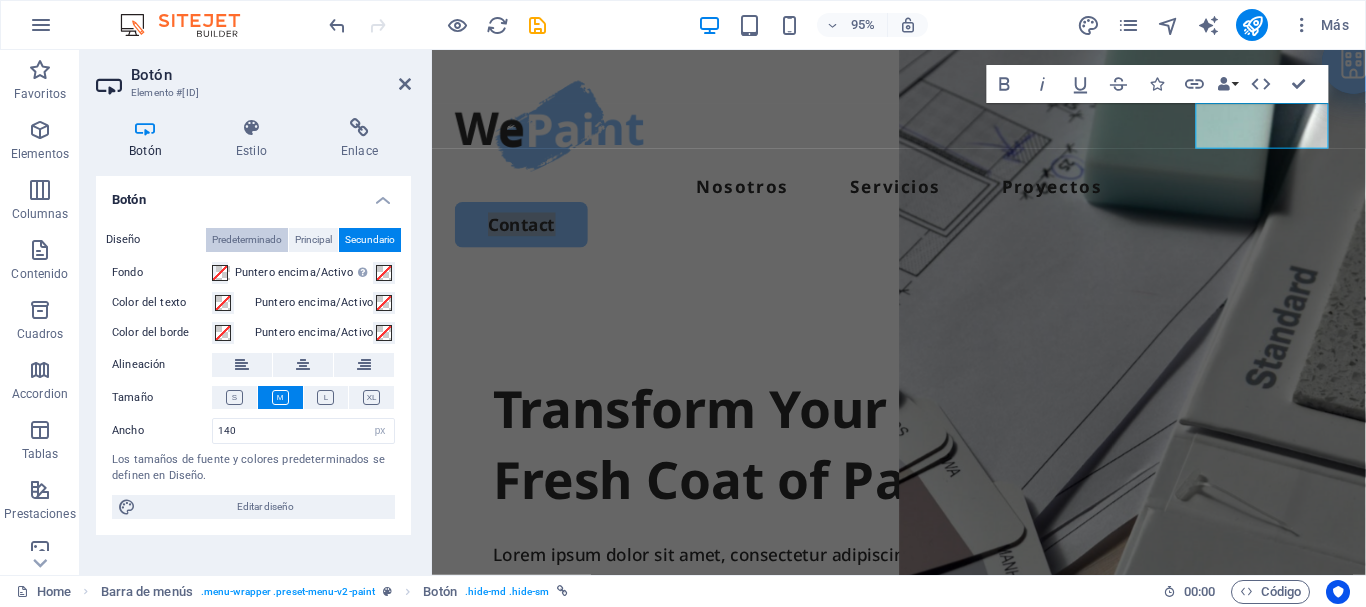 click on "Predeterminado" at bounding box center (247, 240) 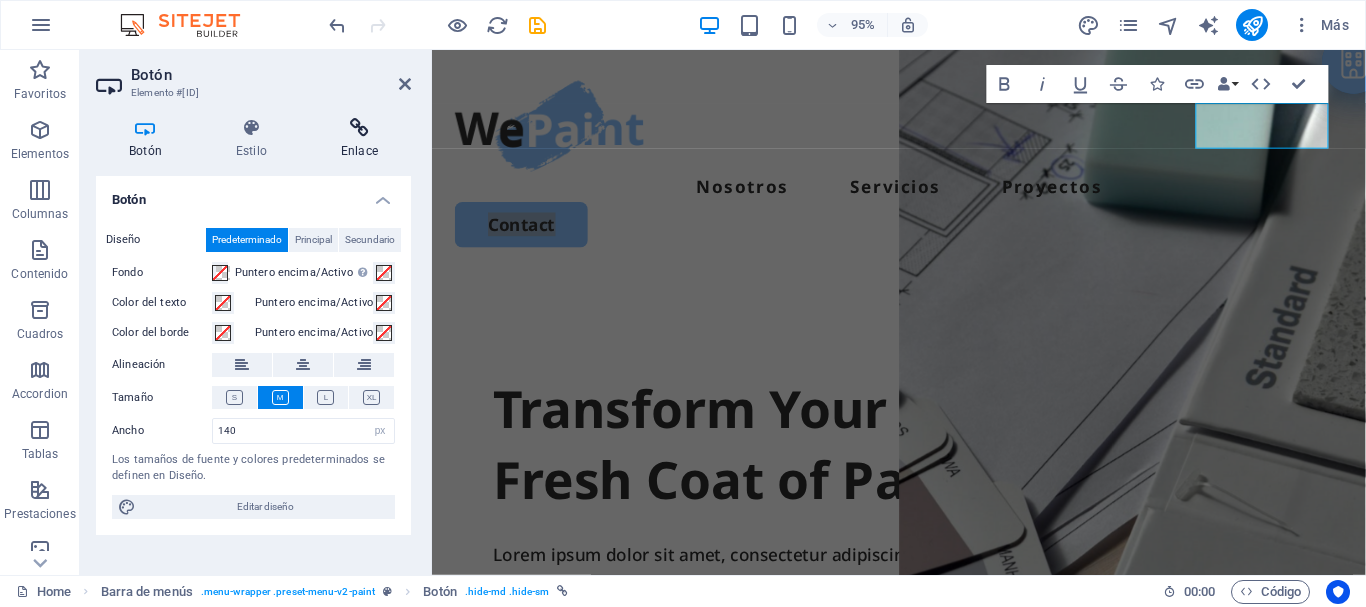 click at bounding box center (359, 128) 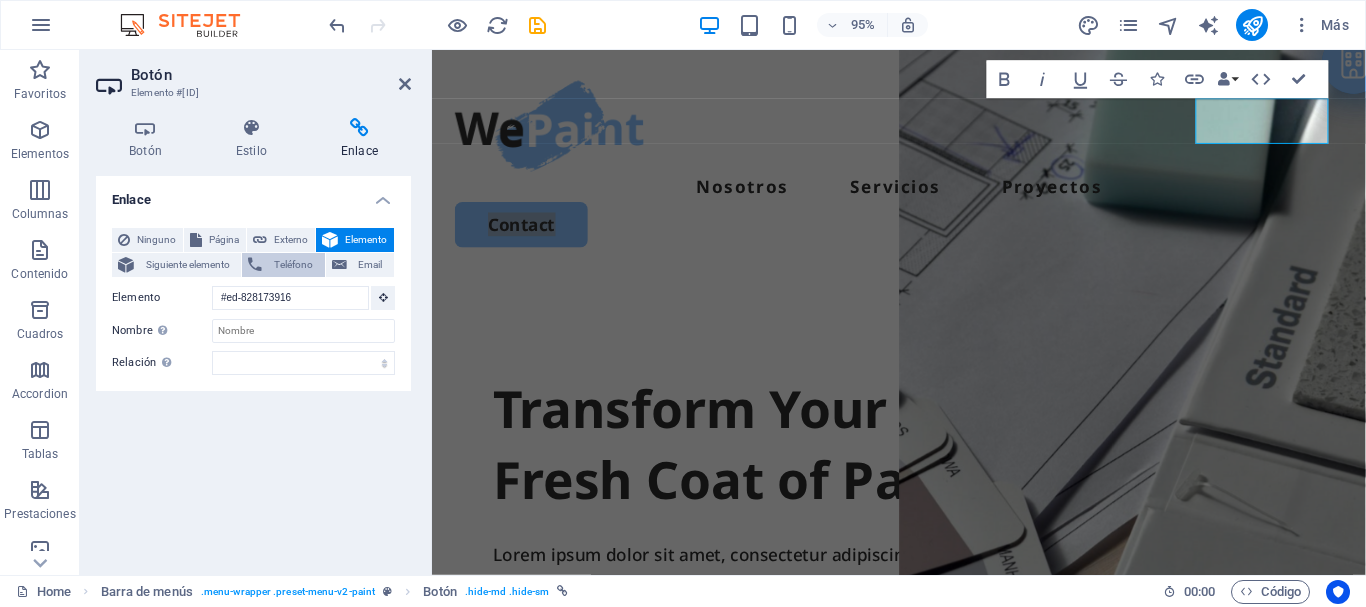 scroll, scrollTop: 0, scrollLeft: 0, axis: both 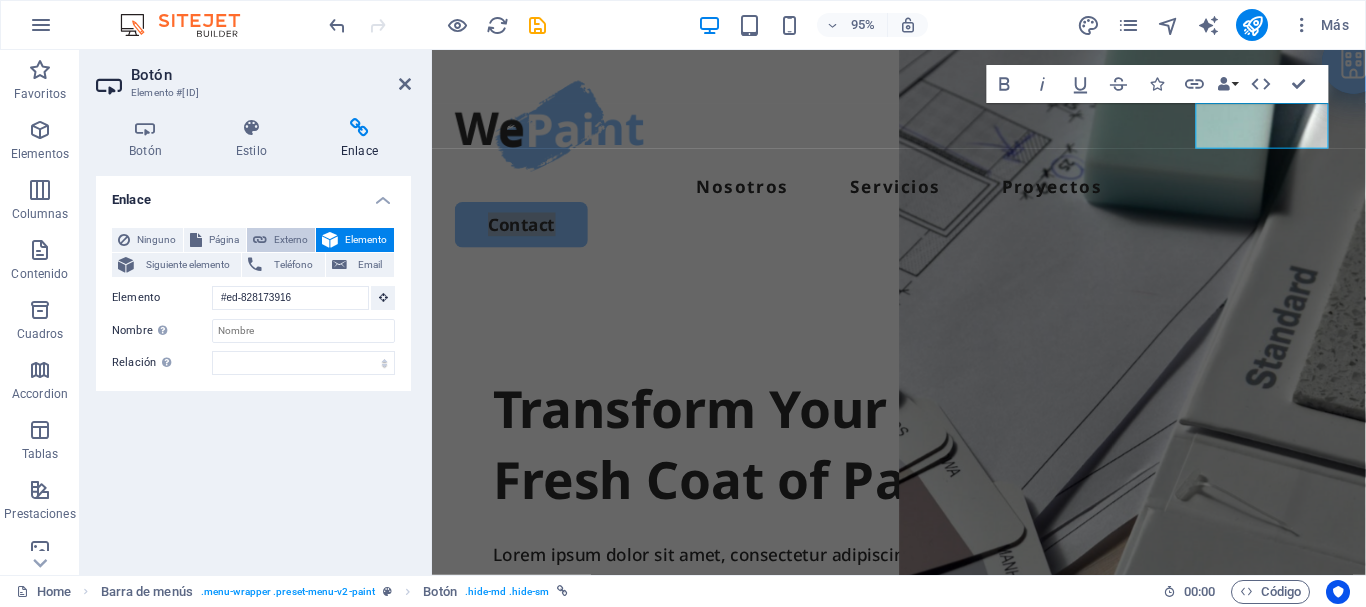 click on "Externo" at bounding box center [291, 240] 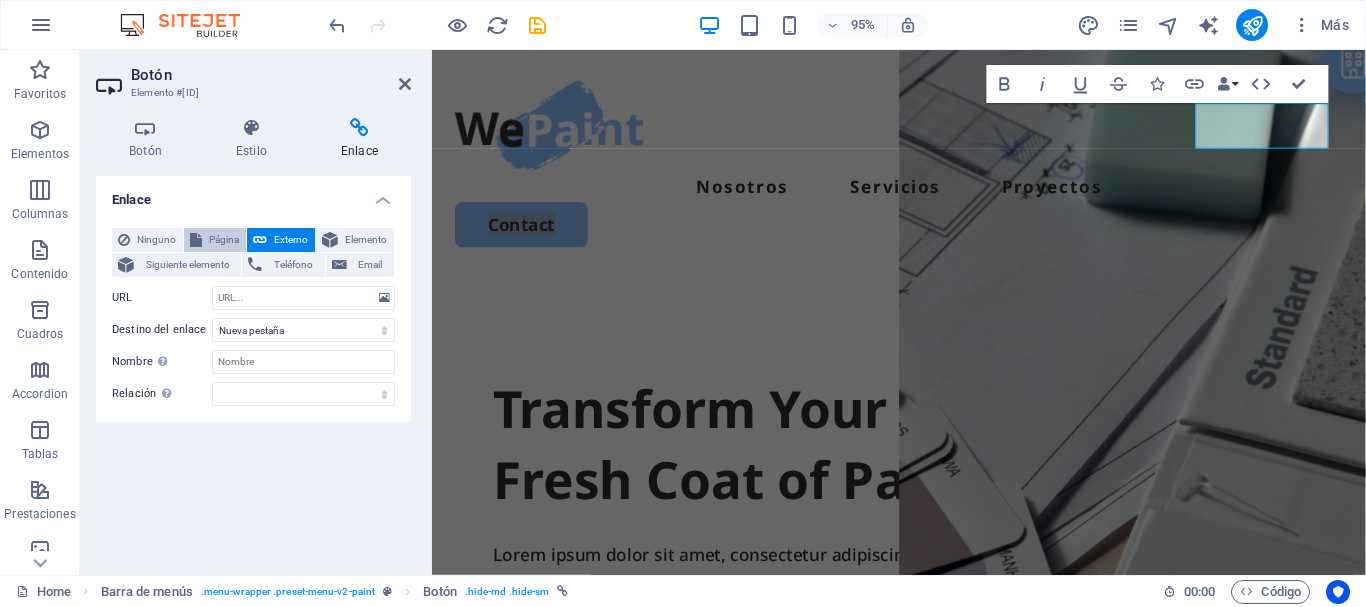 click on "Página" at bounding box center [224, 240] 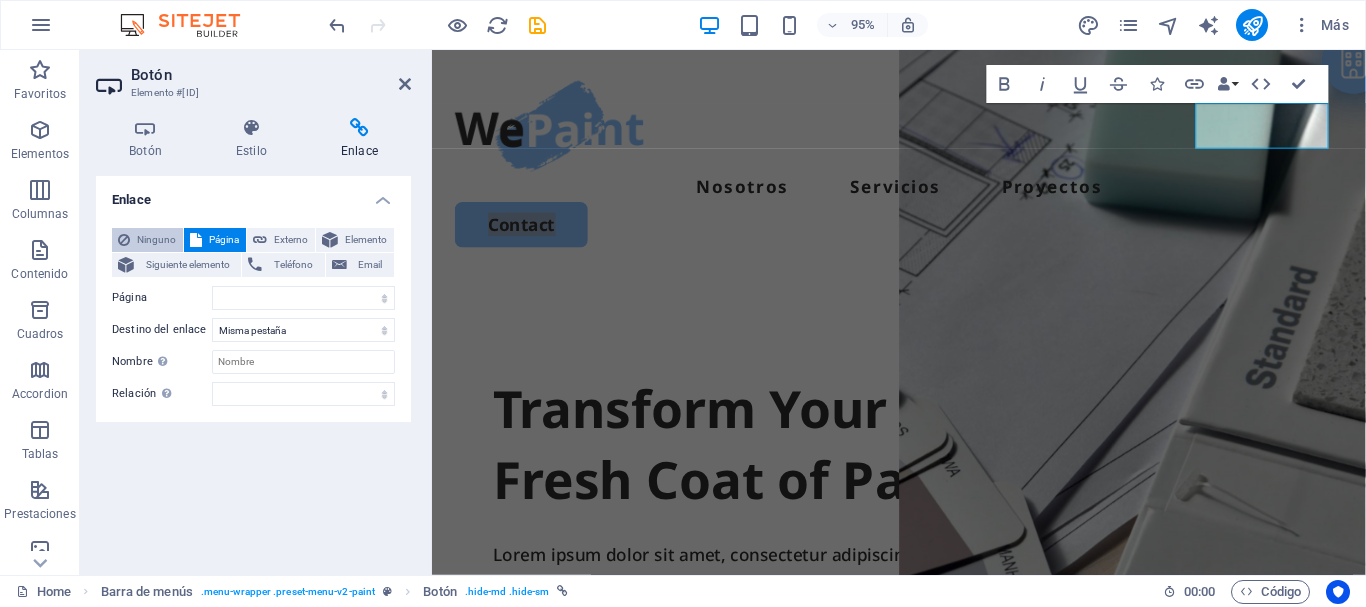 click on "Ninguno" at bounding box center (156, 240) 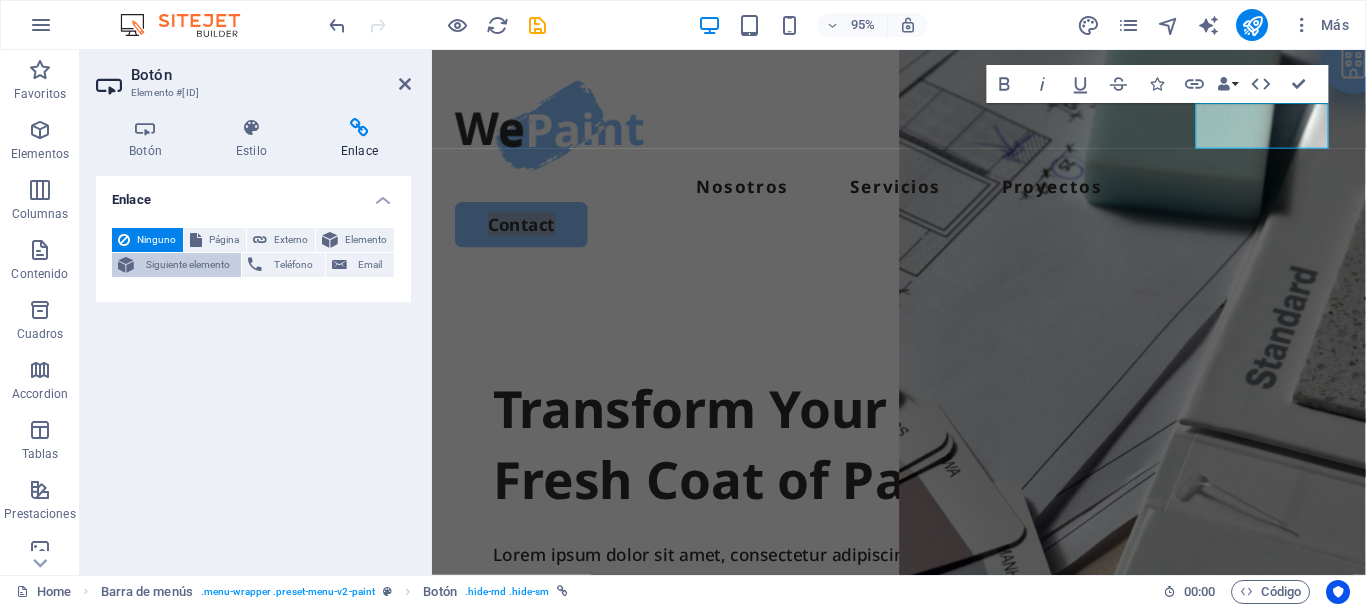 click on "Siguiente elemento" at bounding box center (187, 265) 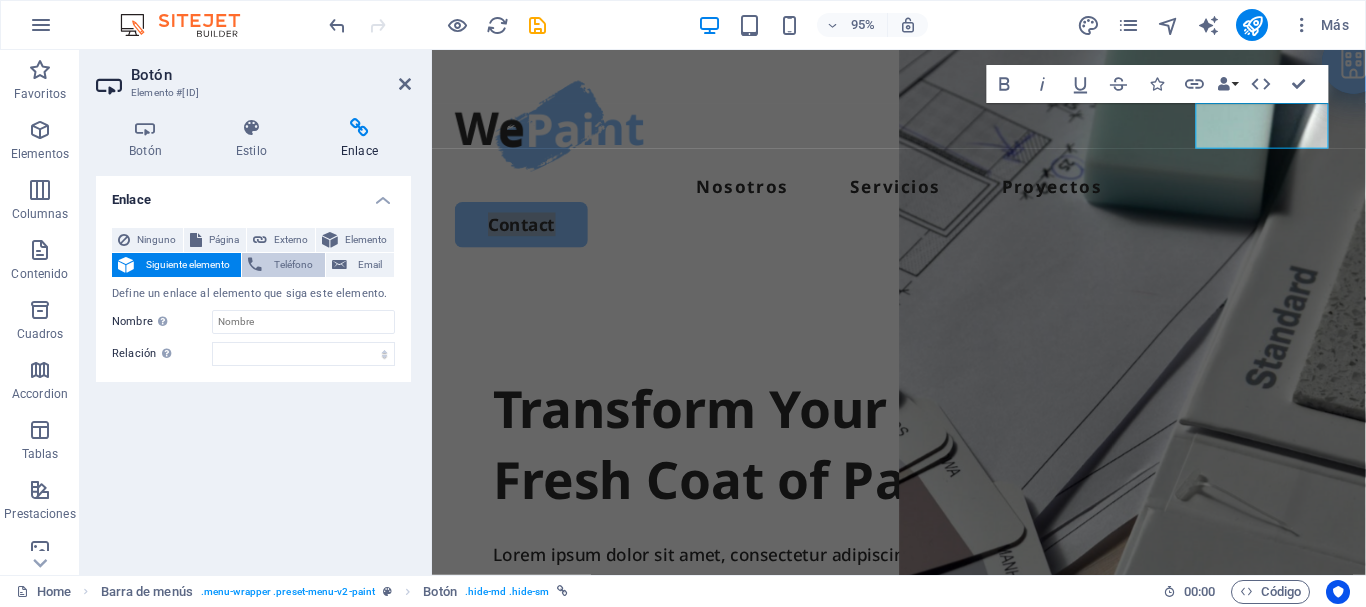 click on "Teléfono" at bounding box center (293, 265) 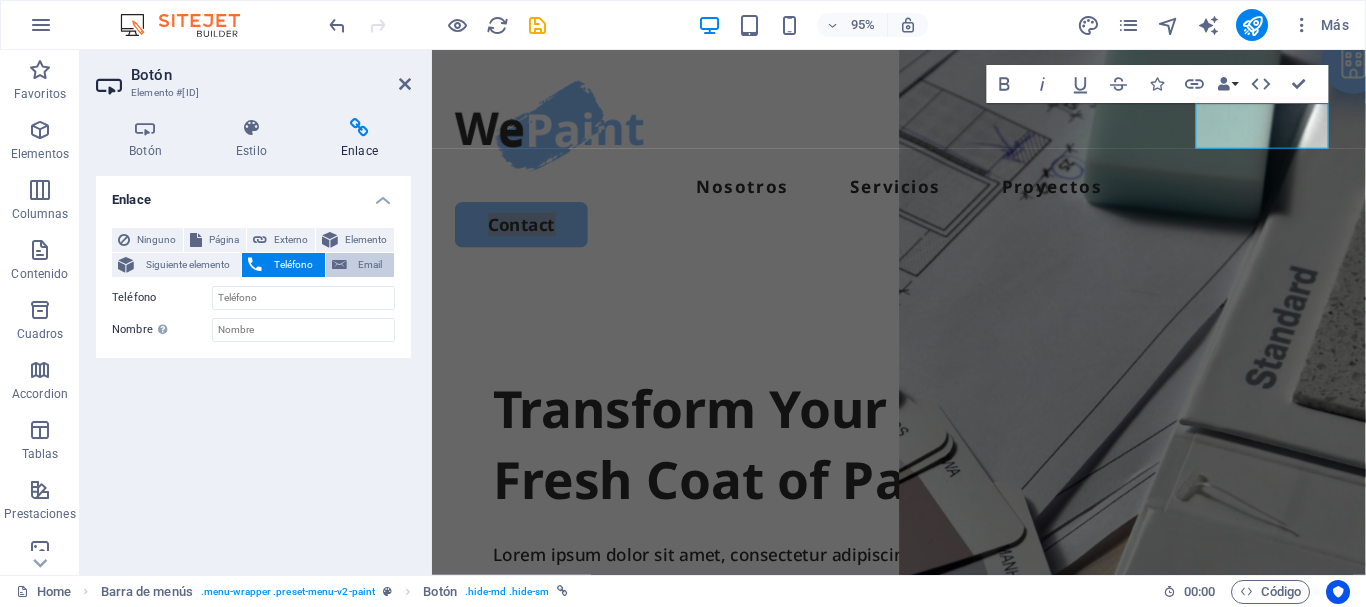 click on "Email" at bounding box center [360, 265] 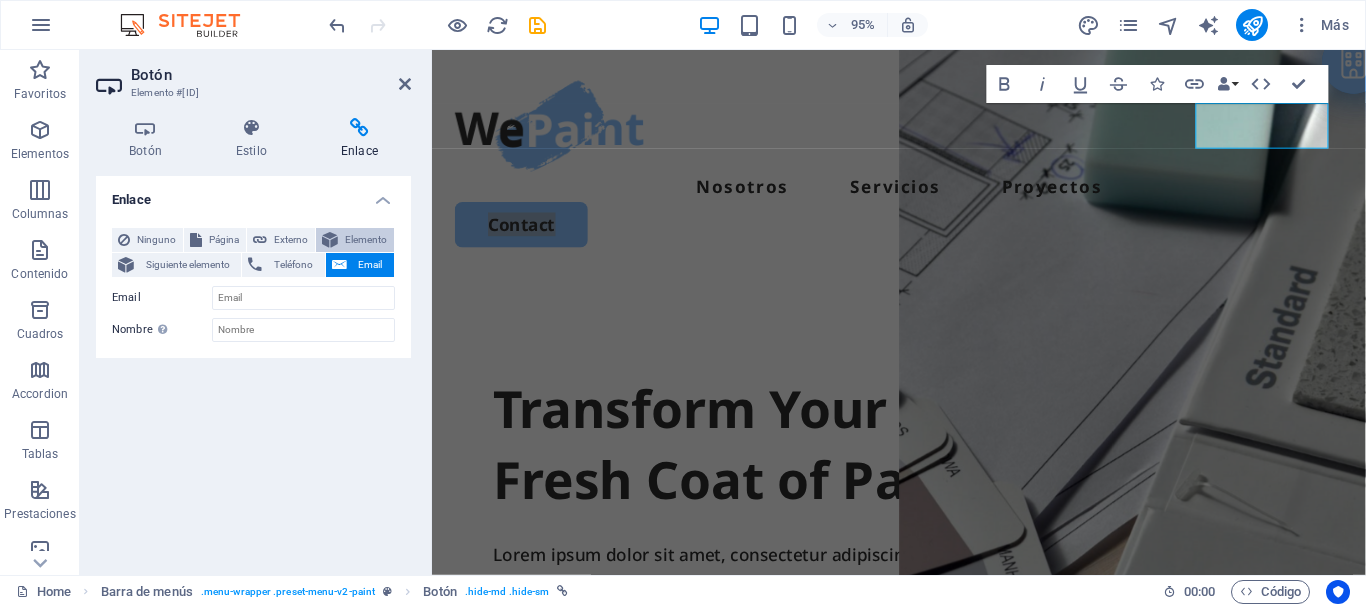 click on "Elemento" at bounding box center [366, 240] 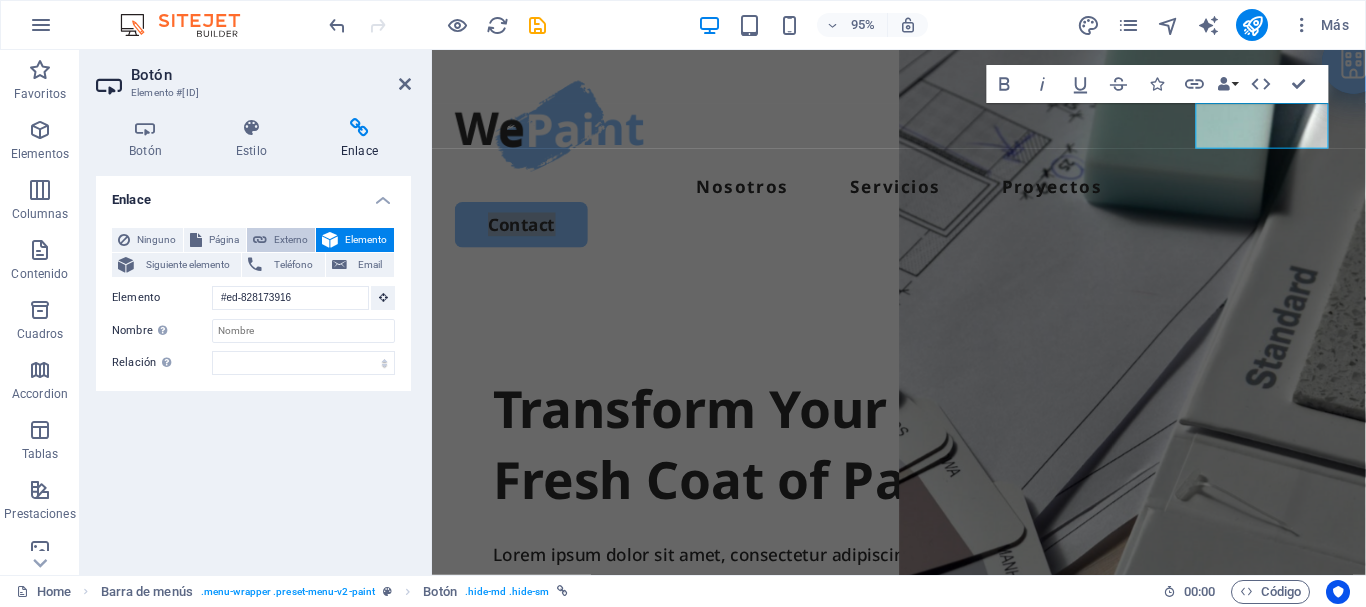 click on "Externo" at bounding box center [291, 240] 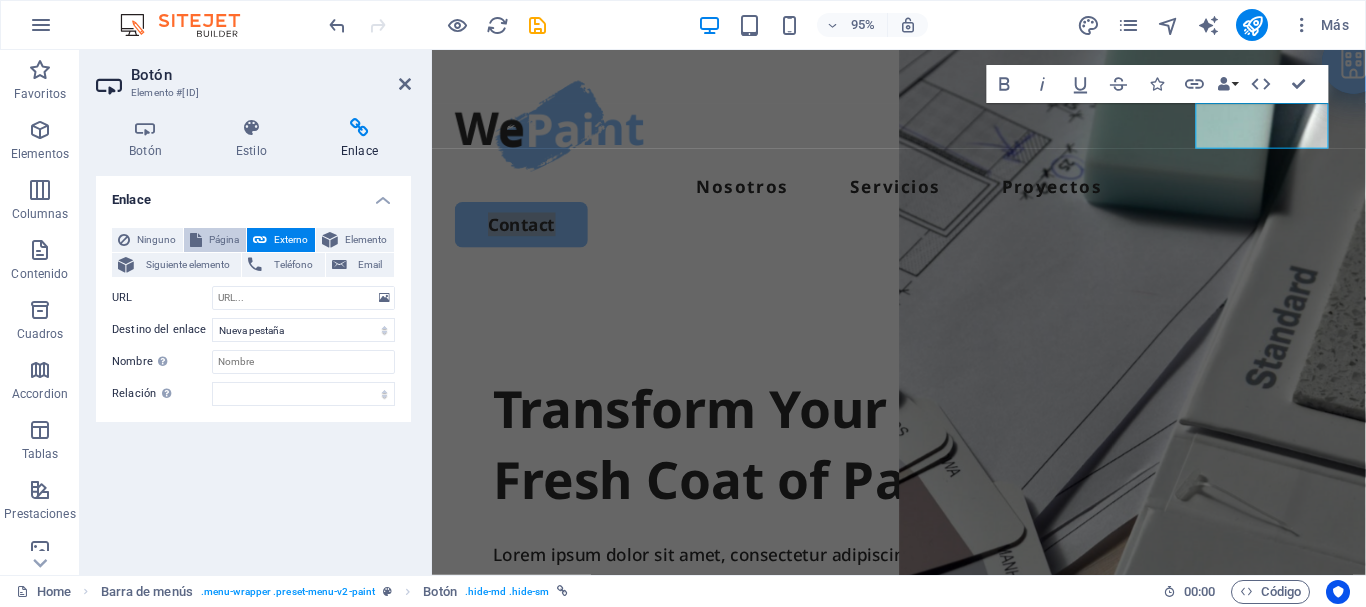 click on "Página" at bounding box center [224, 240] 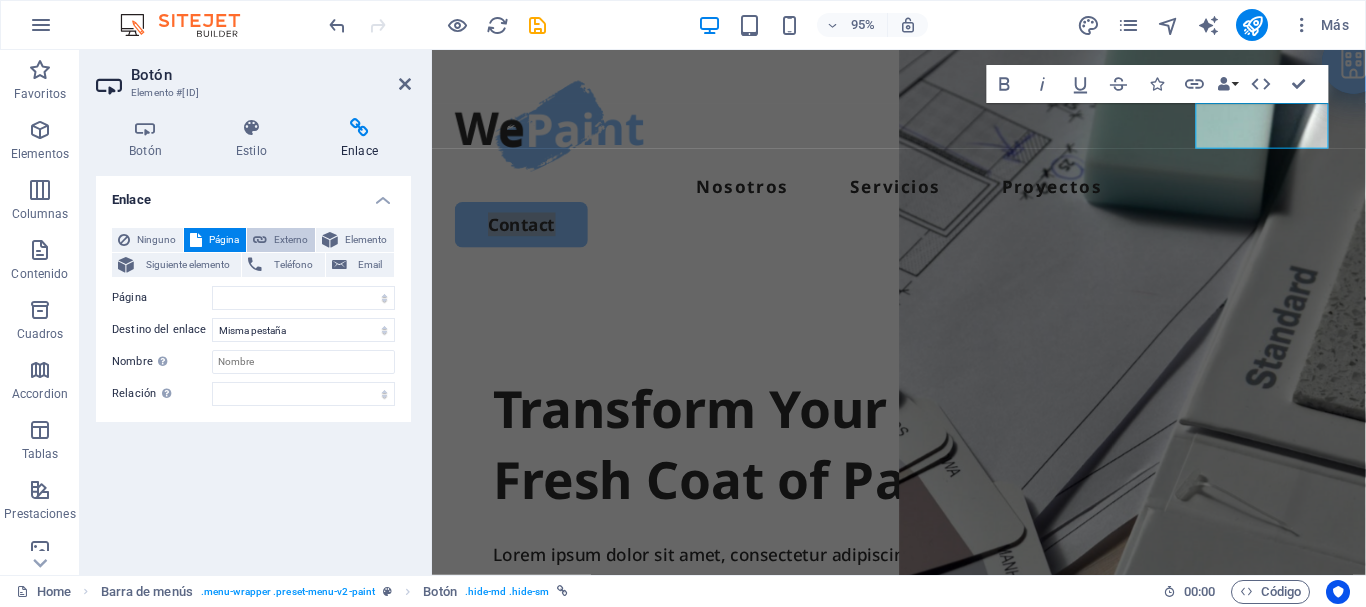 click at bounding box center [260, 240] 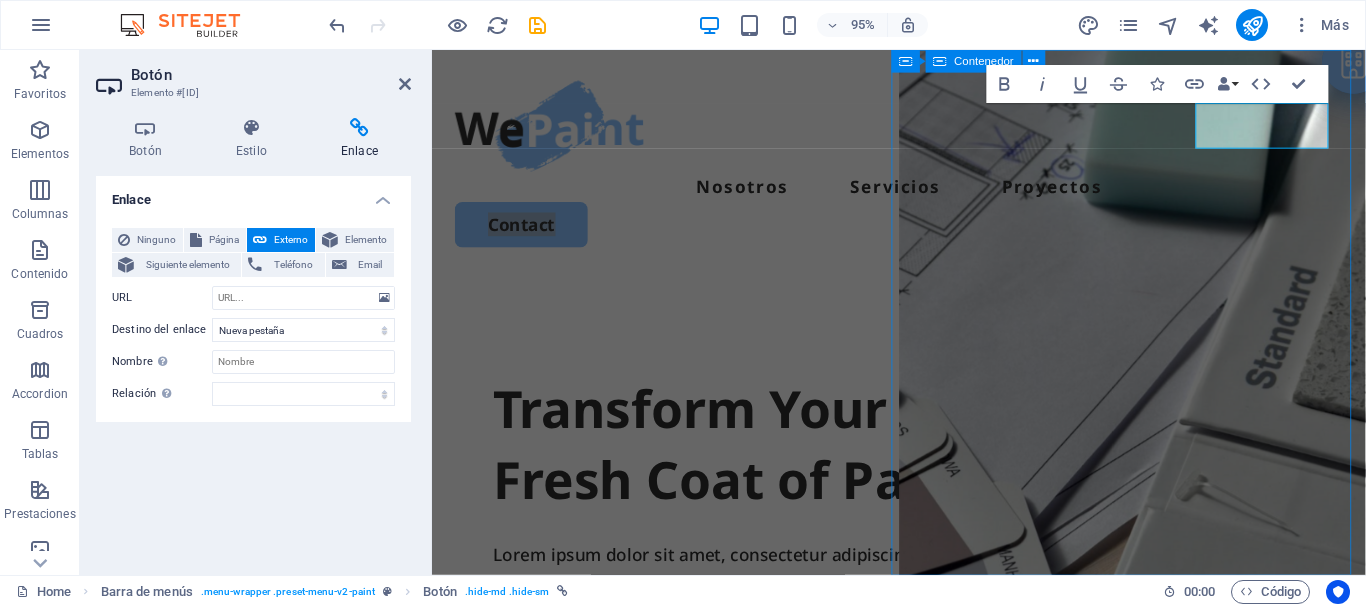 click on "Suelta el contenido aquí o  Añadir elementos  Pegar portapapeles" at bounding box center [1170, 1149] 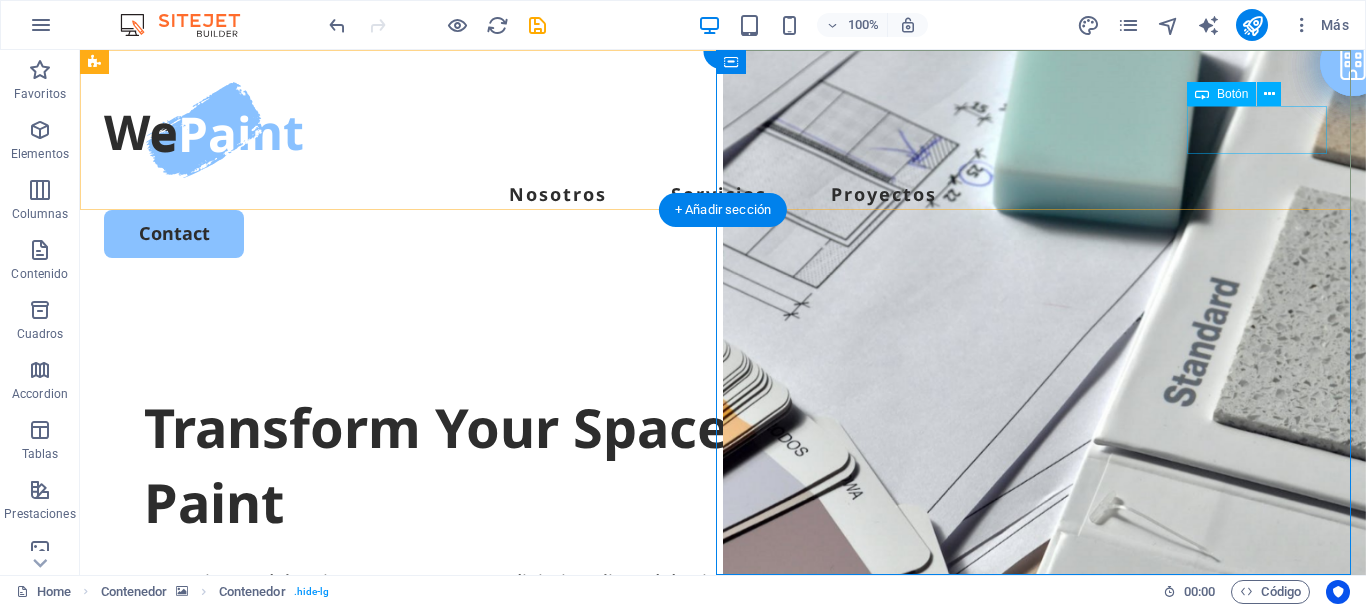 click on "Contact" at bounding box center [723, 233] 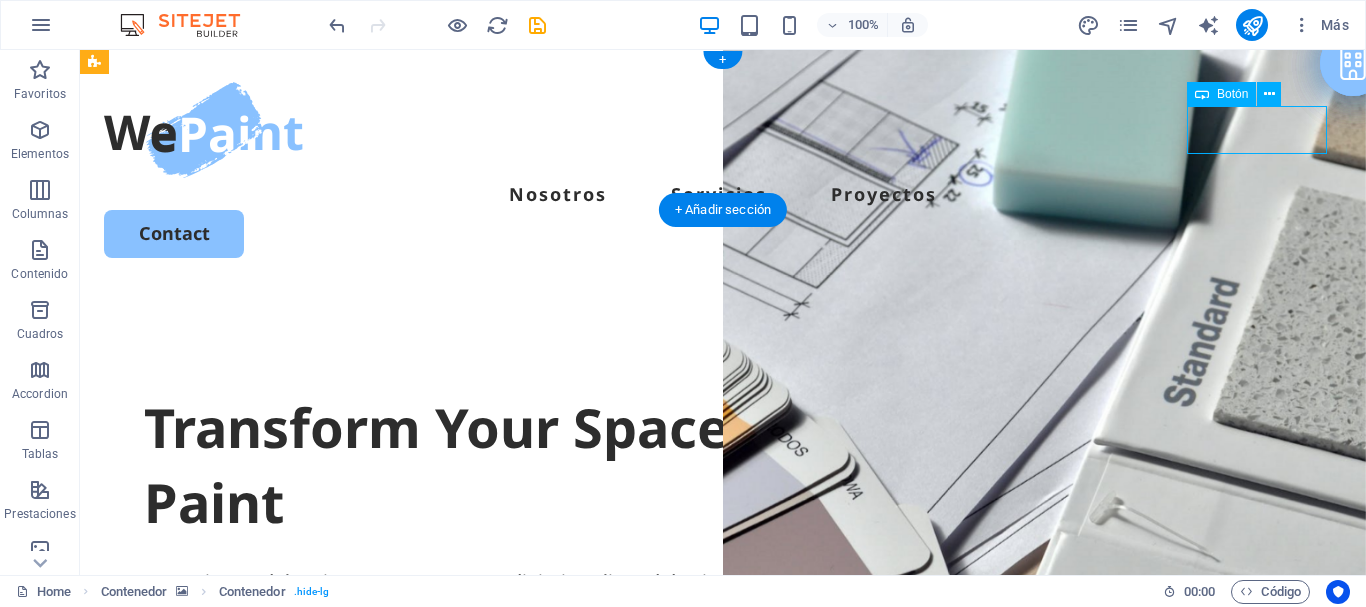 click on "Contact" at bounding box center (723, 233) 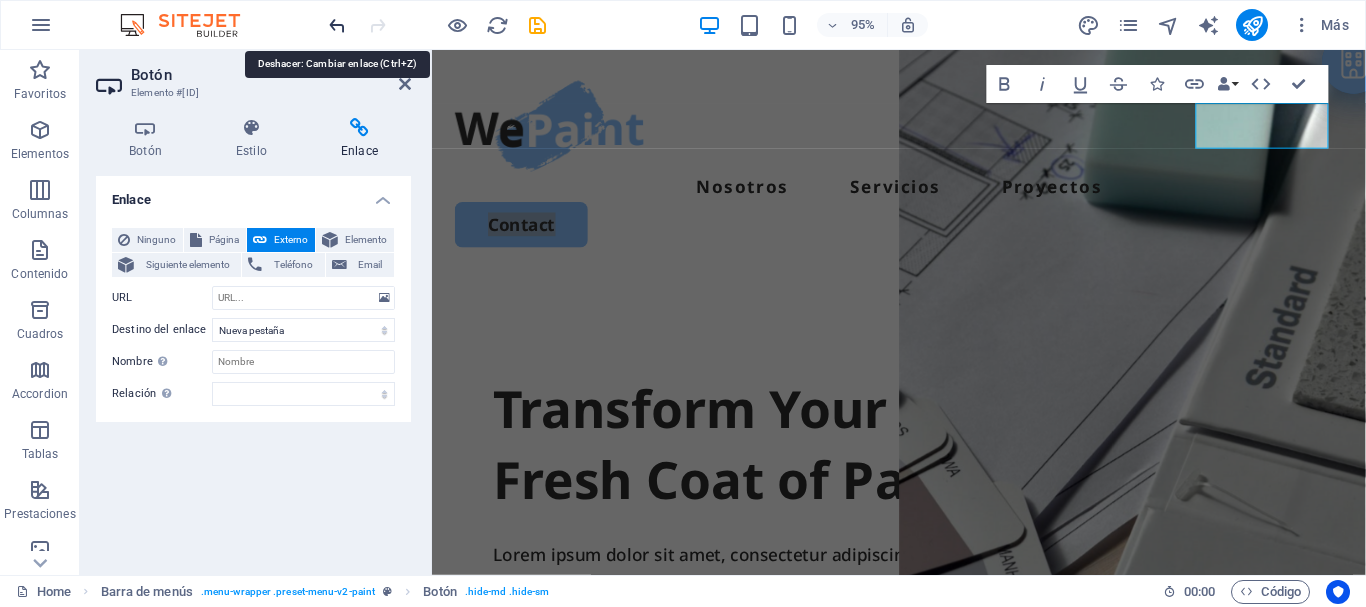 click at bounding box center (337, 25) 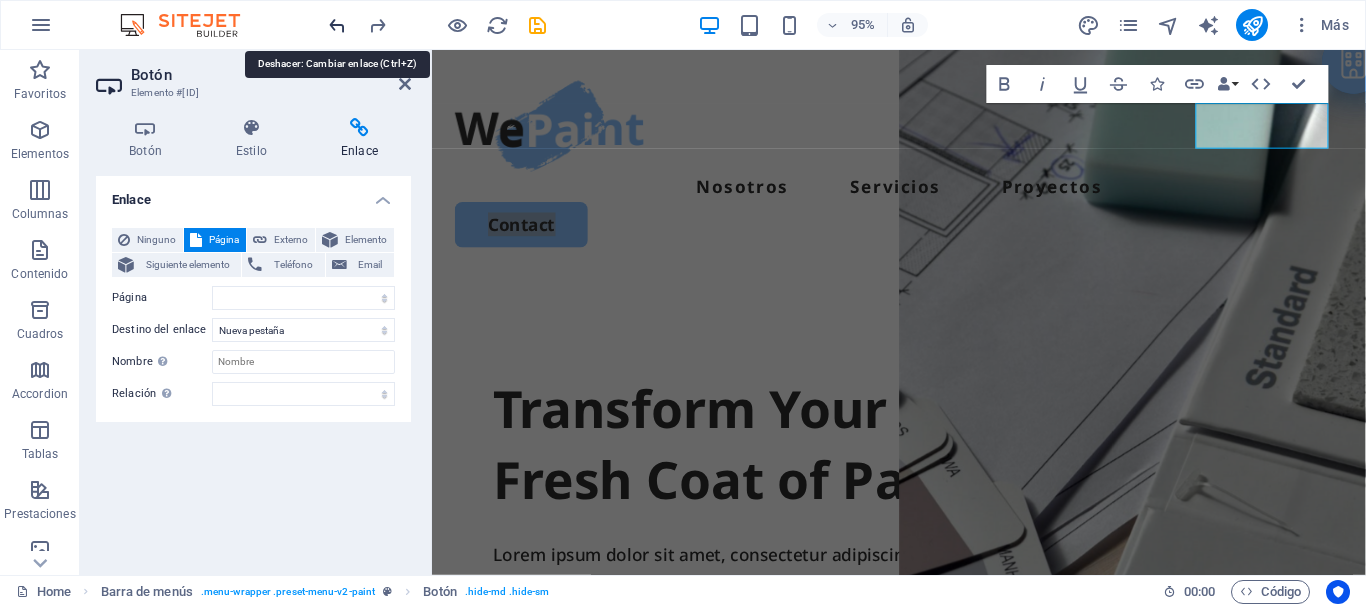 click at bounding box center (337, 25) 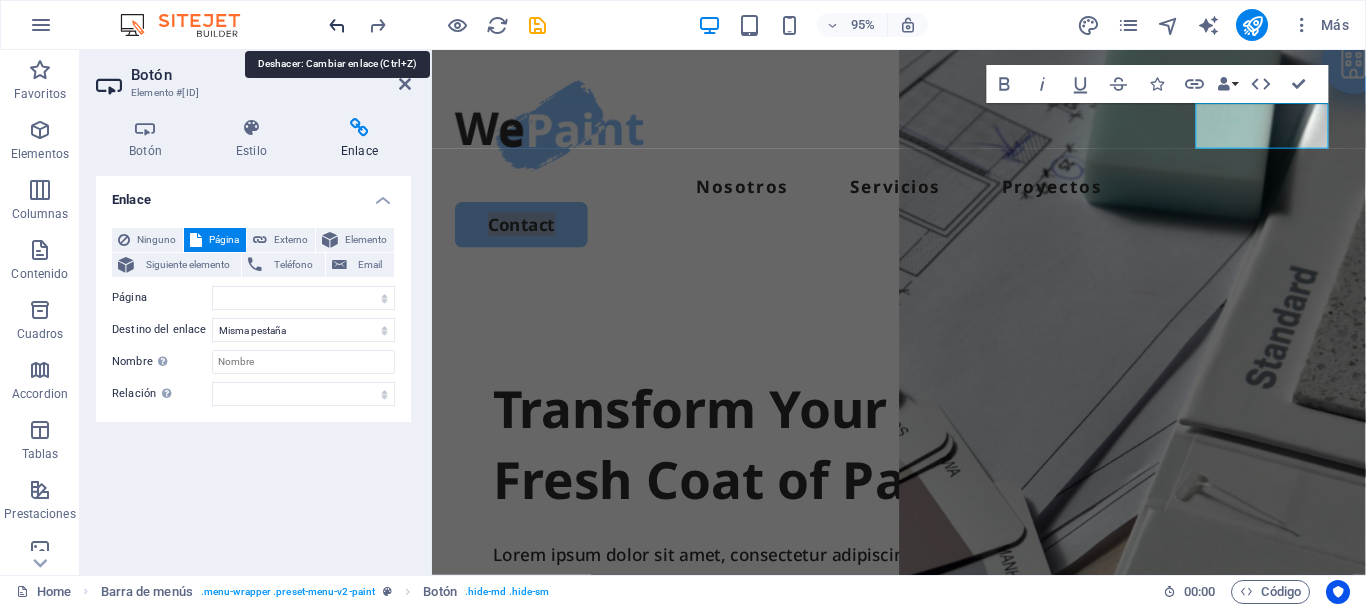 click at bounding box center (337, 25) 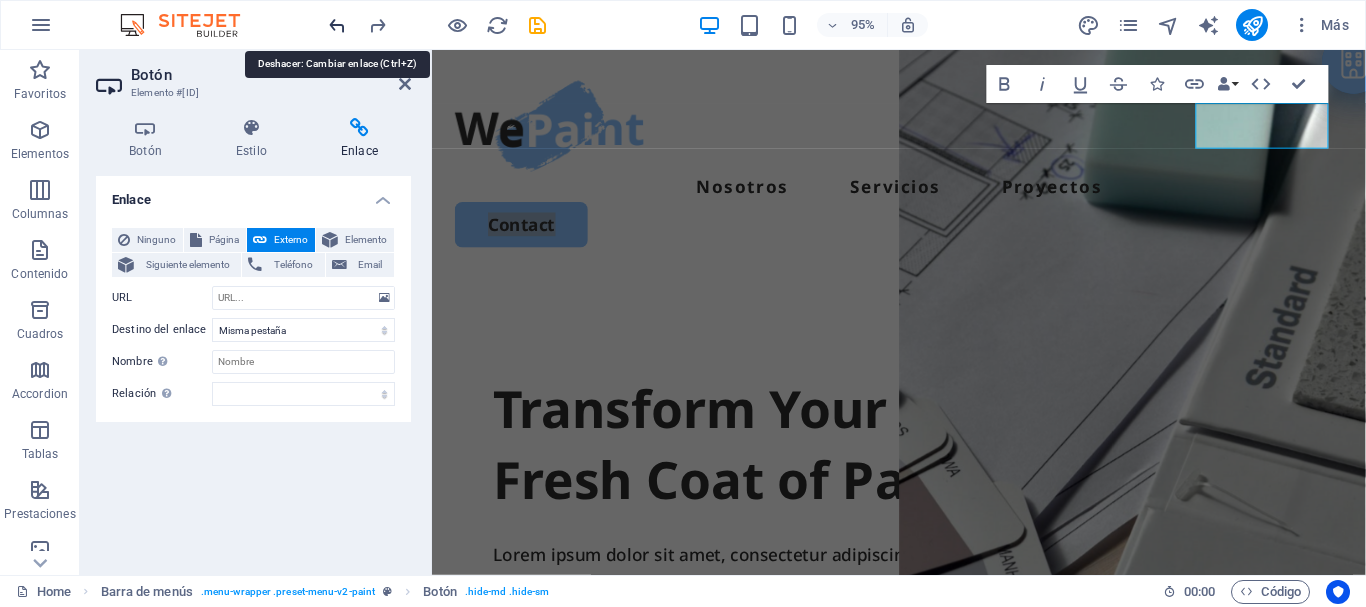 click at bounding box center (337, 25) 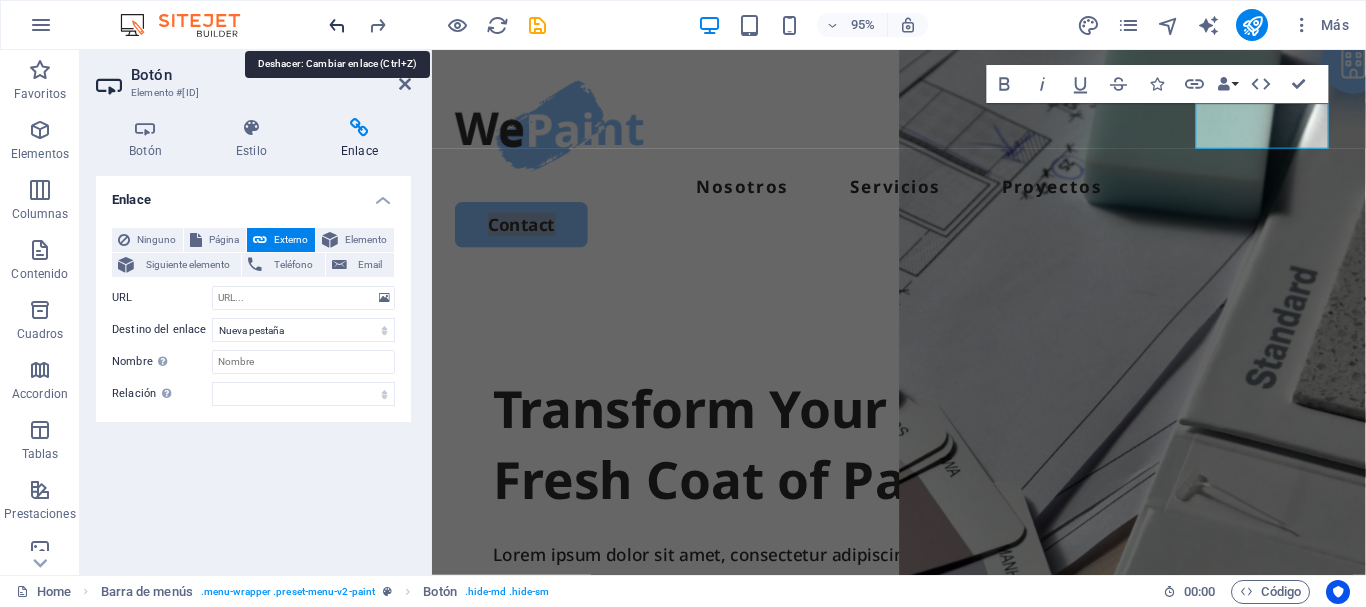 click at bounding box center (337, 25) 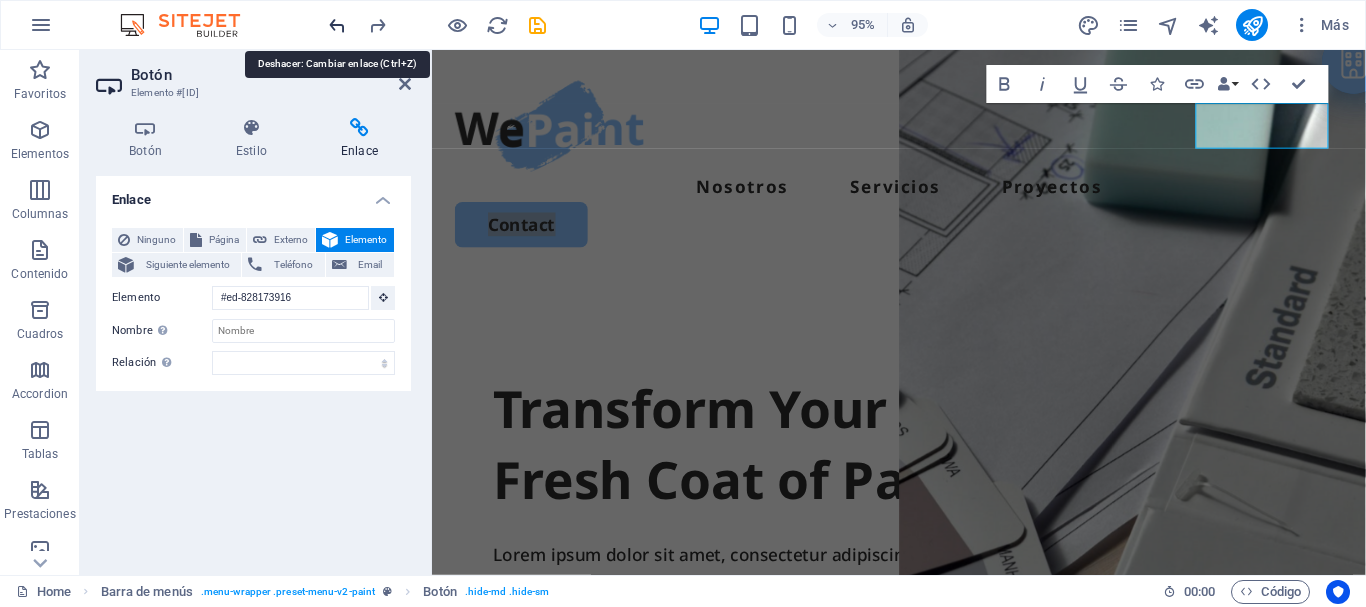 click at bounding box center (337, 25) 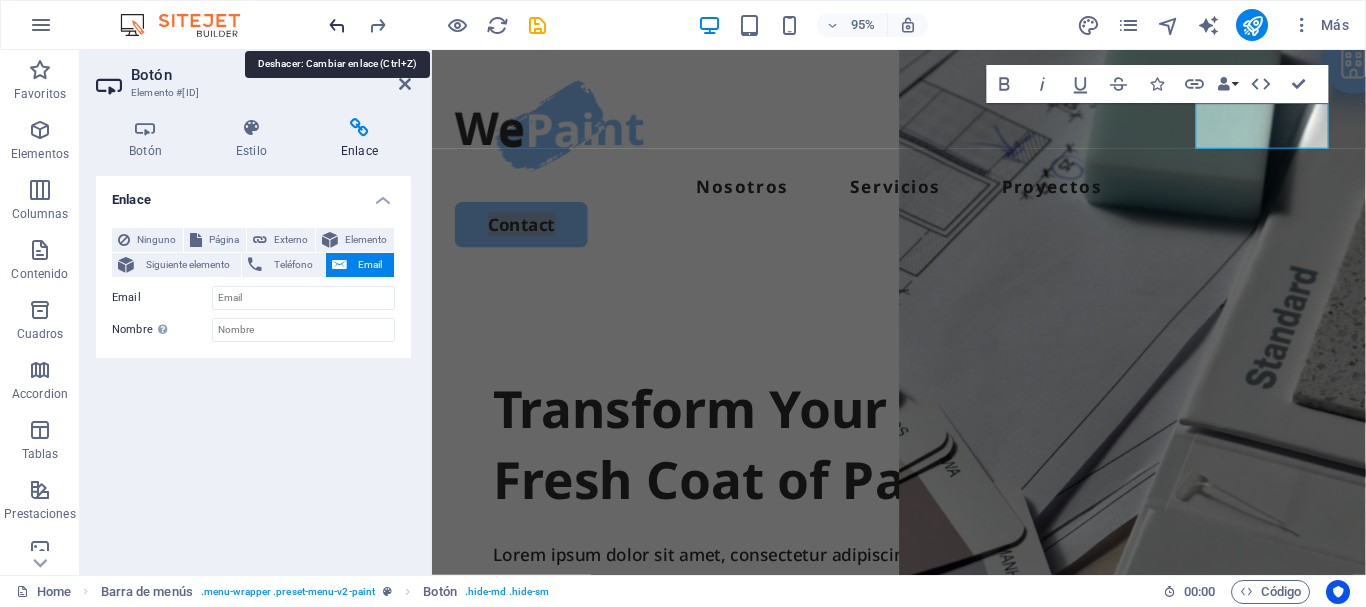 click at bounding box center (337, 25) 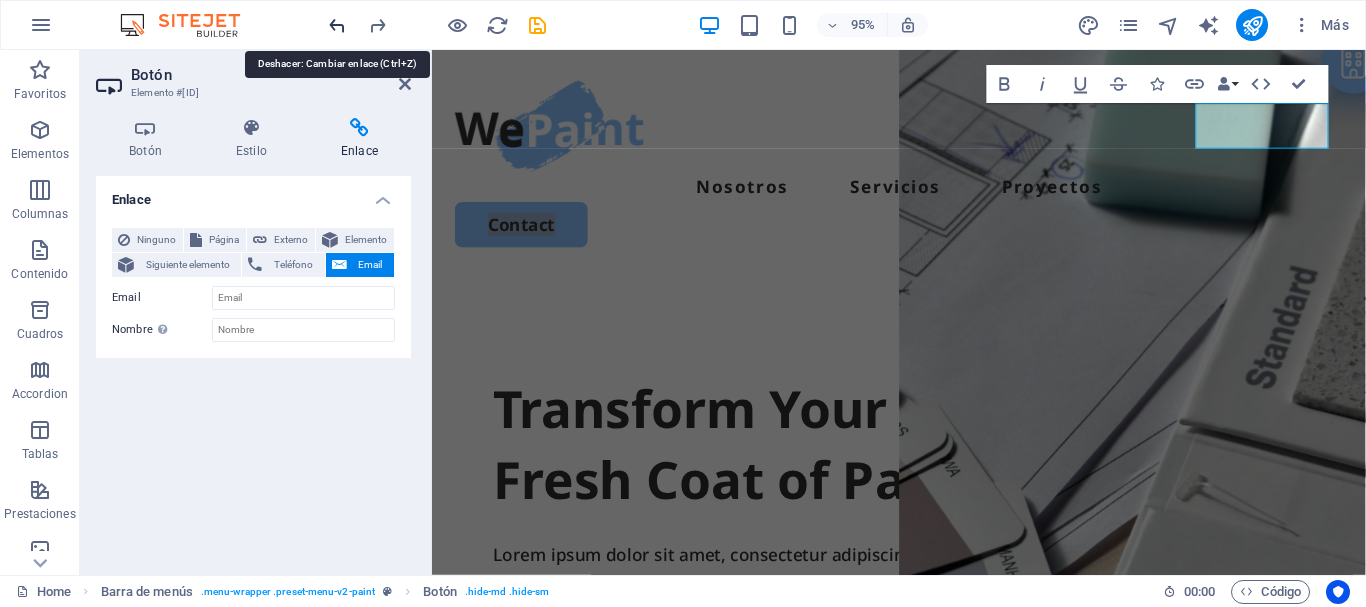 click at bounding box center (337, 25) 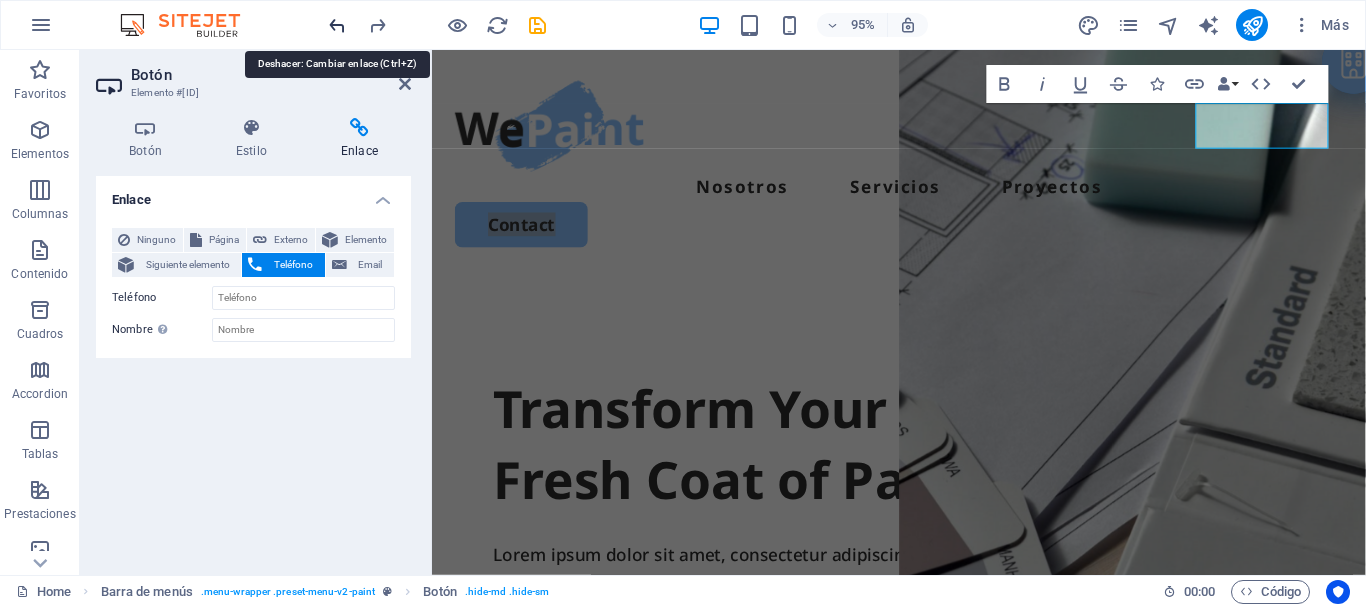 click at bounding box center (337, 25) 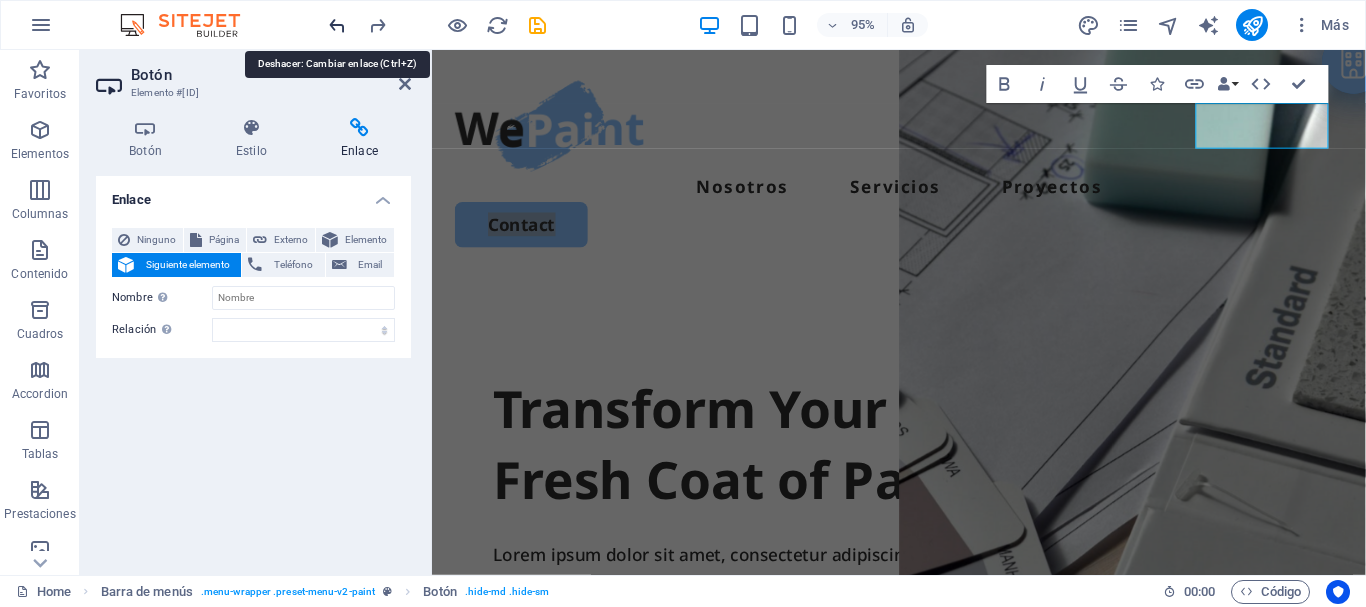 click at bounding box center [337, 25] 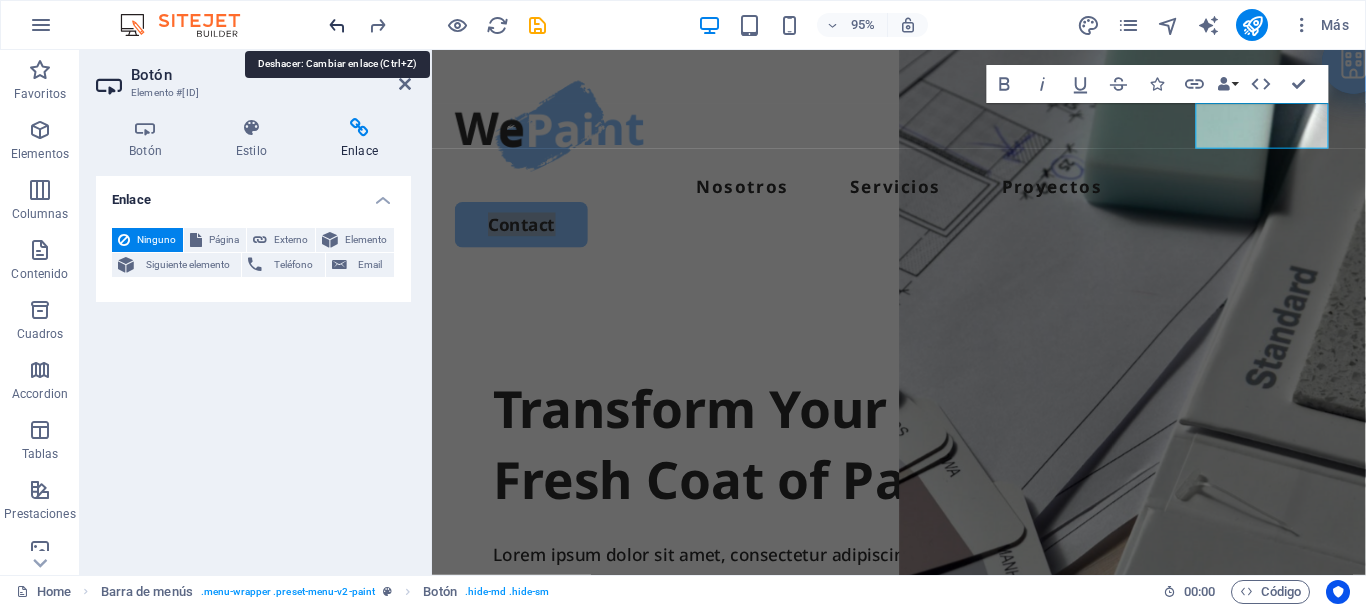 click at bounding box center [337, 25] 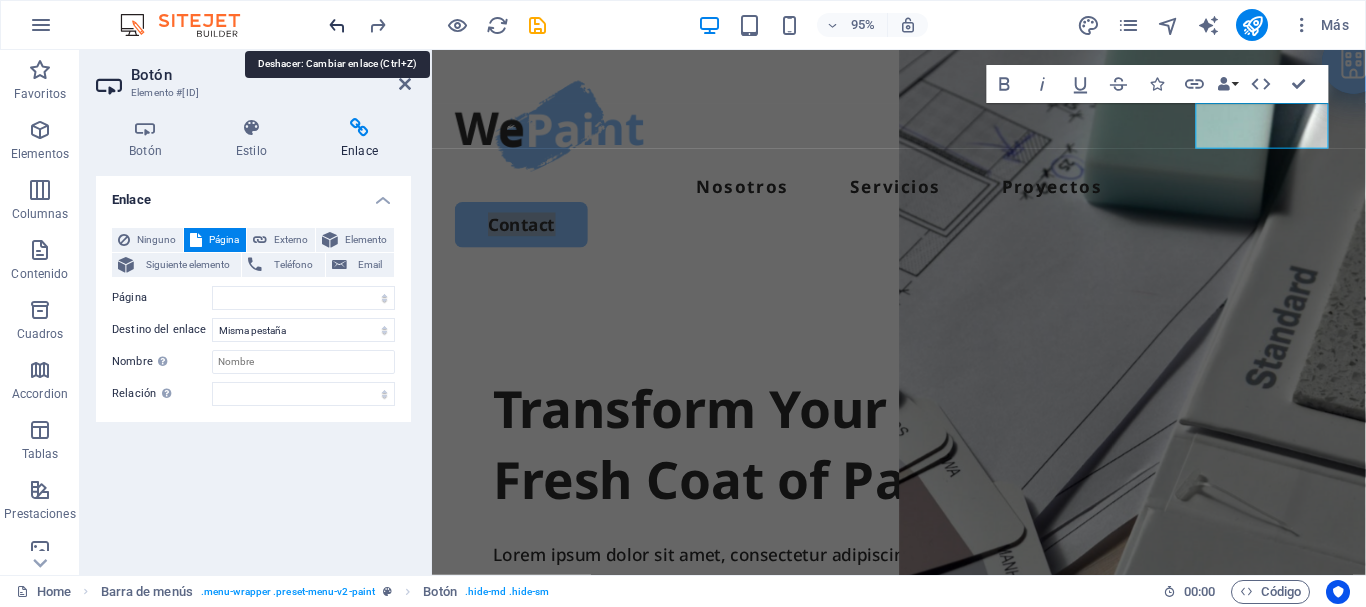 click at bounding box center (337, 25) 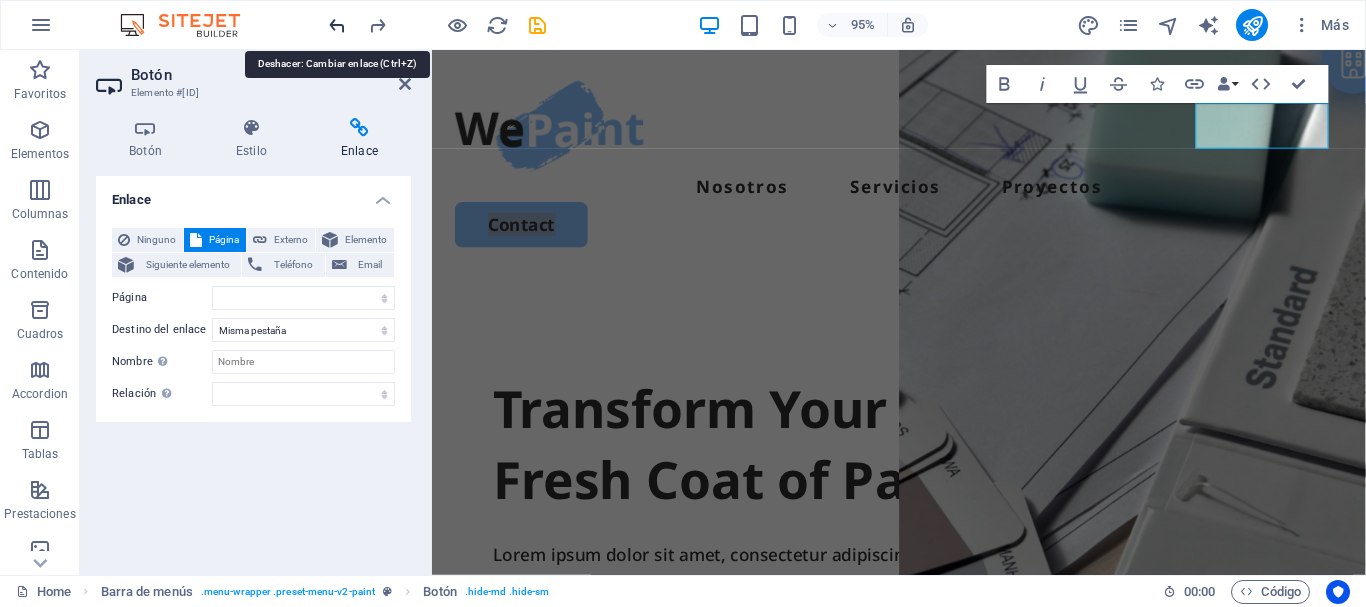 click at bounding box center [337, 25] 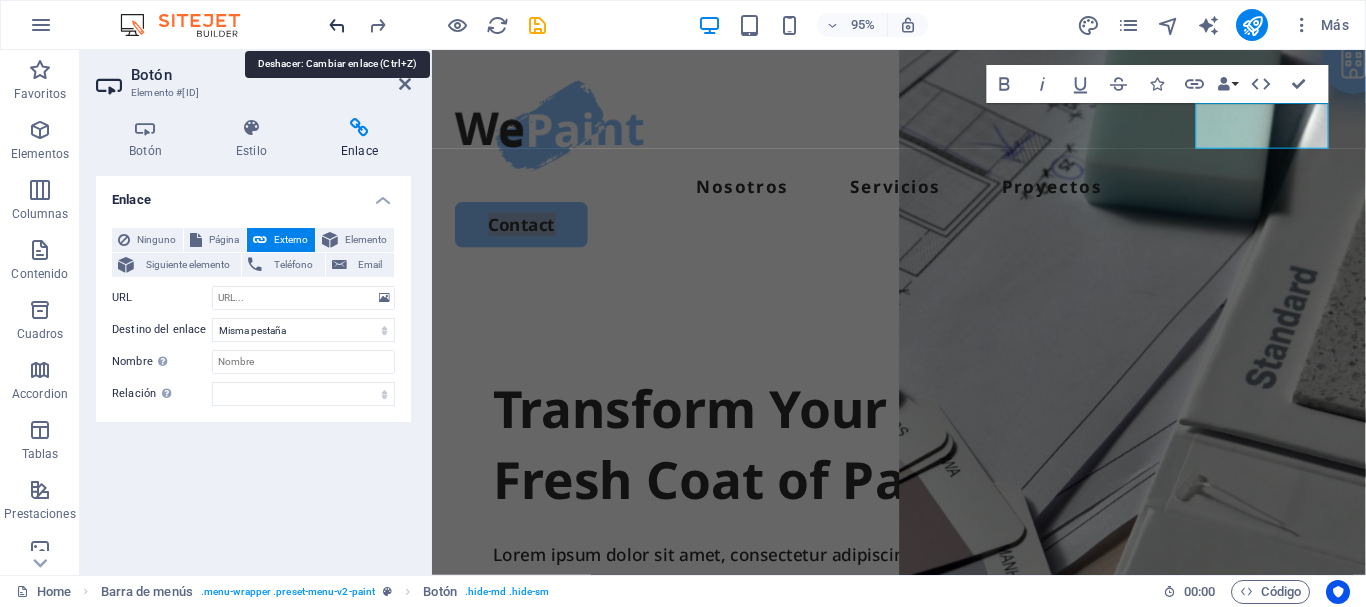 click at bounding box center (337, 25) 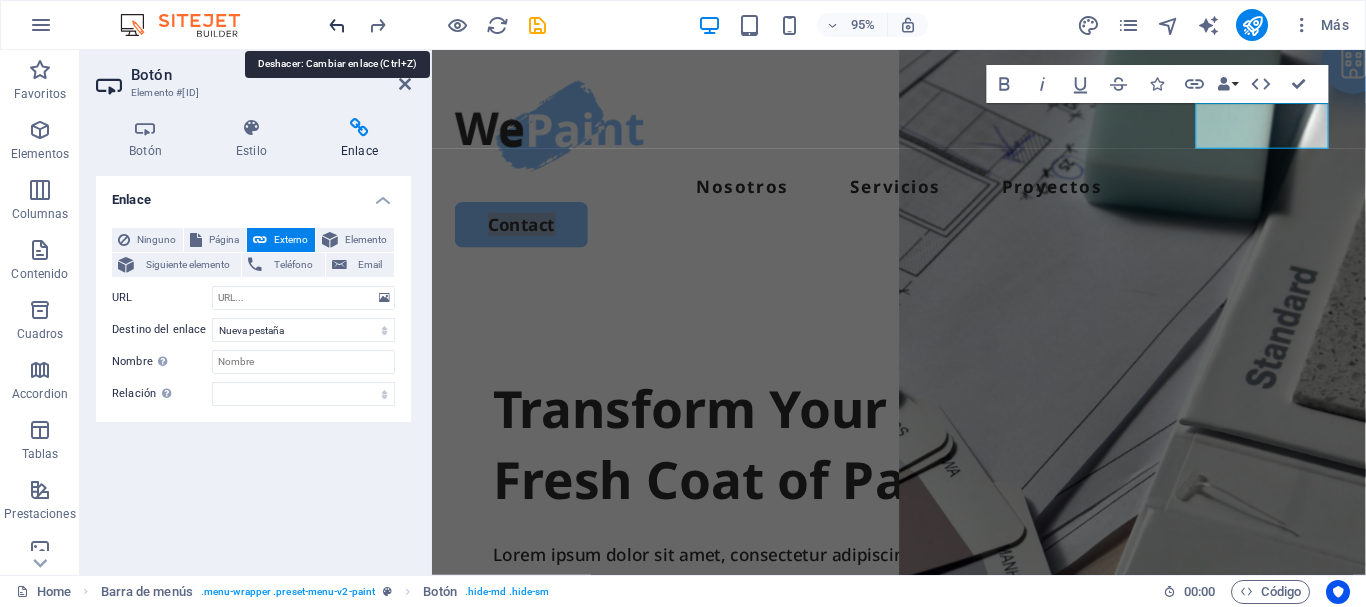 click at bounding box center (337, 25) 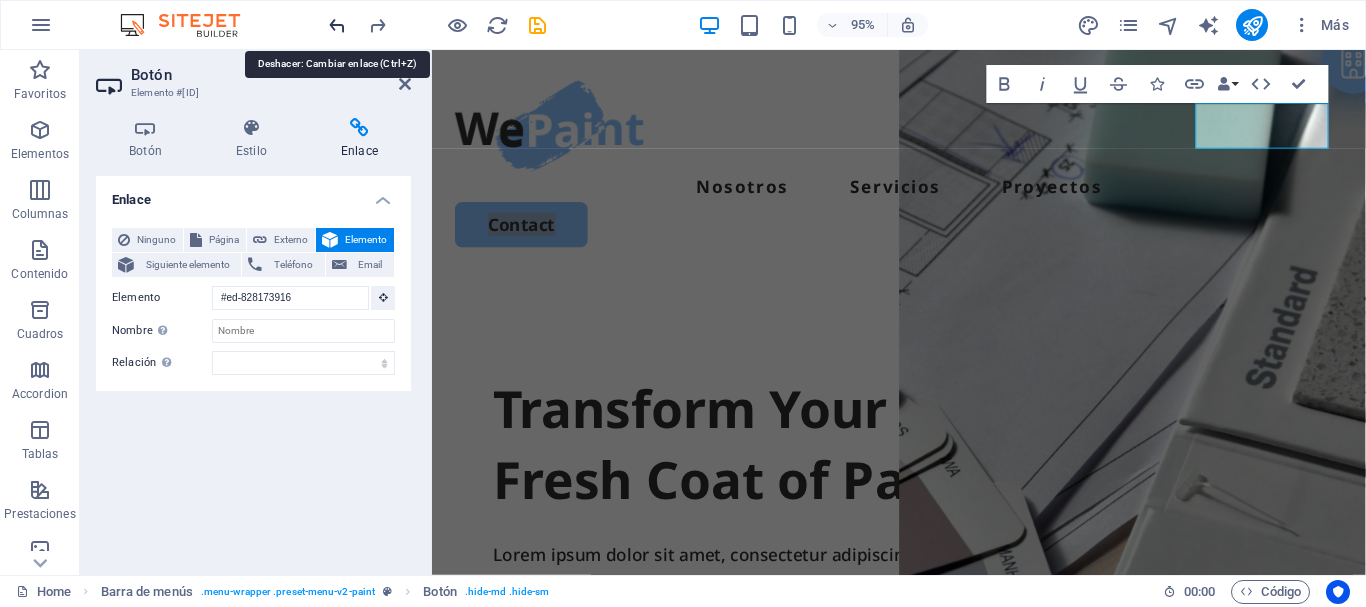 click at bounding box center (337, 25) 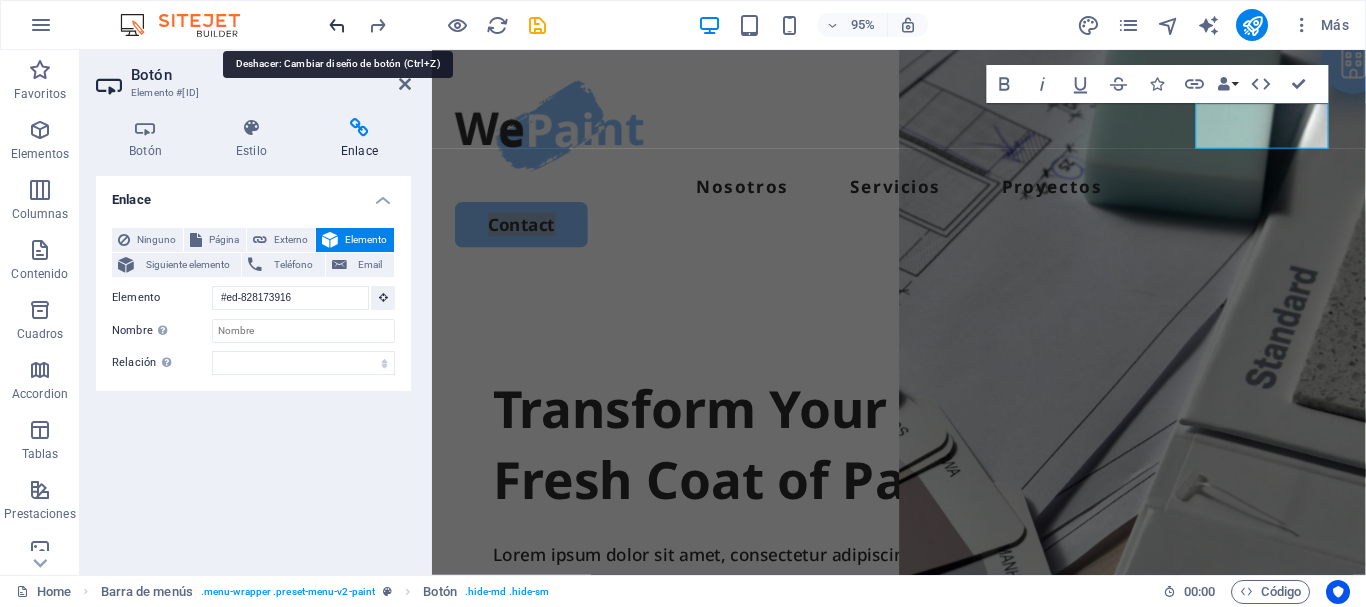 click at bounding box center [337, 25] 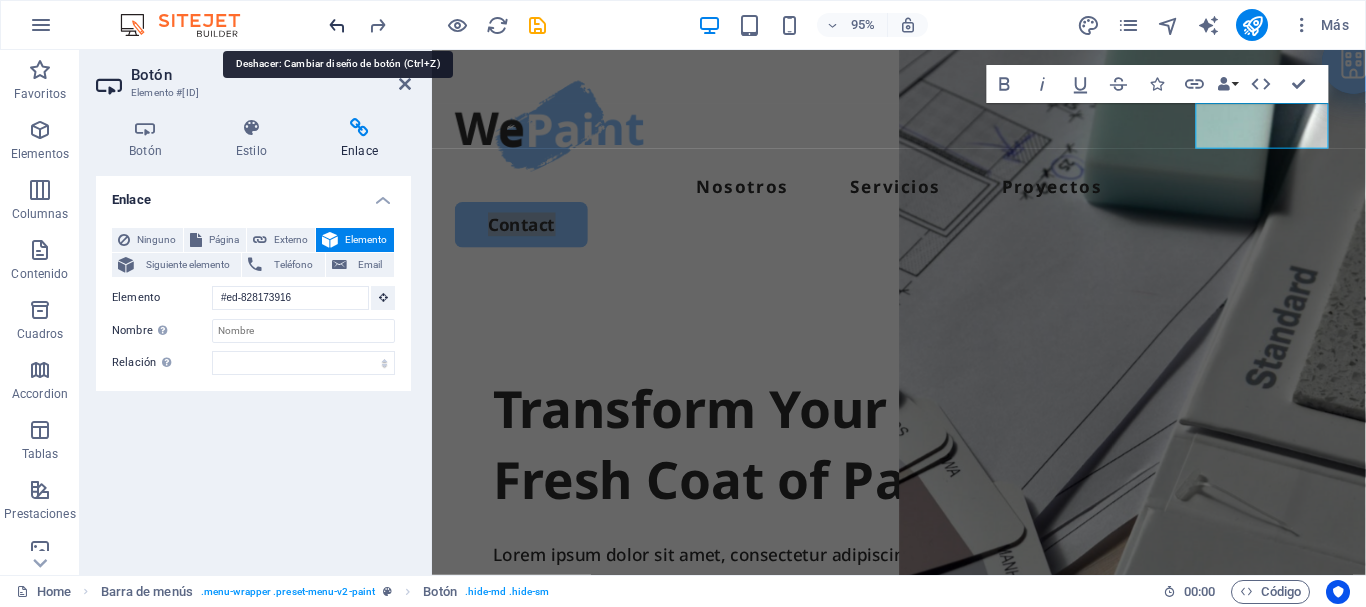 click at bounding box center (337, 25) 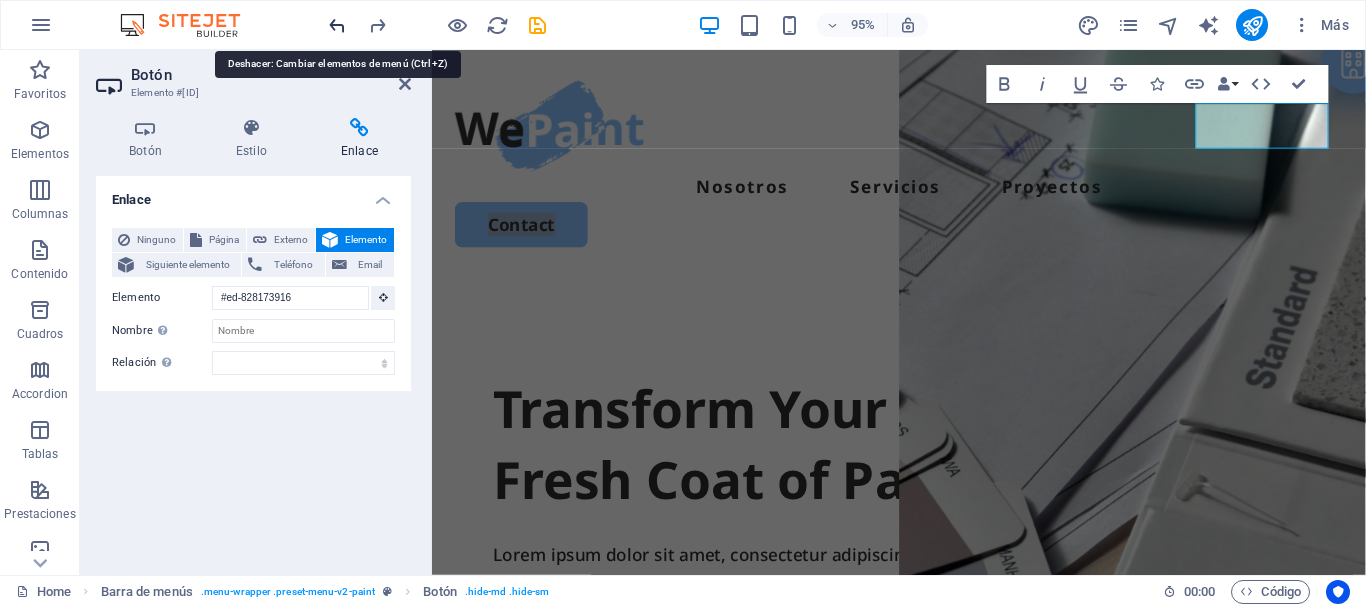 click at bounding box center [337, 25] 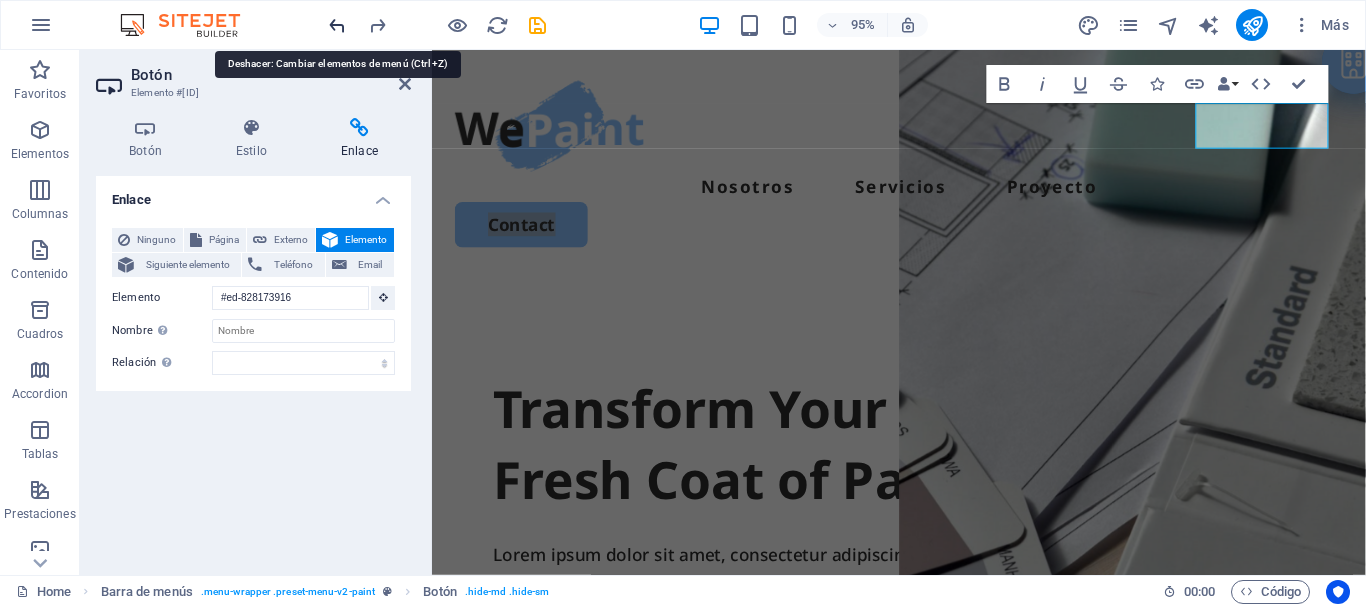 click at bounding box center (337, 25) 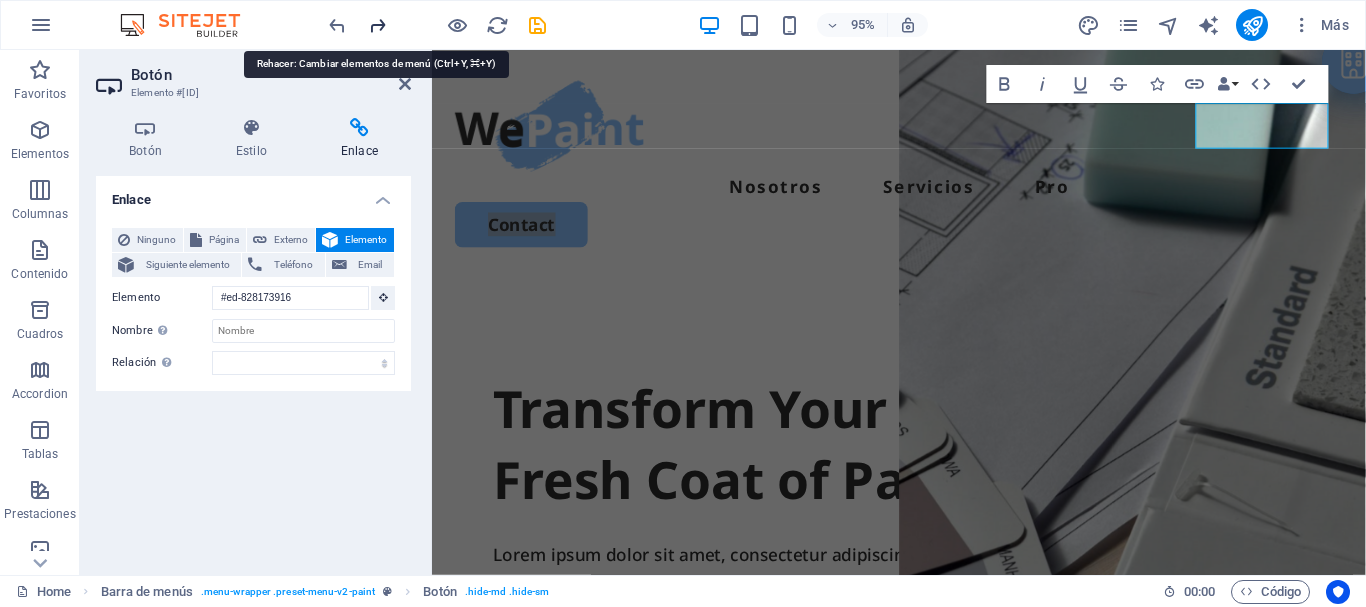 click at bounding box center [377, 25] 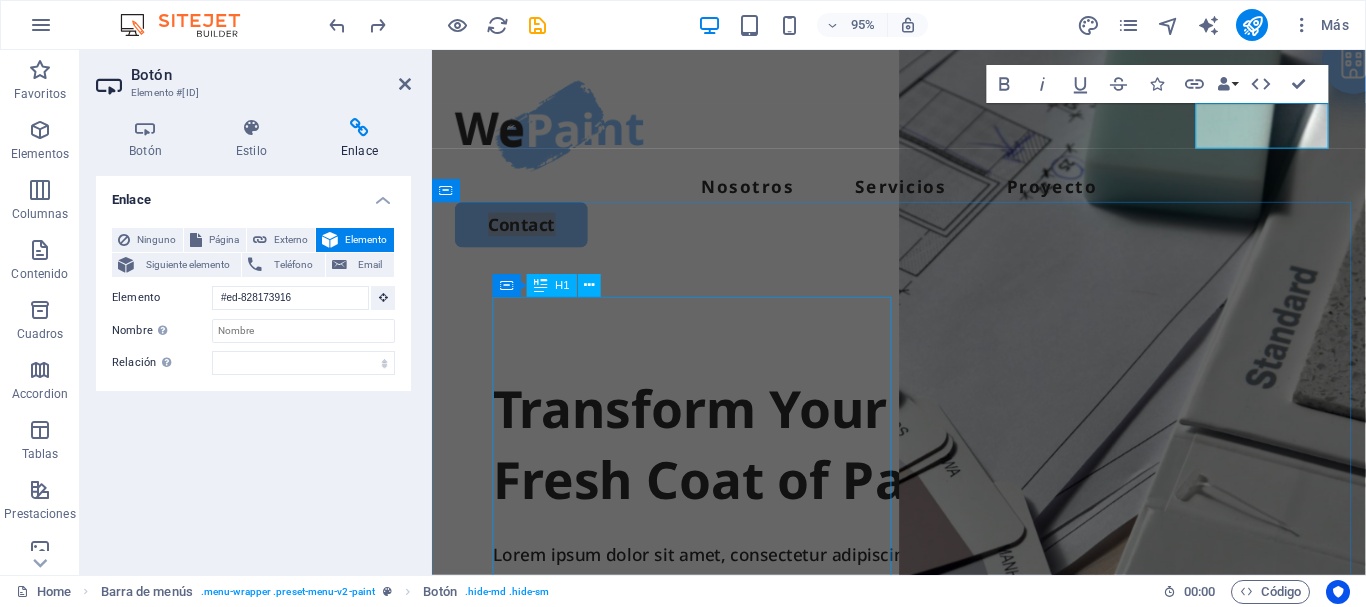 click on "Transform Your Space with a Fresh Coat of Paint" at bounding box center (923, 465) 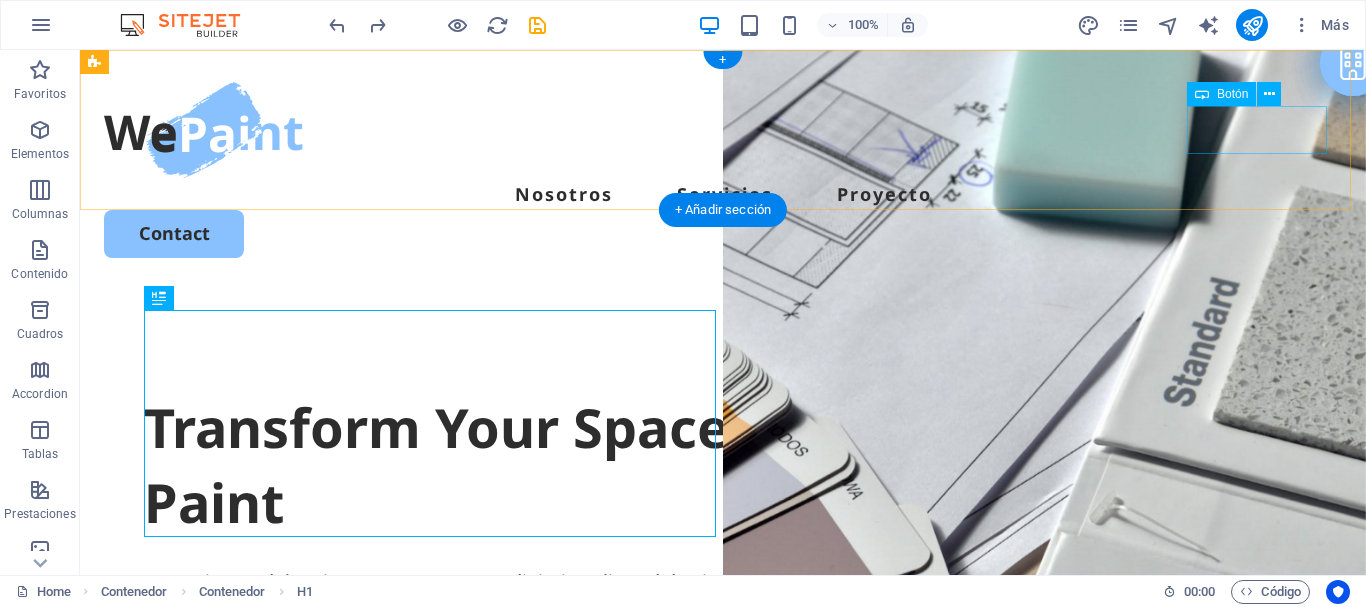 click on "Contact" at bounding box center [723, 233] 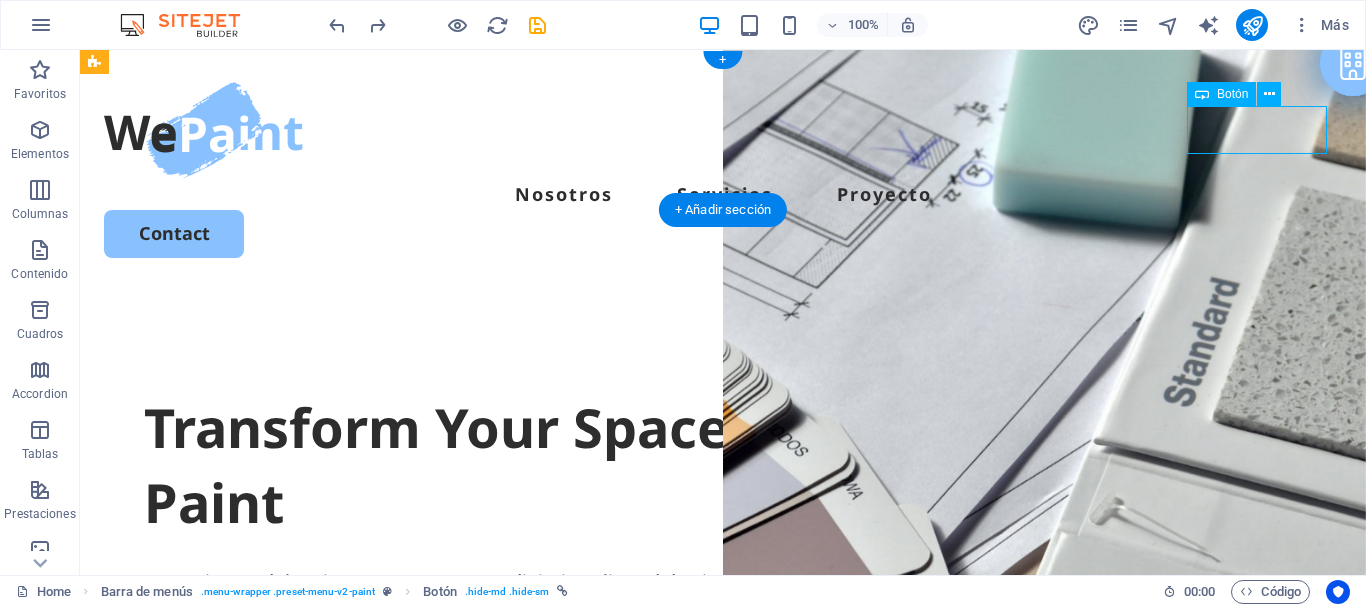 click on "Contact" at bounding box center (723, 233) 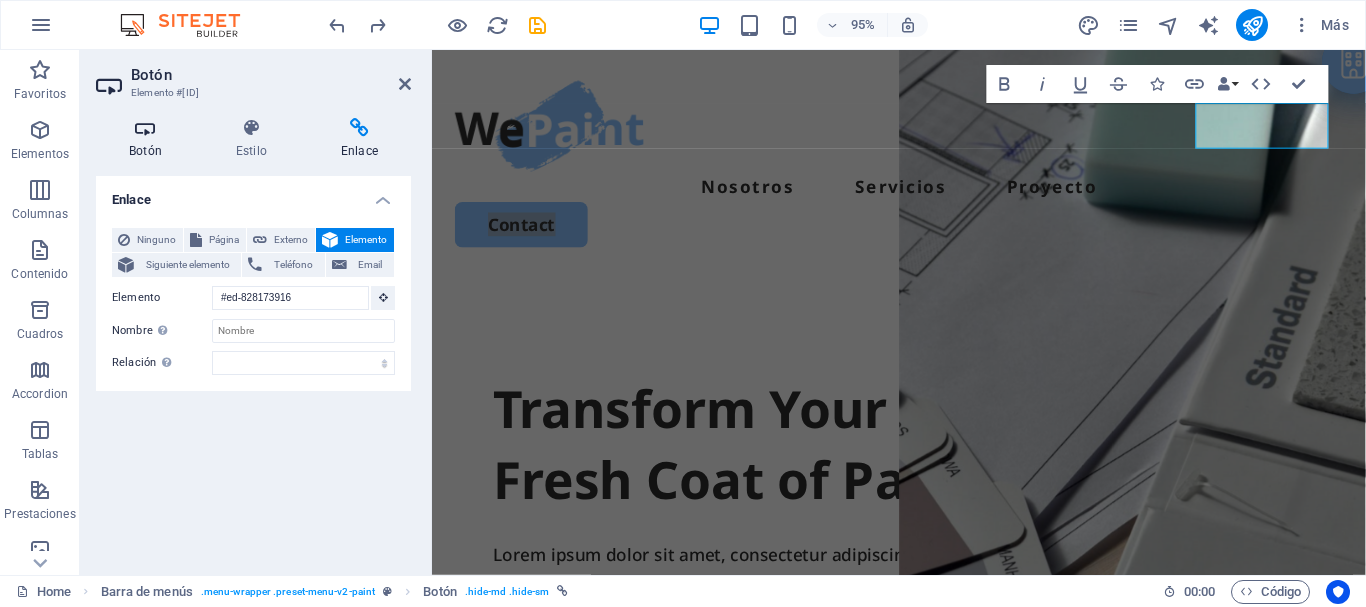 click at bounding box center [145, 128] 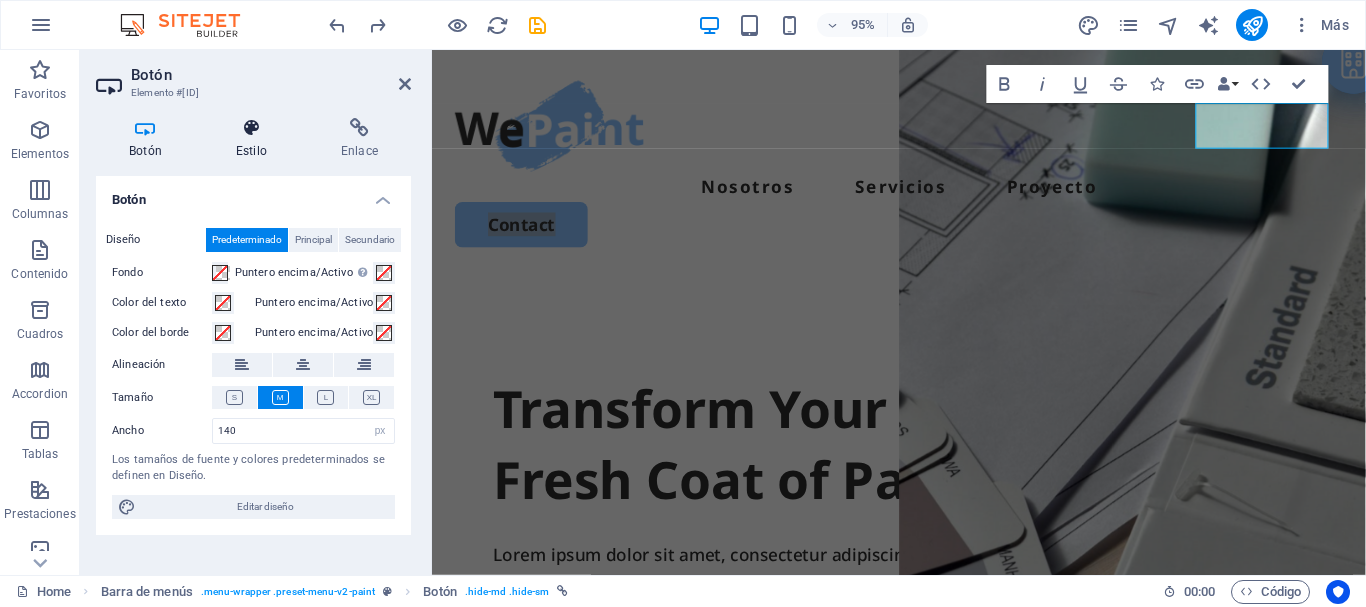 click on "Estilo" at bounding box center (255, 139) 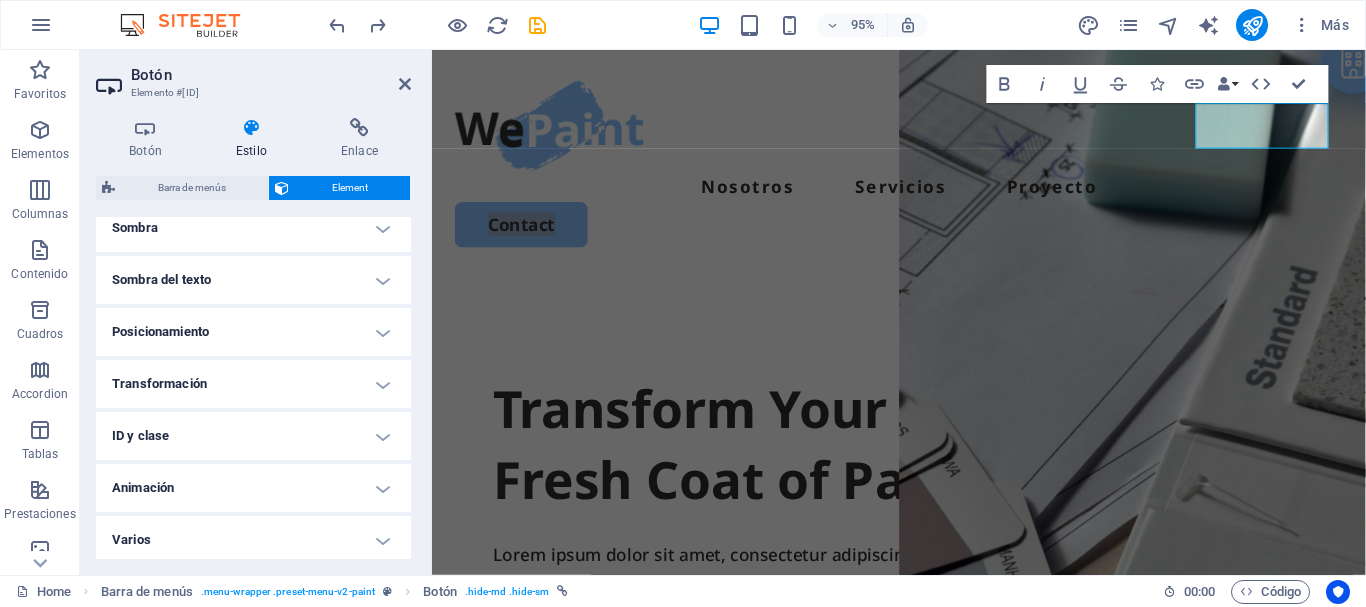scroll, scrollTop: 520, scrollLeft: 0, axis: vertical 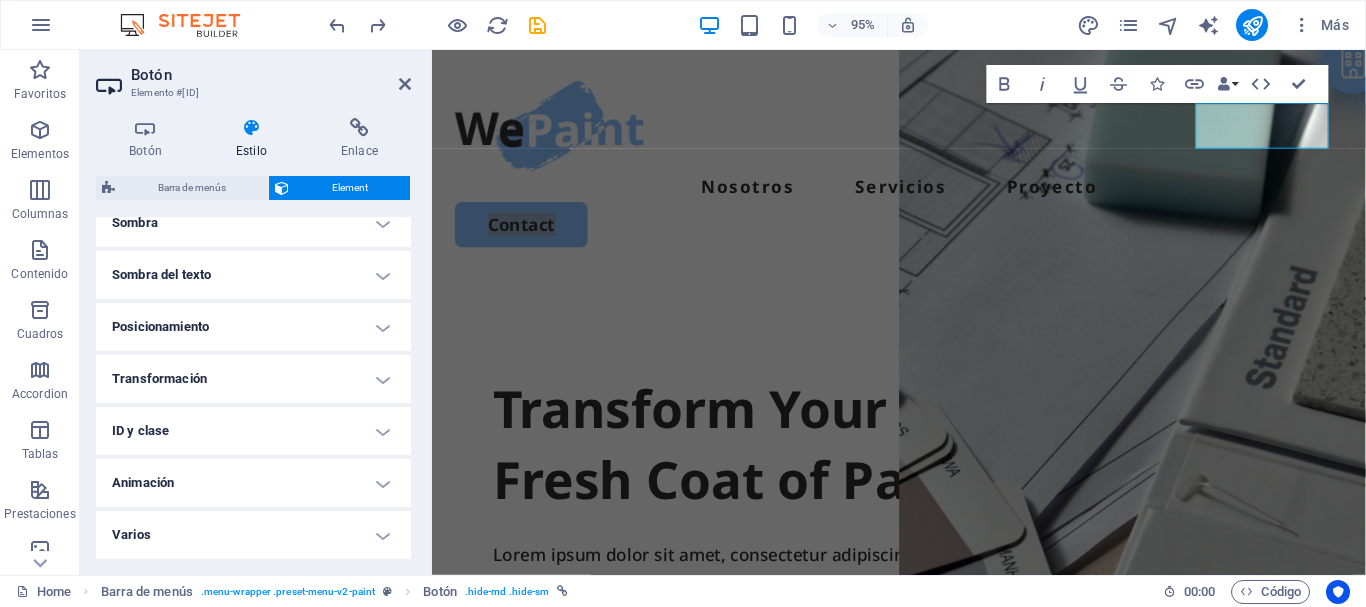 click on "Varios" at bounding box center [253, 535] 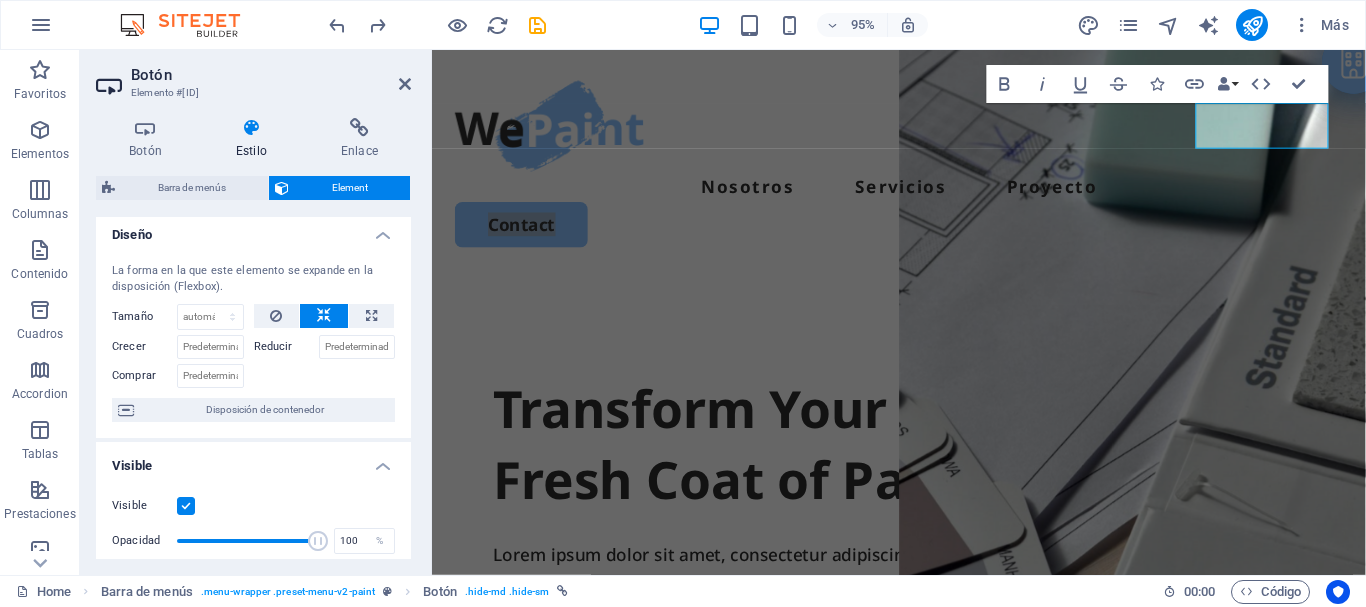 scroll, scrollTop: 0, scrollLeft: 0, axis: both 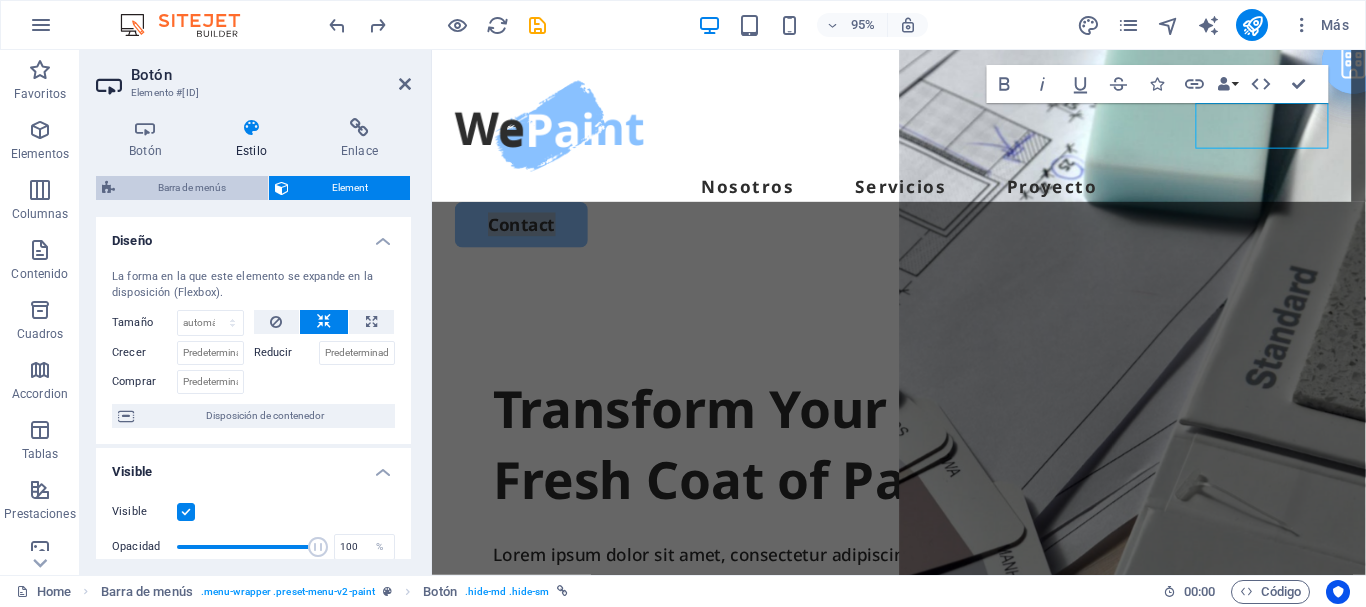 click on "Barra de menús" at bounding box center [191, 188] 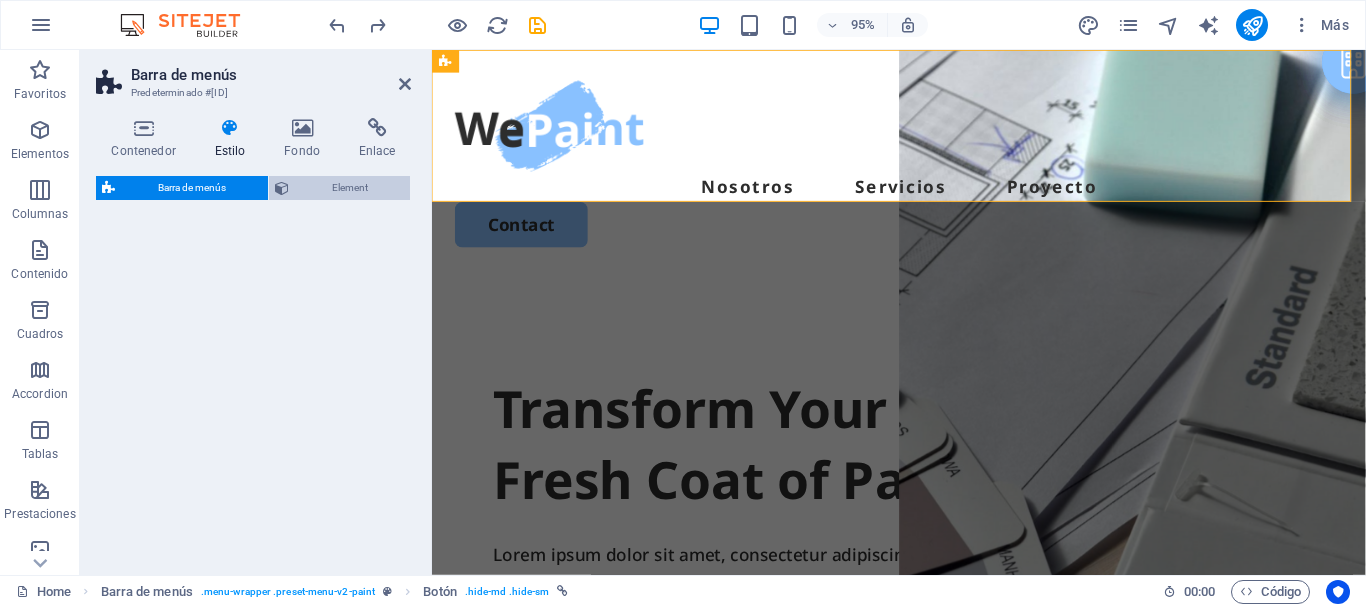 select on "rem" 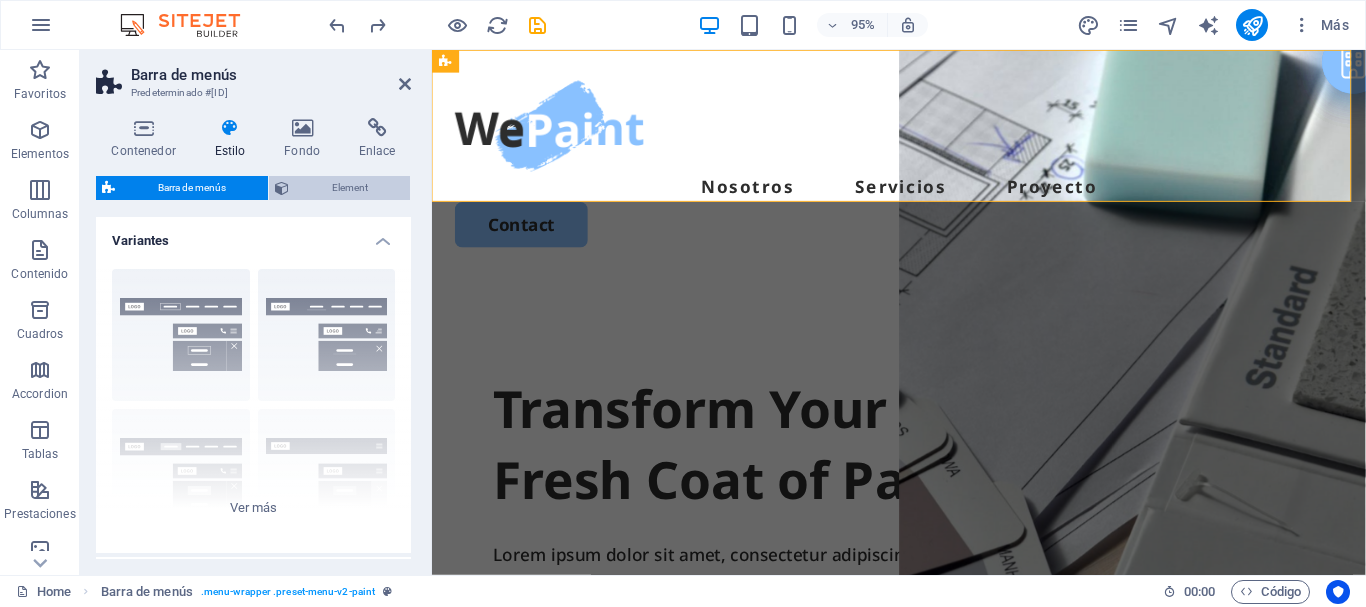 click on "Element" at bounding box center [349, 188] 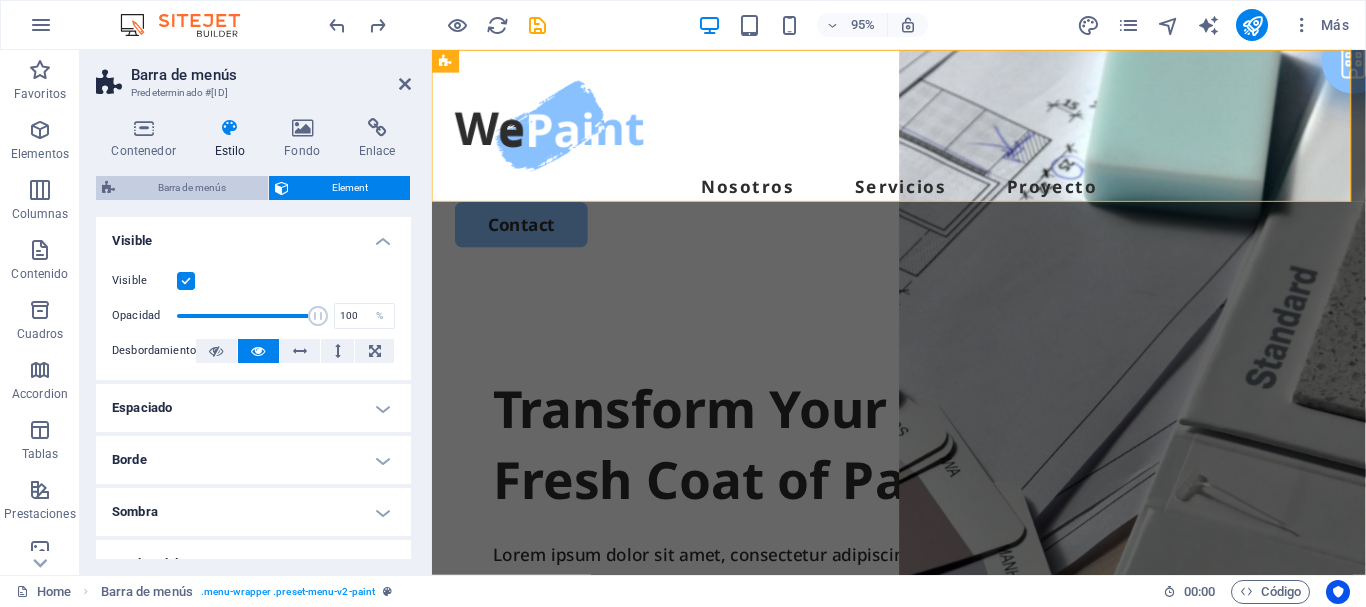 click on "Barra de menús" at bounding box center (191, 188) 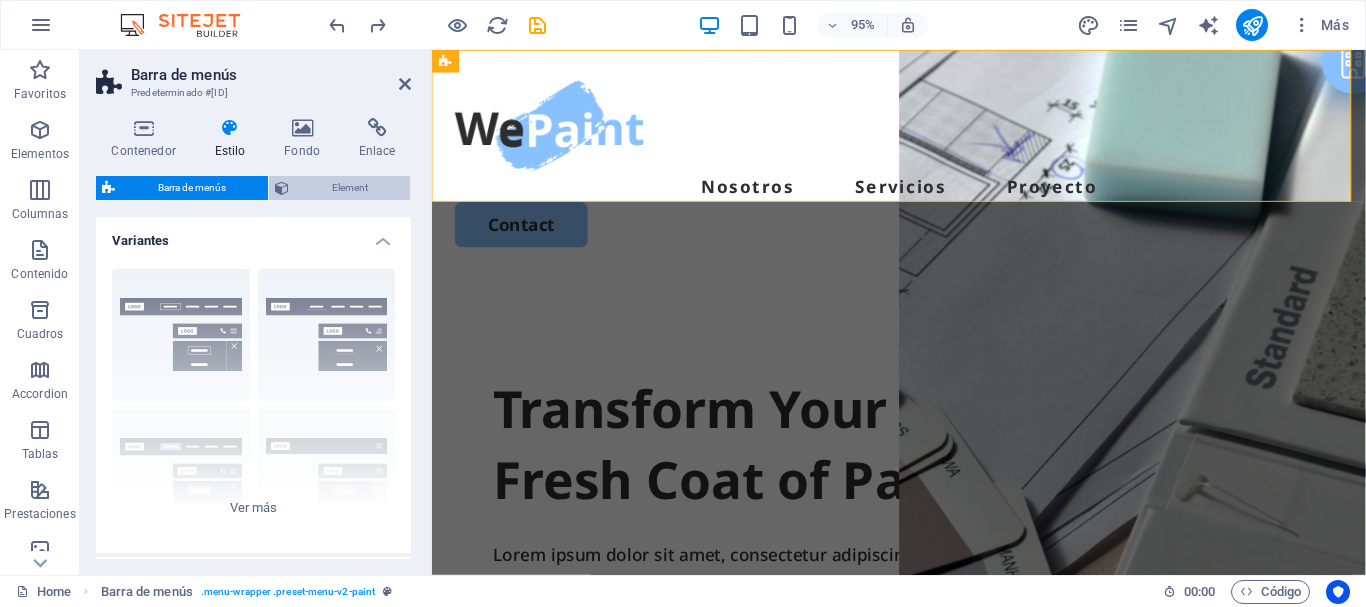 click on "Element" at bounding box center (349, 188) 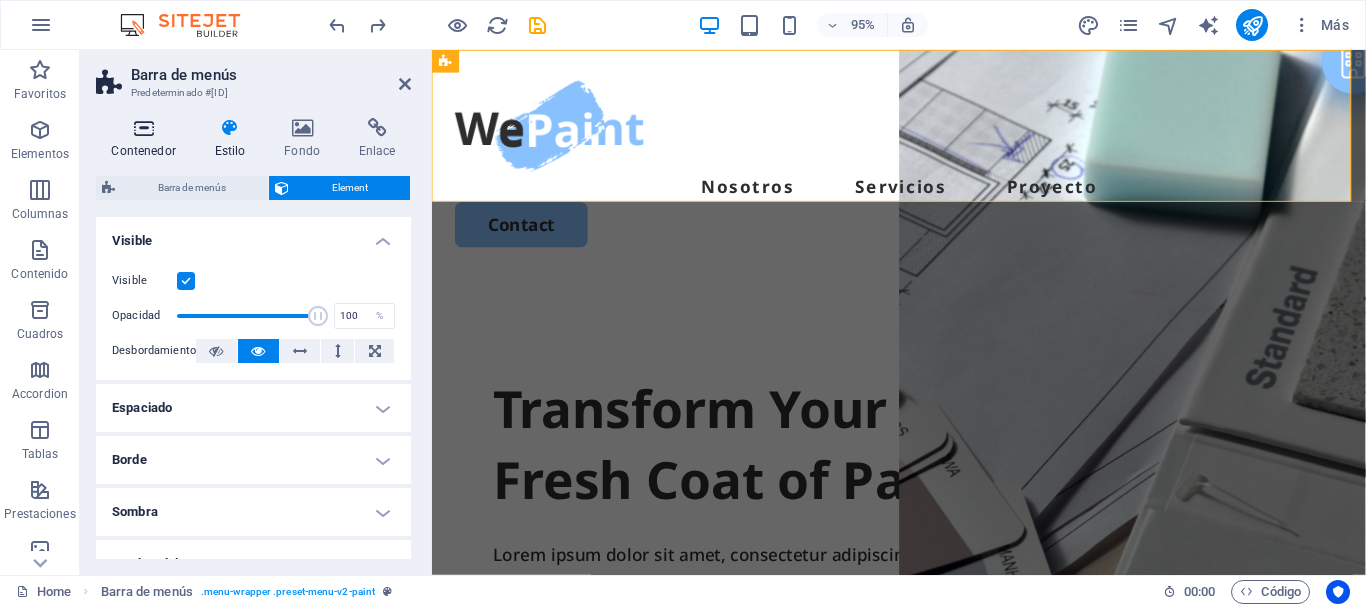 click on "Contenedor" at bounding box center (147, 139) 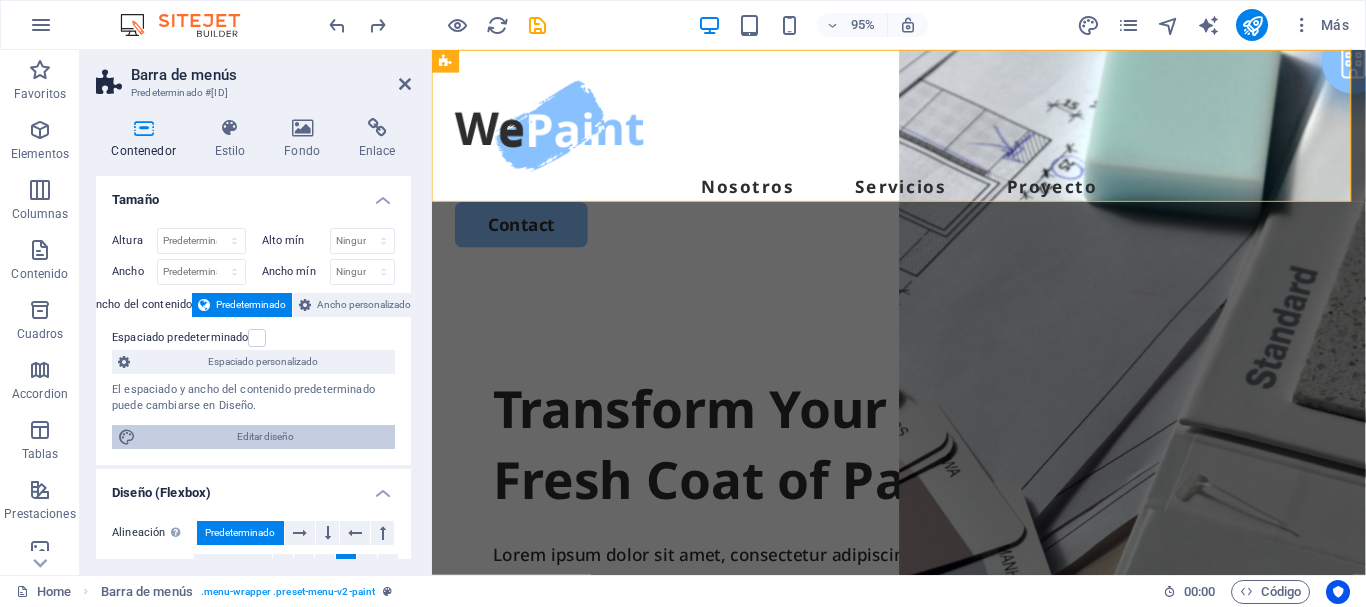 click on "Editar diseño" at bounding box center (265, 437) 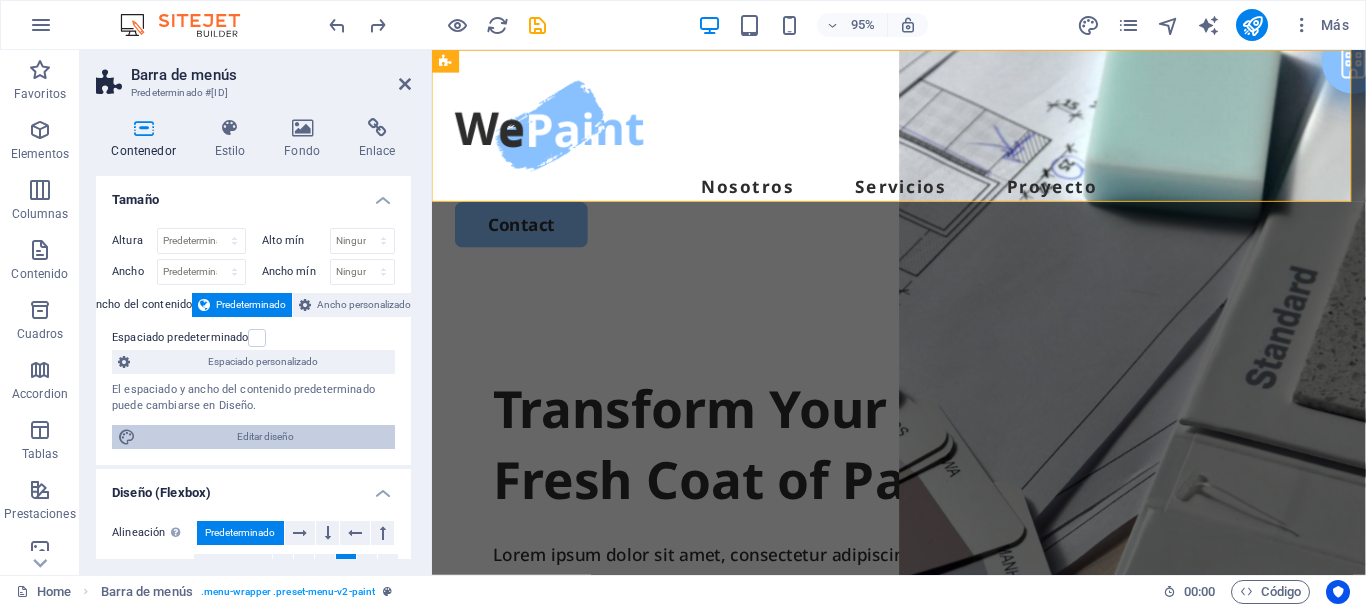 select on "px" 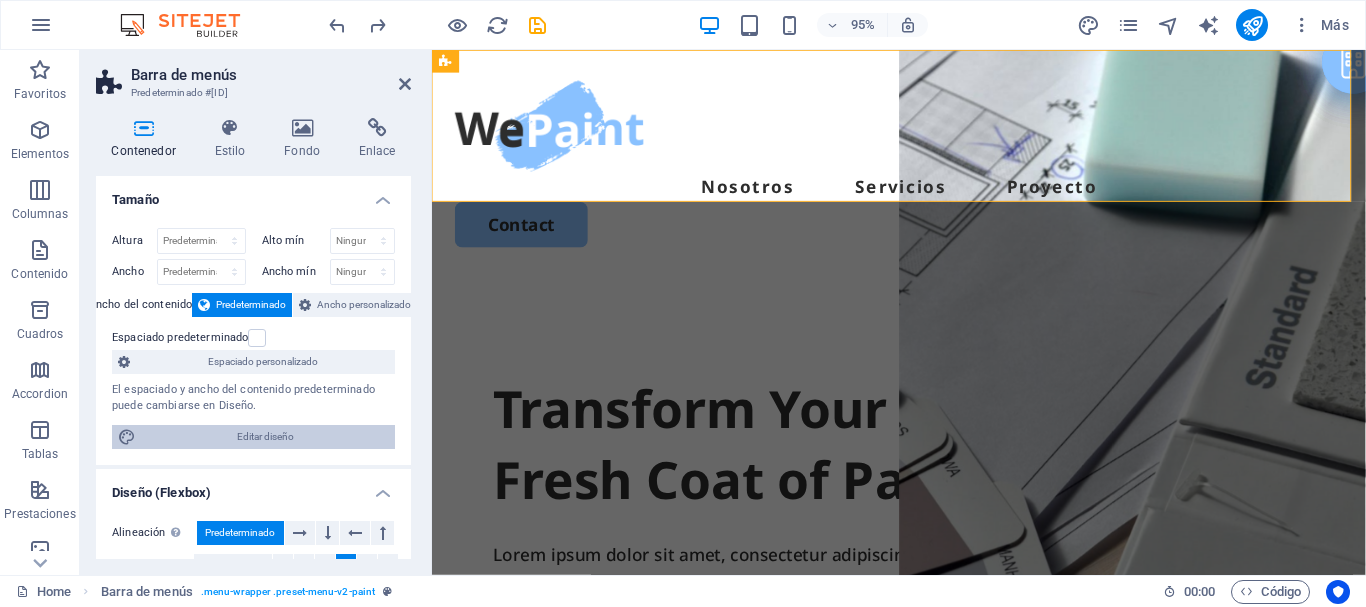 select on "500" 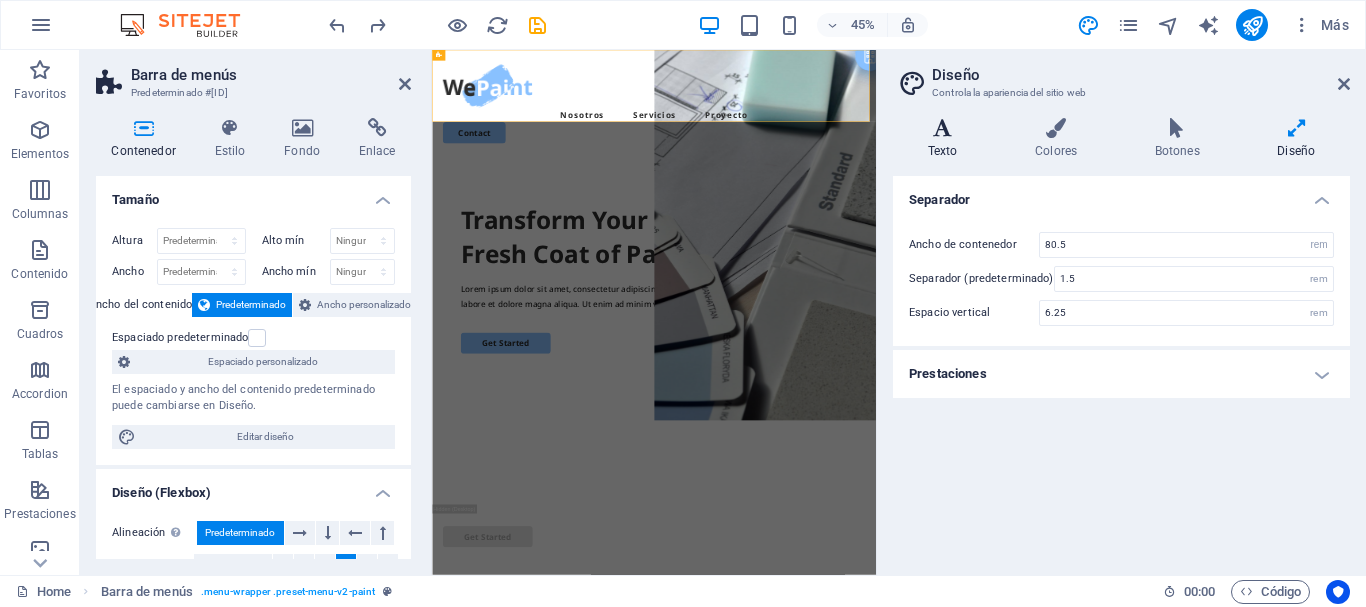 click on "Texto" at bounding box center (946, 139) 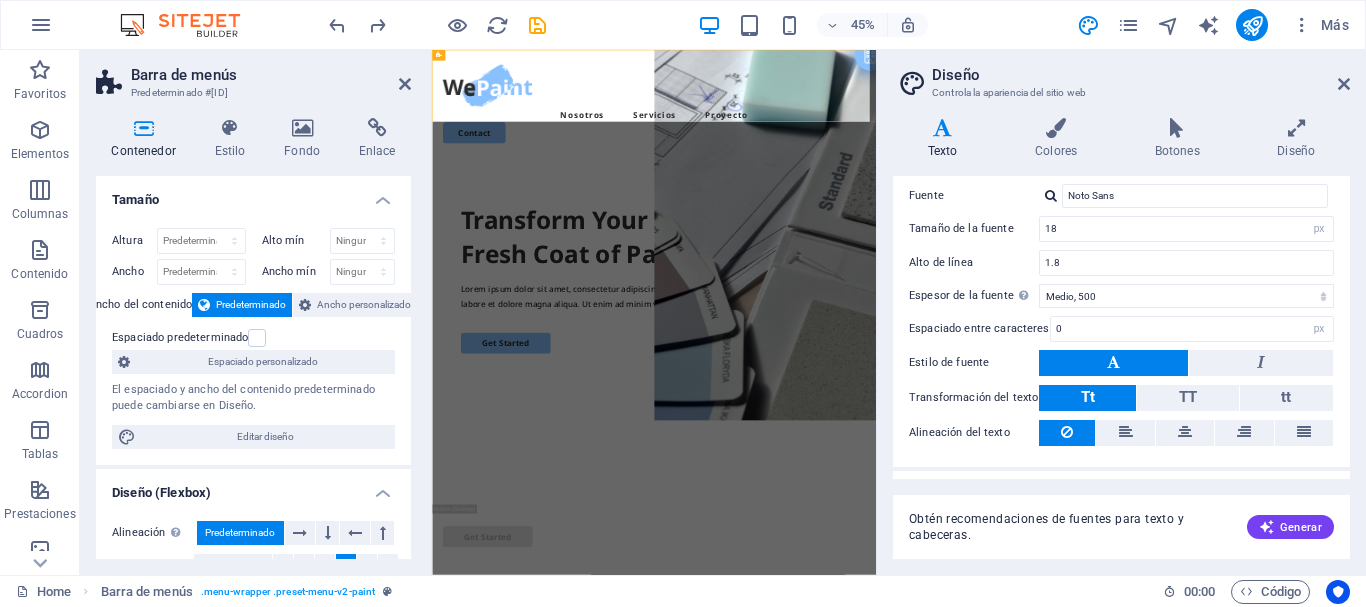 scroll, scrollTop: 153, scrollLeft: 0, axis: vertical 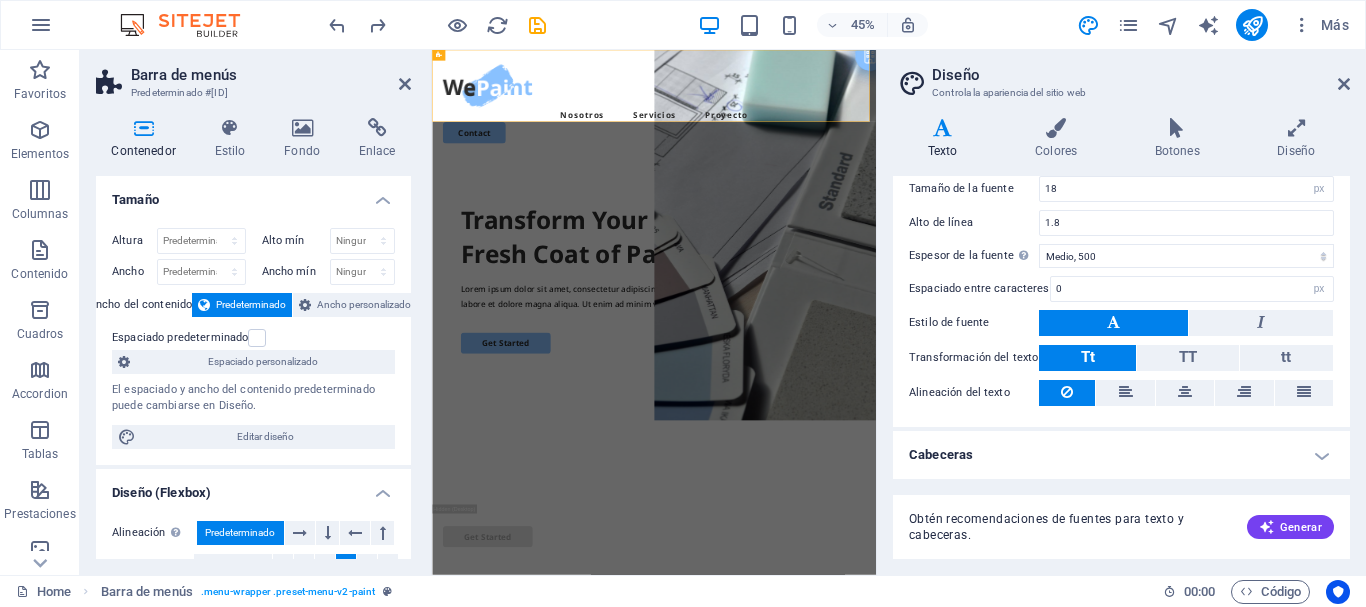 click on "Cabeceras" at bounding box center (1121, 455) 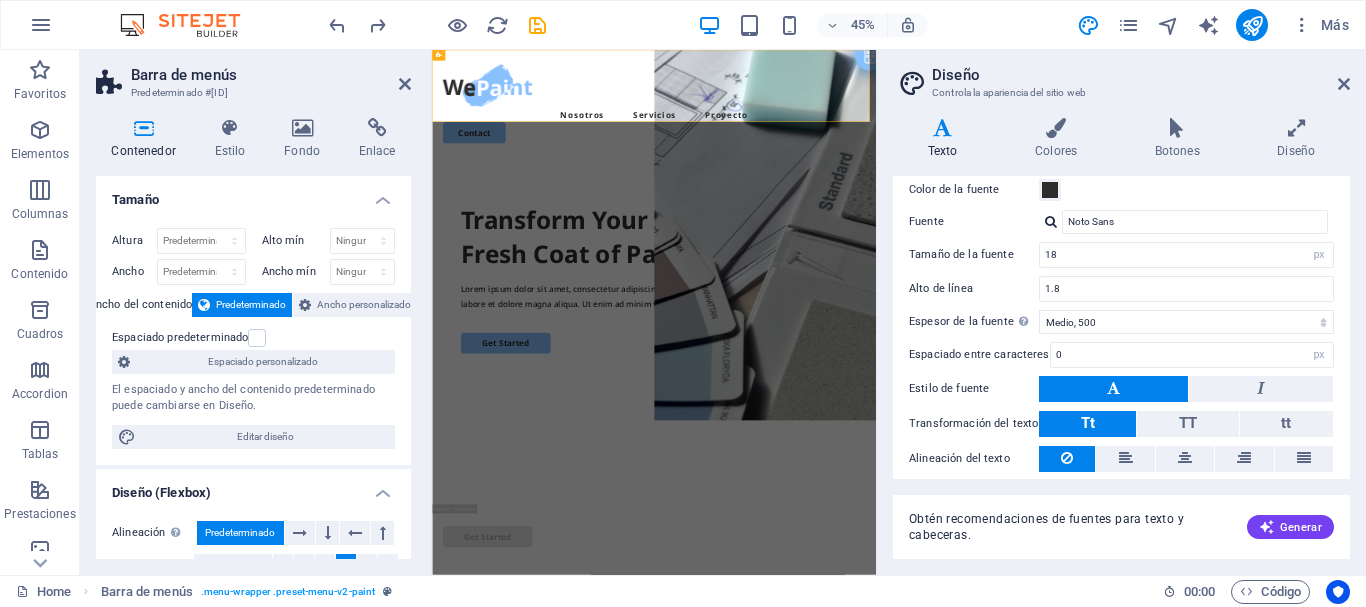 scroll, scrollTop: 0, scrollLeft: 0, axis: both 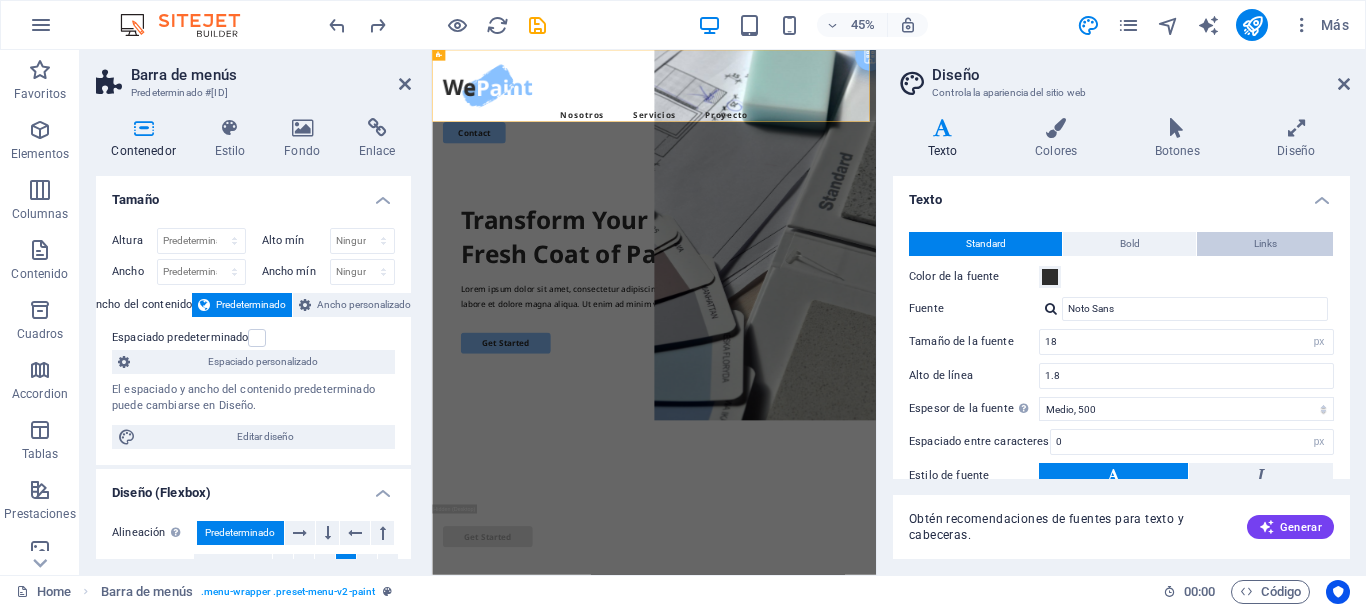 click on "Links" at bounding box center [1265, 244] 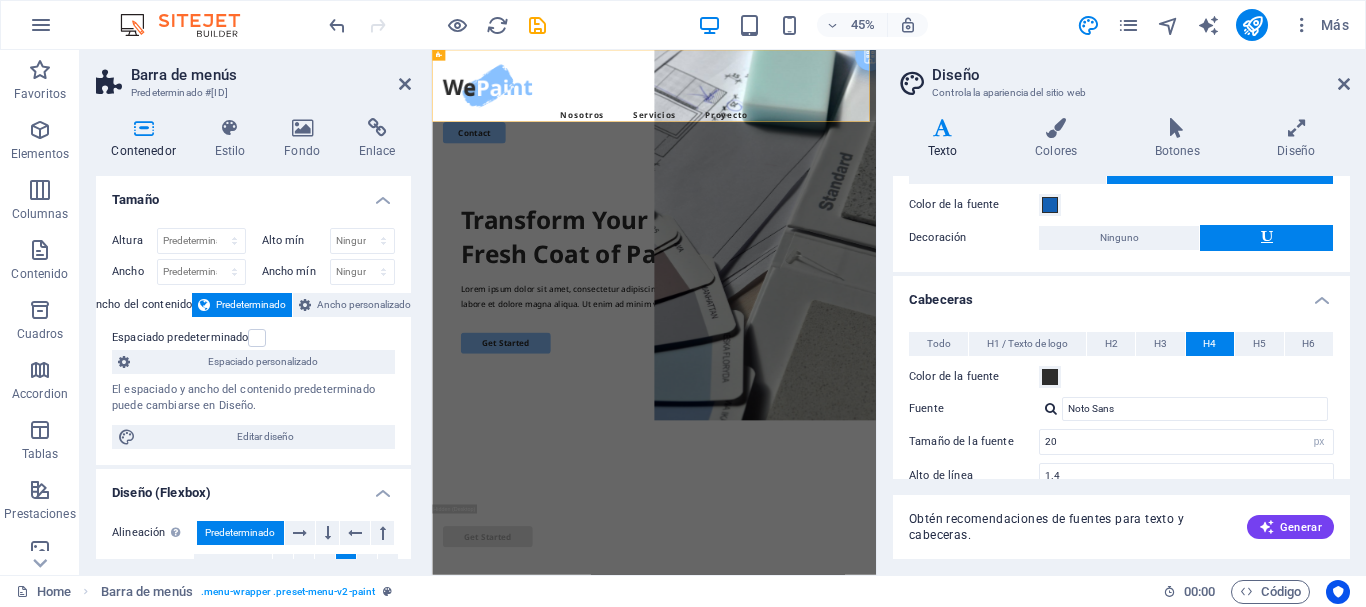 scroll, scrollTop: 0, scrollLeft: 0, axis: both 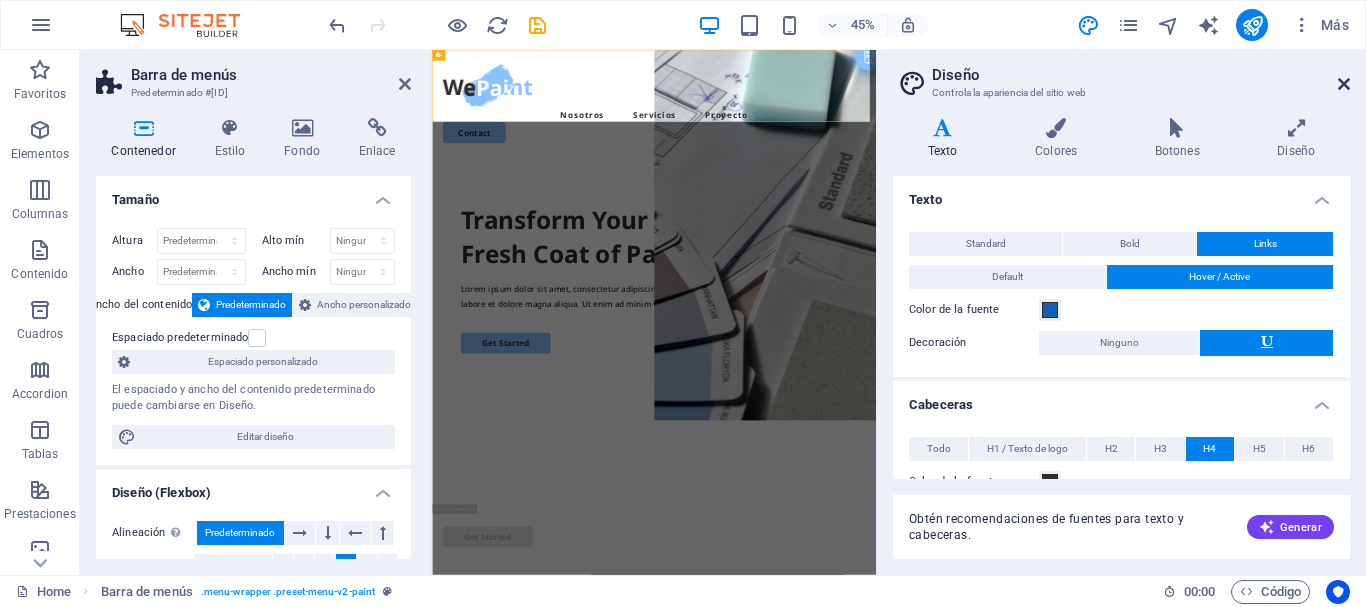 click at bounding box center (1344, 84) 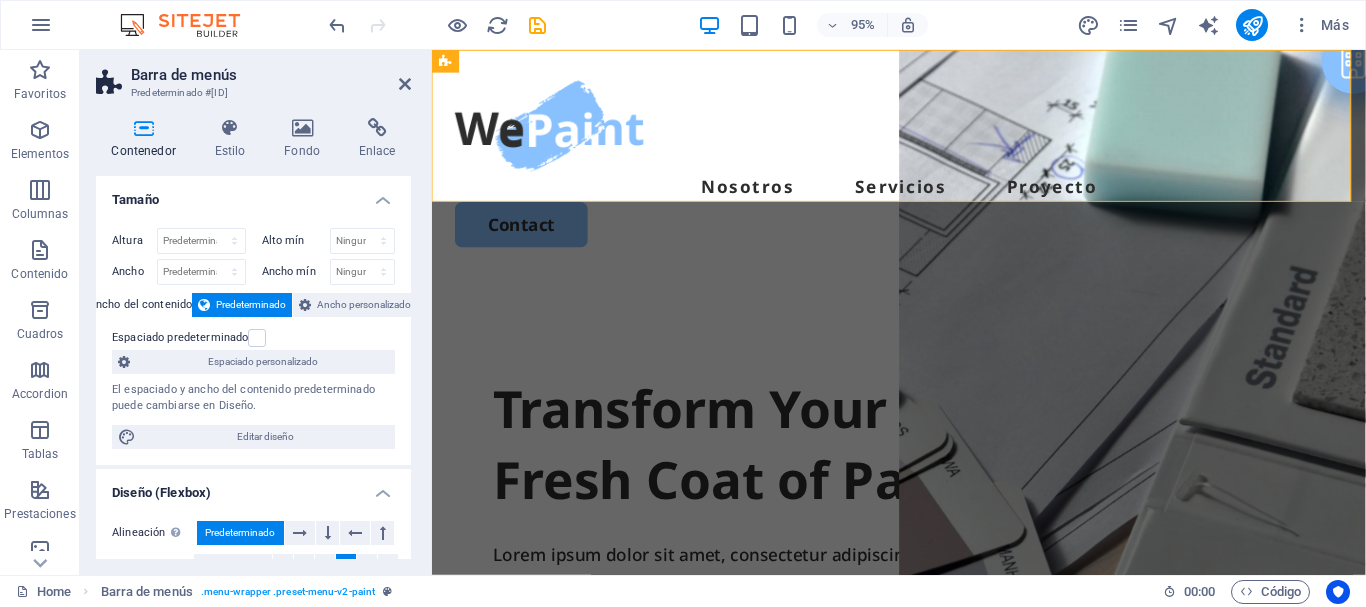 drag, startPoint x: 406, startPoint y: 327, endPoint x: 403, endPoint y: 374, distance: 47.095646 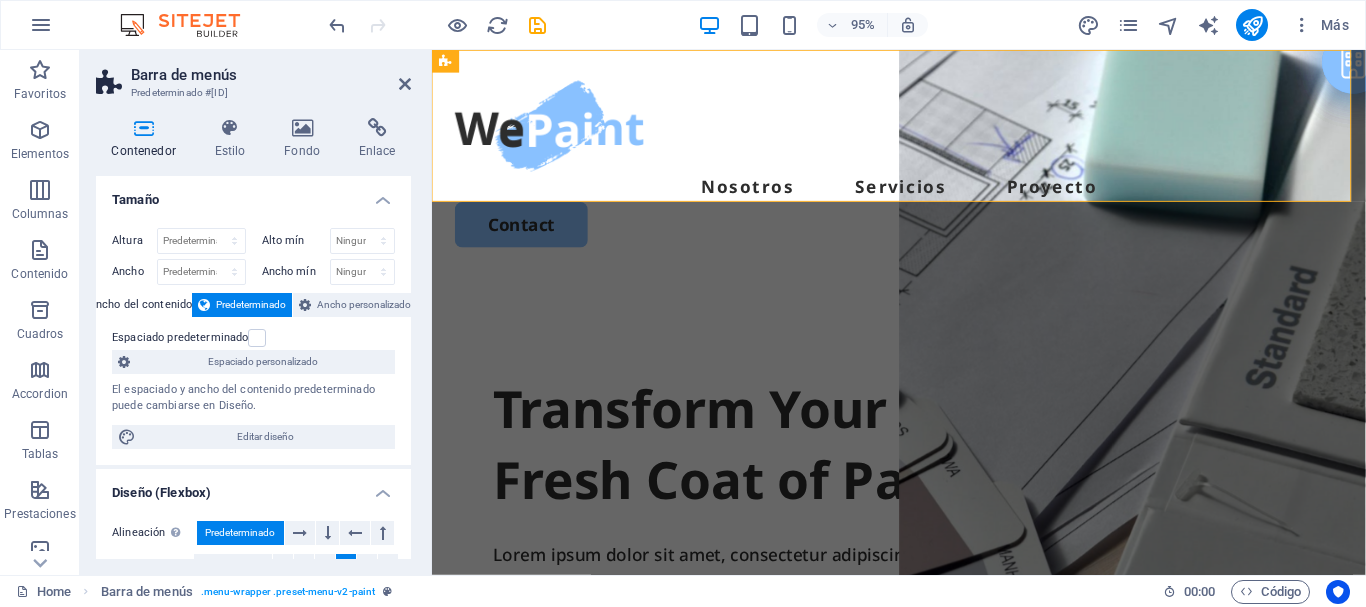 click on "Altura Predeterminado px rem % vh vw Alto mín Ninguno px rem % vh vw Ancho Predeterminado px rem % em vh vw Ancho mín Ninguno px rem % vh vw Ancho del contenido Predeterminado Ancho personalizado Ancho Predeterminado px rem % em vh vw Ancho mín Ninguno px rem % vh vw Espaciado predeterminado Espaciado personalizado El espaciado y ancho del contenido predeterminado puede cambiarse en Diseño. Editar diseño" at bounding box center [253, 338] 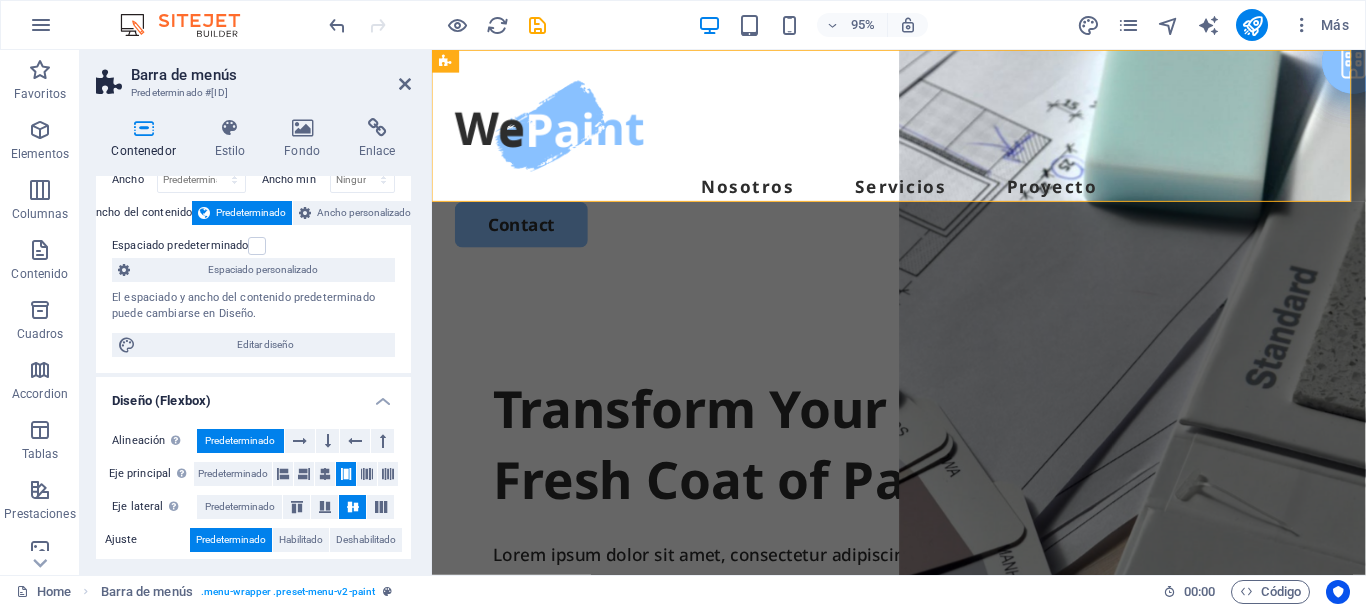 scroll, scrollTop: 0, scrollLeft: 0, axis: both 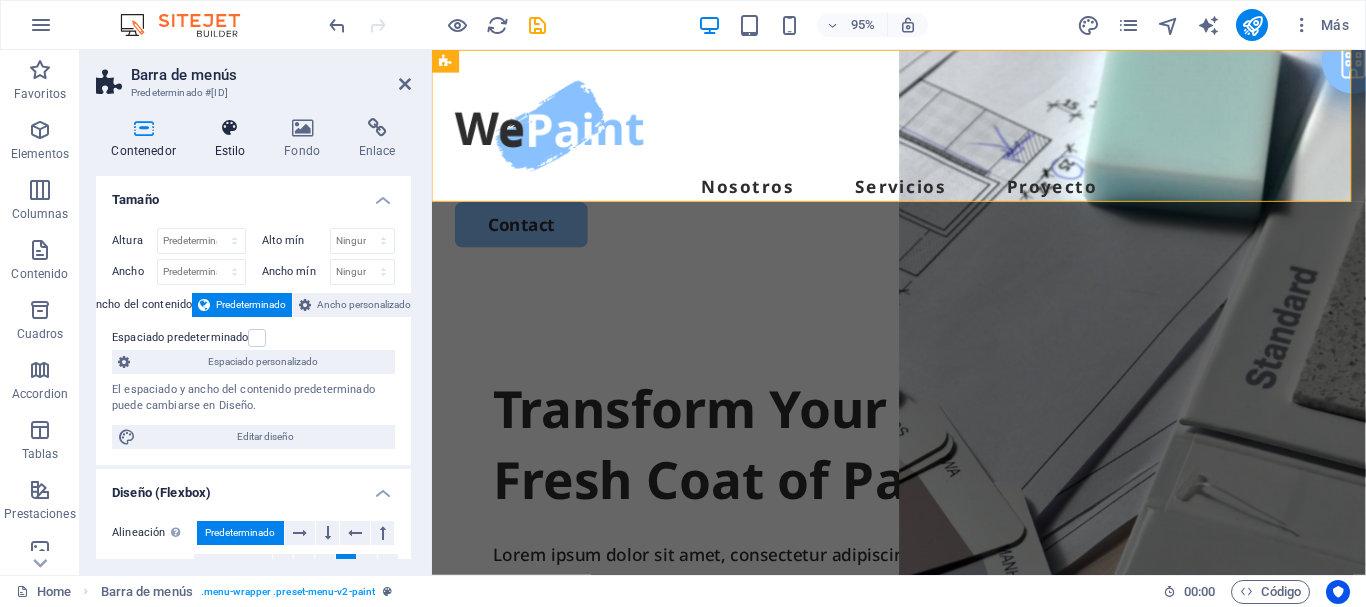 click on "Estilo" at bounding box center (234, 139) 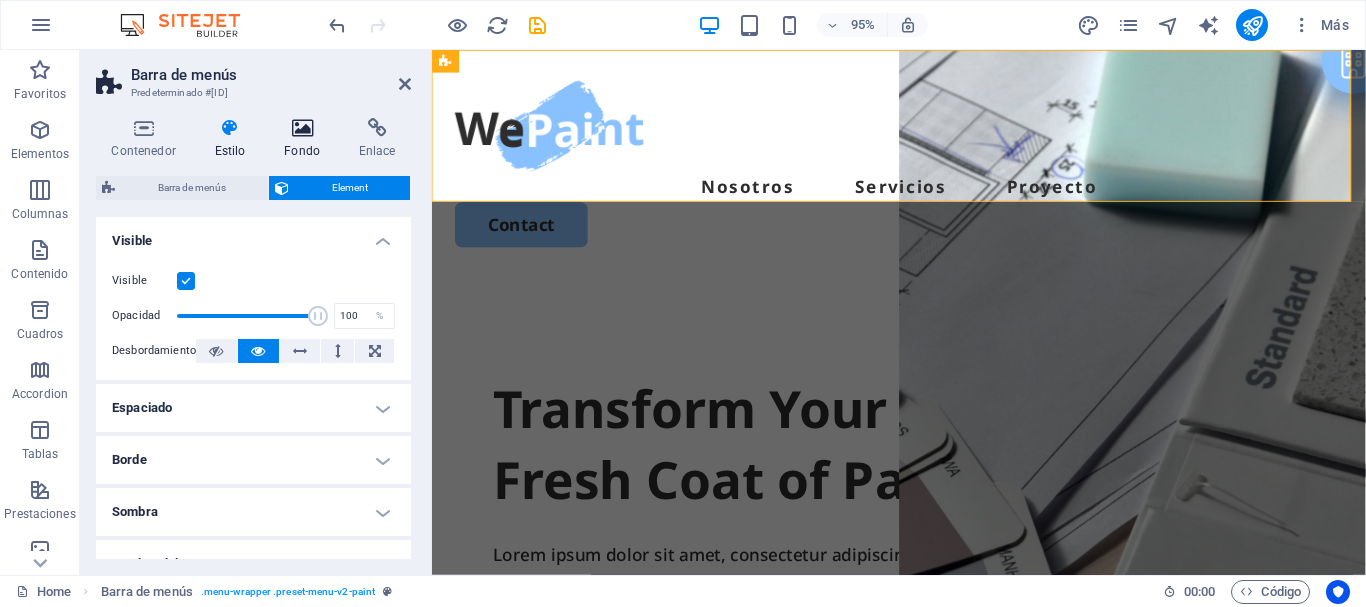 click on "Fondo" at bounding box center [306, 139] 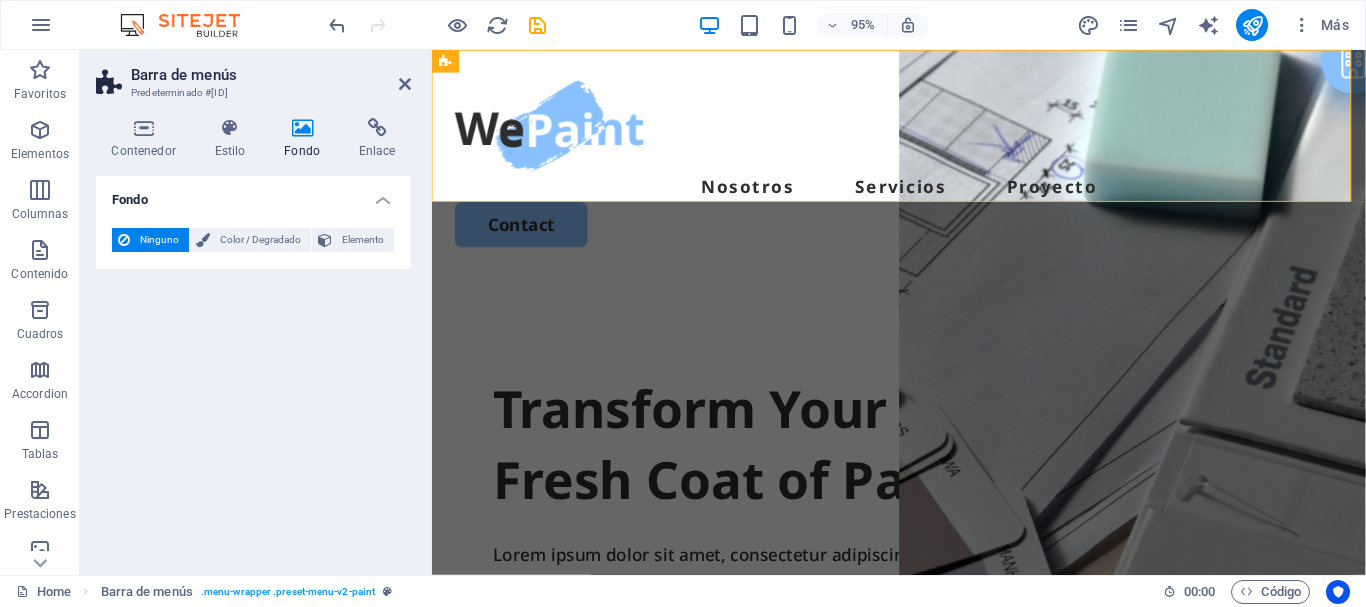 click on "Fondo" at bounding box center (306, 139) 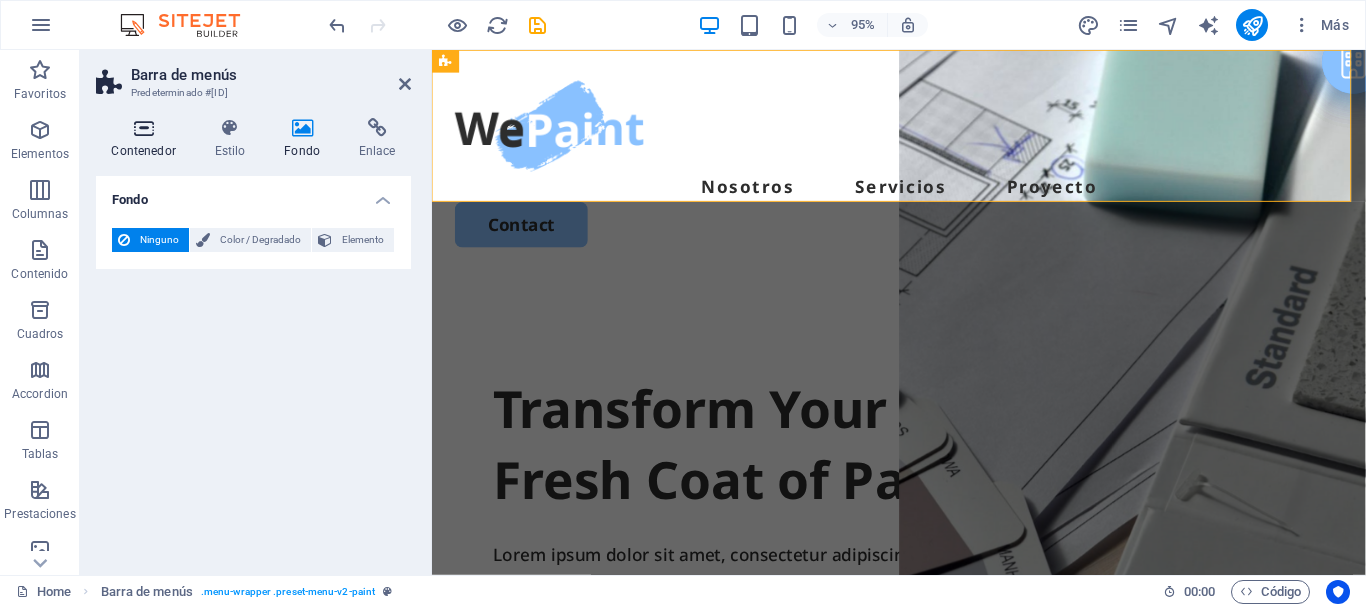 click at bounding box center [143, 128] 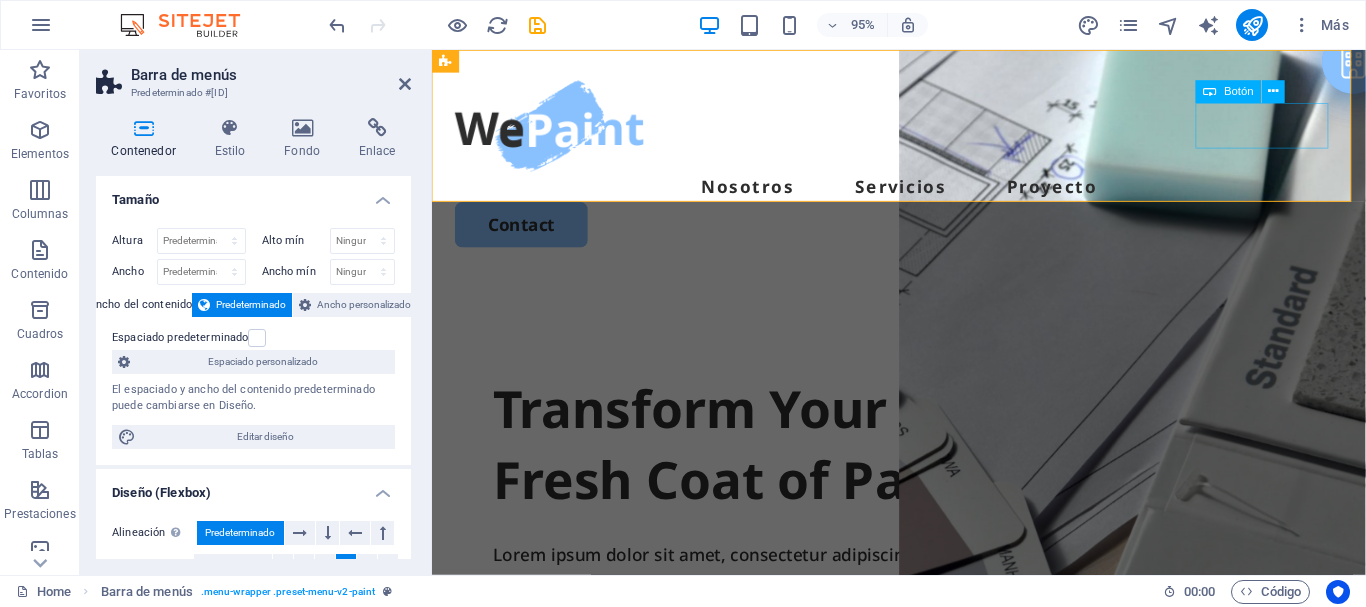 click on "Contact" at bounding box center (923, 233) 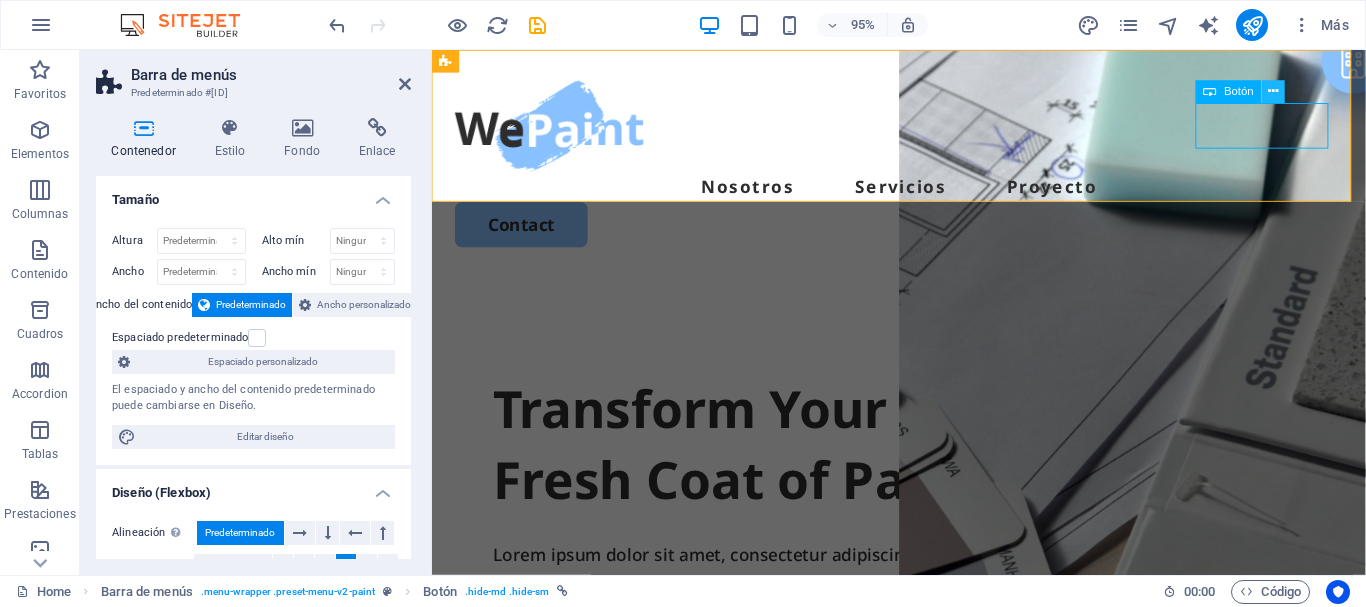 click at bounding box center (1274, 92) 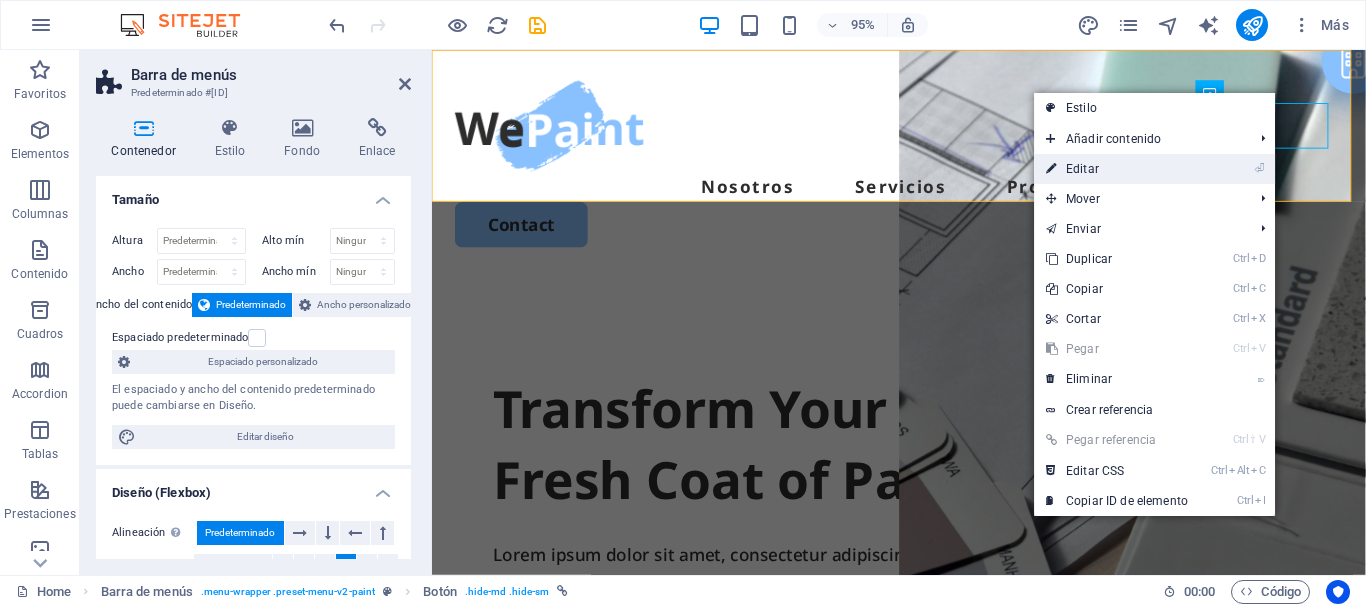 click on "⏎  Editar" at bounding box center (1117, 169) 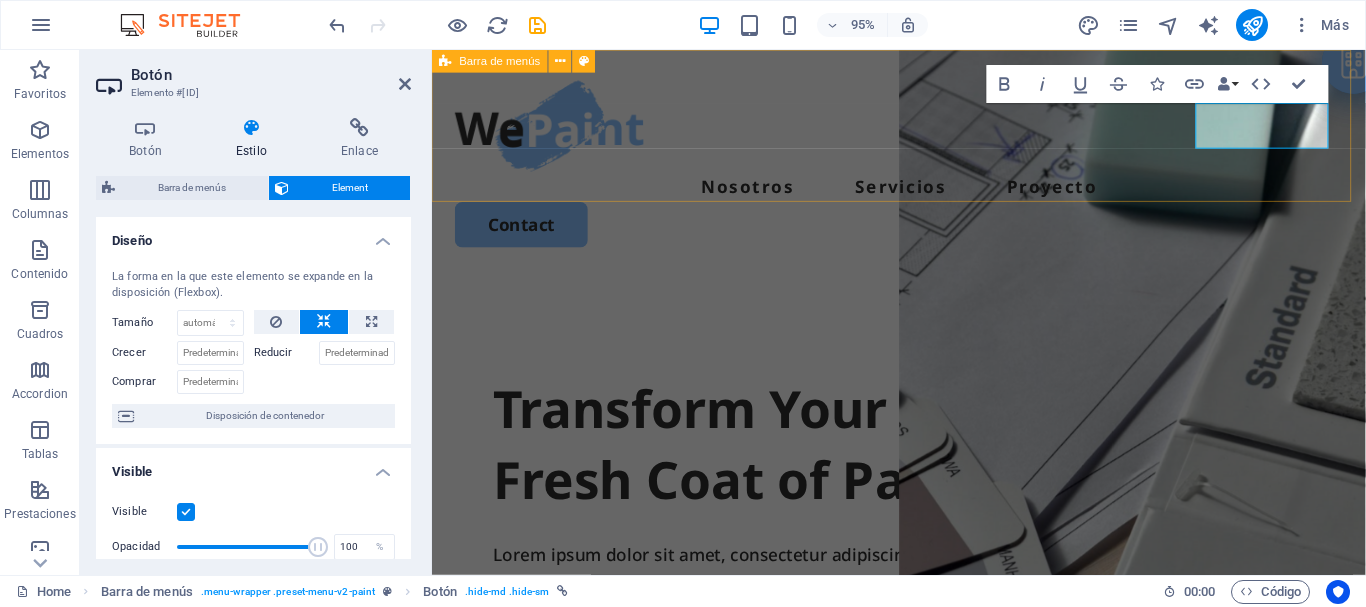 type 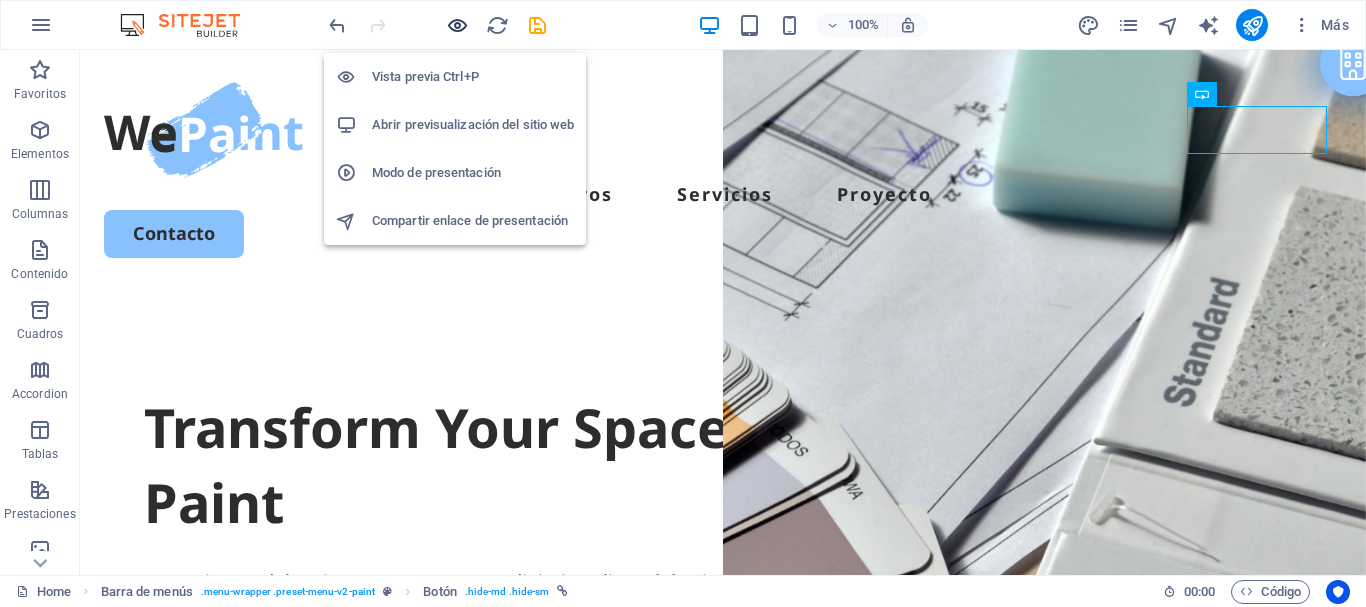 click at bounding box center [457, 25] 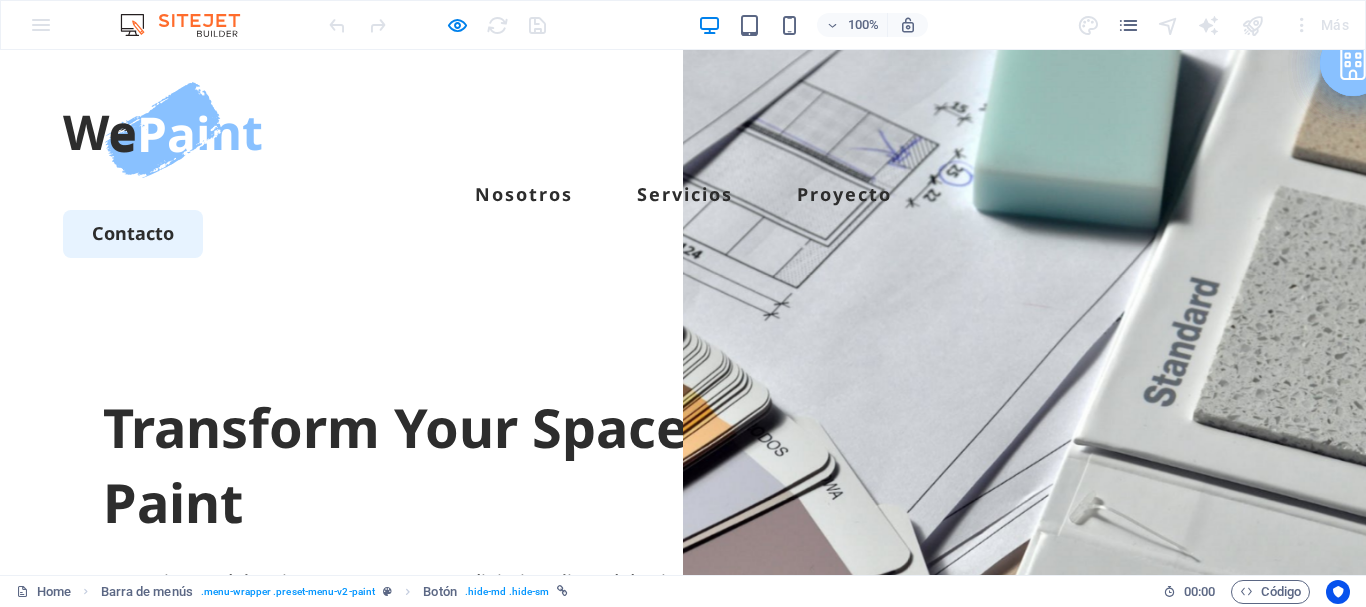 click on "Contacto" at bounding box center [133, 233] 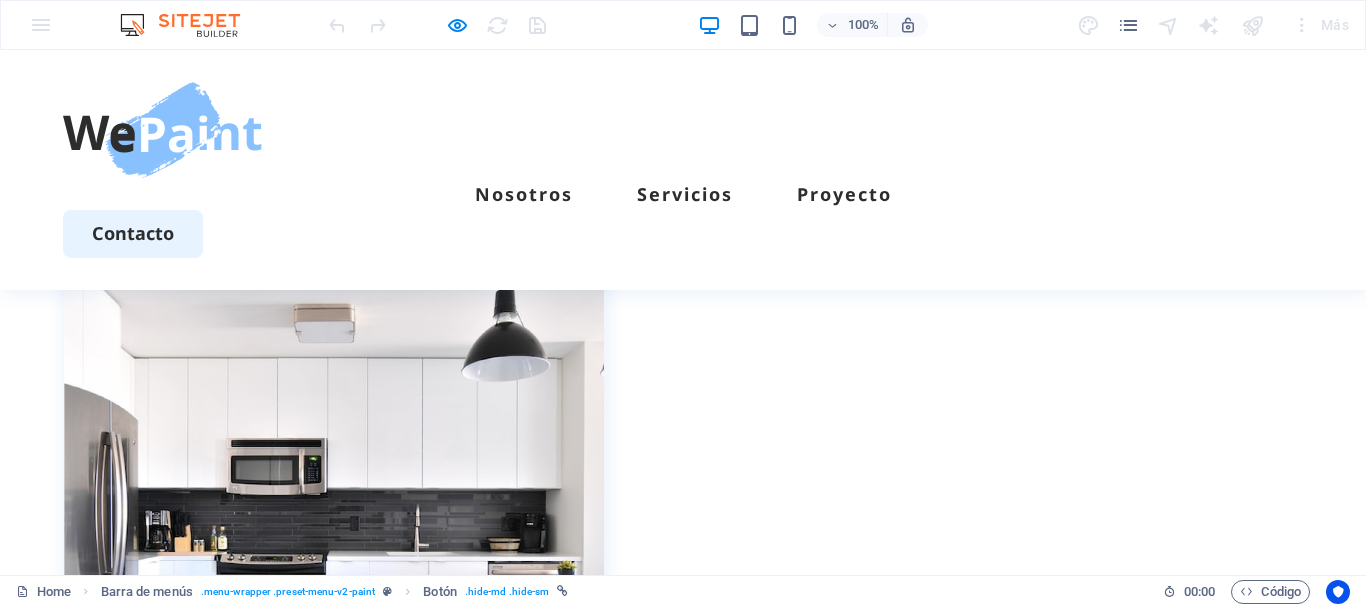 scroll, scrollTop: 3644, scrollLeft: 0, axis: vertical 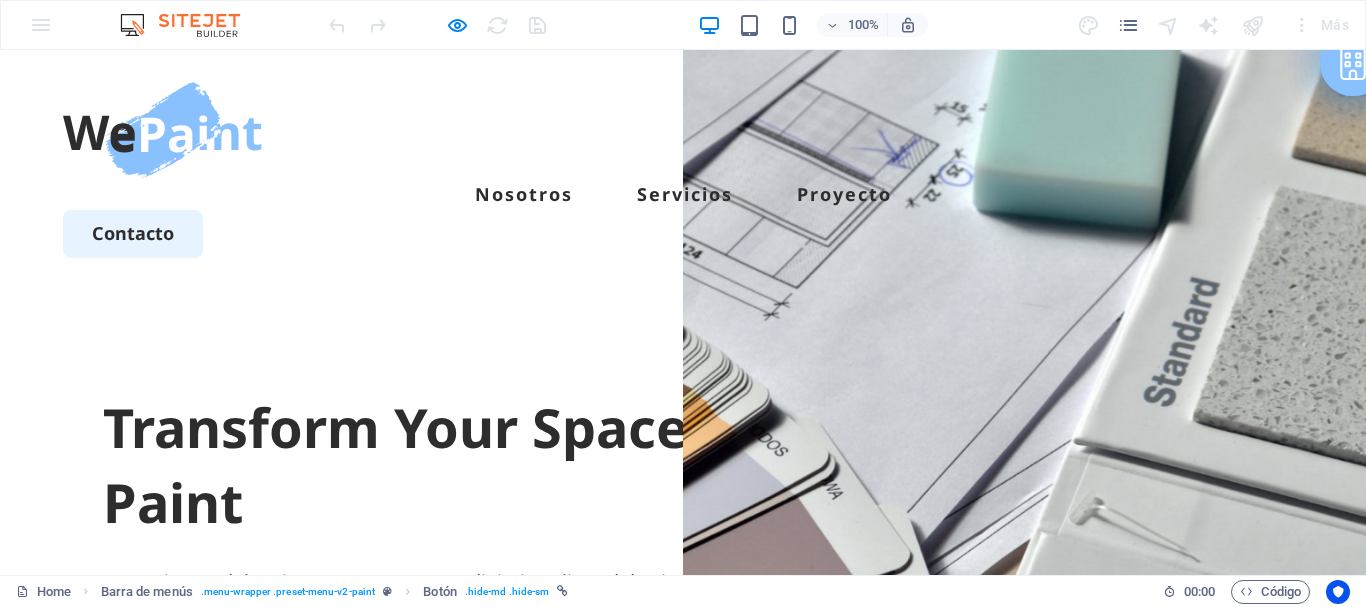 click on "Contacto" at bounding box center (133, 233) 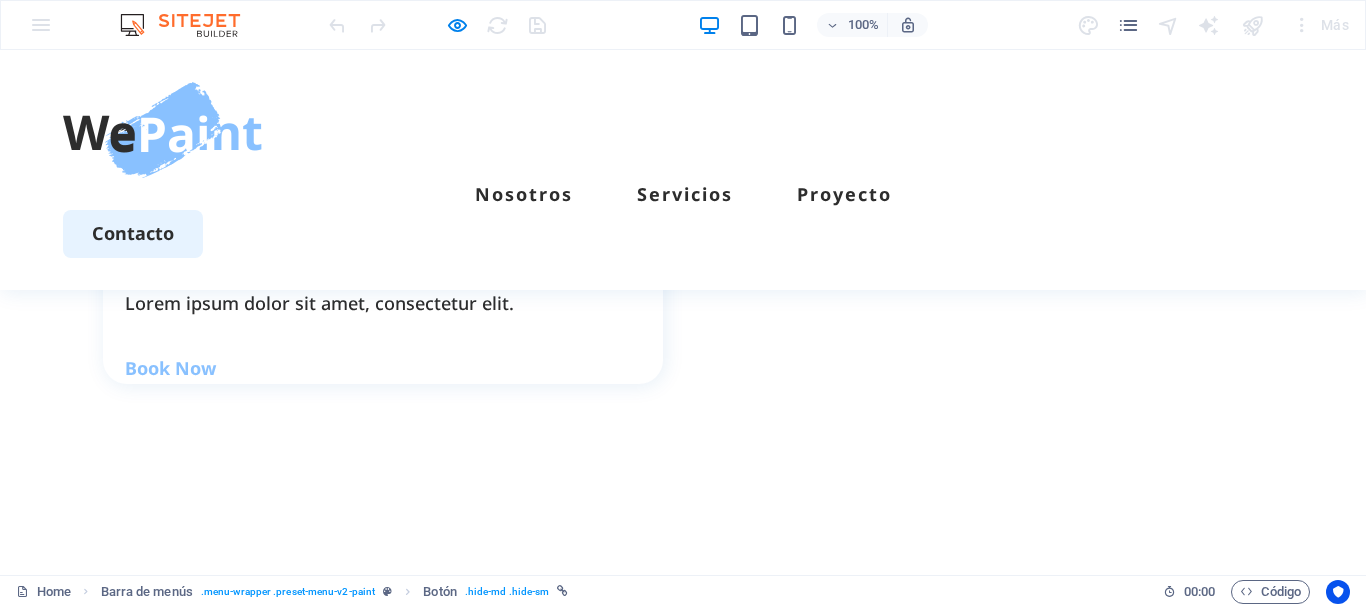 scroll, scrollTop: 3644, scrollLeft: 0, axis: vertical 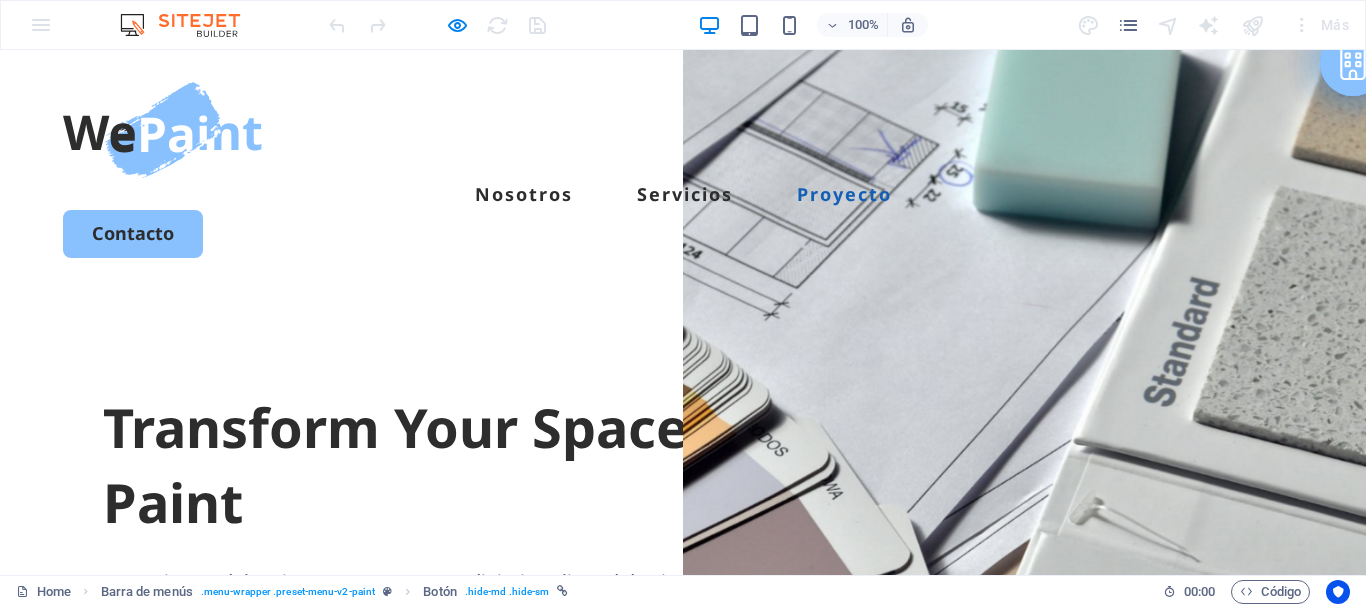 click on "Proyecto" at bounding box center (844, 194) 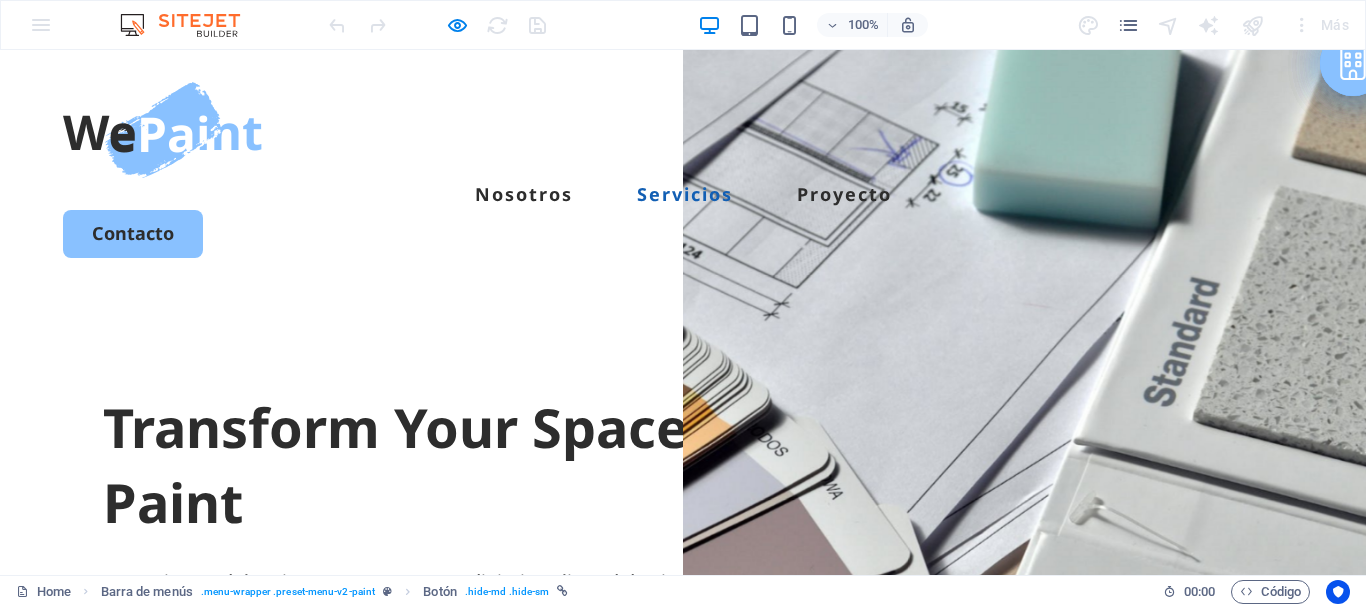 click on "Servicios" at bounding box center (685, 194) 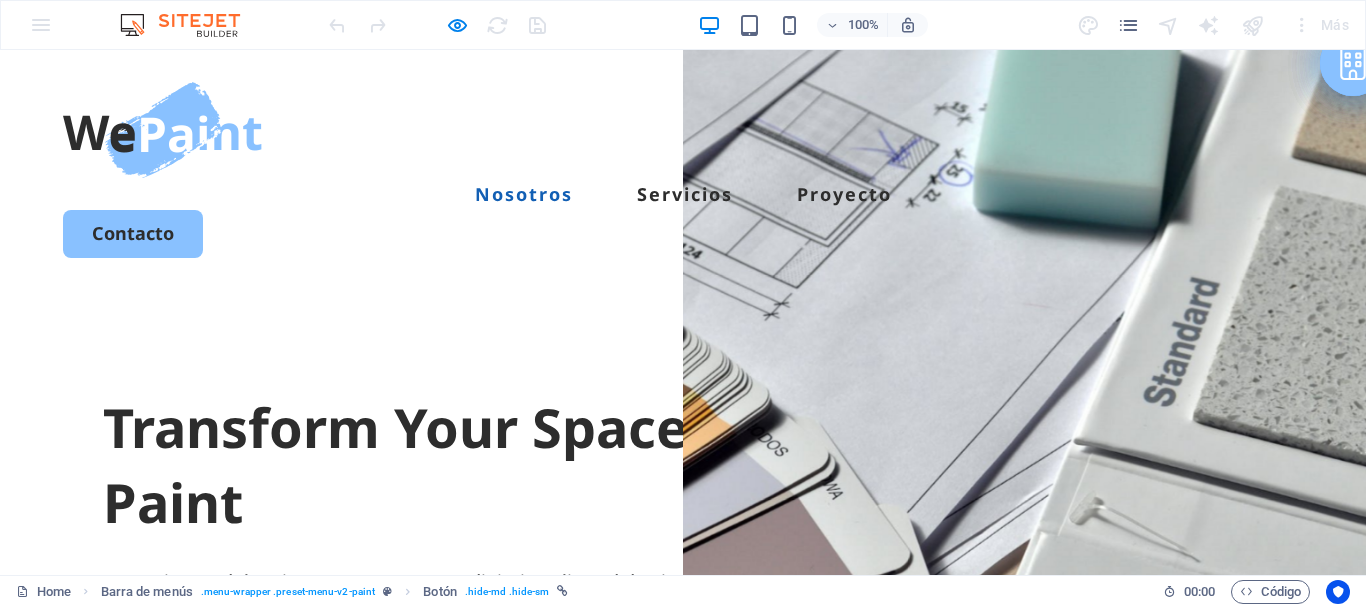 click on "Nosotros" at bounding box center (524, 194) 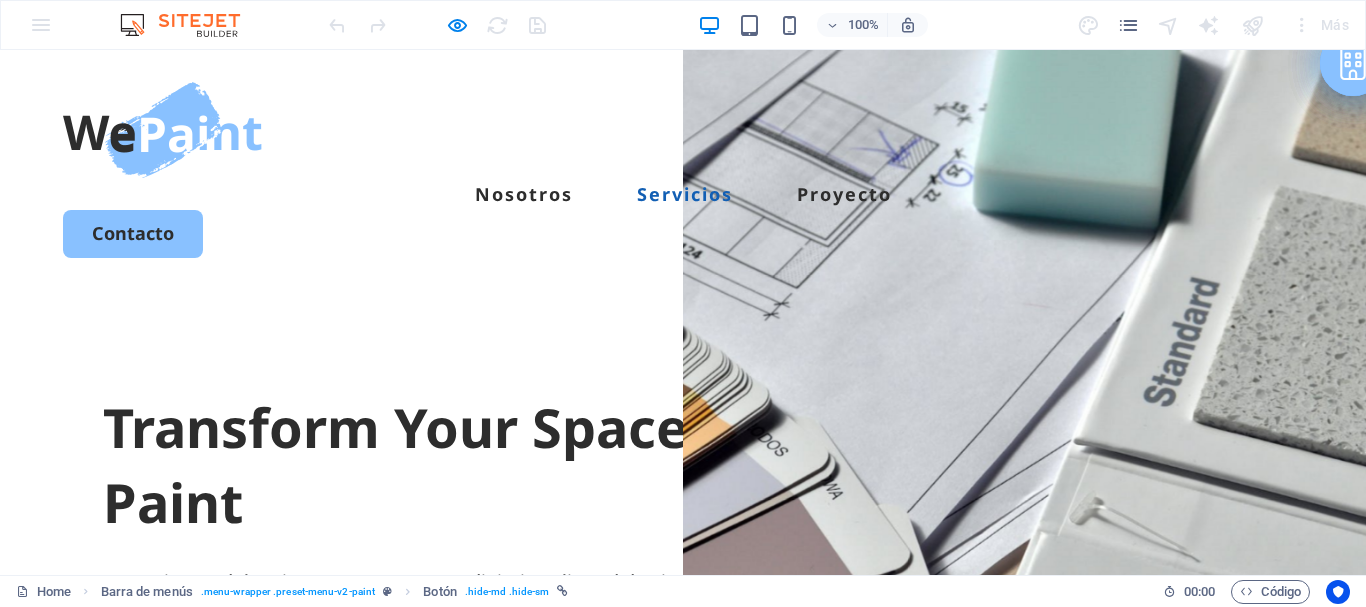 click on "Servicios" at bounding box center (685, 194) 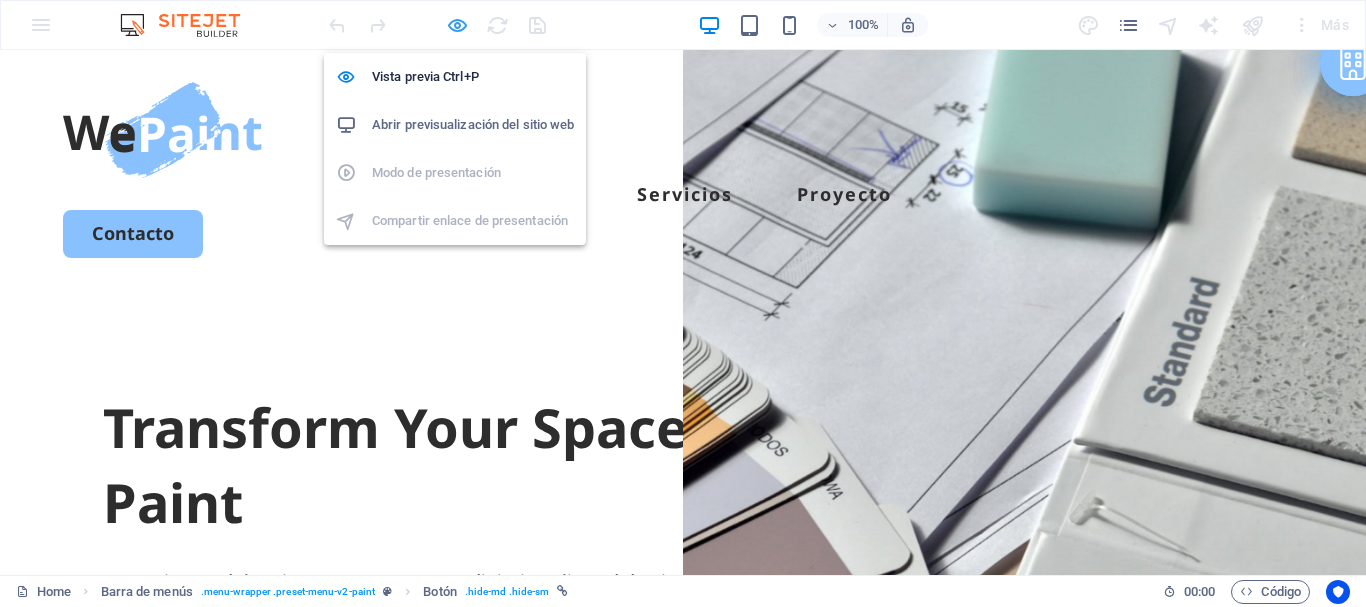 click at bounding box center [457, 25] 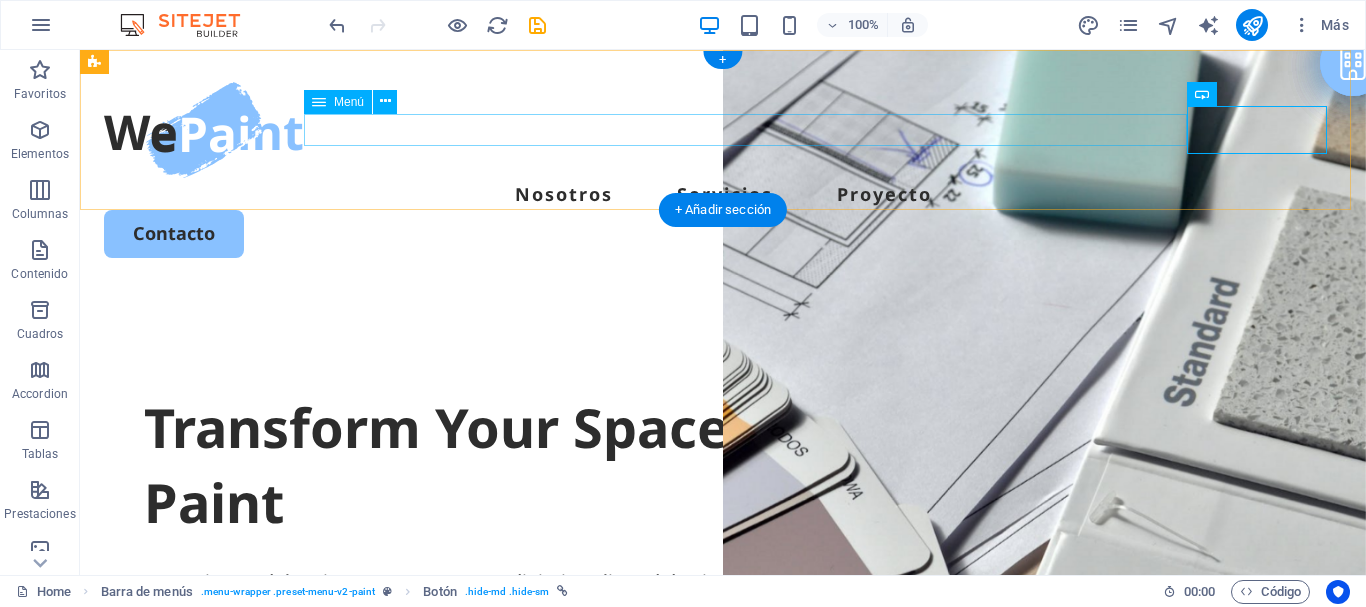 click on "Nosotros Servicios Proyecto" at bounding box center (723, 194) 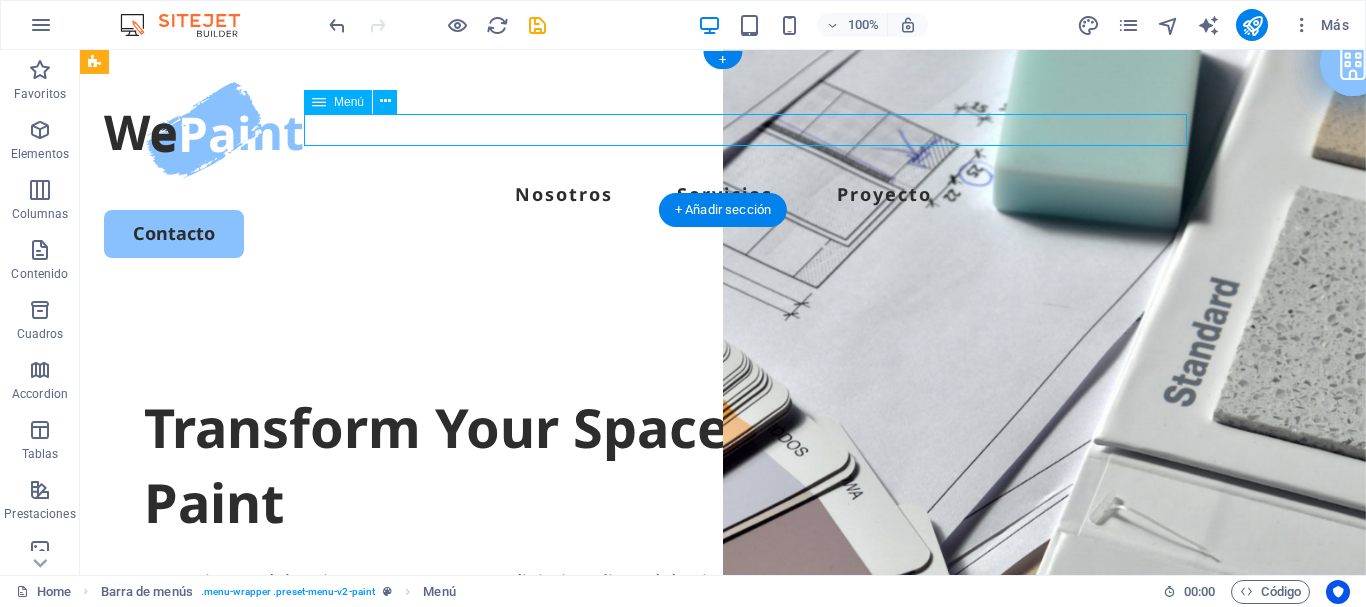 click on "Nosotros Servicios Proyecto" at bounding box center [723, 194] 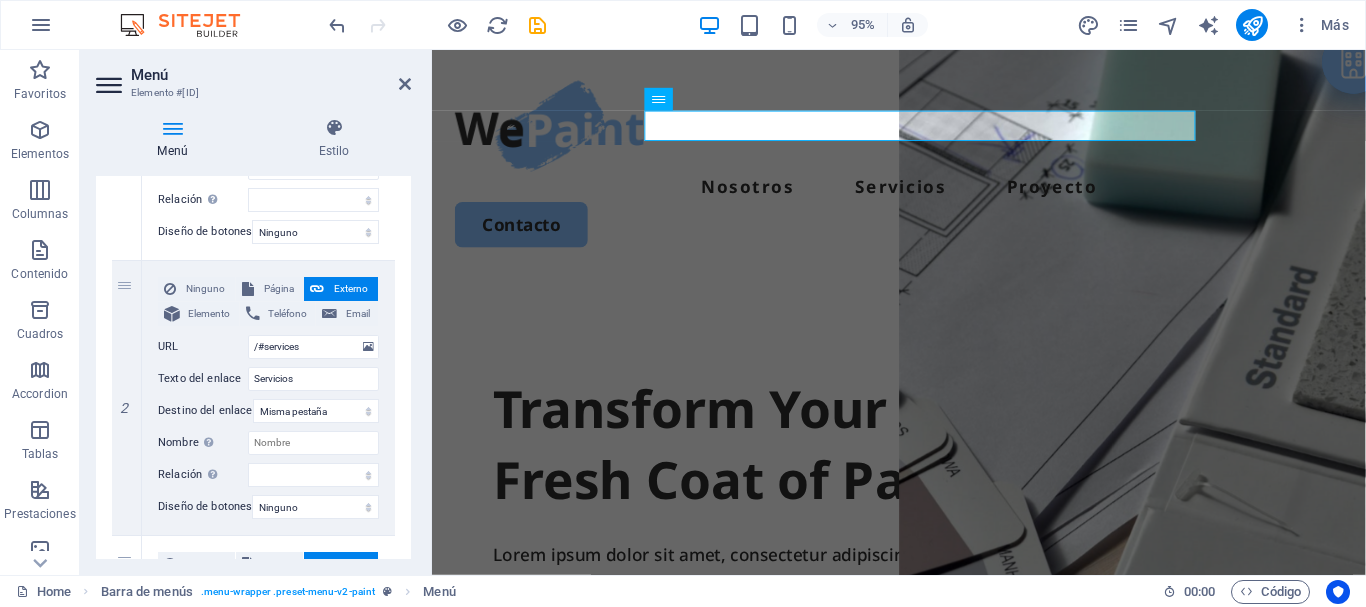 scroll, scrollTop: 405, scrollLeft: 0, axis: vertical 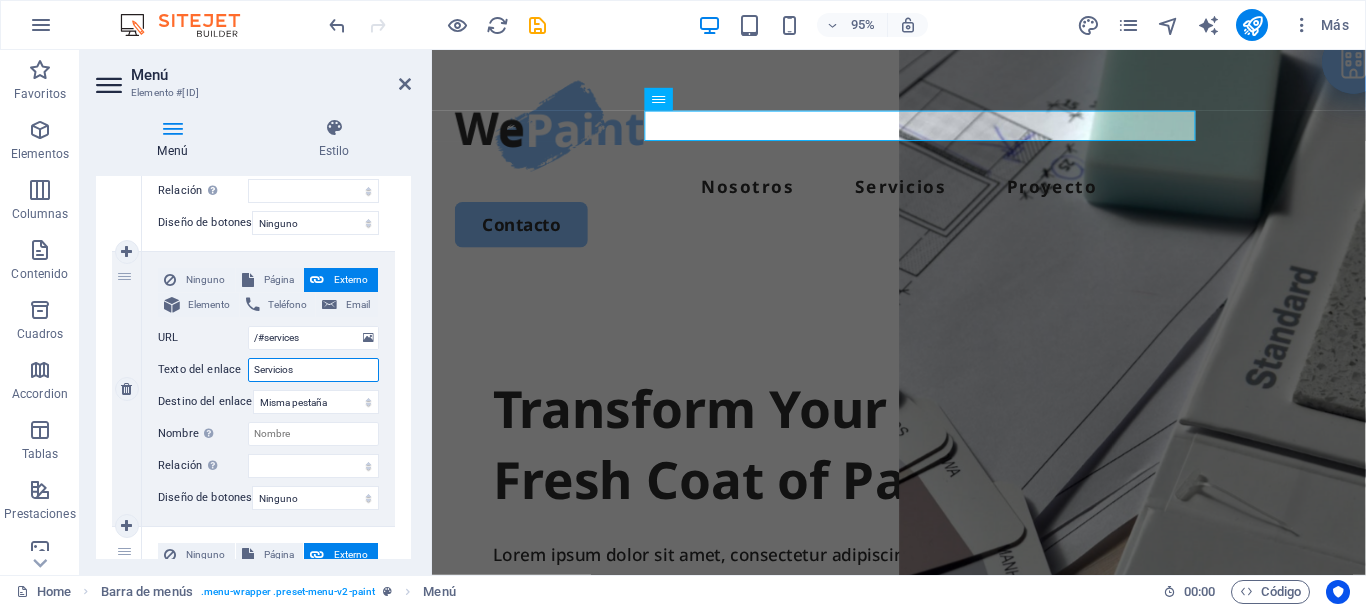 click on "Servicios" at bounding box center (313, 370) 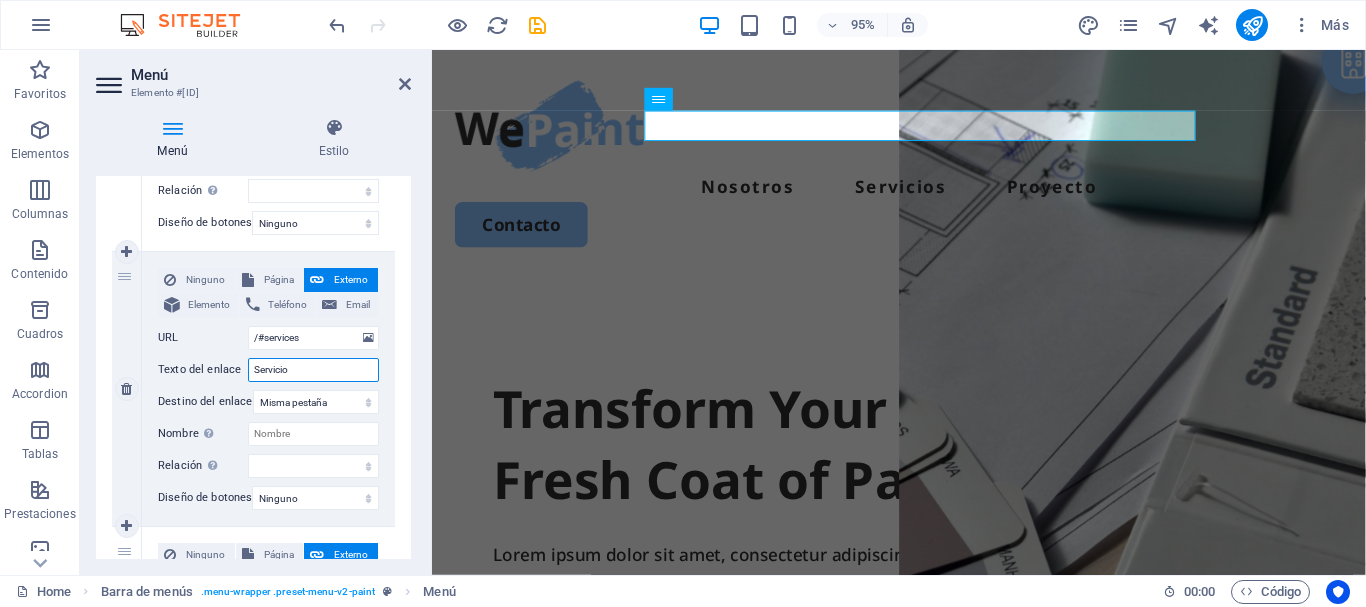 type on "Servici" 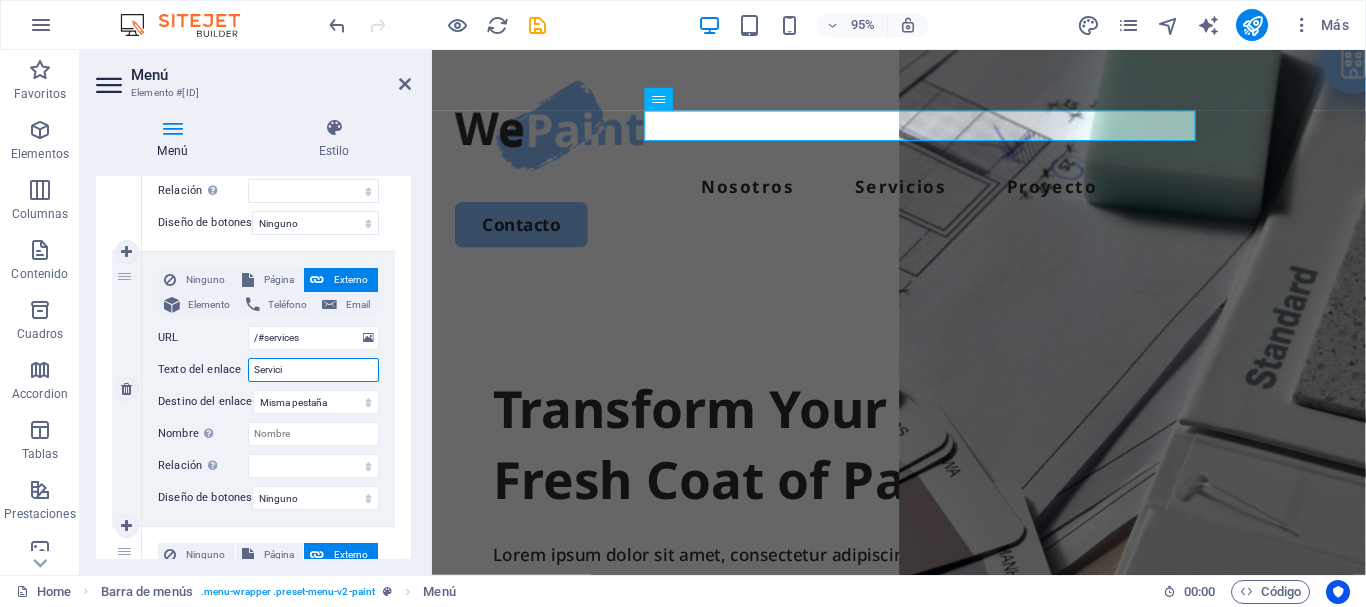 select 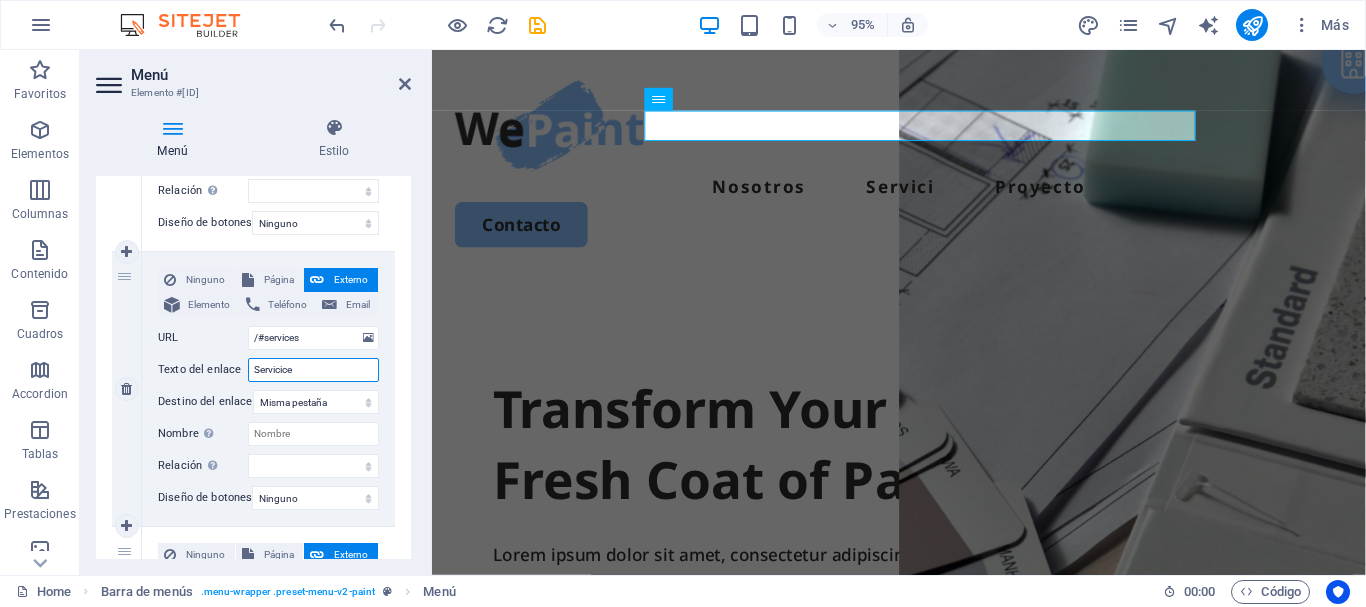 type on "Servicices" 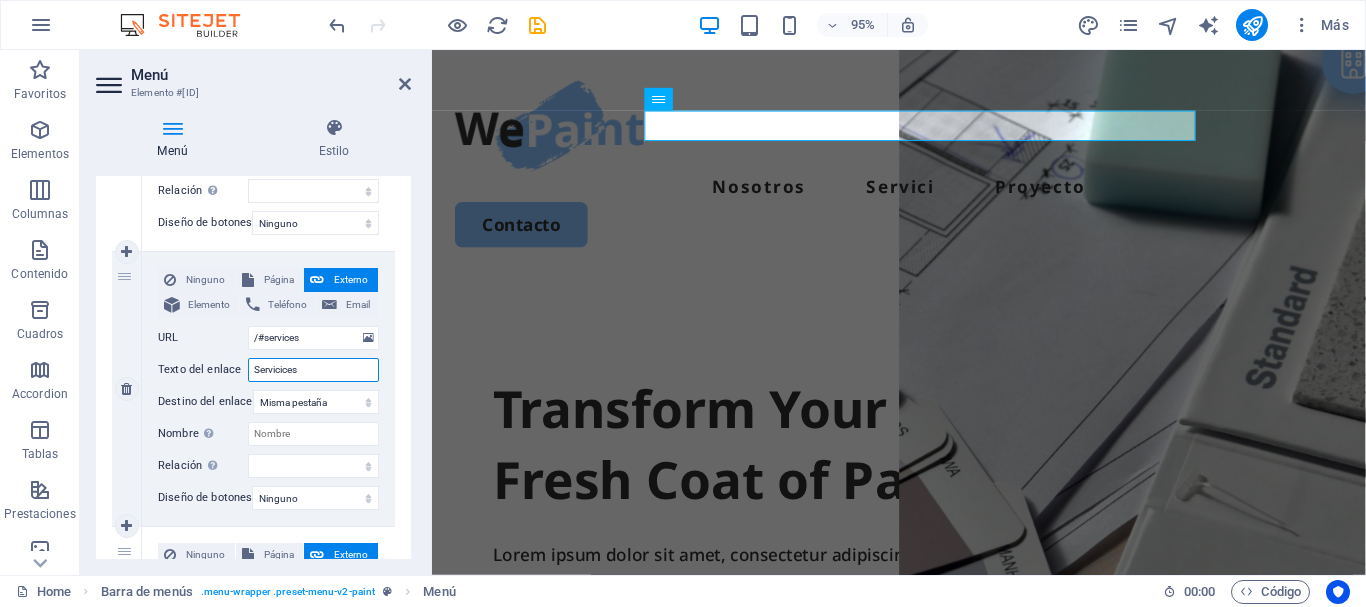 select 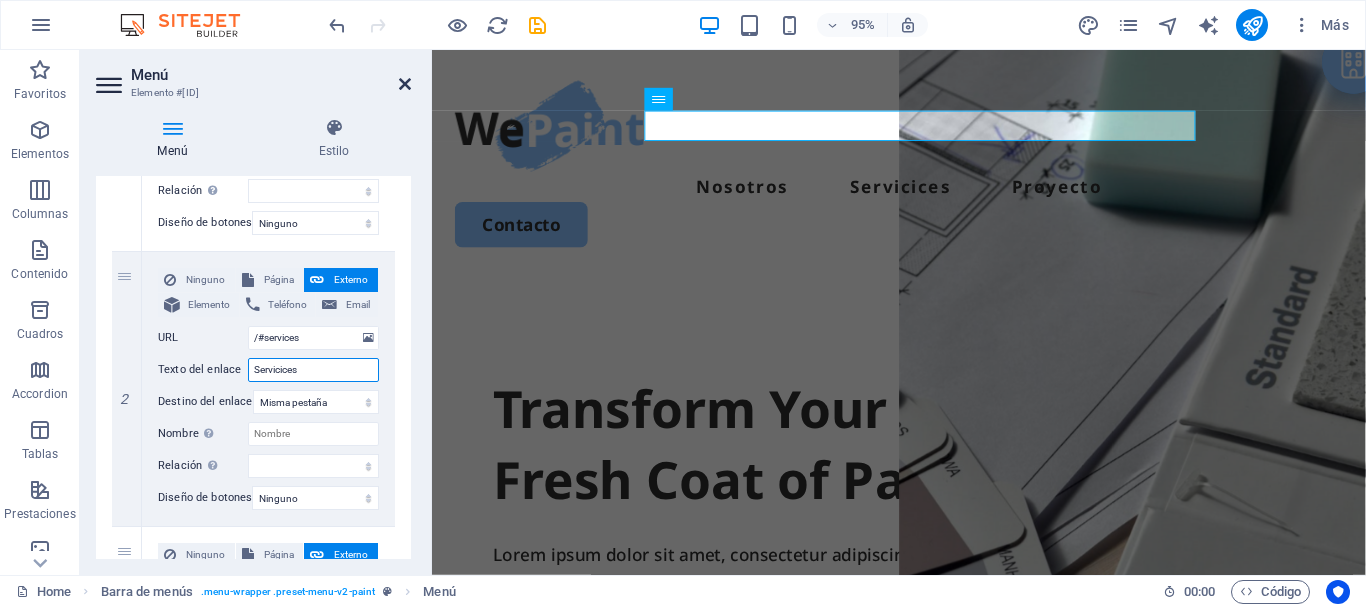 type on "Servicices" 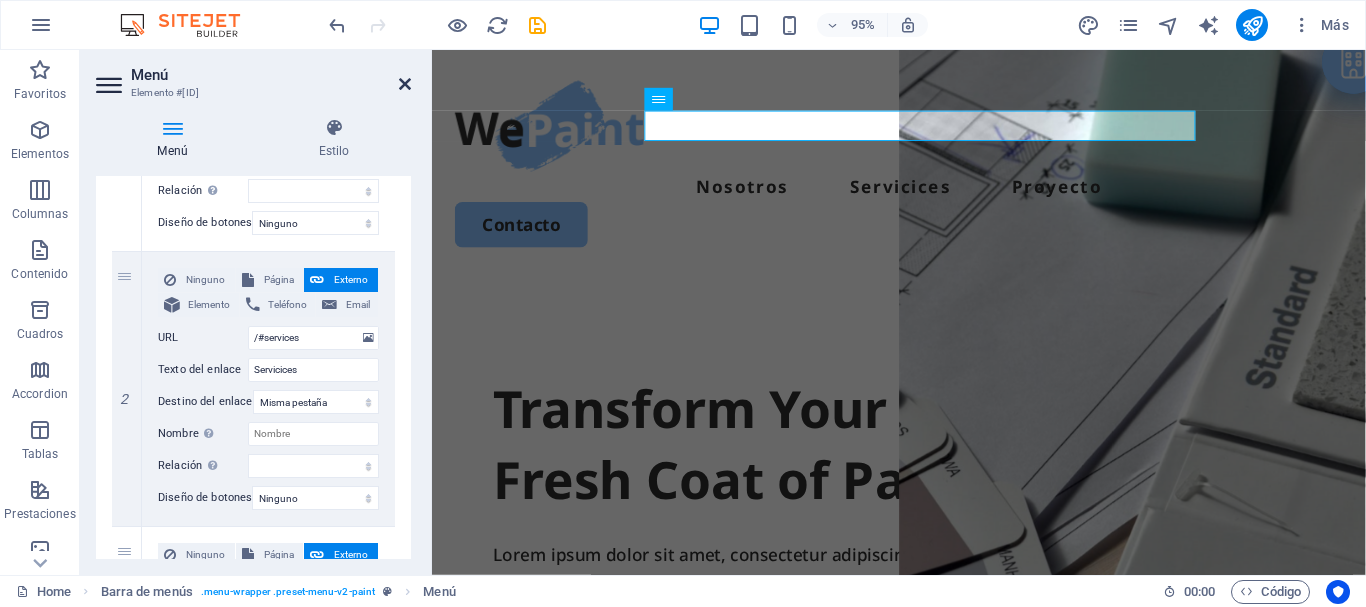 click at bounding box center [405, 84] 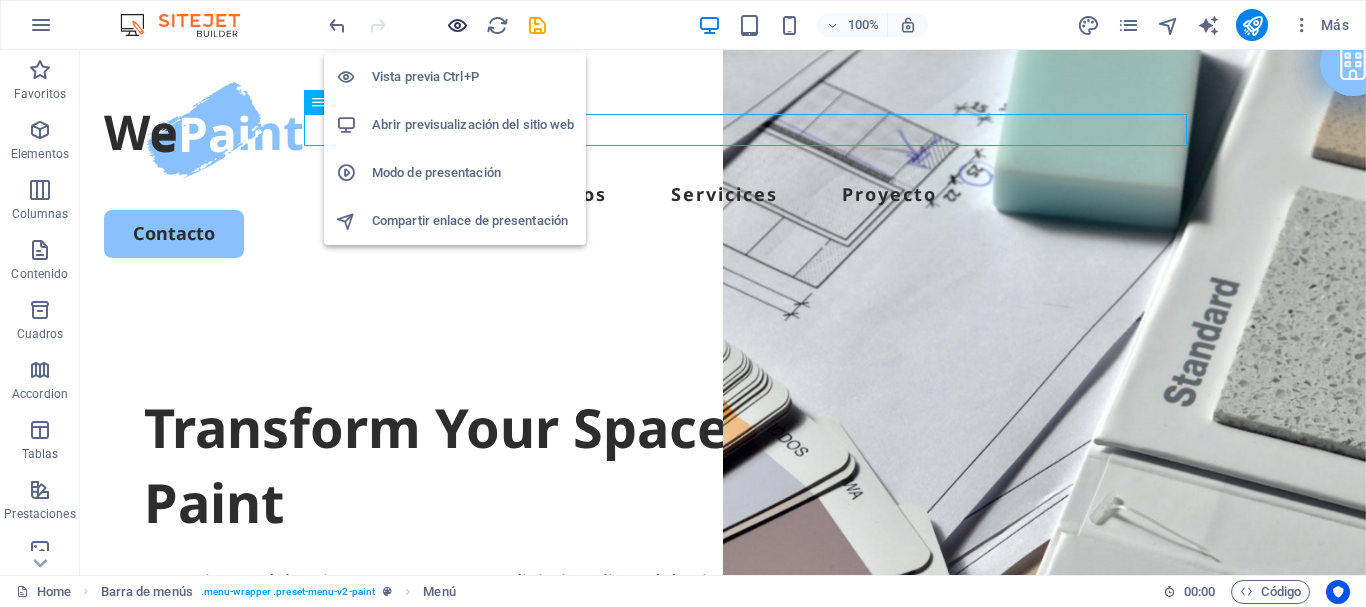 click at bounding box center [457, 25] 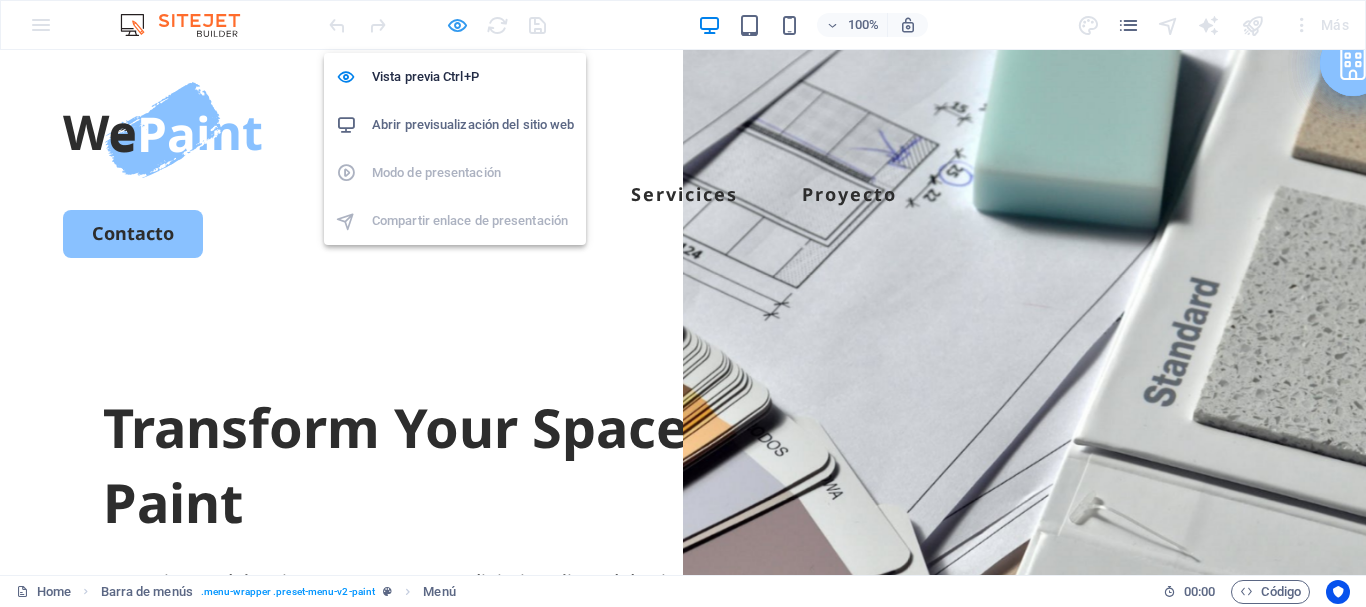 click at bounding box center (457, 25) 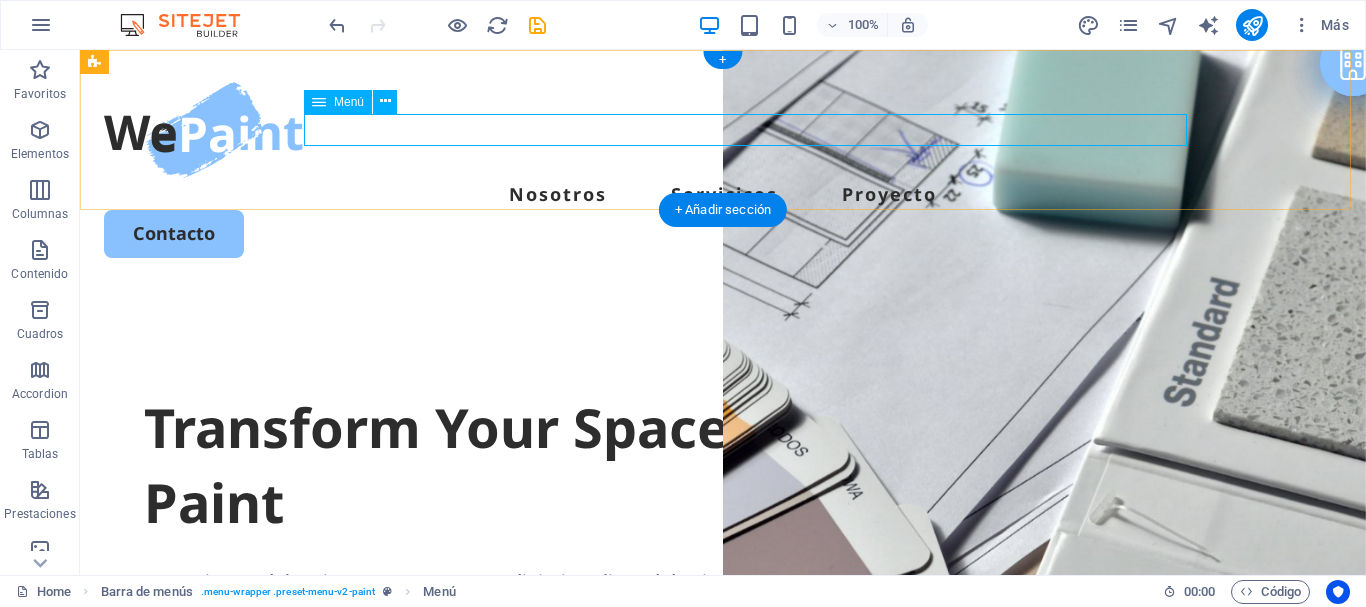 click on "Nosotros Servicices Proyecto" at bounding box center [723, 194] 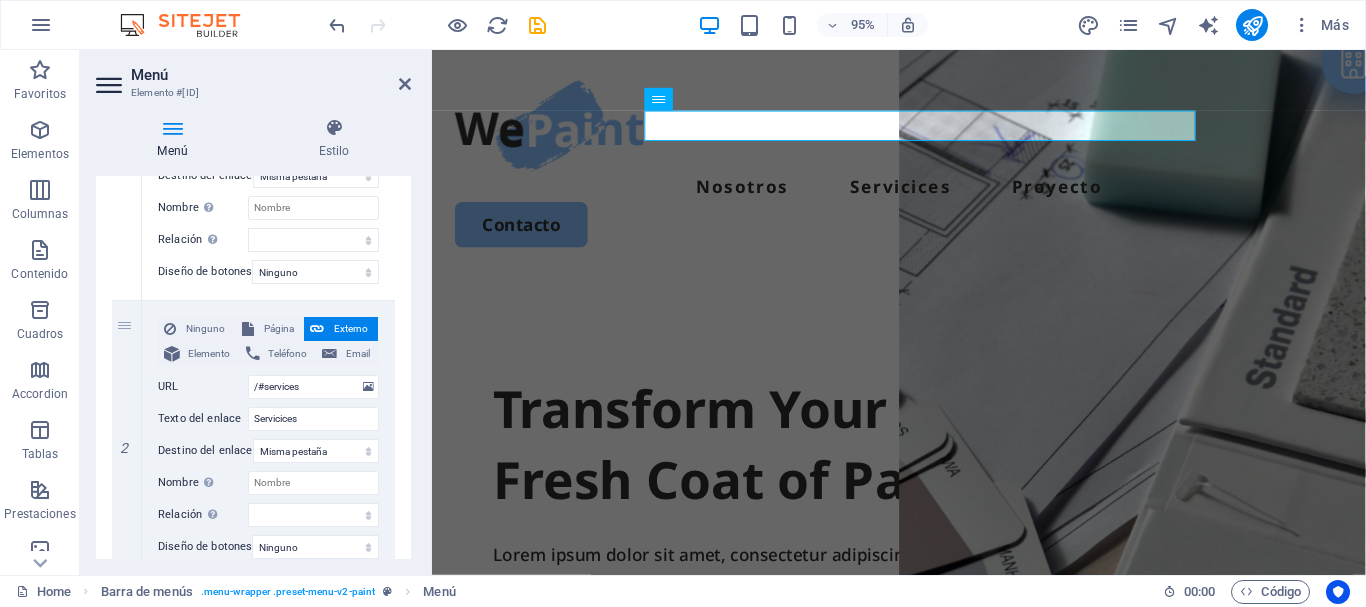 scroll, scrollTop: 362, scrollLeft: 0, axis: vertical 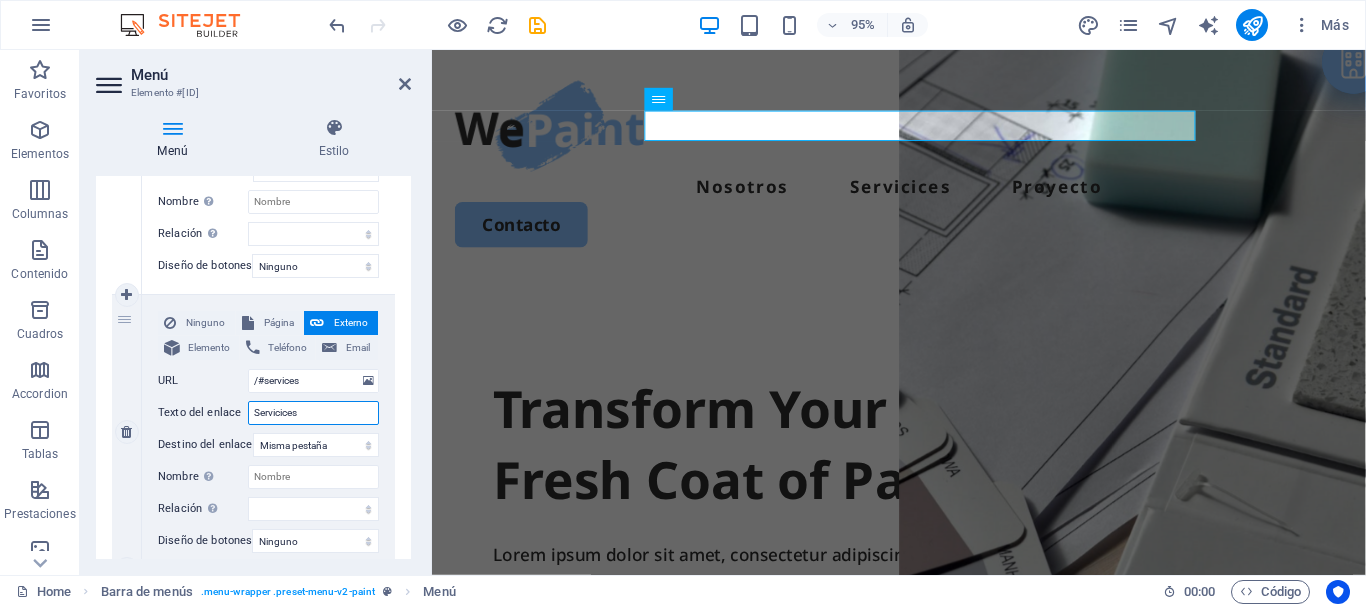 click on "Servicices" at bounding box center (313, 413) 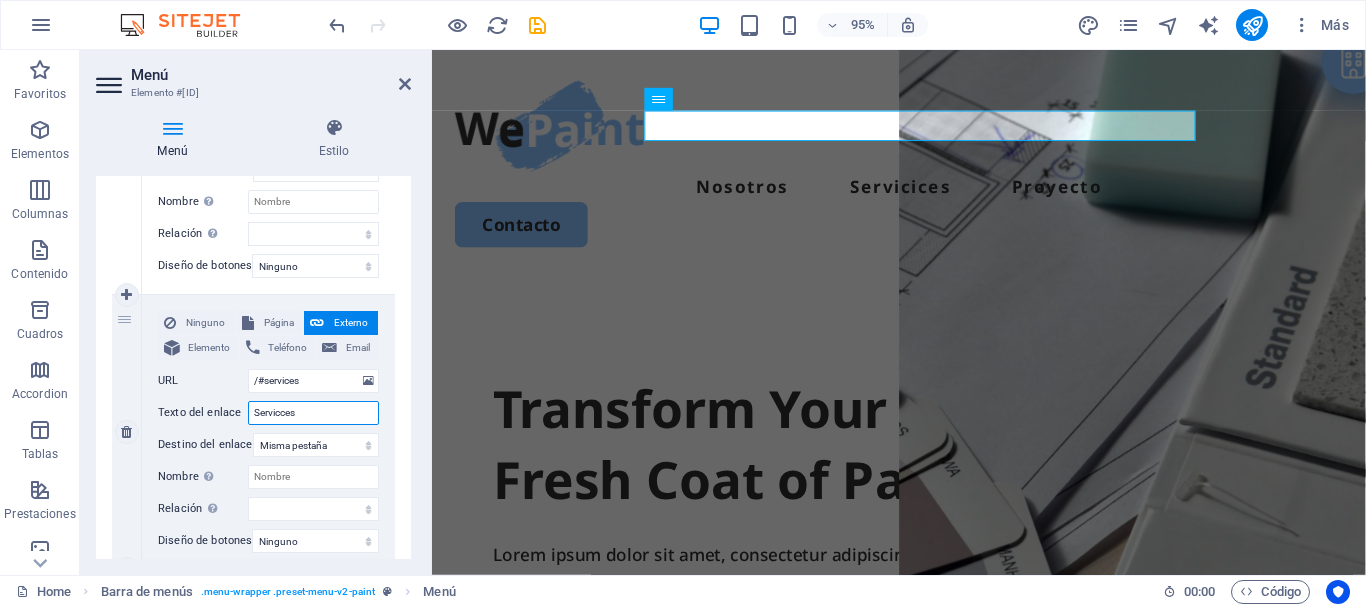 type on "Services" 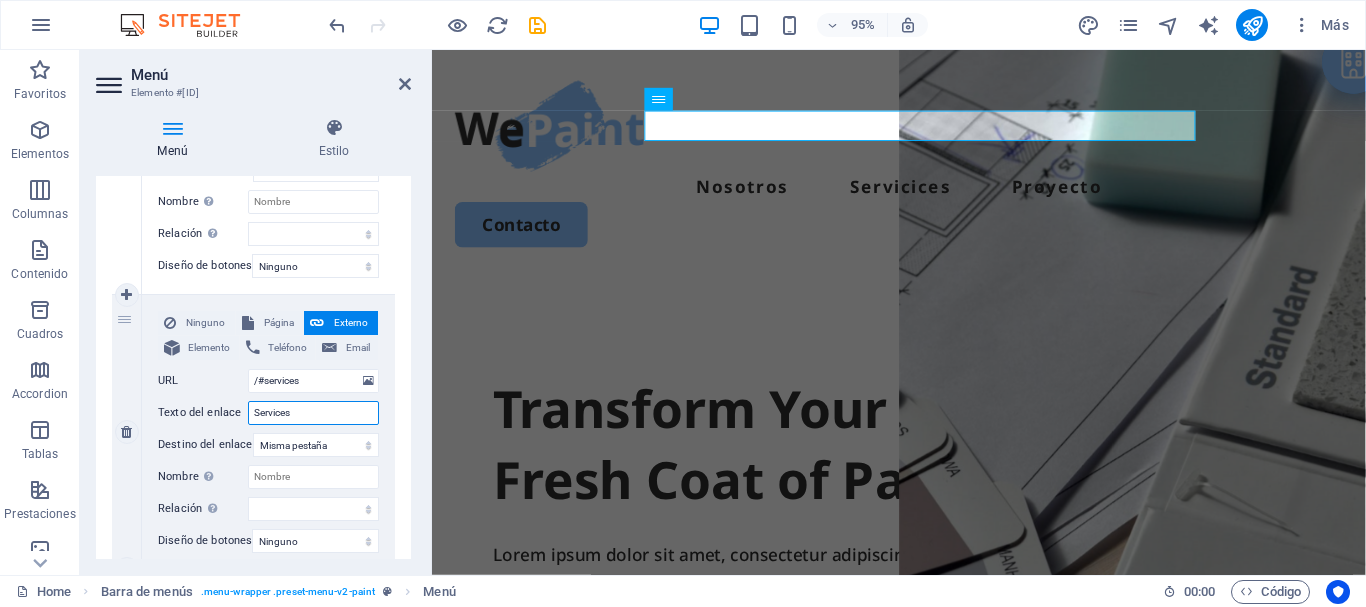 select 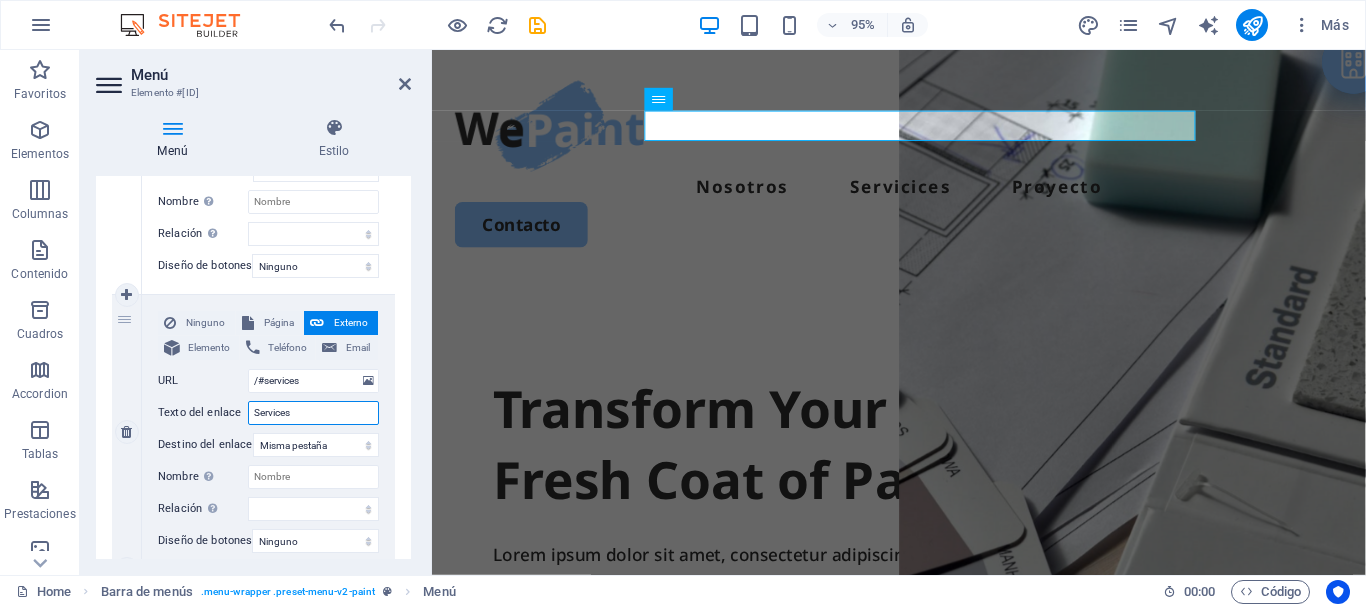 select 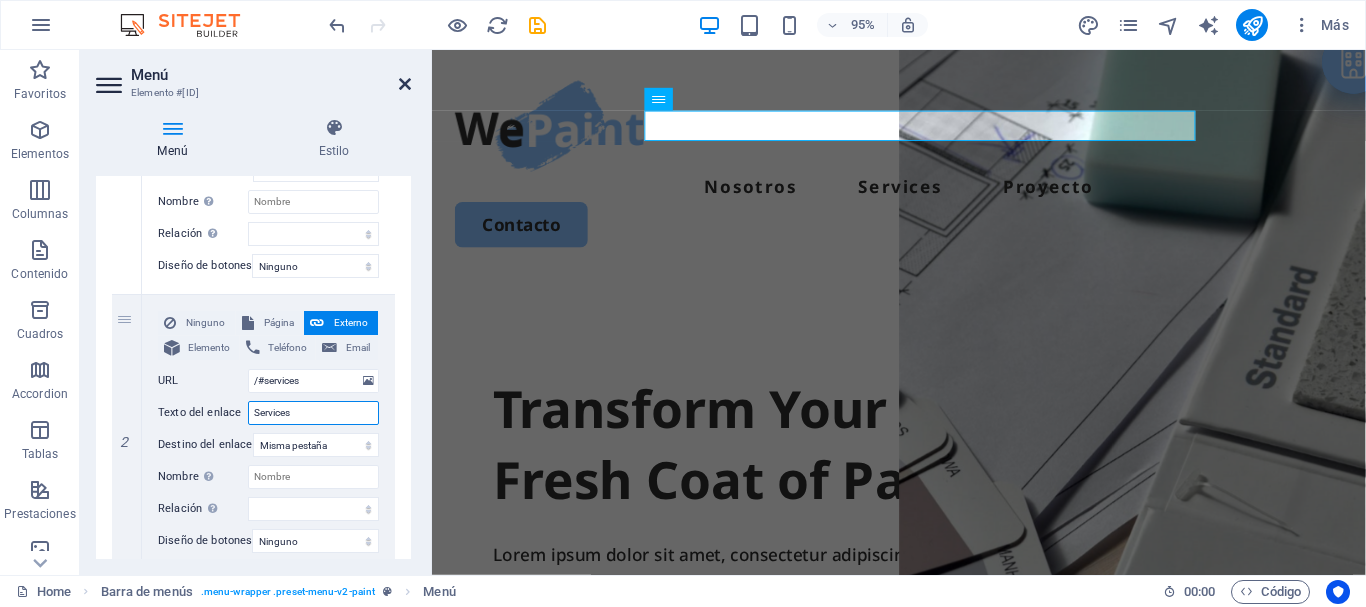 type on "Services" 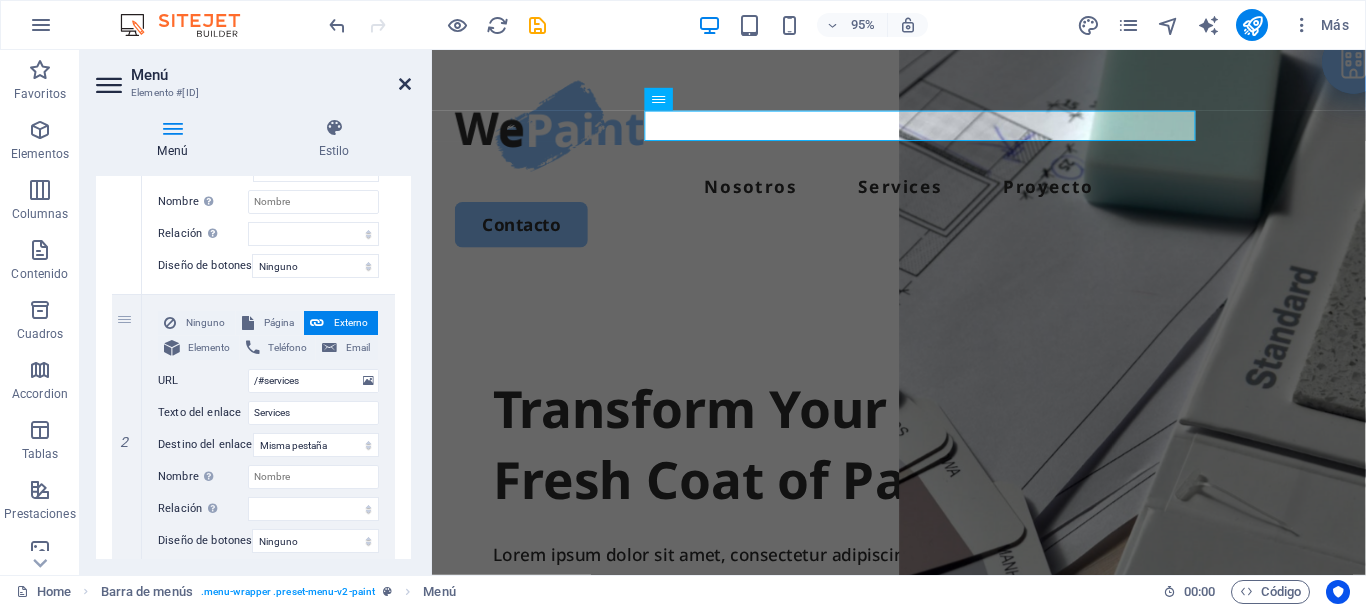 click at bounding box center (405, 84) 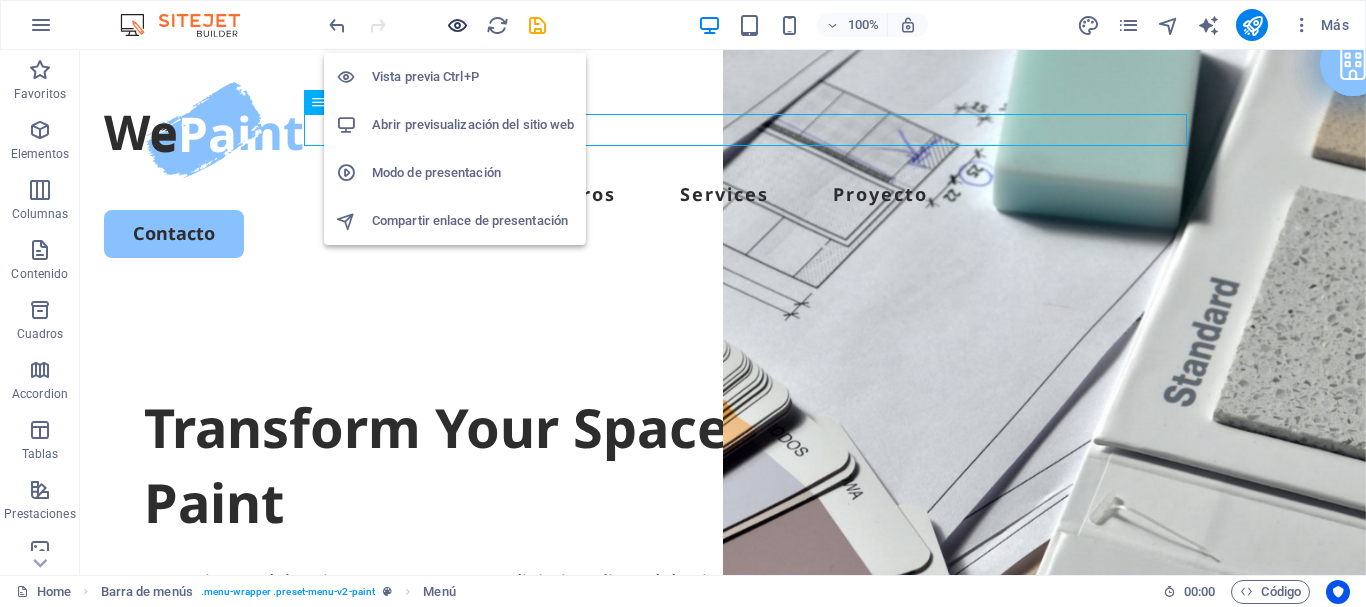 click at bounding box center (457, 25) 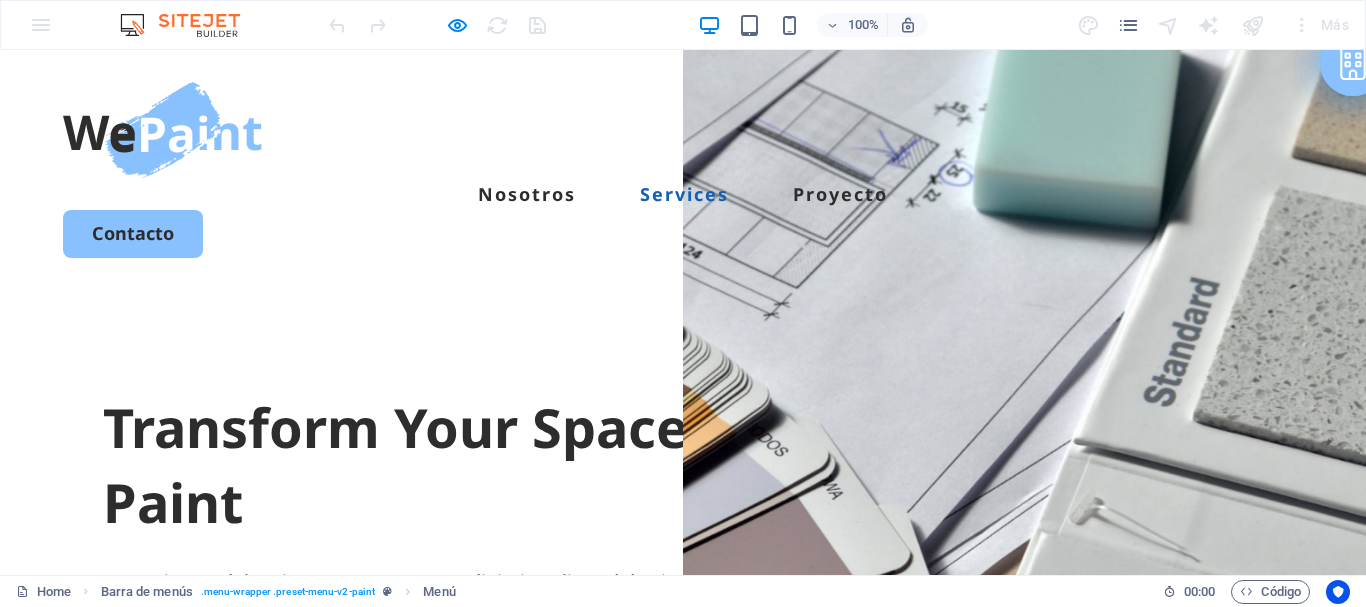 click on "Services" at bounding box center [684, 194] 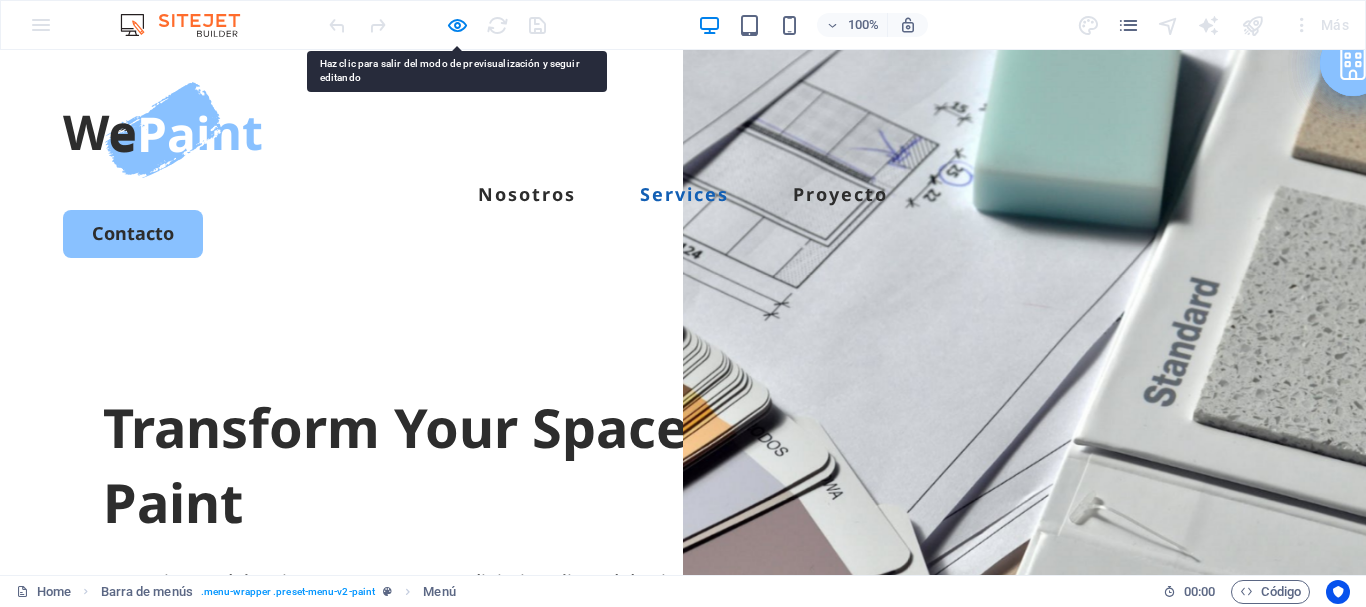 click on "Services" at bounding box center (684, 194) 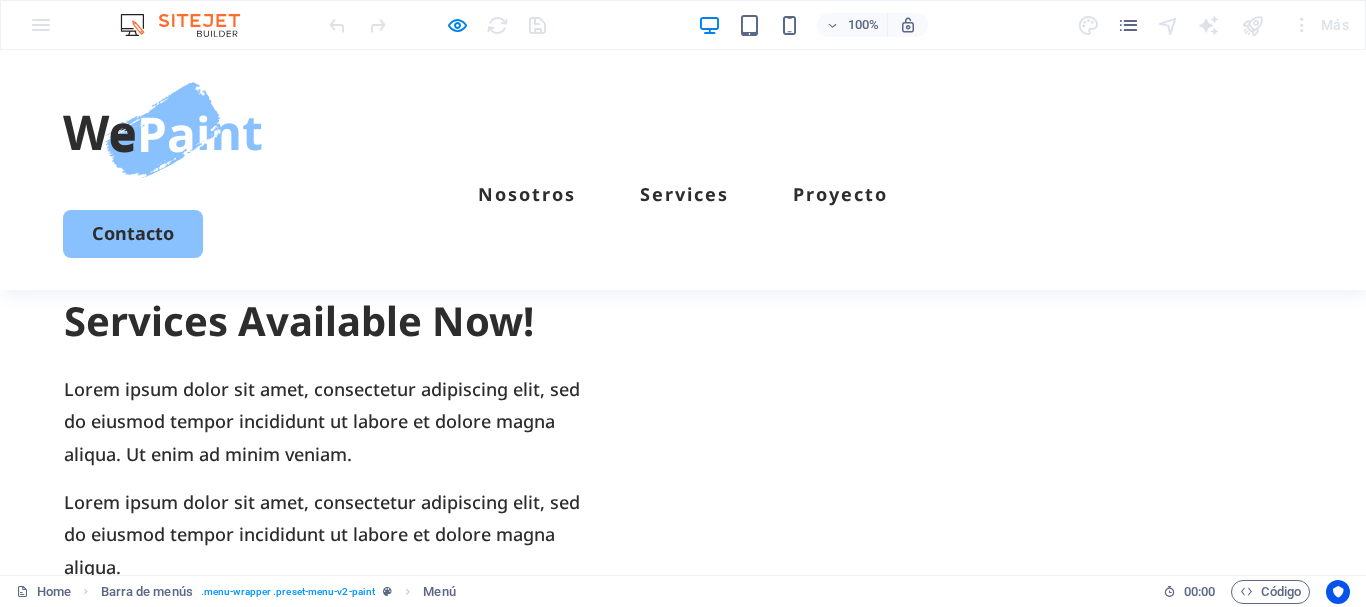 scroll, scrollTop: 1306, scrollLeft: 0, axis: vertical 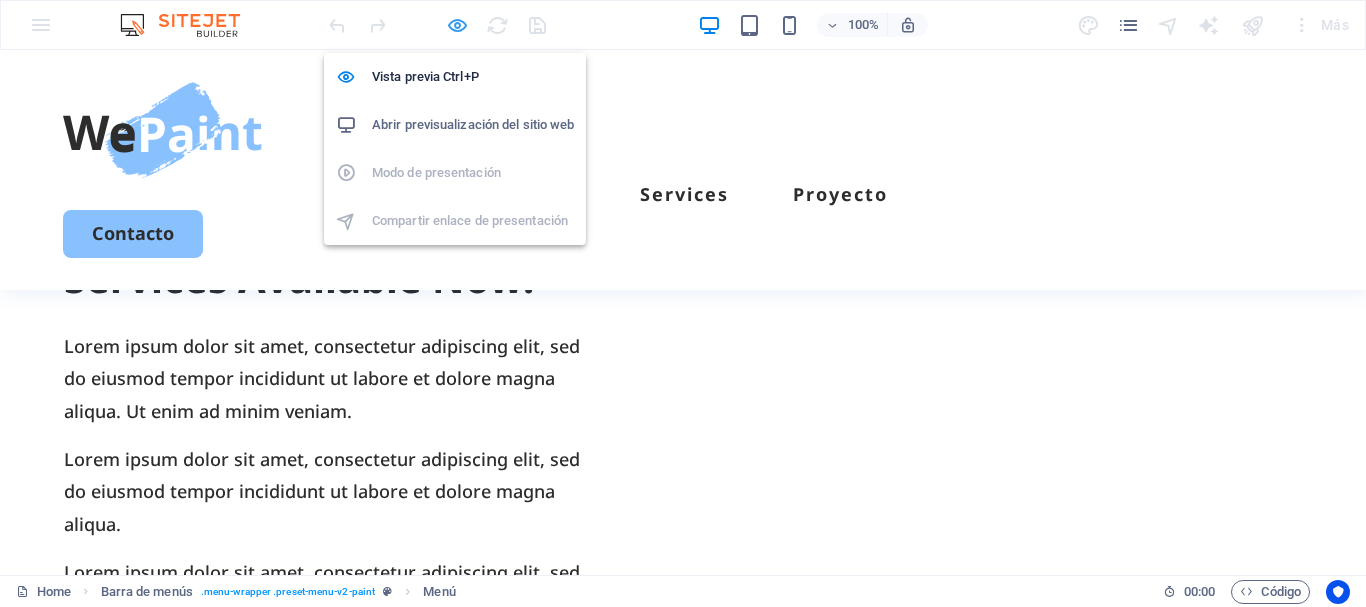 click at bounding box center [457, 25] 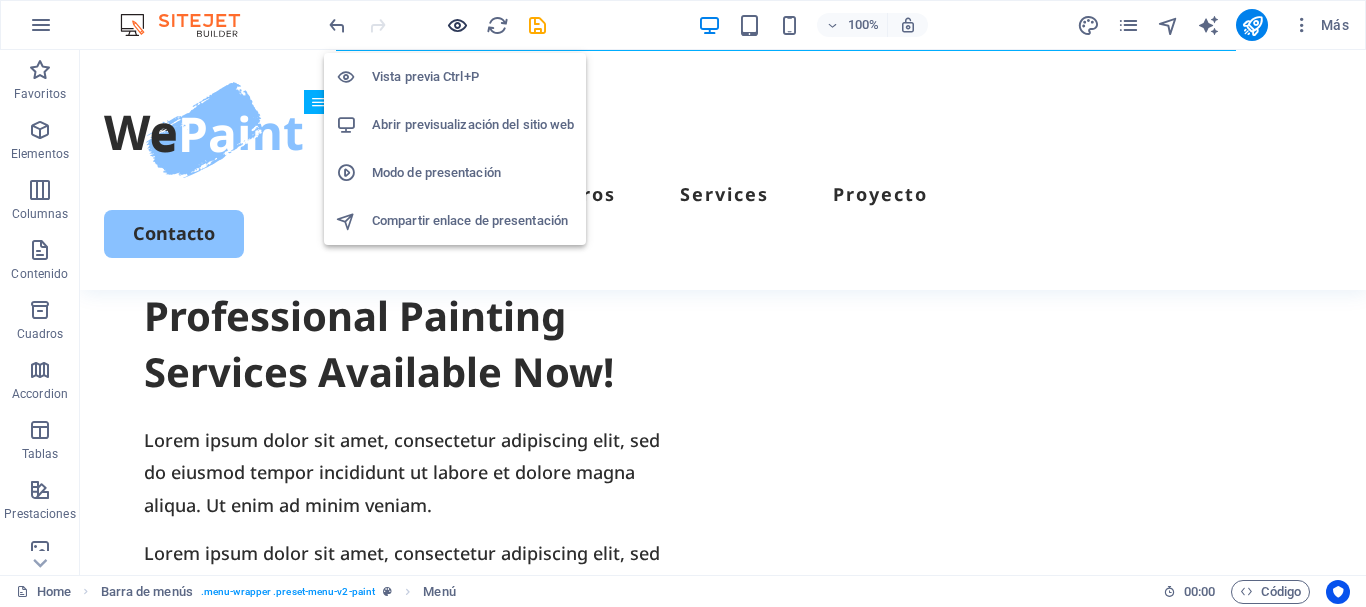 scroll, scrollTop: 1401, scrollLeft: 0, axis: vertical 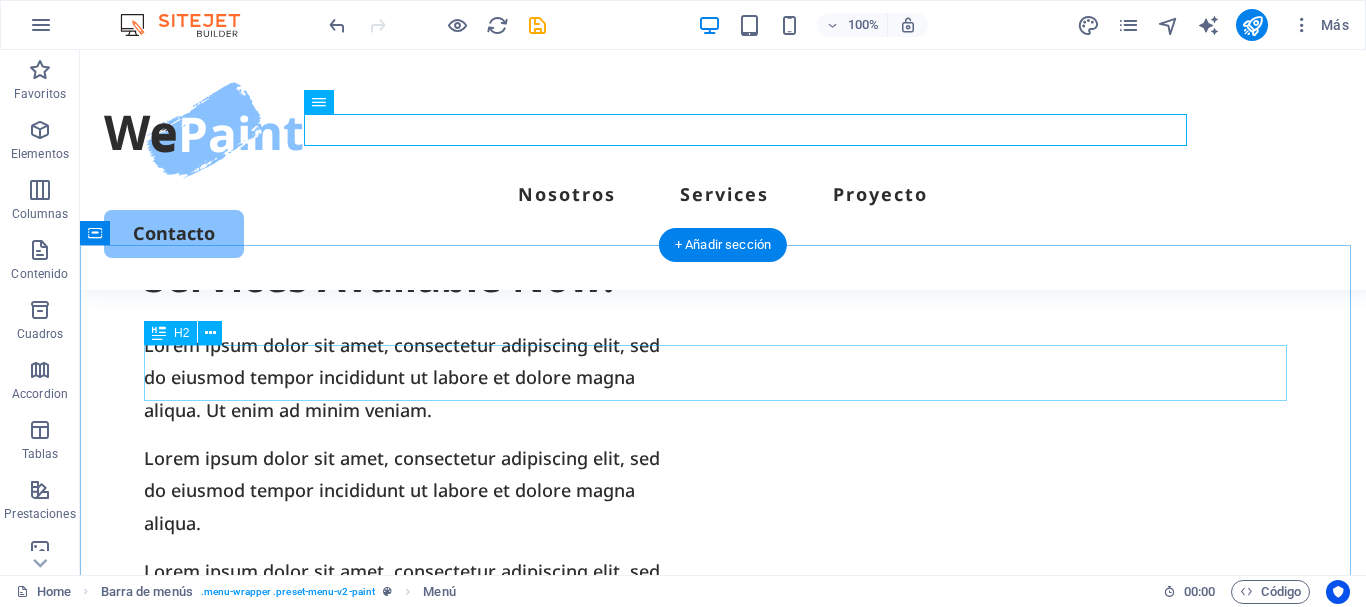click on "Our Services" at bounding box center (723, 880) 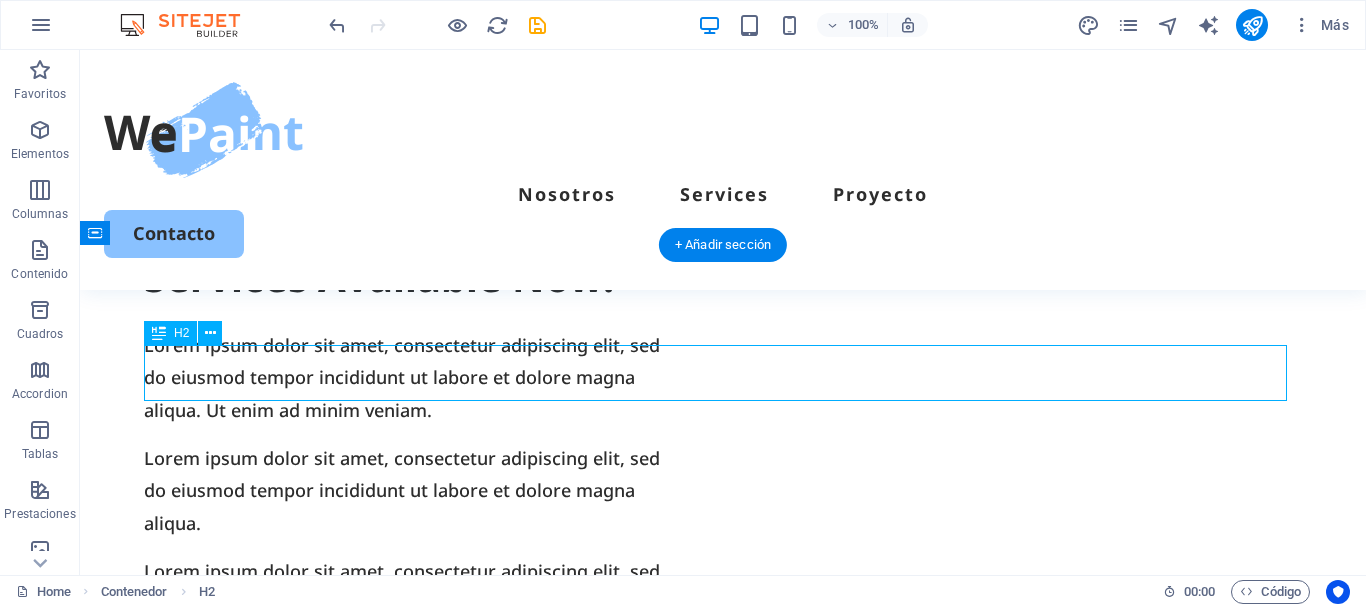 click on "Our Services" at bounding box center (723, 880) 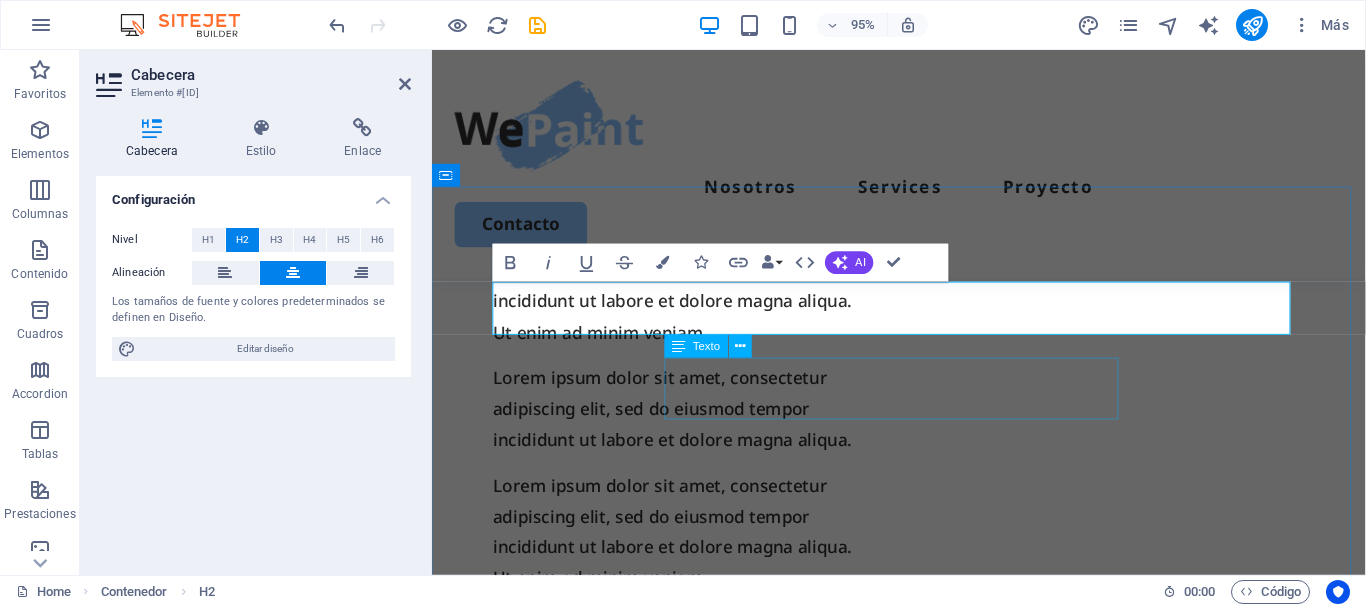 scroll, scrollTop: 1501, scrollLeft: 0, axis: vertical 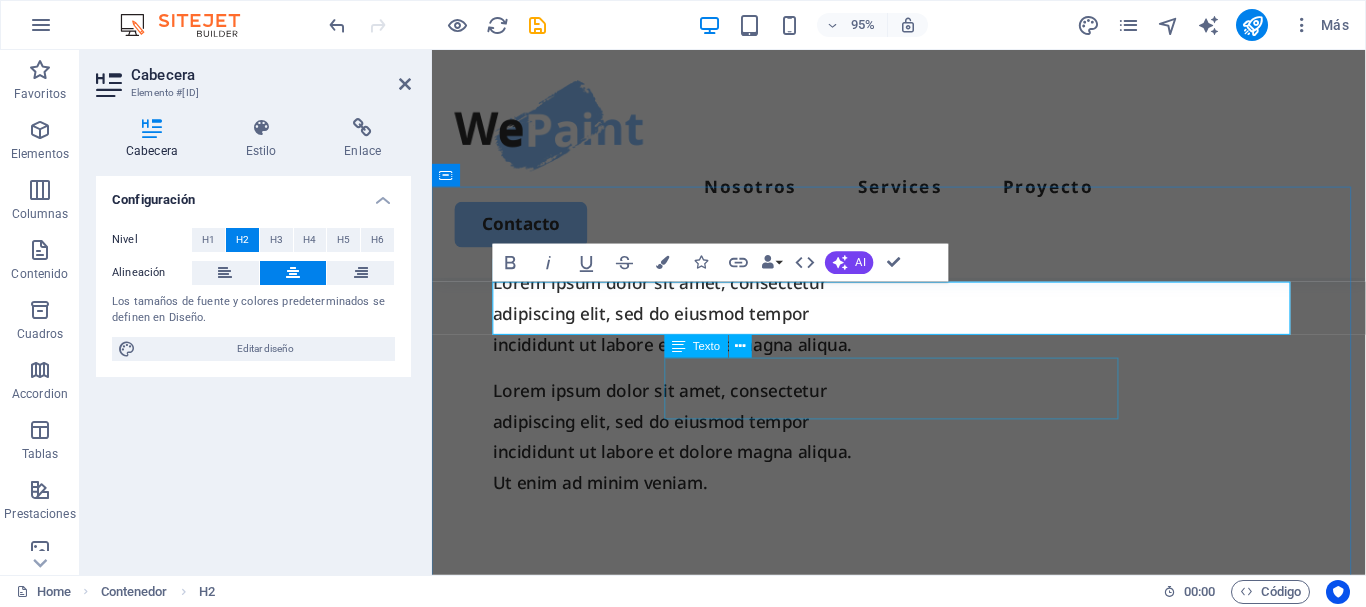 type 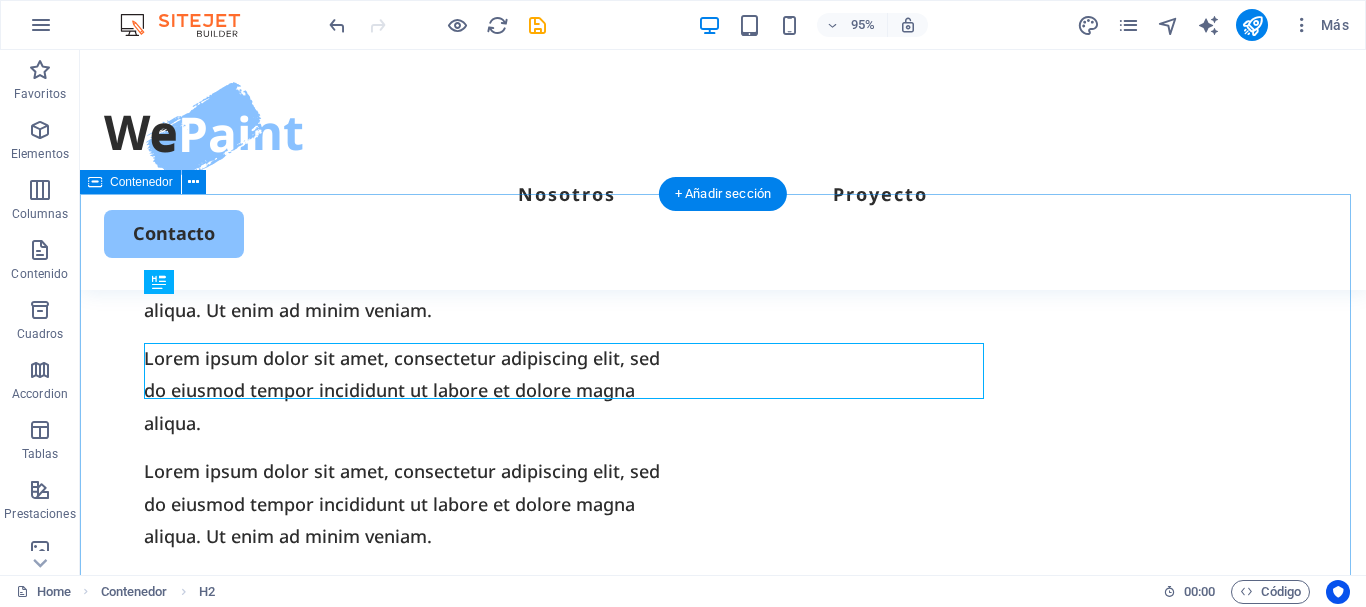 scroll, scrollTop: 1452, scrollLeft: 0, axis: vertical 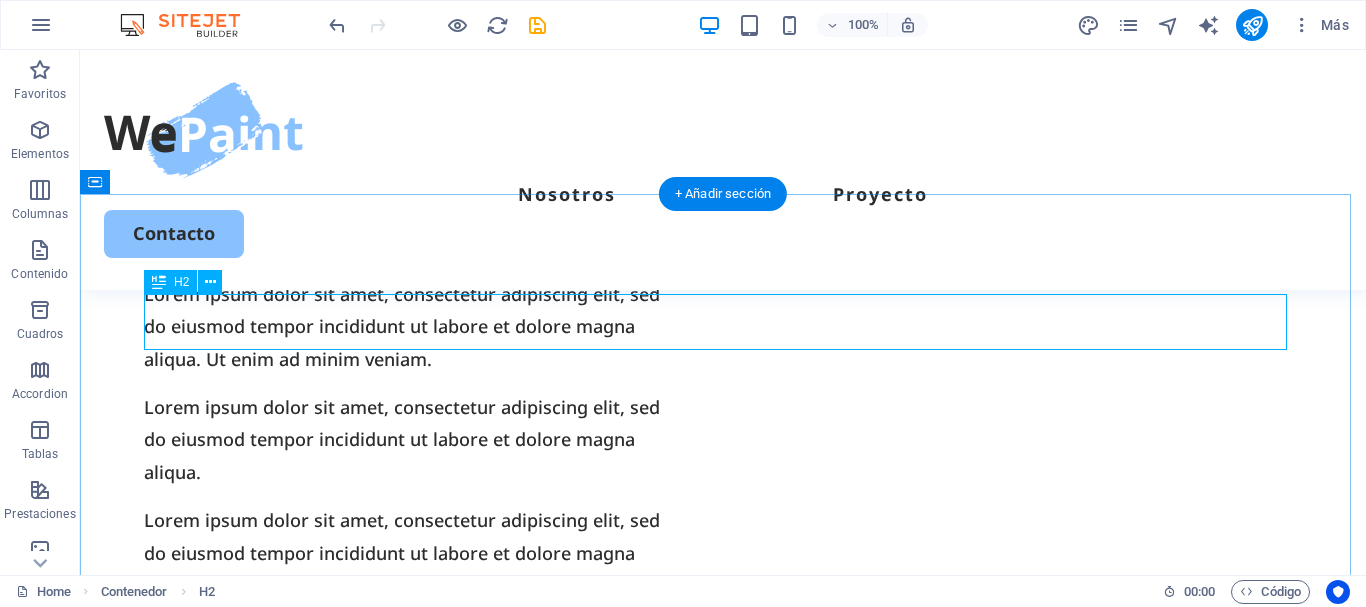 click on "Nuestros Servicios" at bounding box center (723, 829) 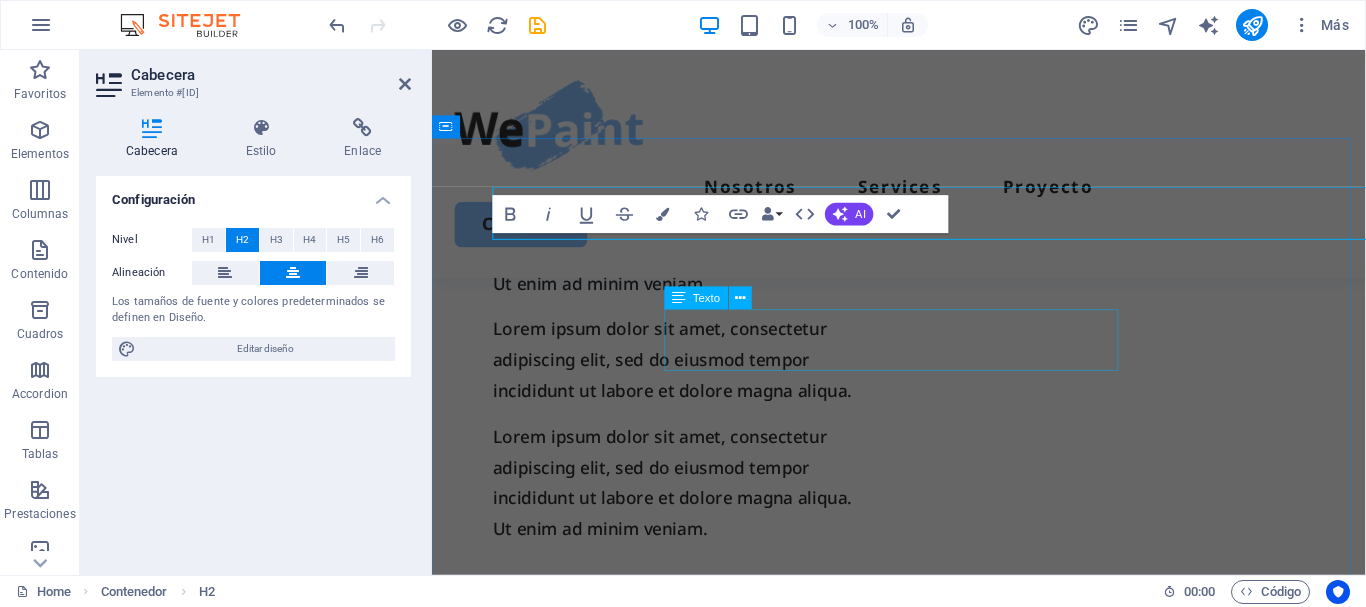 scroll, scrollTop: 1552, scrollLeft: 0, axis: vertical 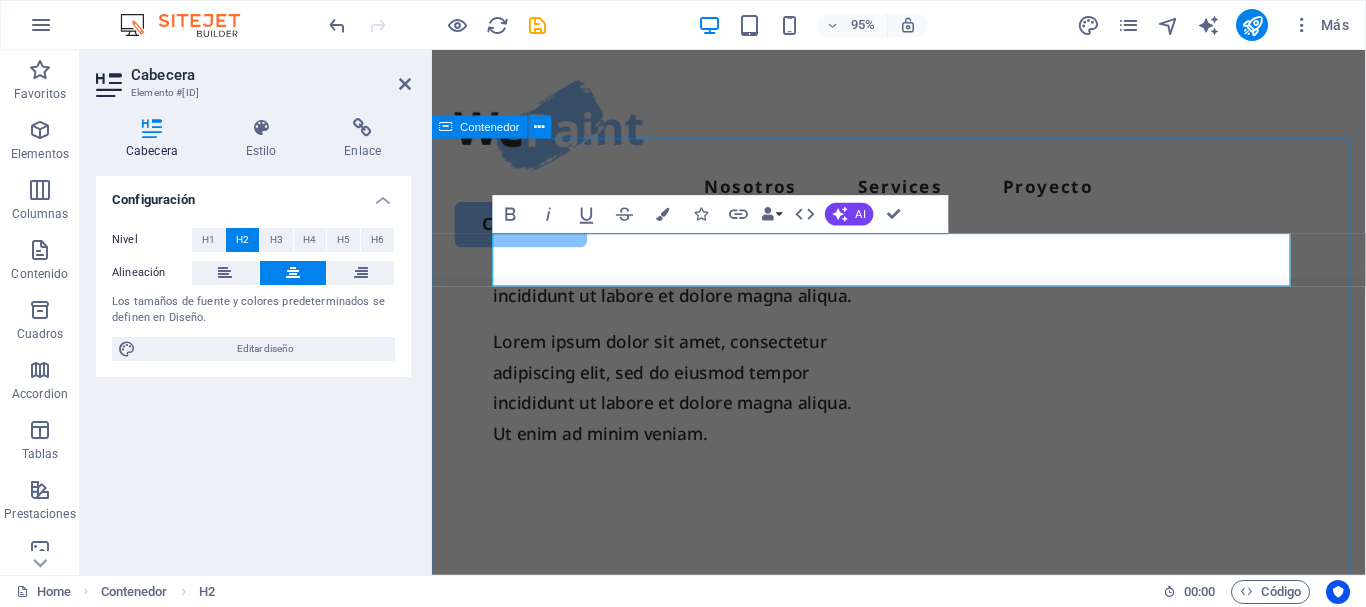 click on "Nuestros Servicios Lorem ipsum dolor sit amet, consectetur adipiscing elit, sed do eiusmod tempor incididunt. Incididunt ut labore et dolore magna aliqua. Ut enim ad minim veniam. Interior painting Lorem ipsum dolor sit amet, consectetur elit. Book Now Exterior painting Lorem ipsum dolor sit amet, consectetur elit. Book Now Cabinet painting Lorem ipsum dolor sit amet, consectetur elit. Book Now Commercial painting Lorem ipsum dolor sit amet, consectetur elit. Book Now" at bounding box center (923, 1747) 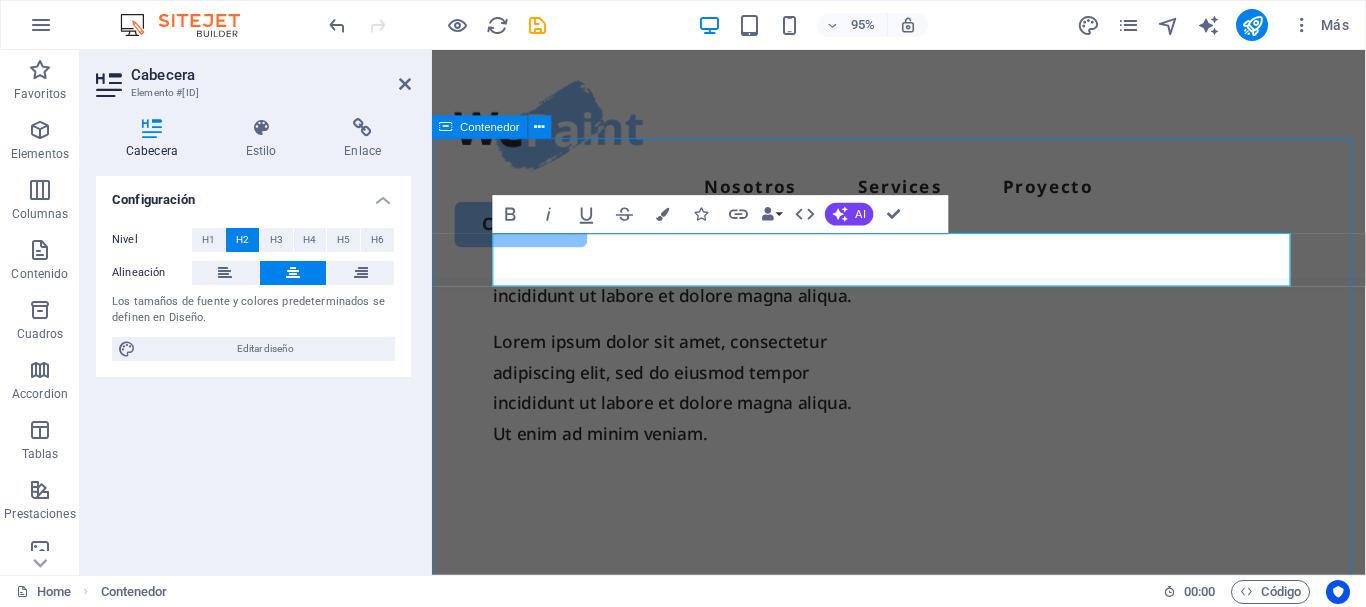 scroll, scrollTop: 1503, scrollLeft: 0, axis: vertical 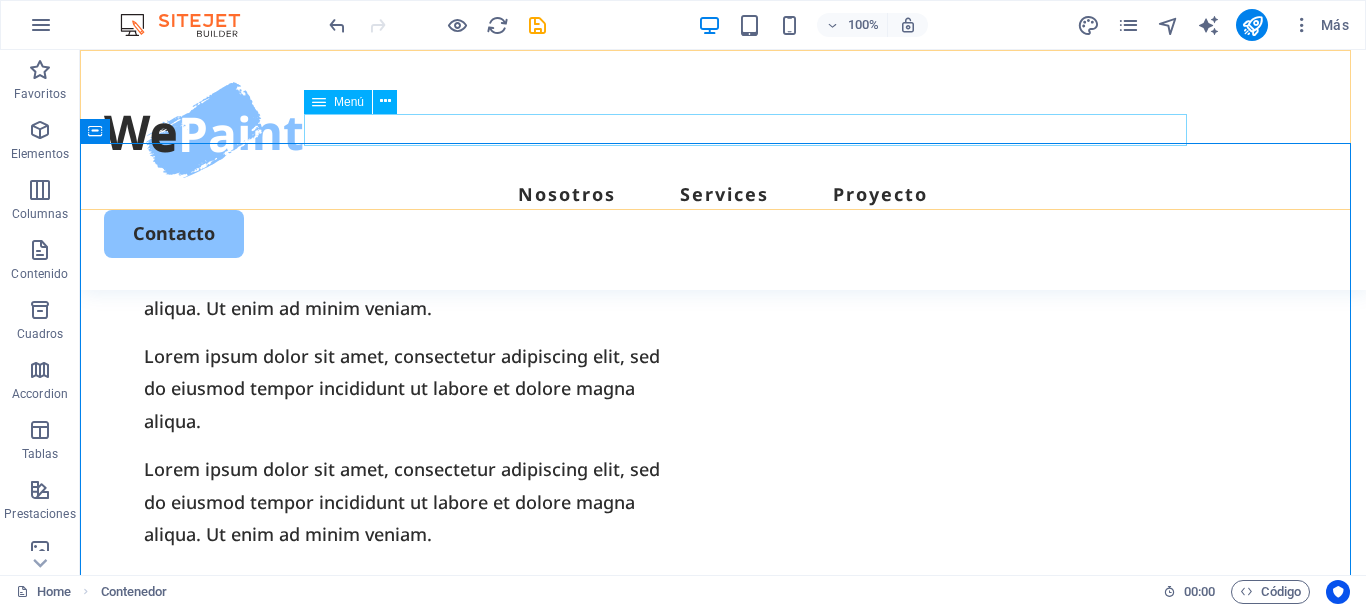 click on "Nosotros Services Proyecto" at bounding box center [723, 194] 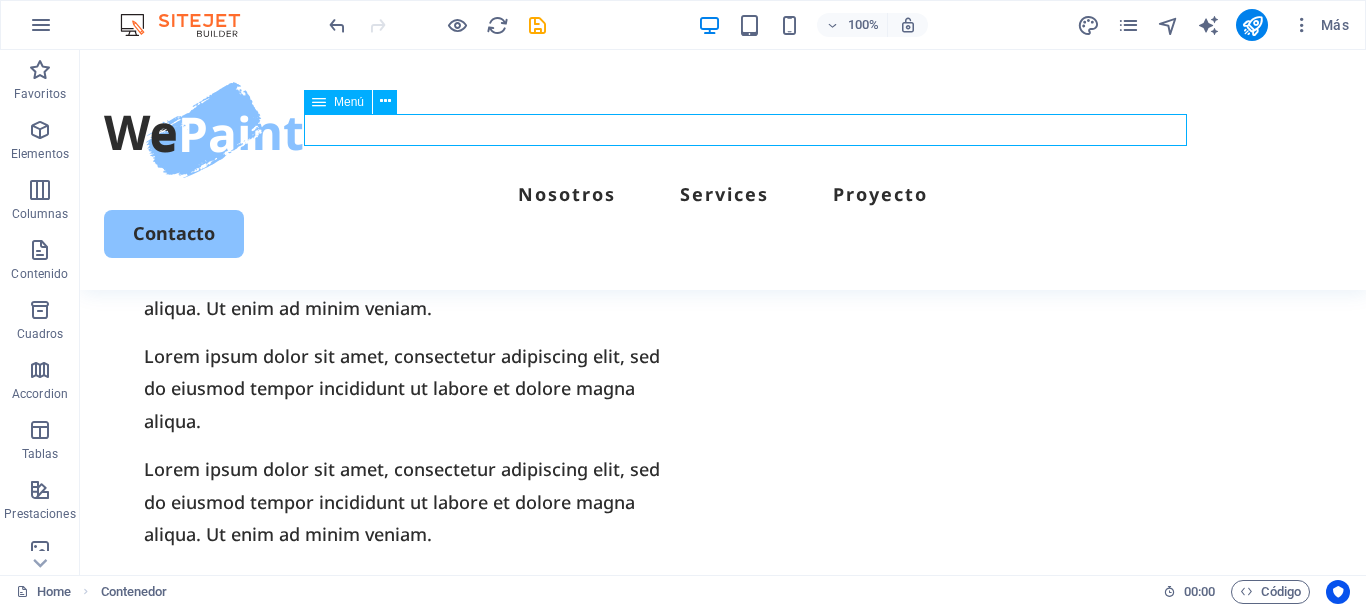 click on "Nosotros Services Proyecto" at bounding box center [723, 194] 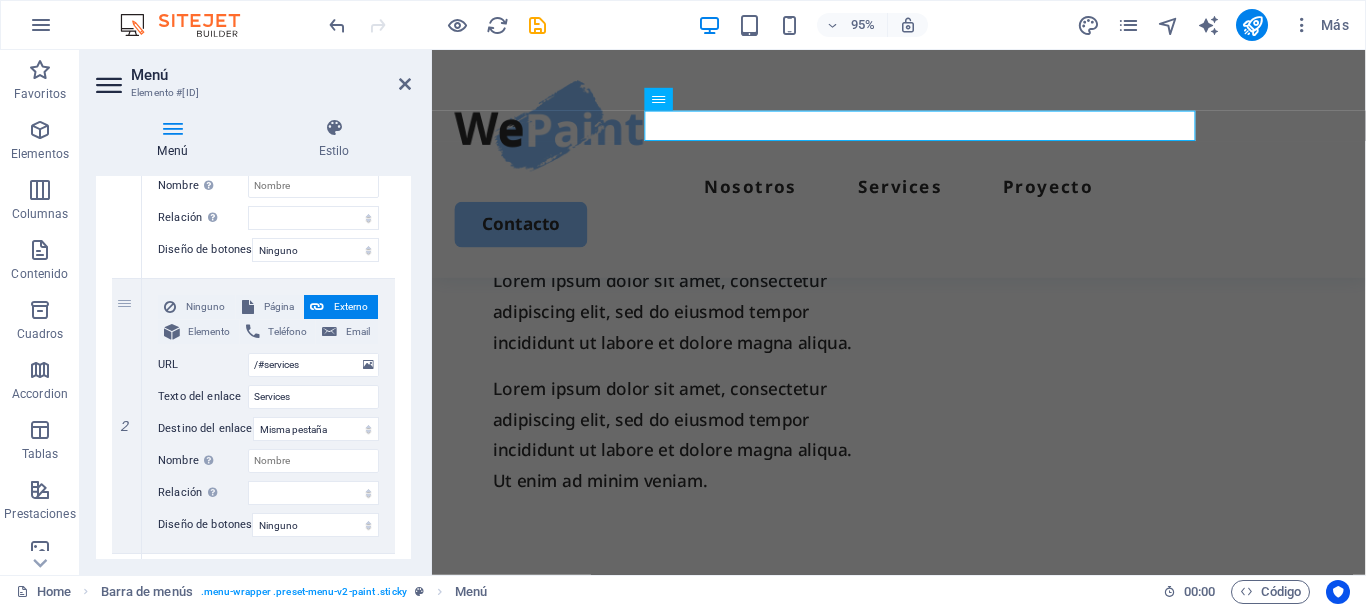 scroll, scrollTop: 382, scrollLeft: 0, axis: vertical 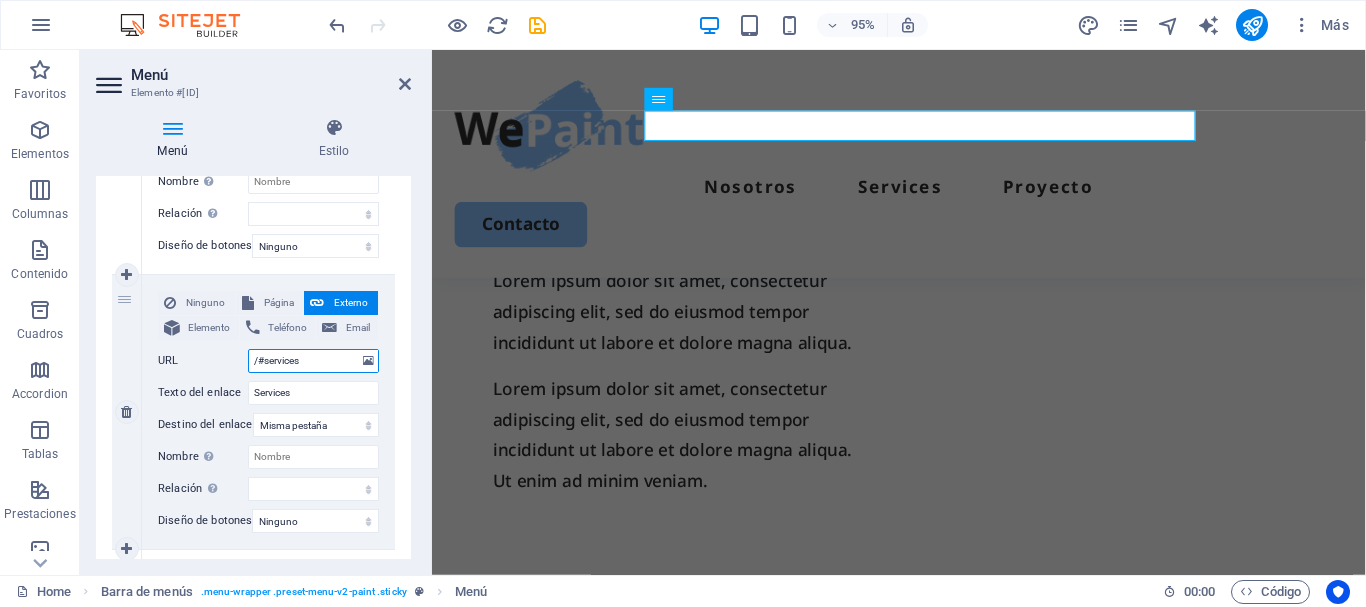 drag, startPoint x: 321, startPoint y: 361, endPoint x: 264, endPoint y: 362, distance: 57.00877 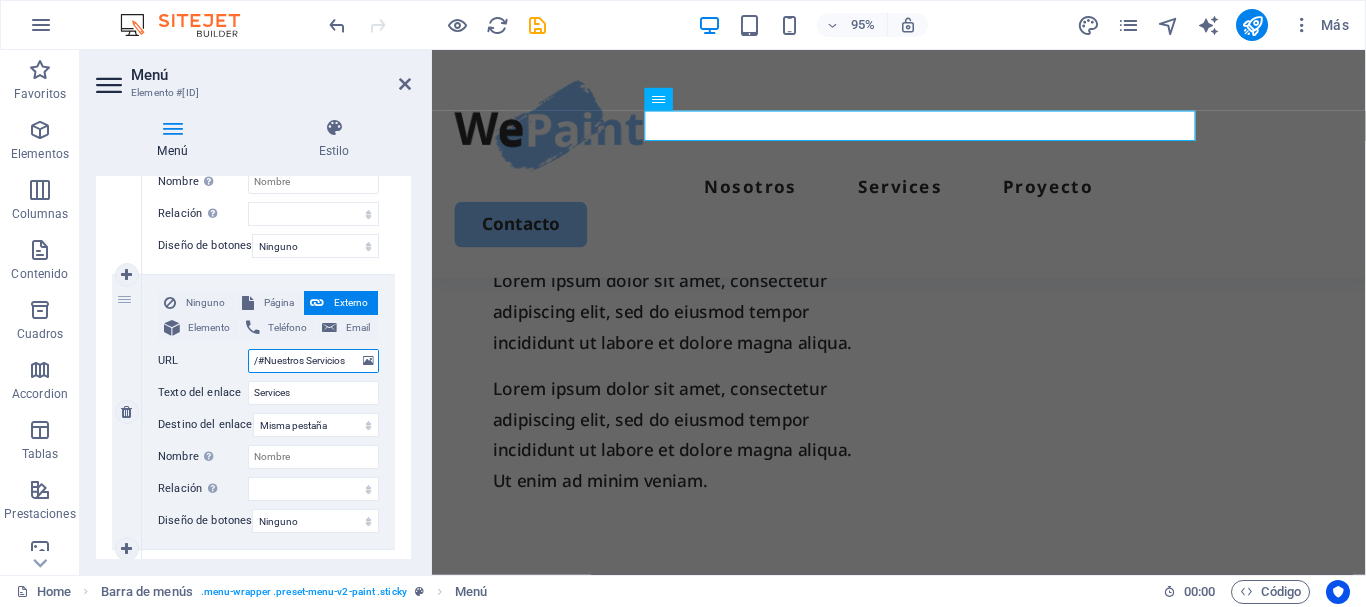 select 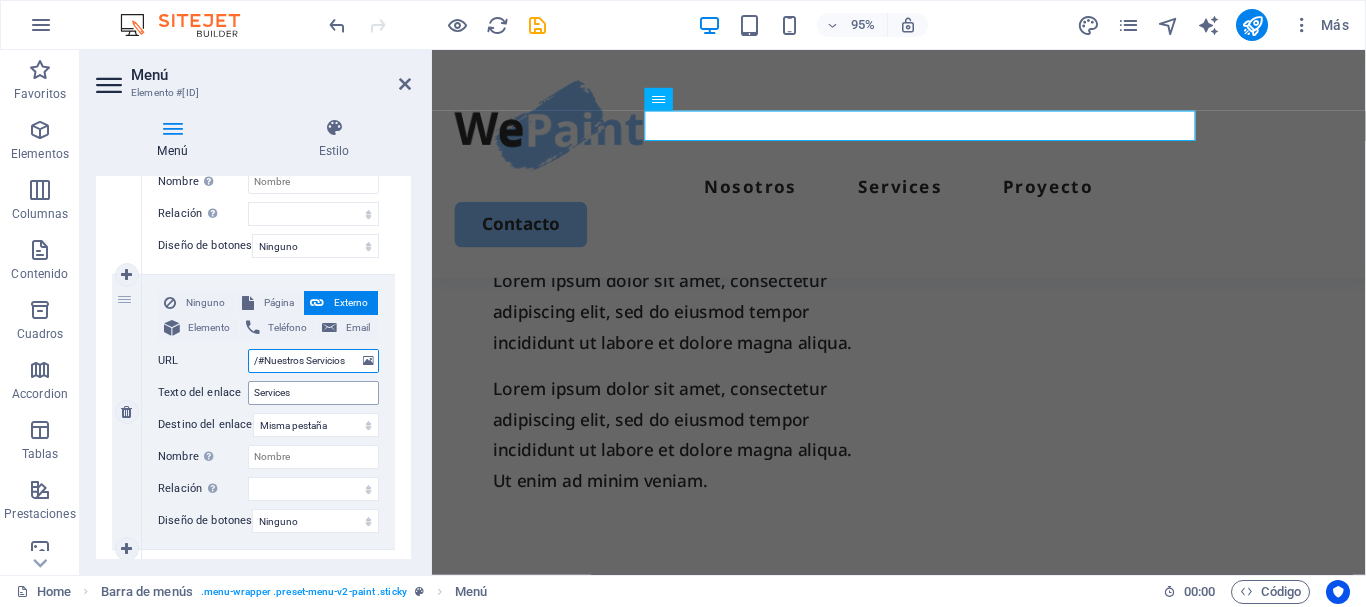 type on "/#Nuestros Servicios" 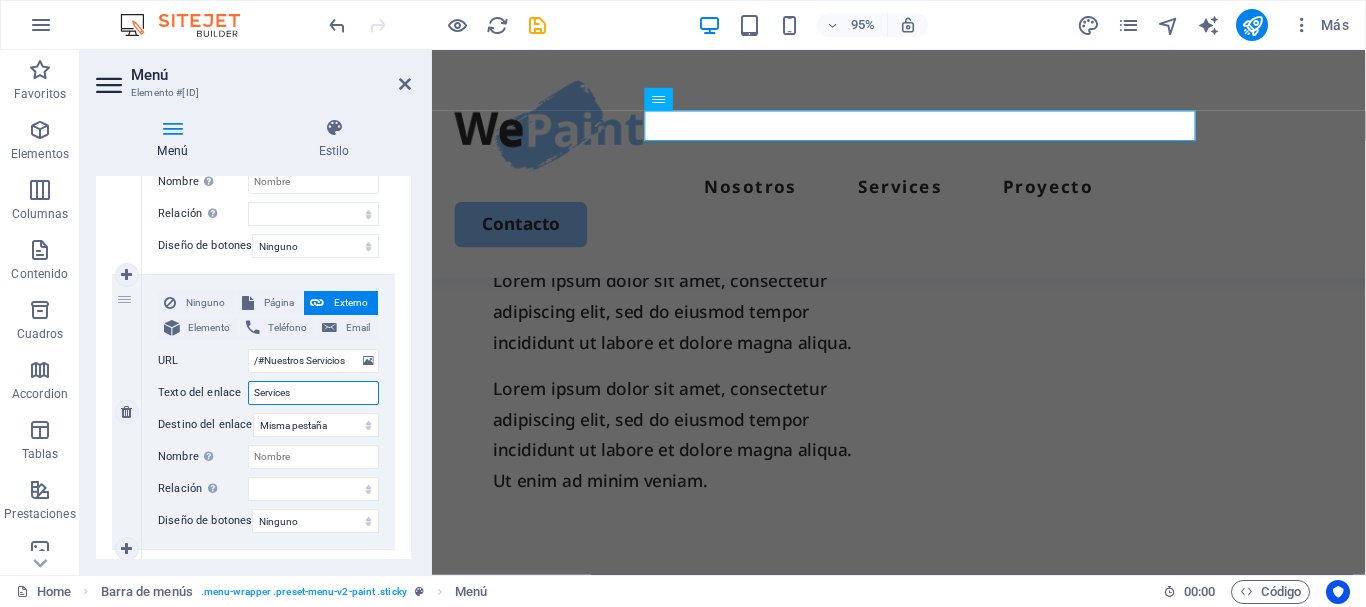 click on "Services" at bounding box center (313, 393) 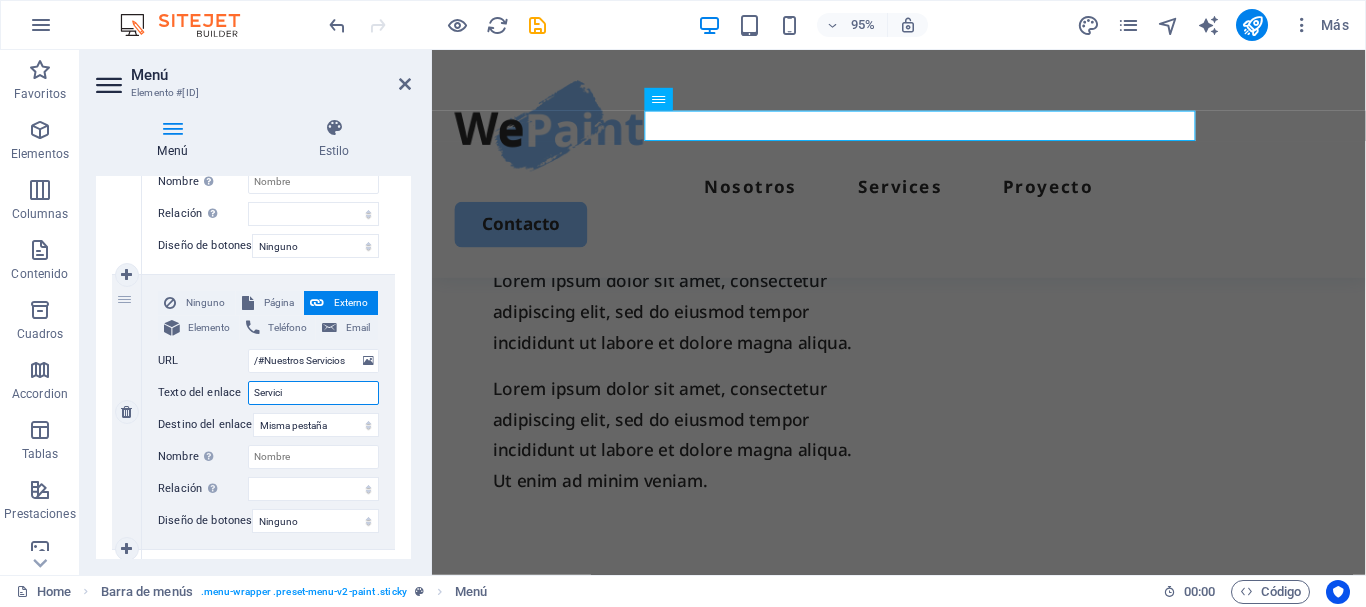 type on "Servicio" 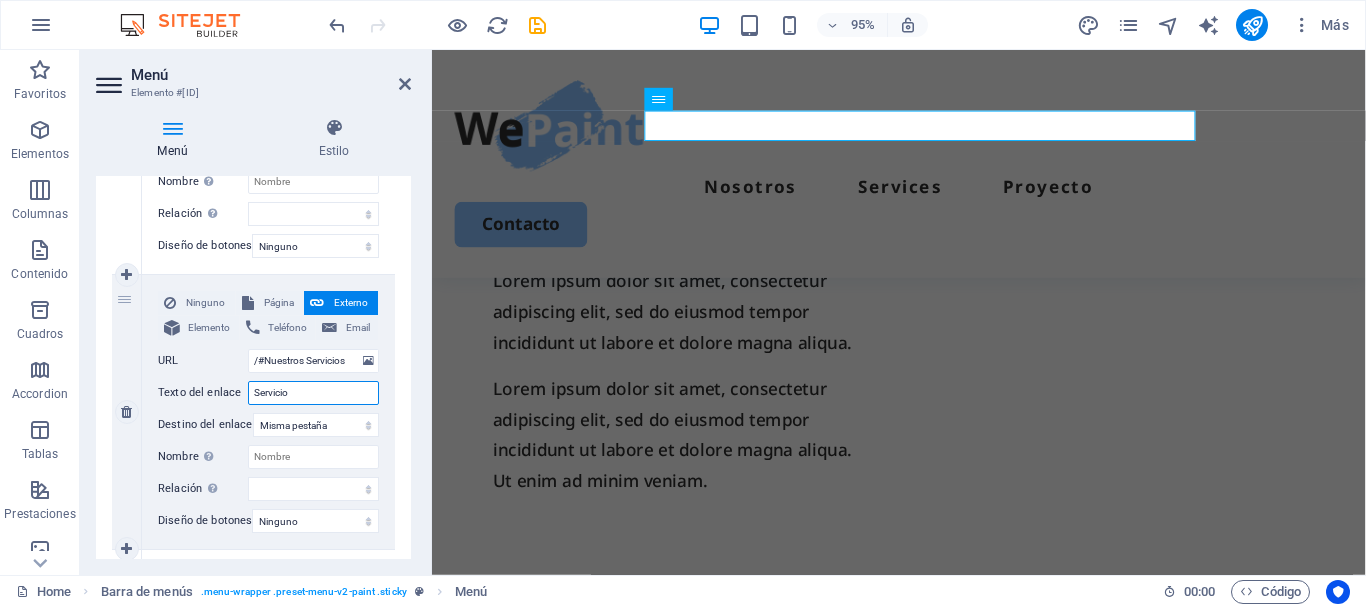 select 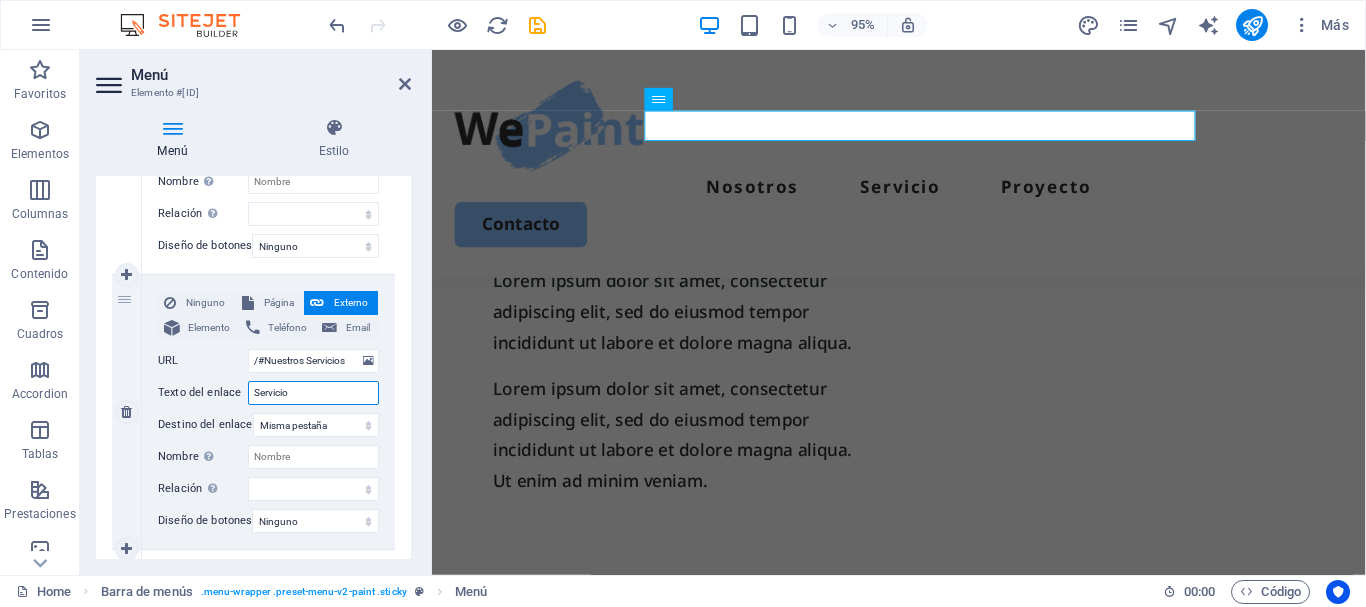 type on "Servicios" 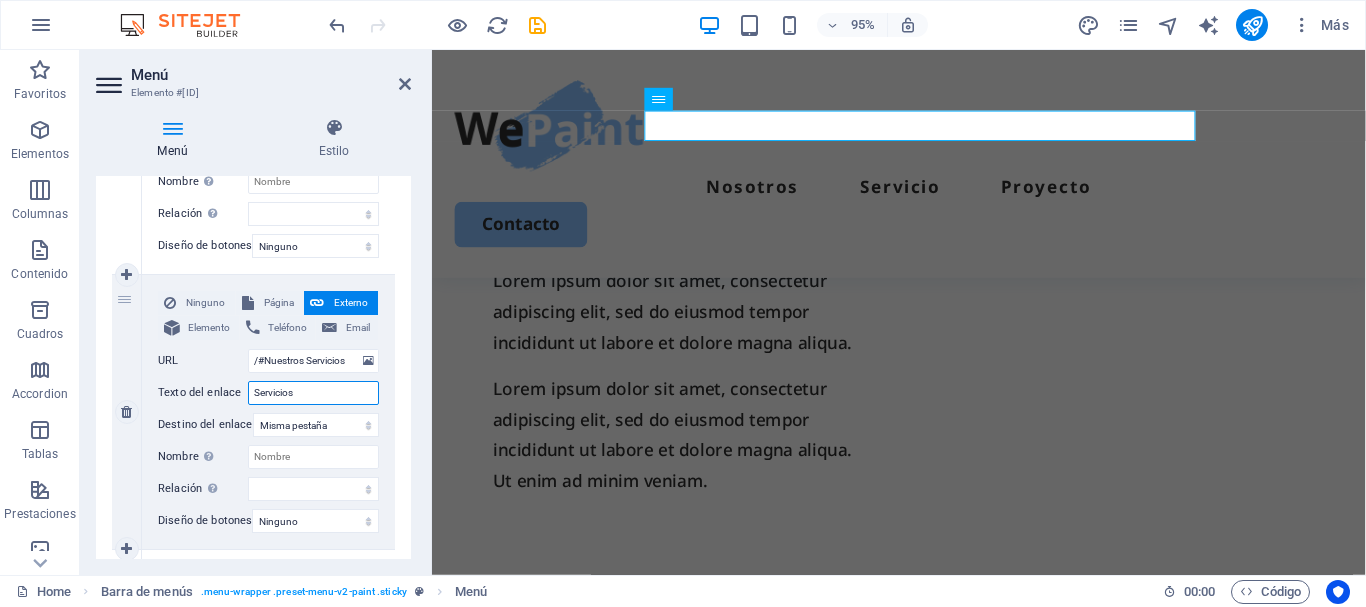 select 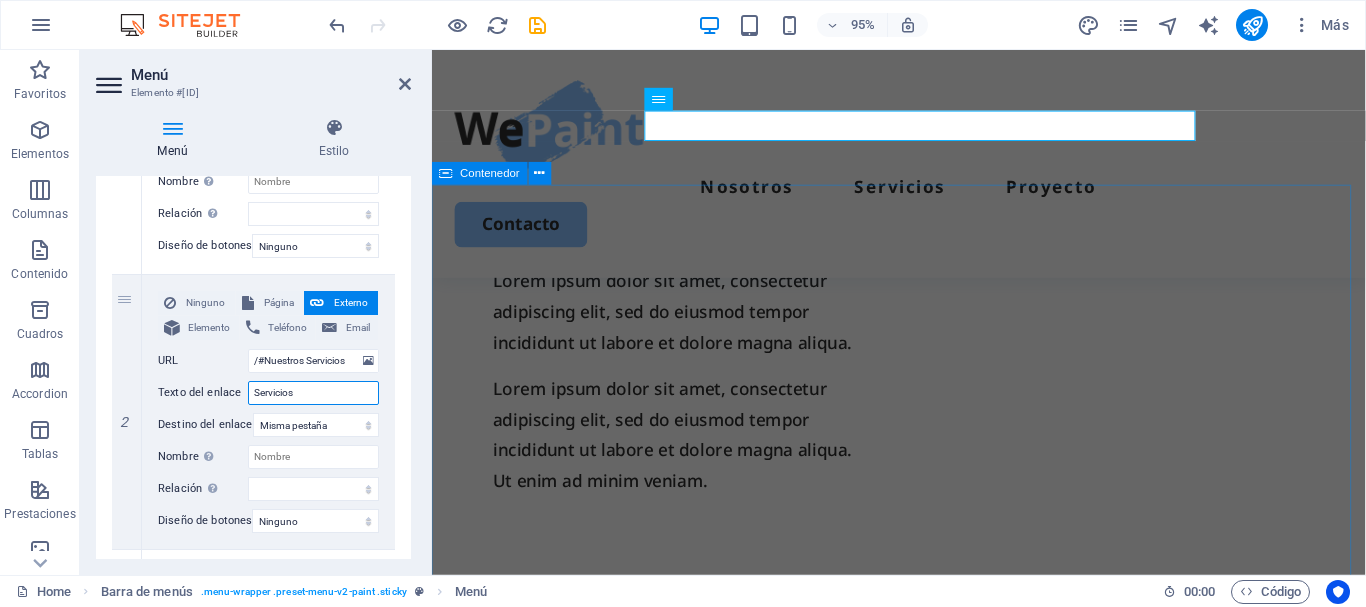 type on "Servicios" 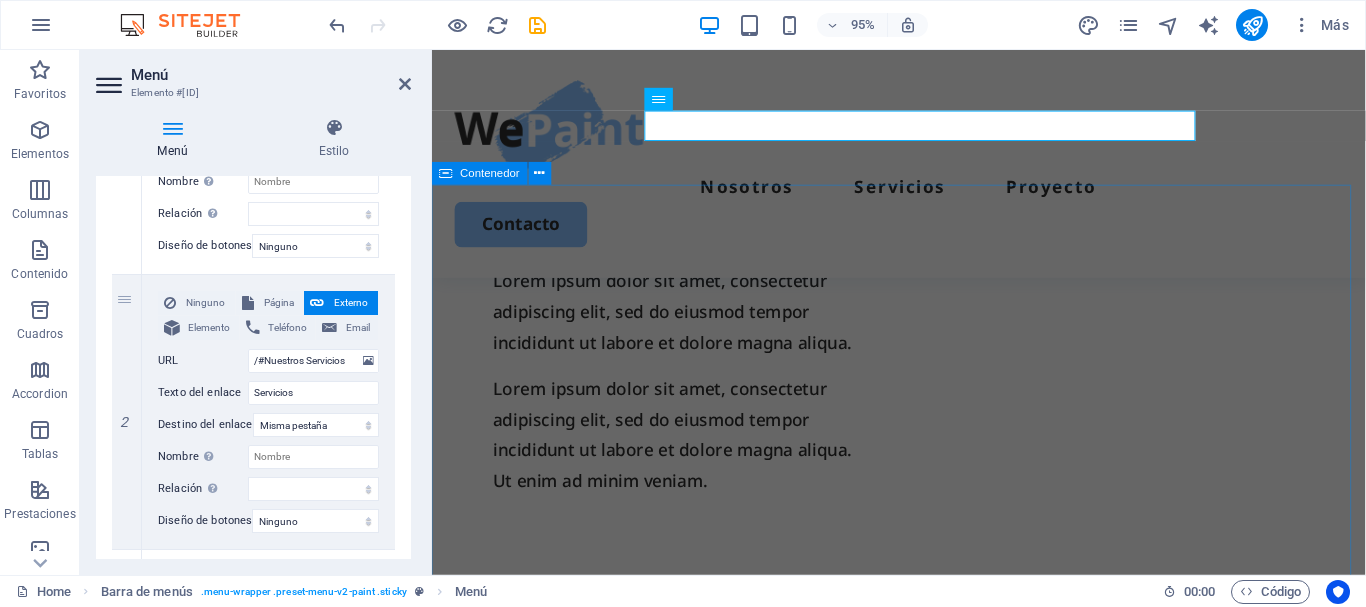 click on "Nuestros Servicios Lorem ipsum dolor sit amet, consectetur adipiscing elit, sed do eiusmod tempor incididunt. Incididunt ut labore et dolore magna aliqua. Ut enim ad minim veniam. Interior painting Lorem ipsum dolor sit amet, consectetur elit. Book Now Exterior painting Lorem ipsum dolor sit amet, consectetur elit. Book Now Cabinet painting Lorem ipsum dolor sit amet, consectetur elit. Book Now Commercial painting Lorem ipsum dolor sit amet, consectetur elit. Book Now" at bounding box center [923, 1796] 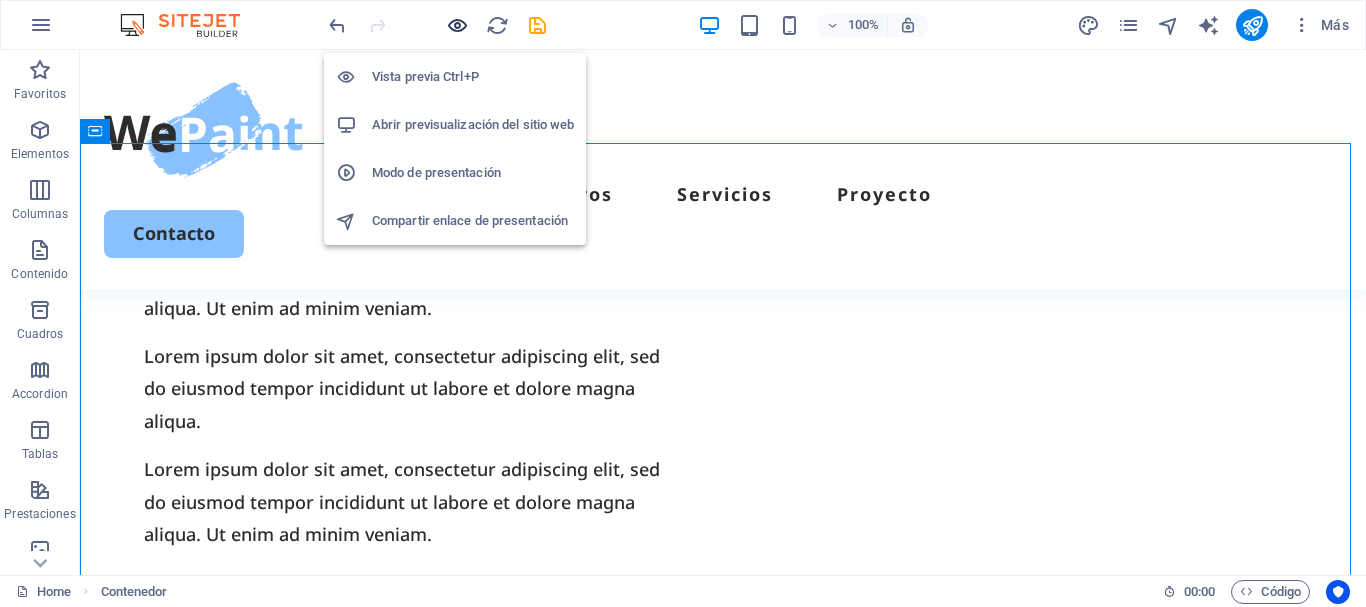 click at bounding box center (457, 25) 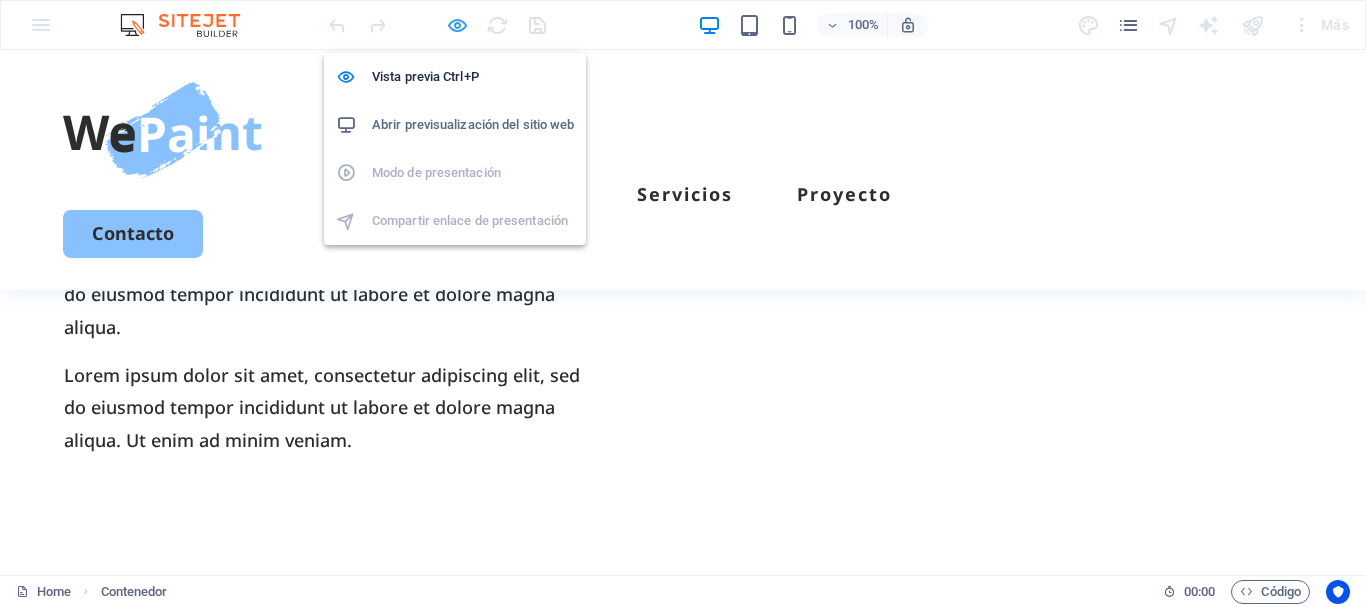 scroll, scrollTop: 1408, scrollLeft: 0, axis: vertical 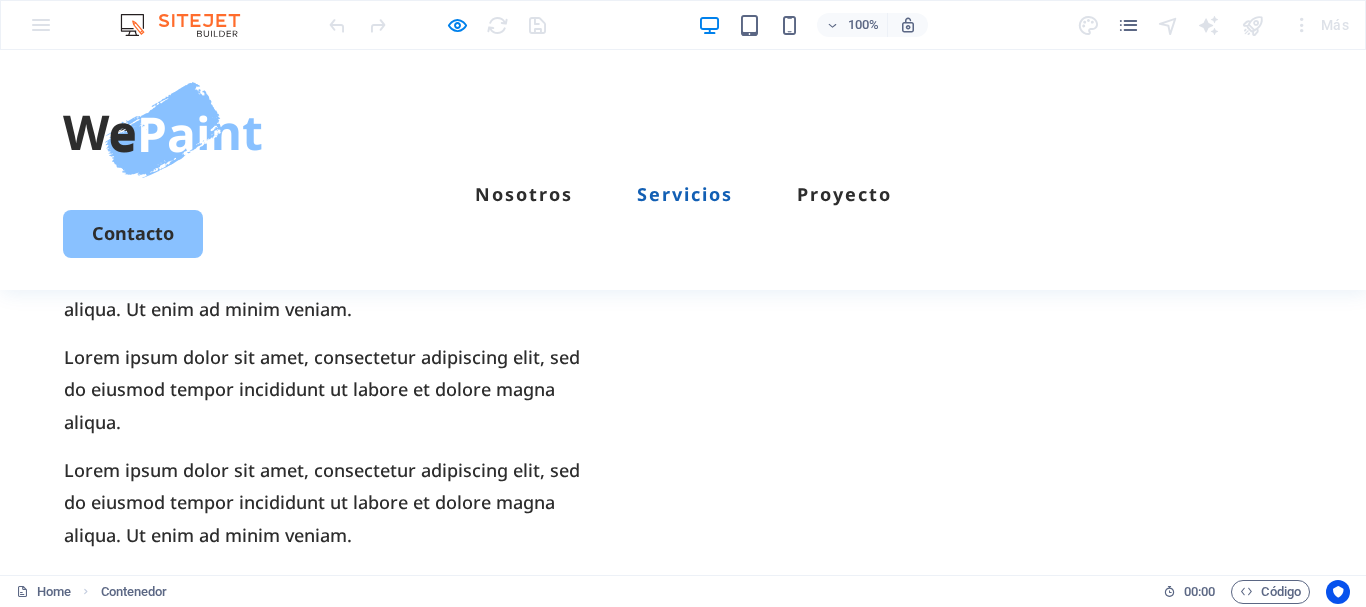 click on "Servicios" at bounding box center [685, 194] 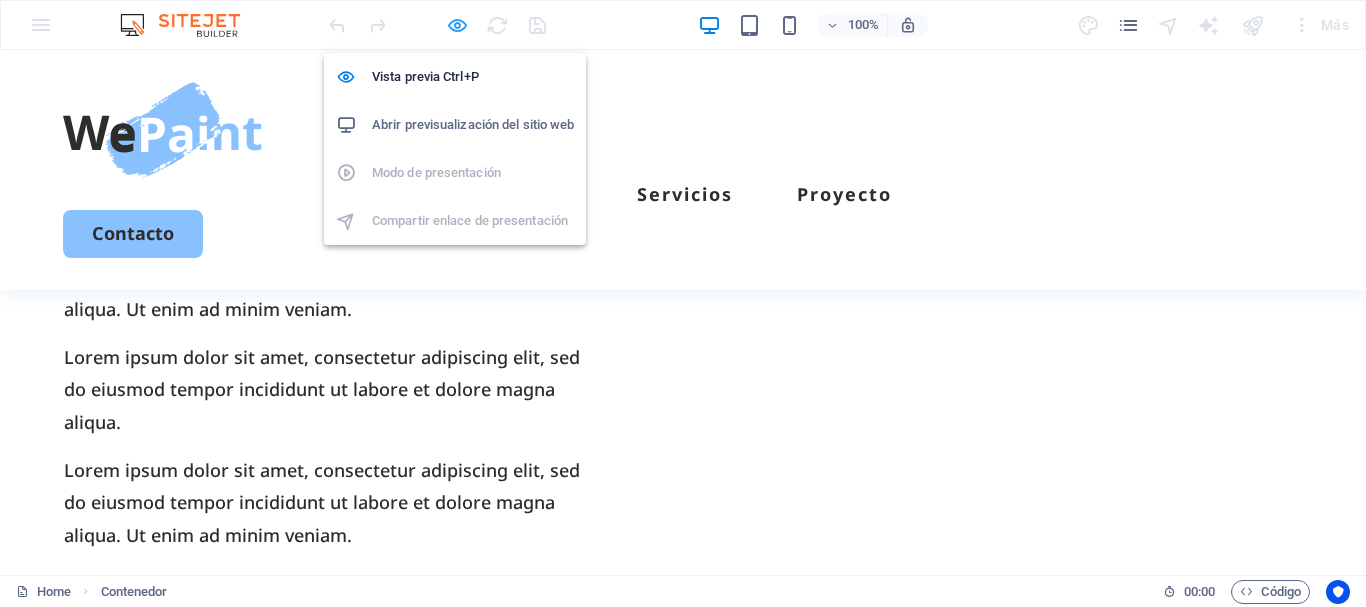 click at bounding box center [457, 25] 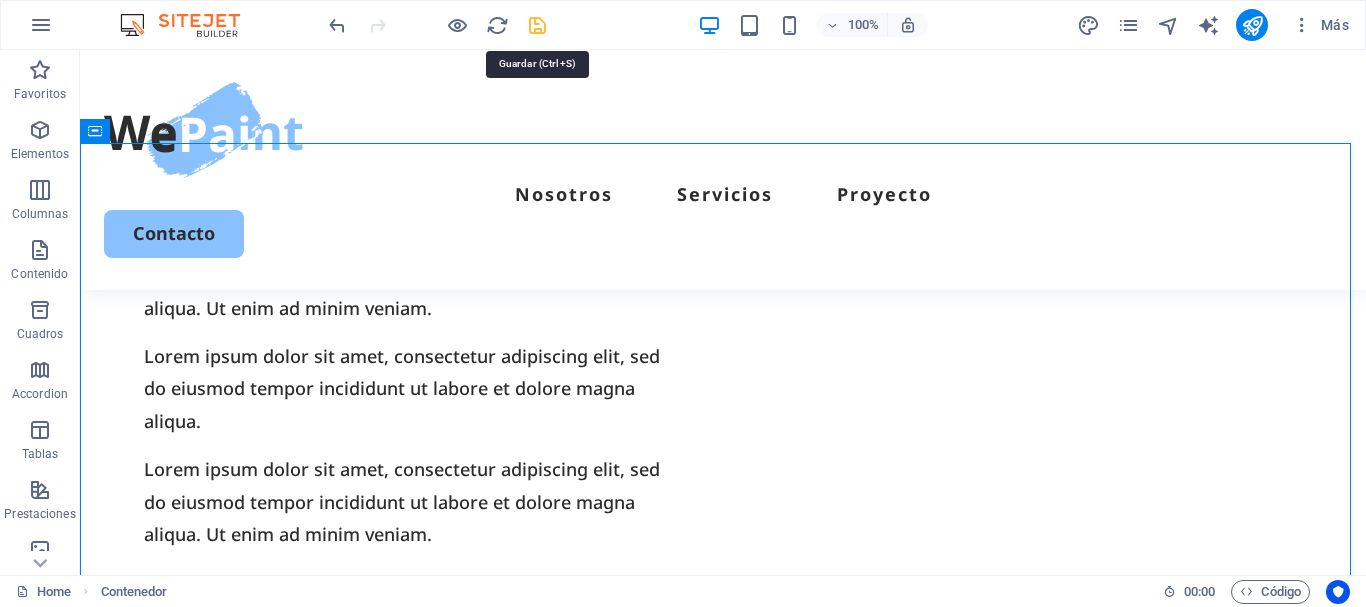 click at bounding box center [537, 25] 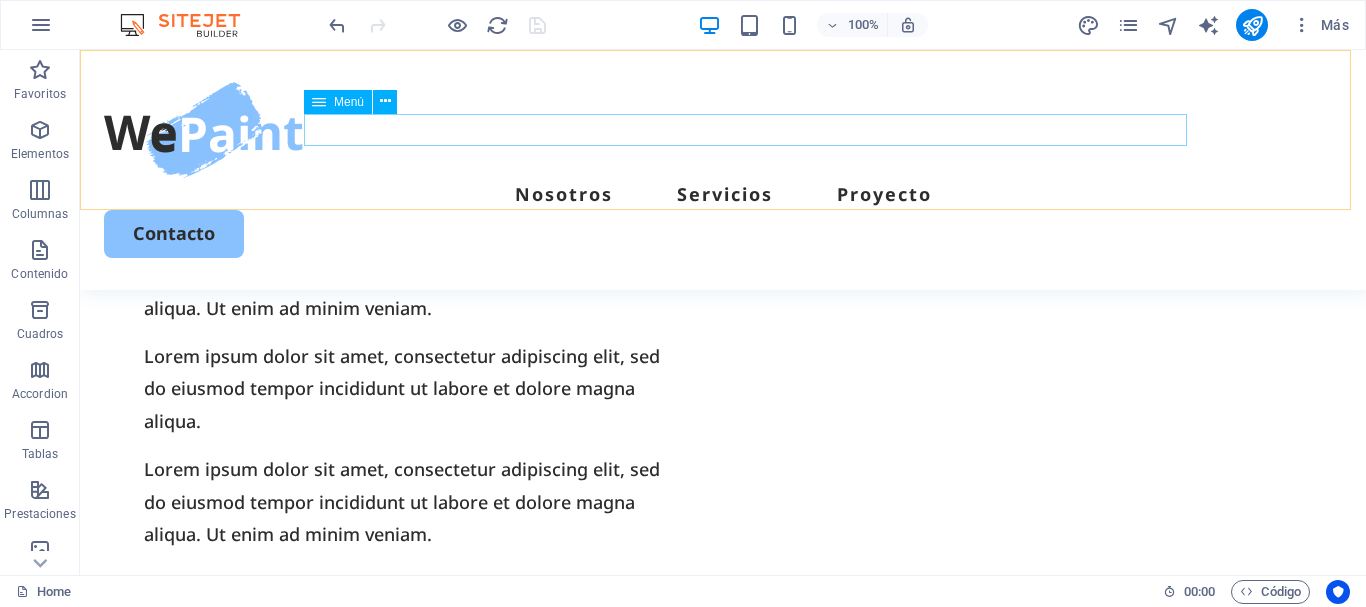 click on "Nosotros Servicios Proyecto" at bounding box center (723, 194) 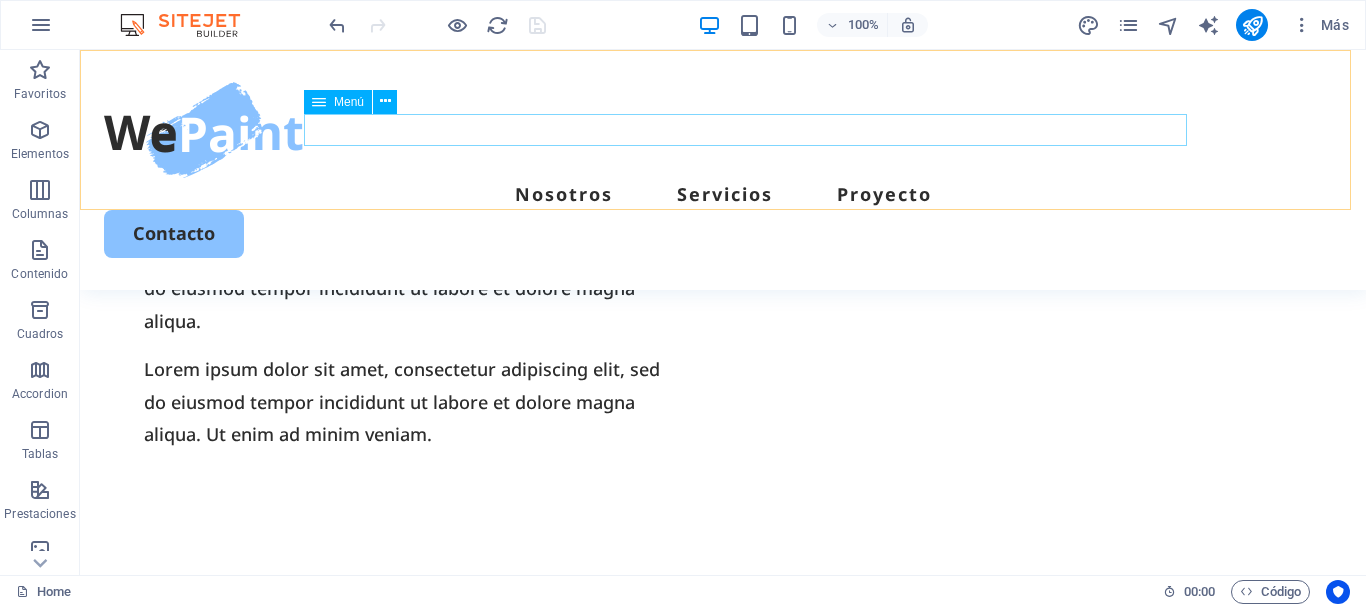 select 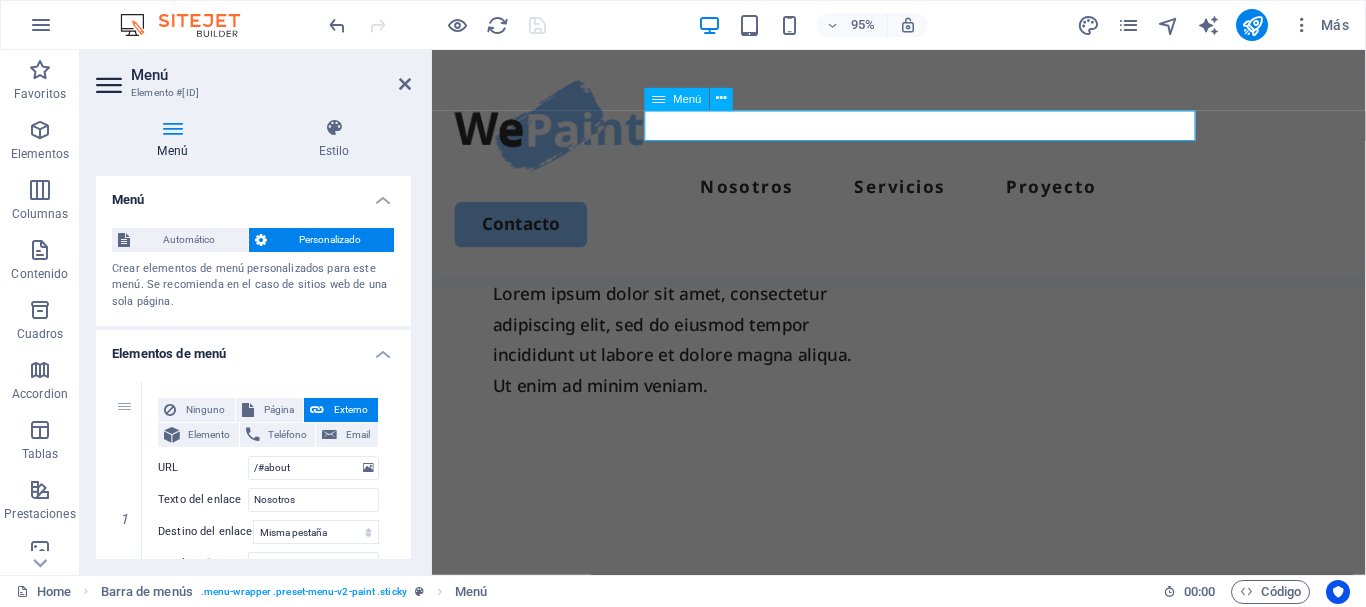 click on "Nosotros Servicios Proyecto" at bounding box center [923, 194] 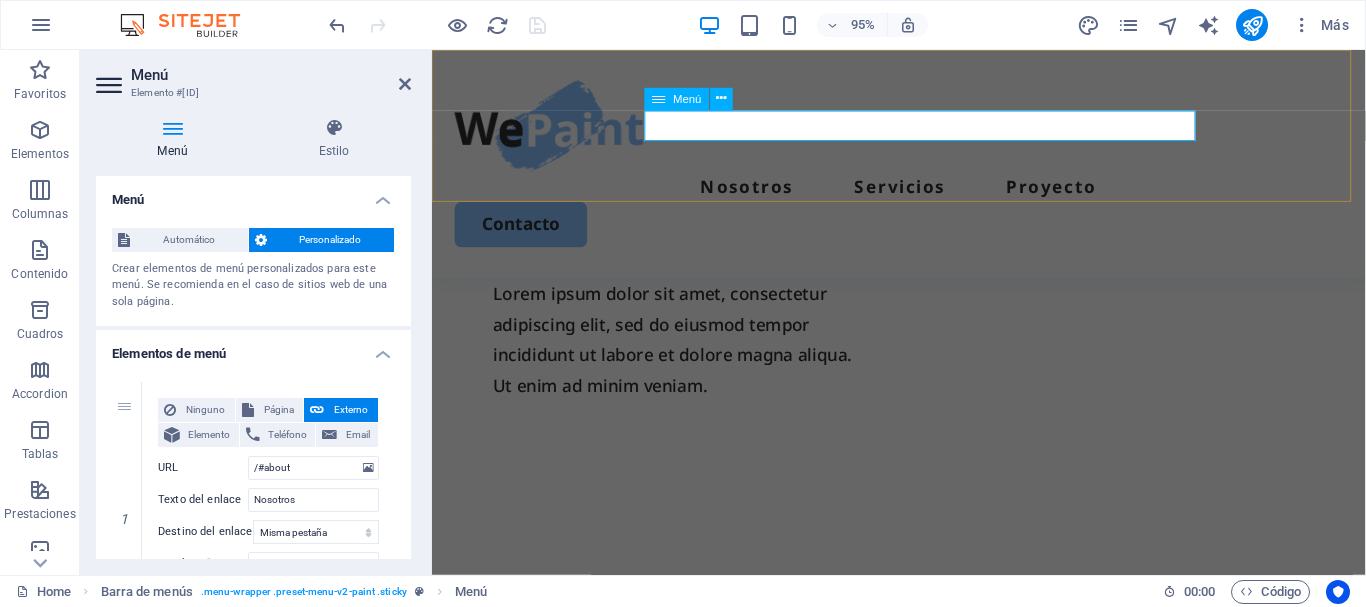 click on "Nosotros Servicios Proyecto" at bounding box center (923, 194) 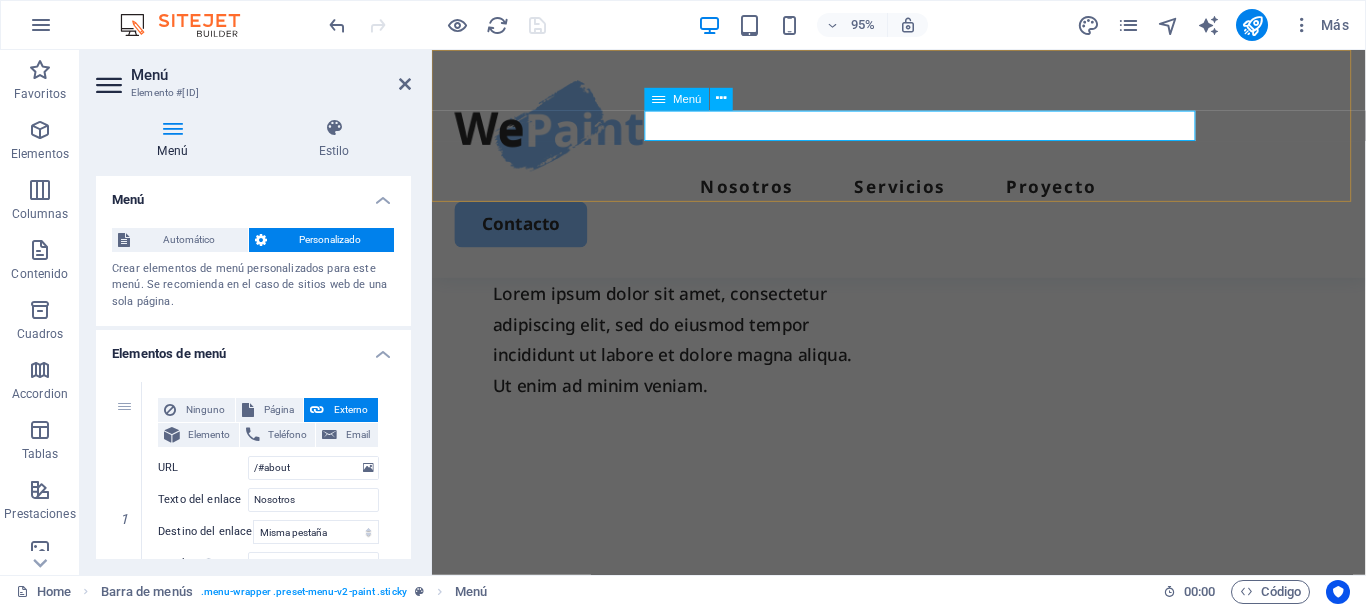 click on "Nosotros Servicios Proyecto" at bounding box center [923, 194] 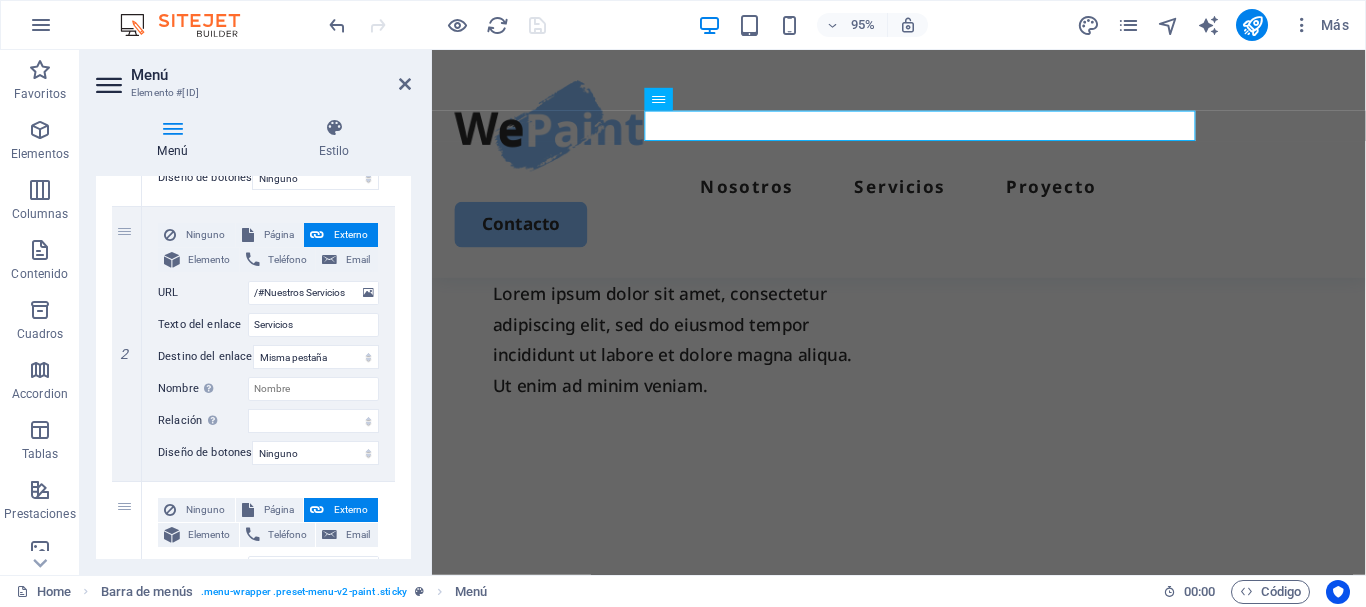 scroll, scrollTop: 456, scrollLeft: 0, axis: vertical 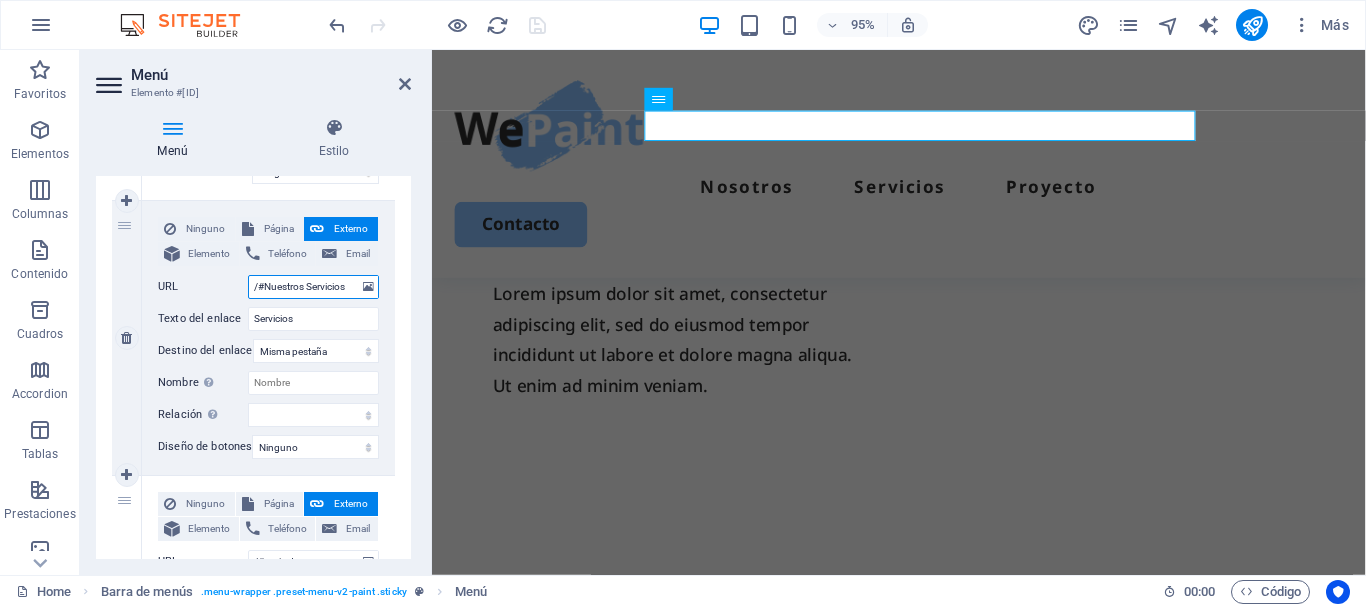 click on "/#Nuestros Servicios" at bounding box center (313, 287) 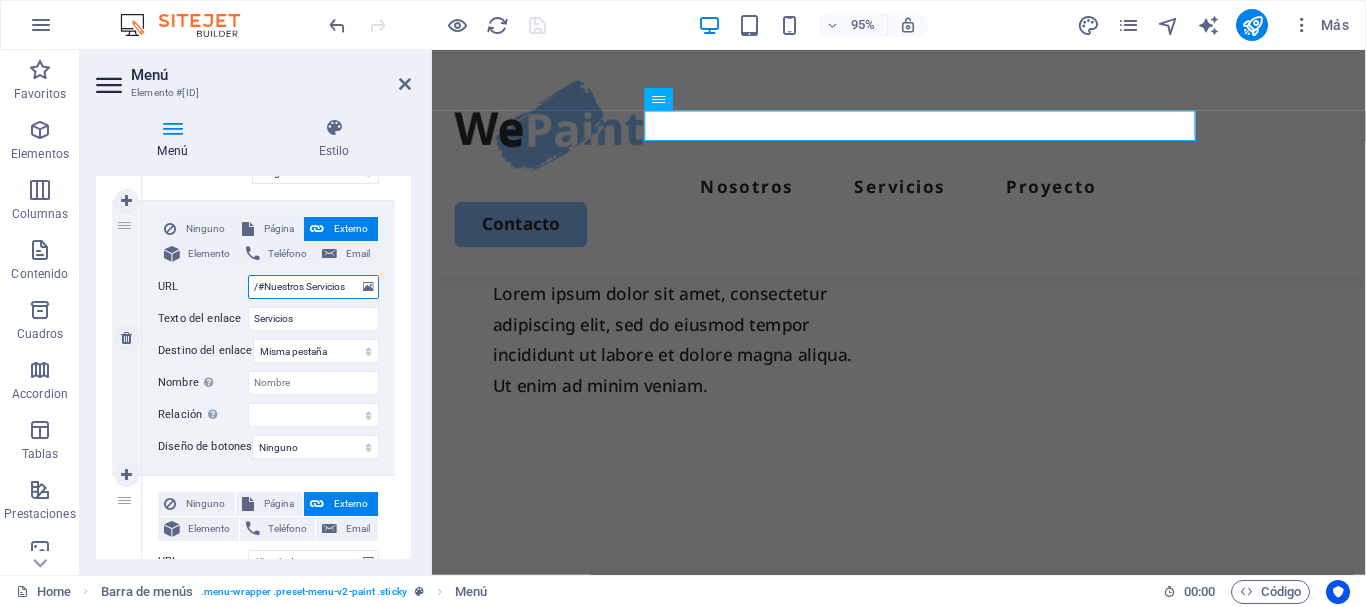 click on "/#Nuestros Servicios" at bounding box center [313, 287] 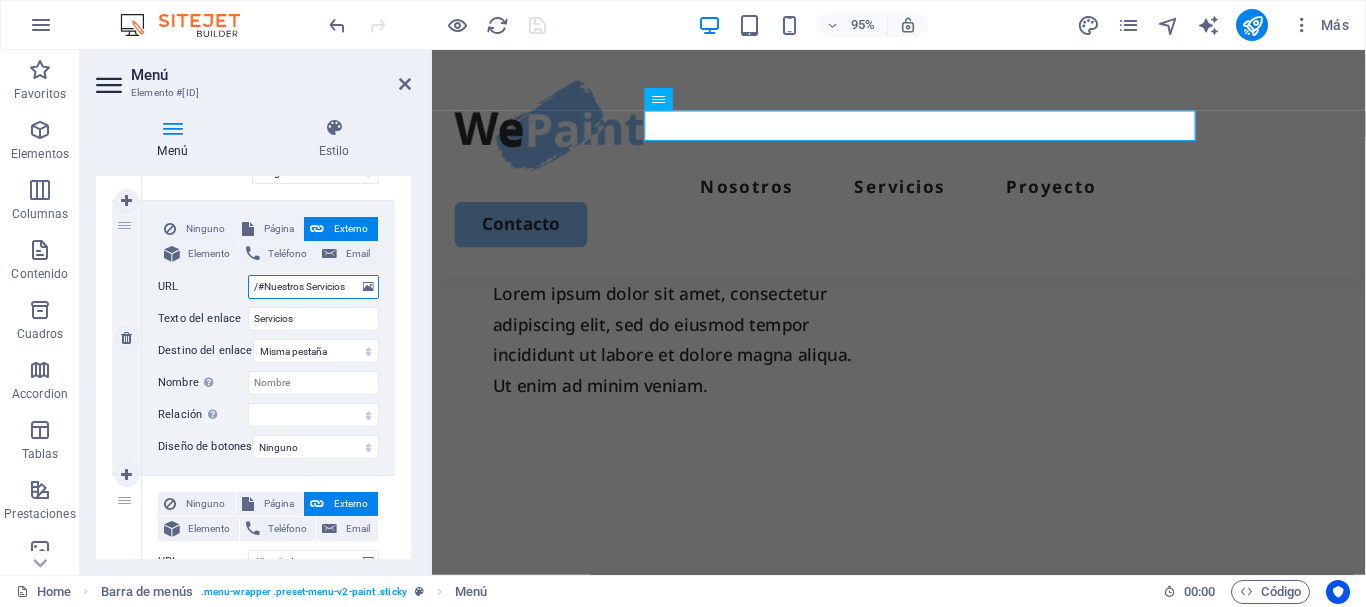drag, startPoint x: 348, startPoint y: 286, endPoint x: 266, endPoint y: 283, distance: 82.05486 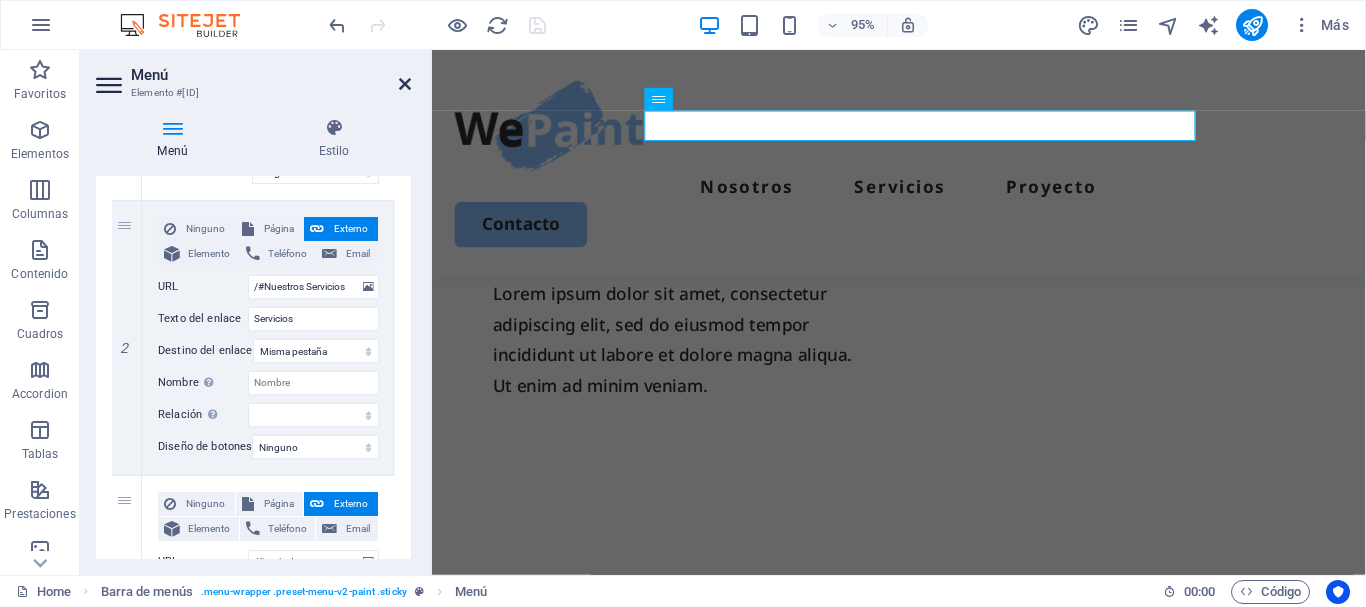 click at bounding box center (405, 84) 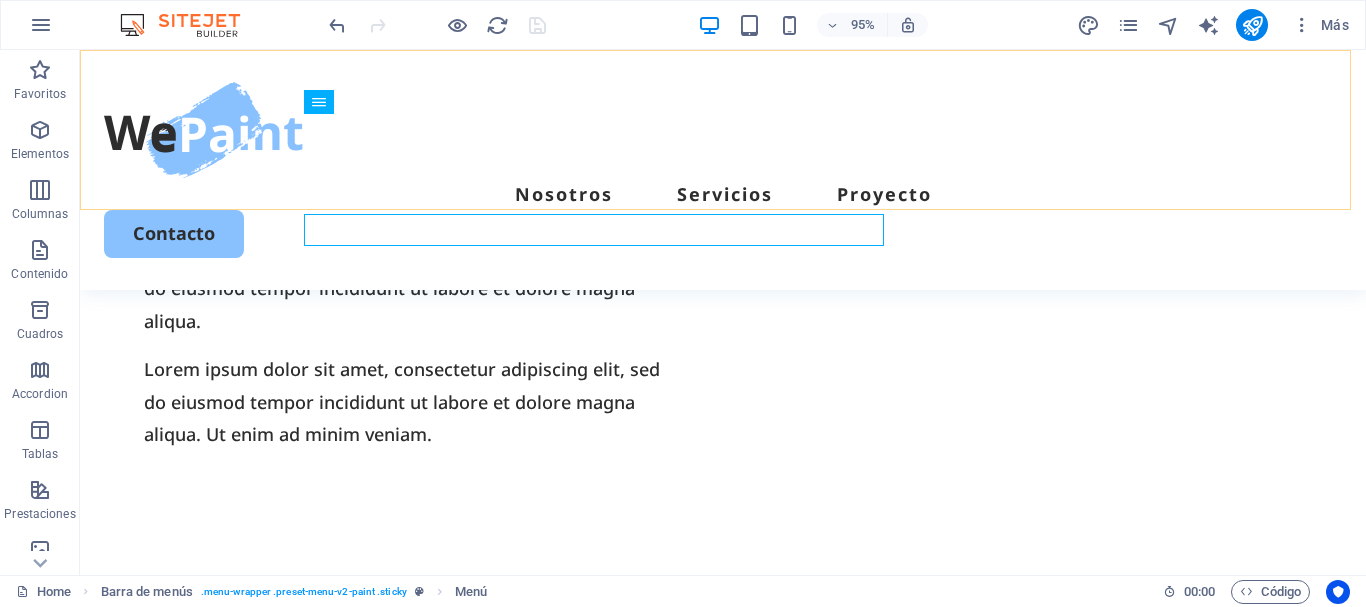scroll, scrollTop: 1503, scrollLeft: 0, axis: vertical 